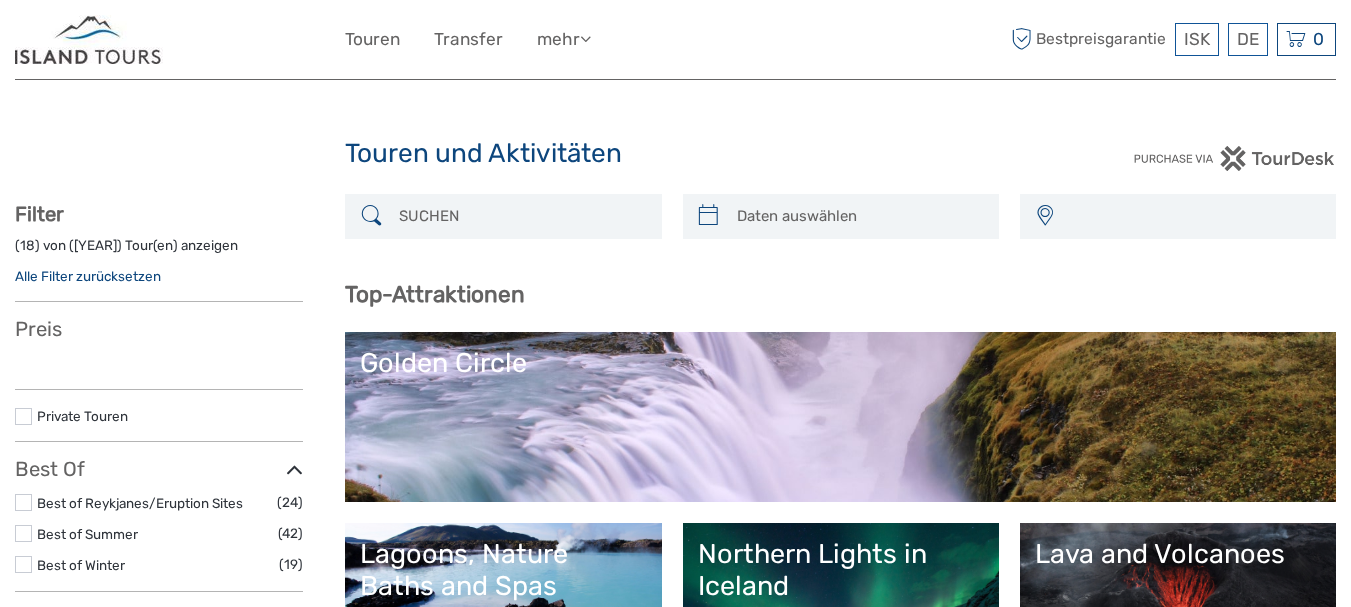 select 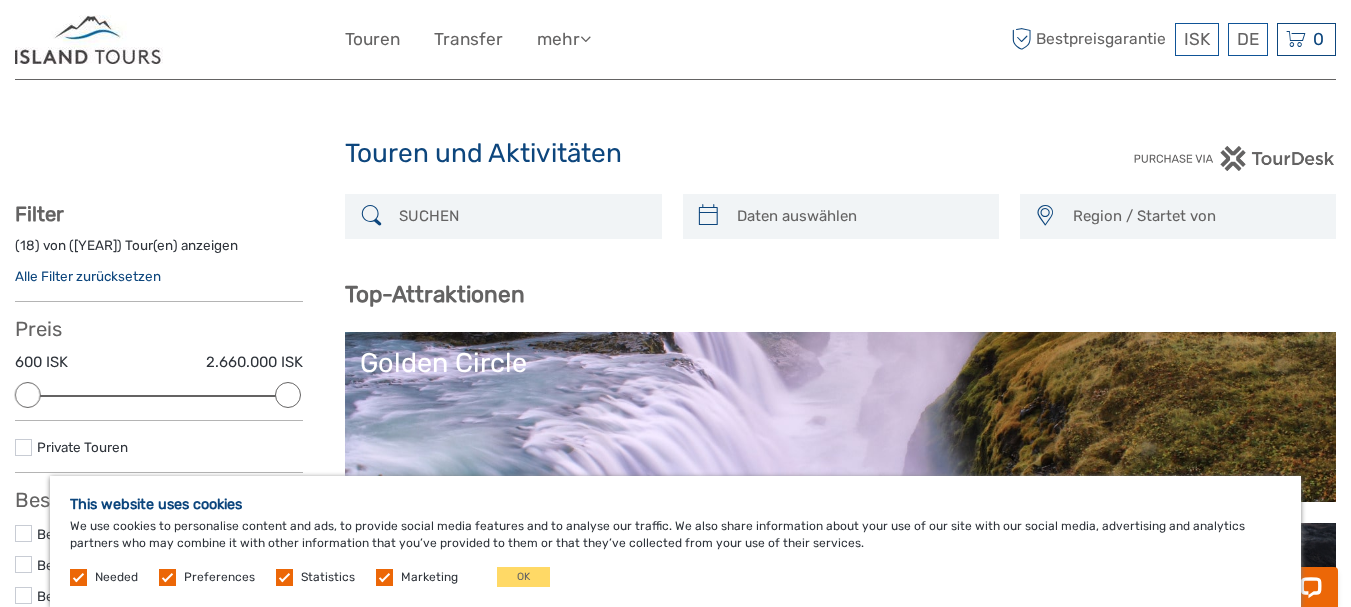 scroll, scrollTop: 0, scrollLeft: 0, axis: both 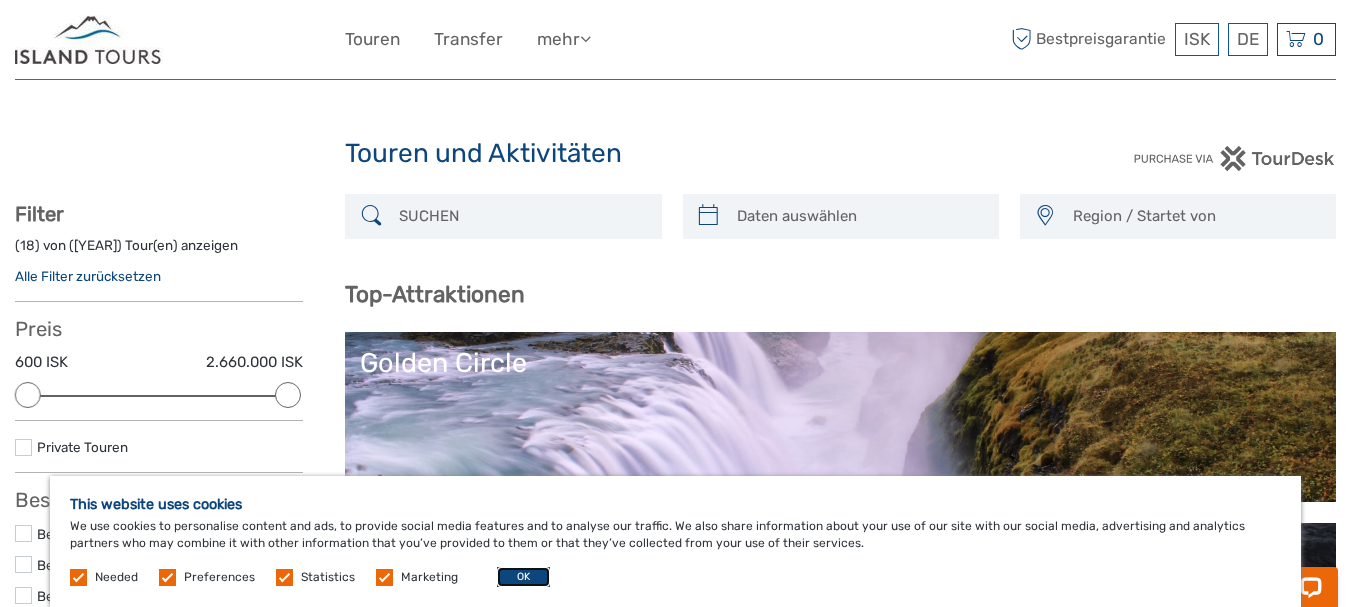 click on "OK" at bounding box center [523, 577] 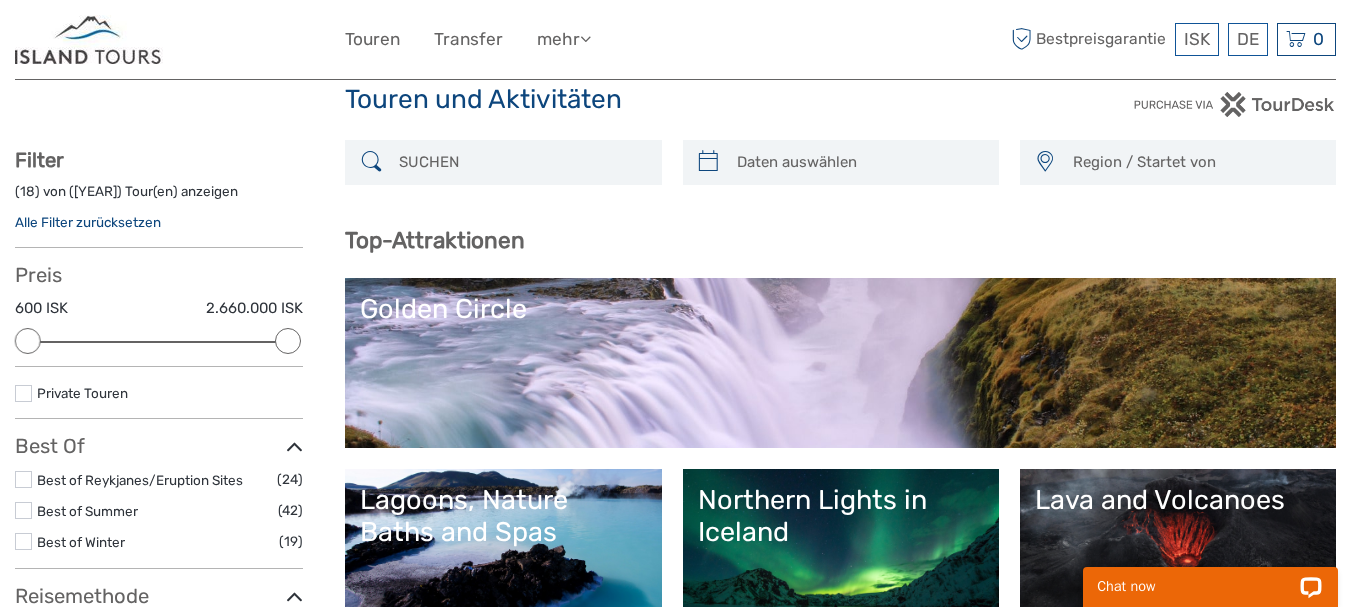 scroll, scrollTop: 33, scrollLeft: 0, axis: vertical 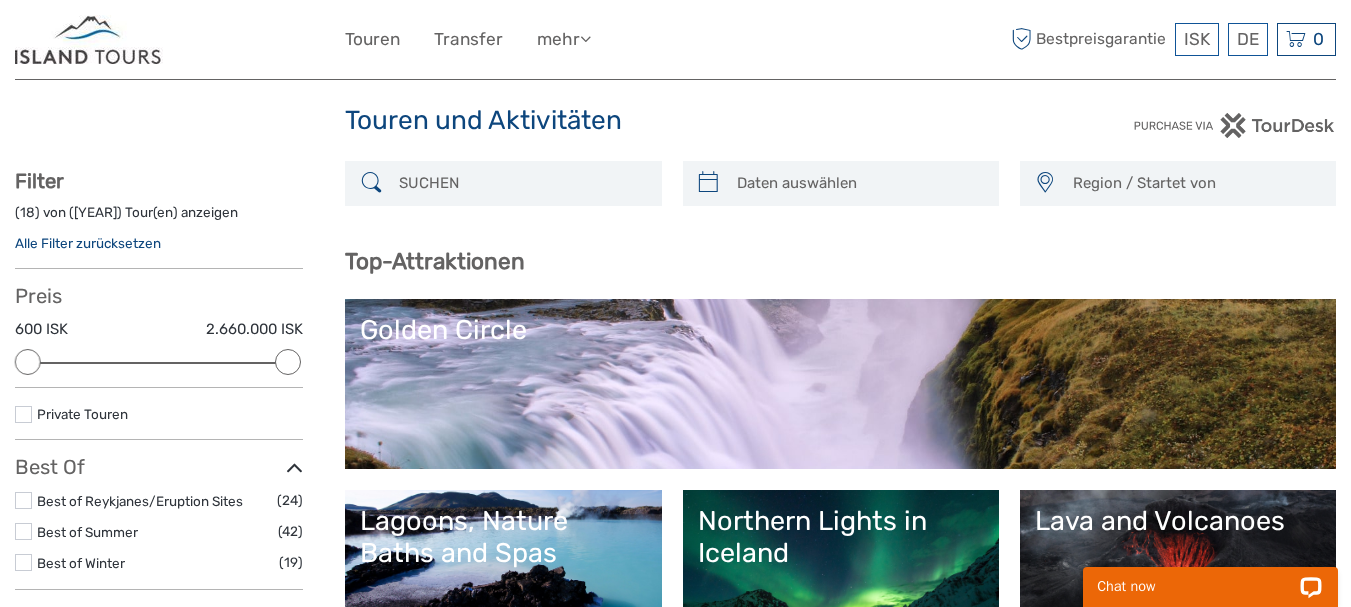 click at bounding box center [859, 183] 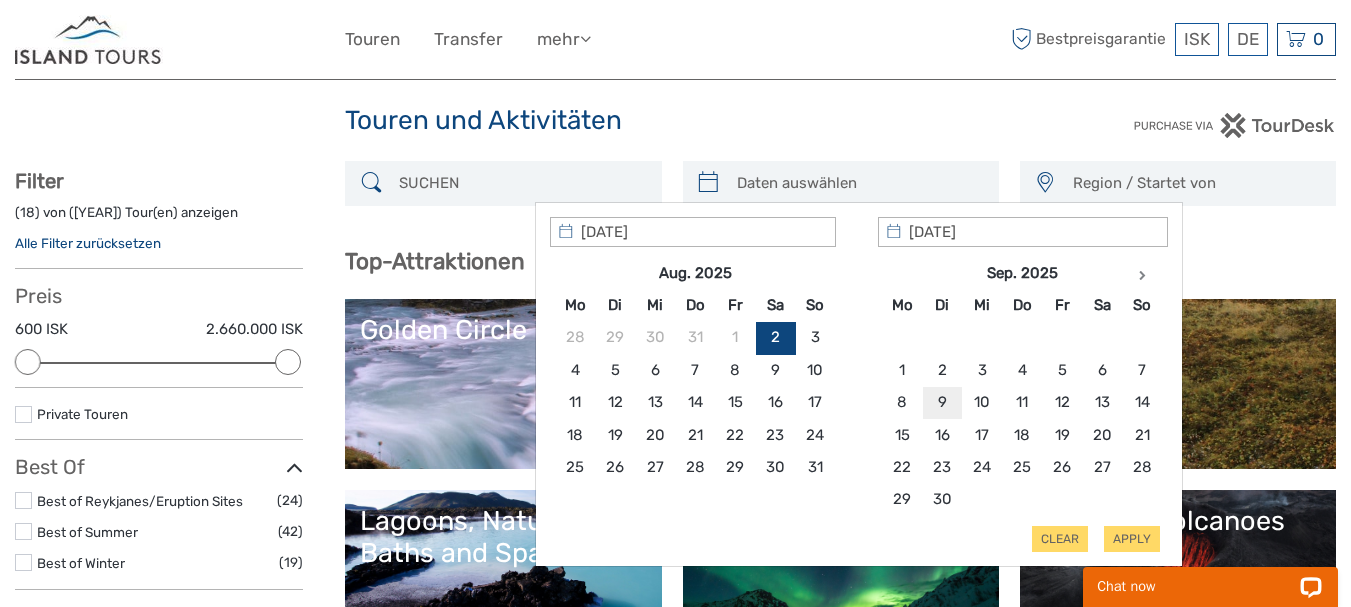 type on "09/09/2025" 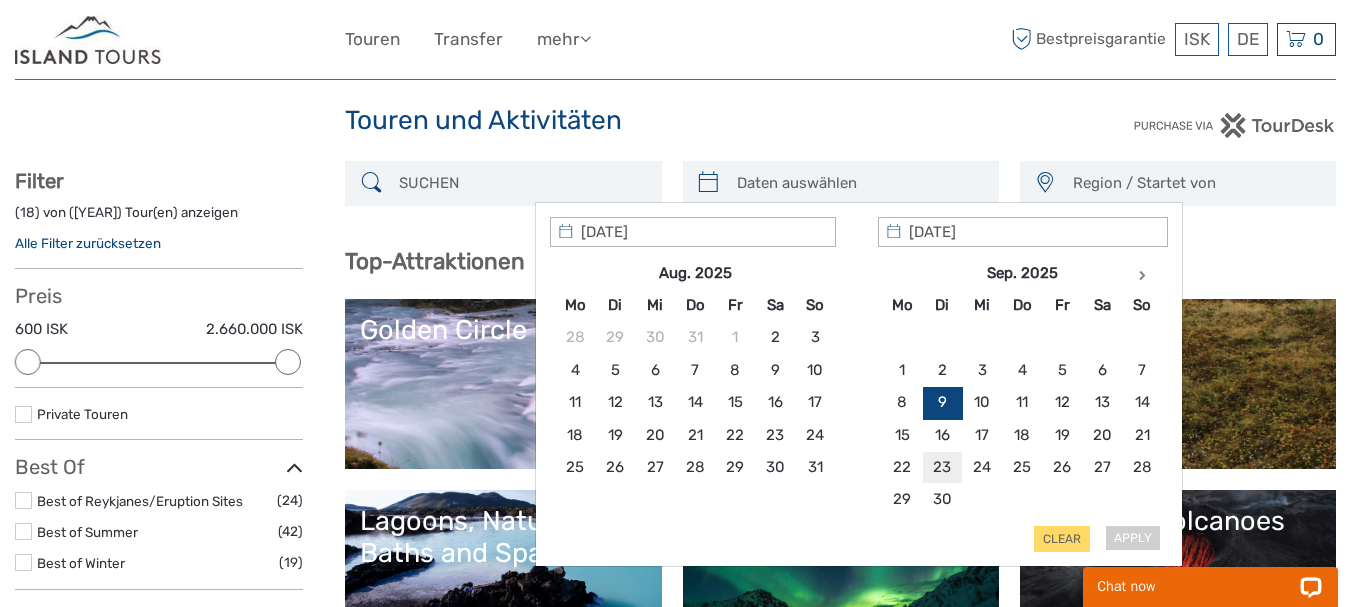 type on "23/09/2025" 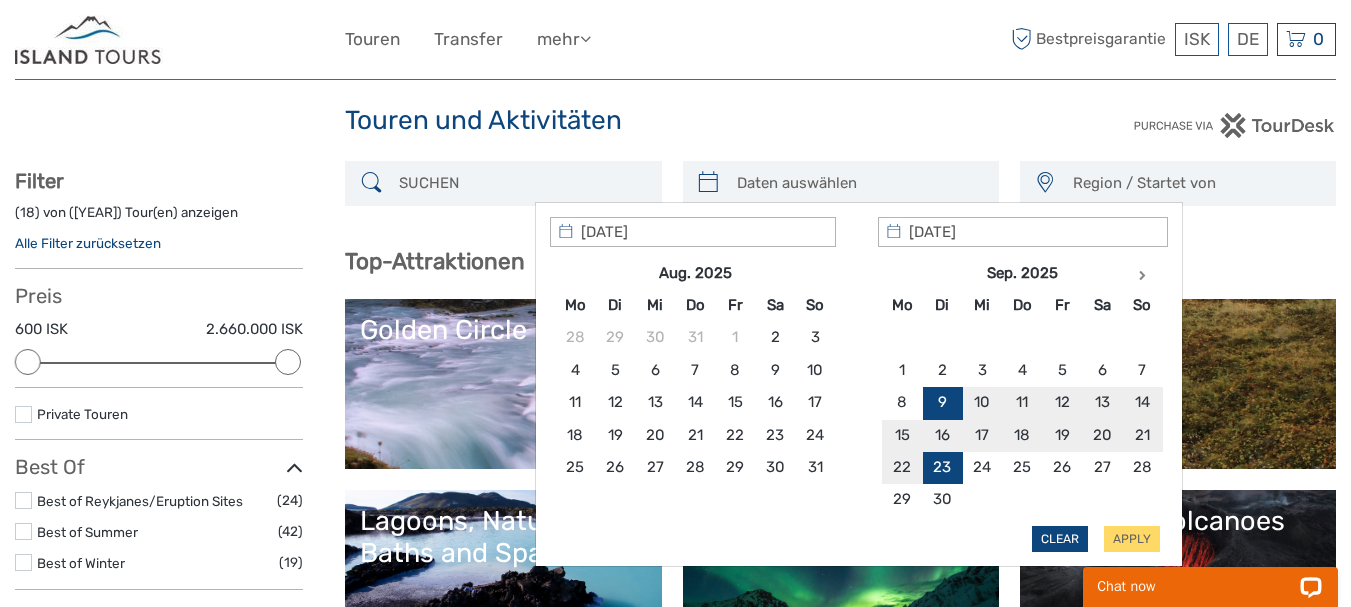 click on "Clear" at bounding box center [1060, 539] 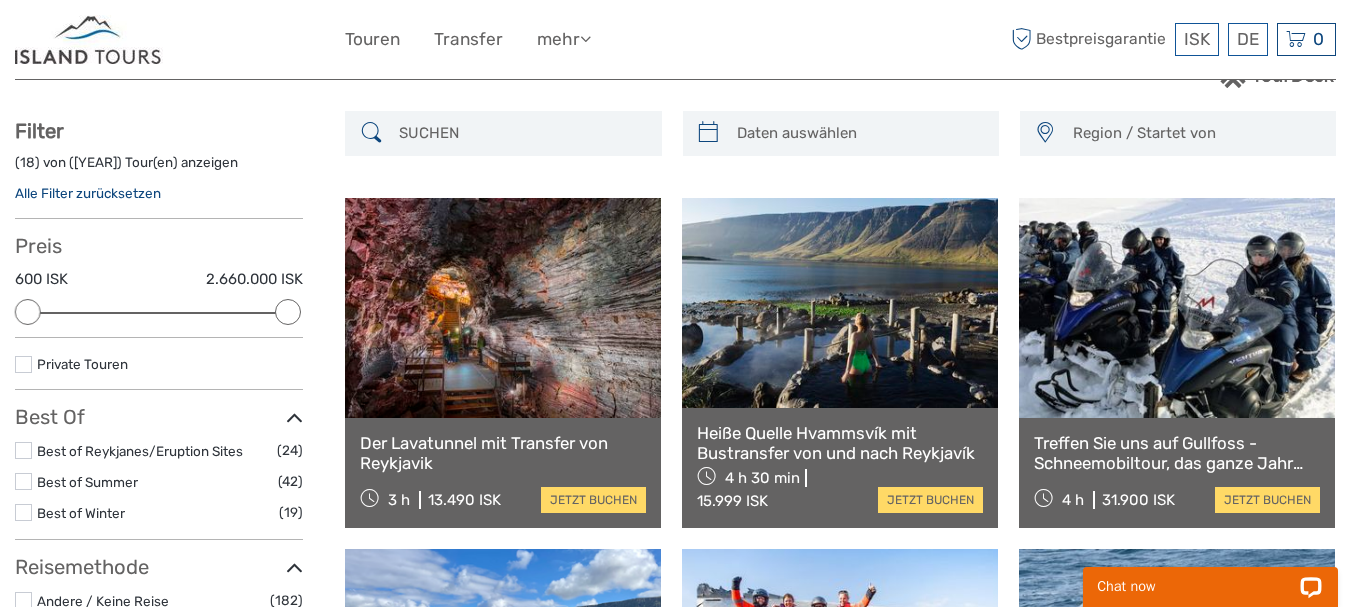 scroll, scrollTop: 81, scrollLeft: 0, axis: vertical 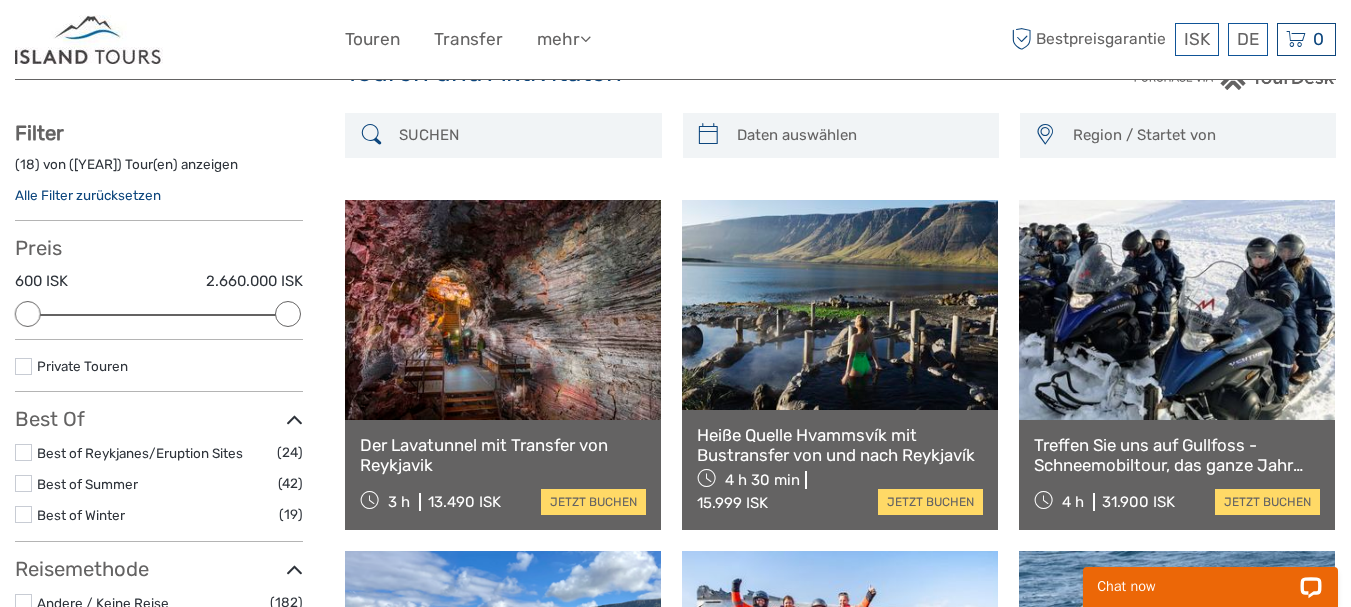 type on "02/08/2025" 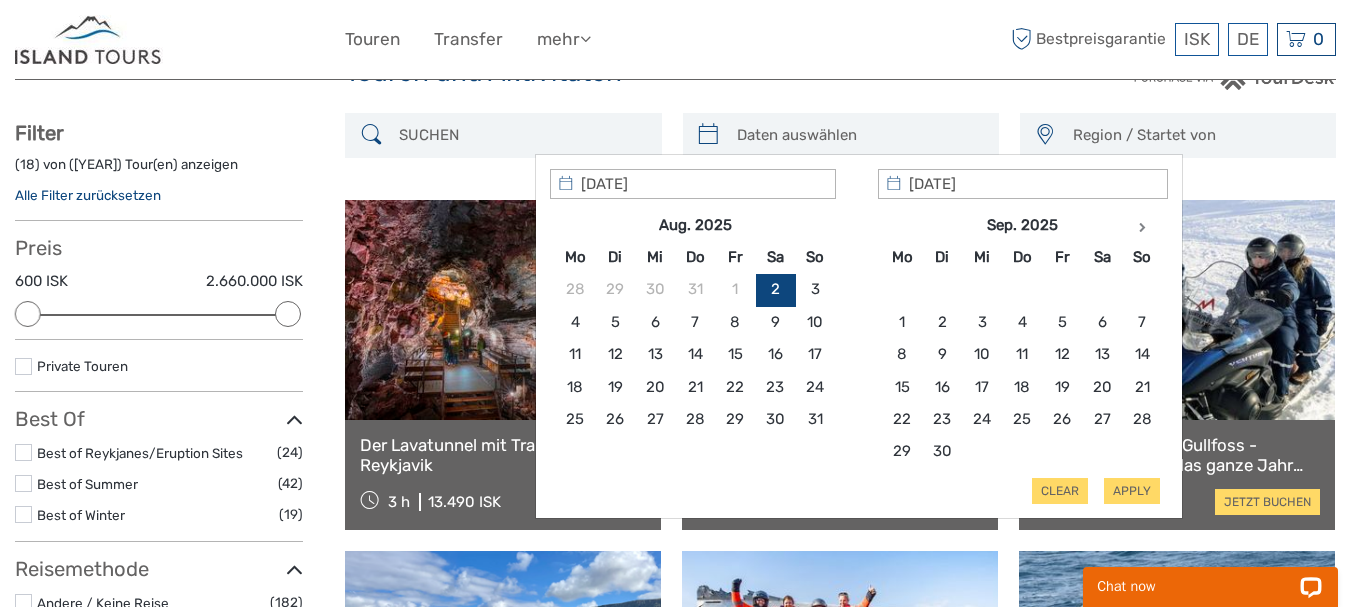 click at bounding box center [859, 135] 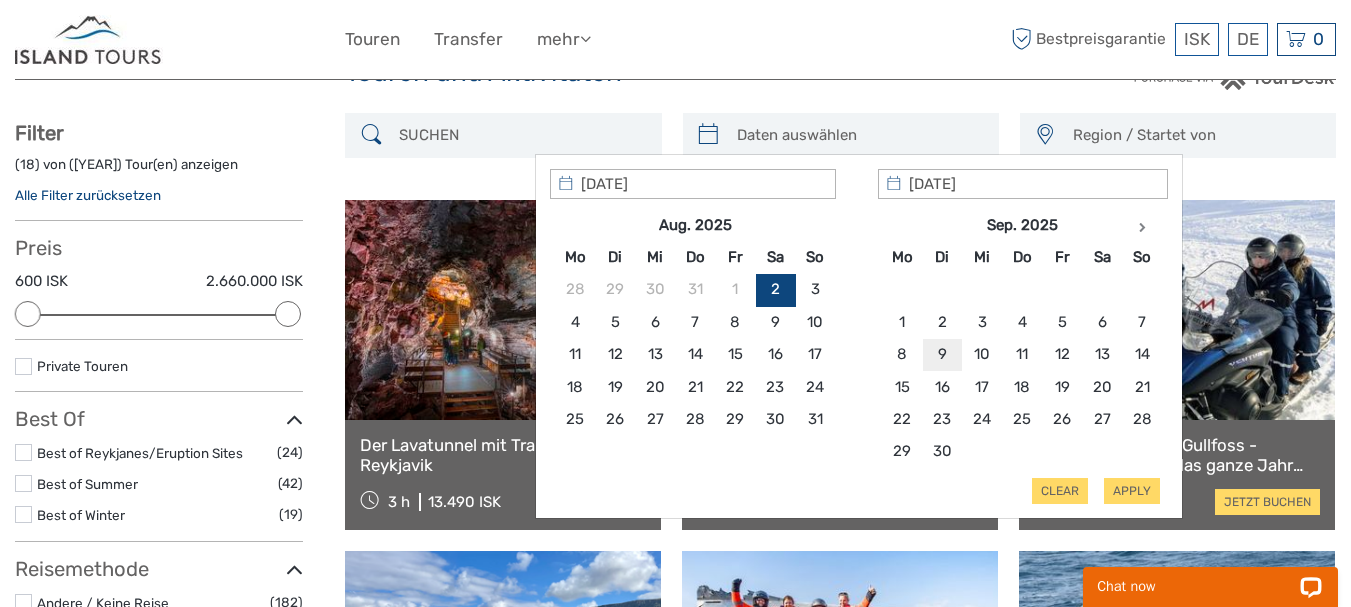 type on "09/09/2025" 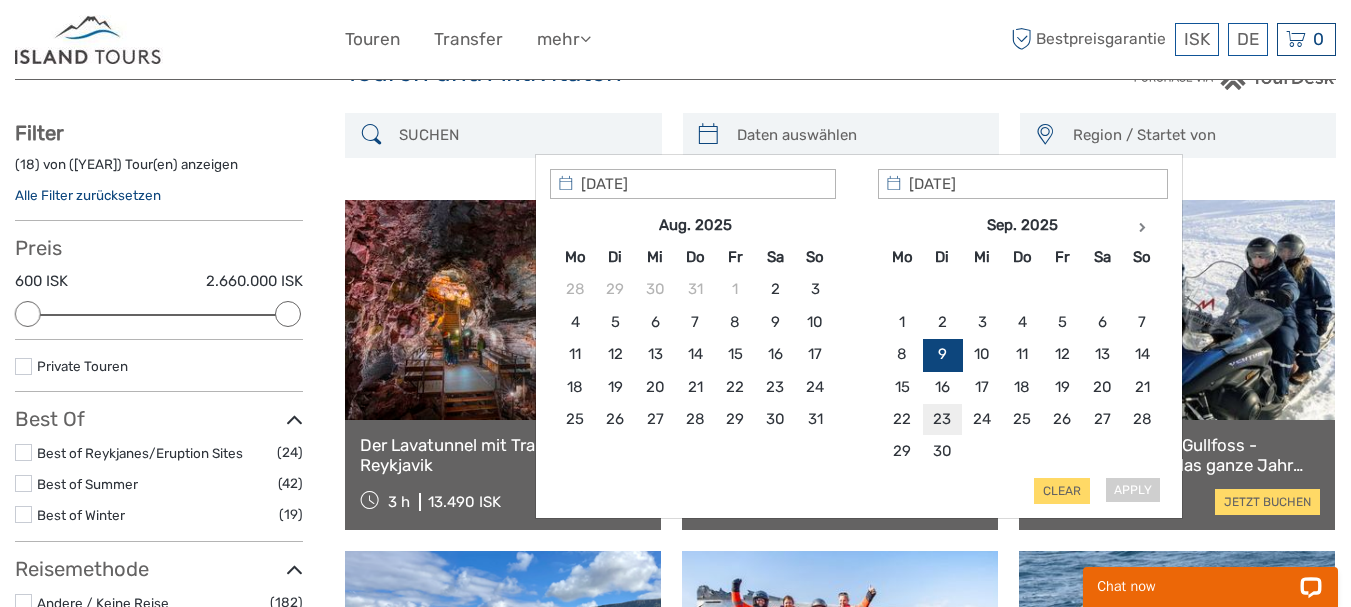 type on "23/09/2025" 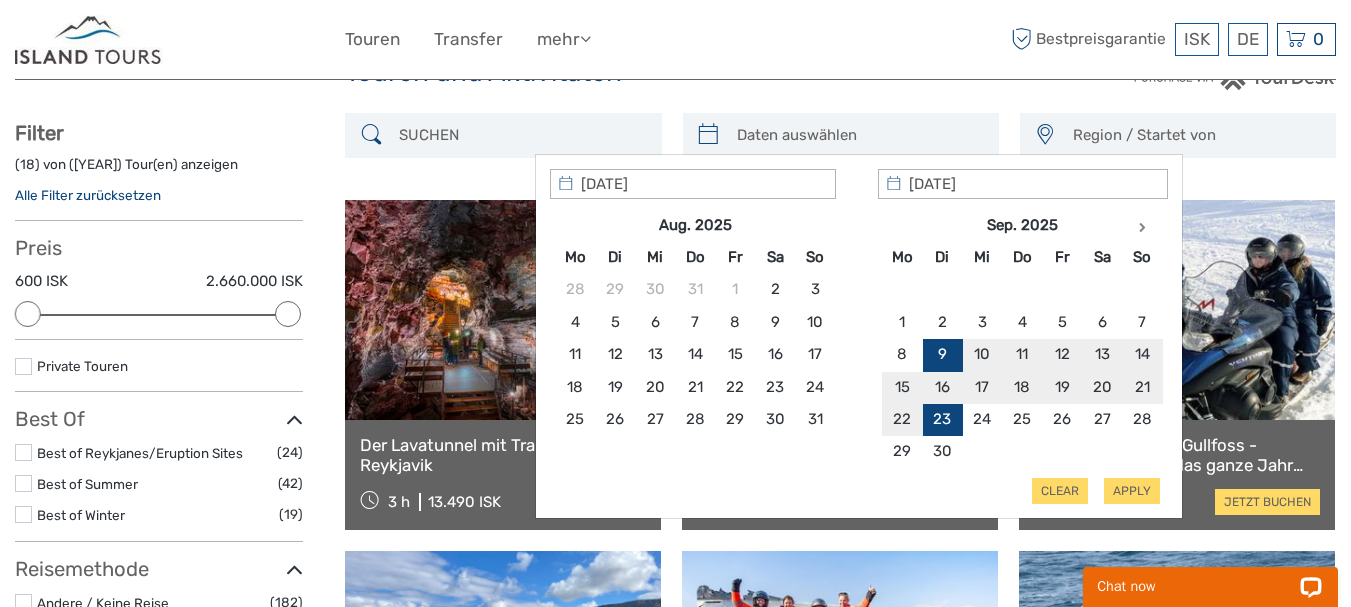 type on "09/09/2025" 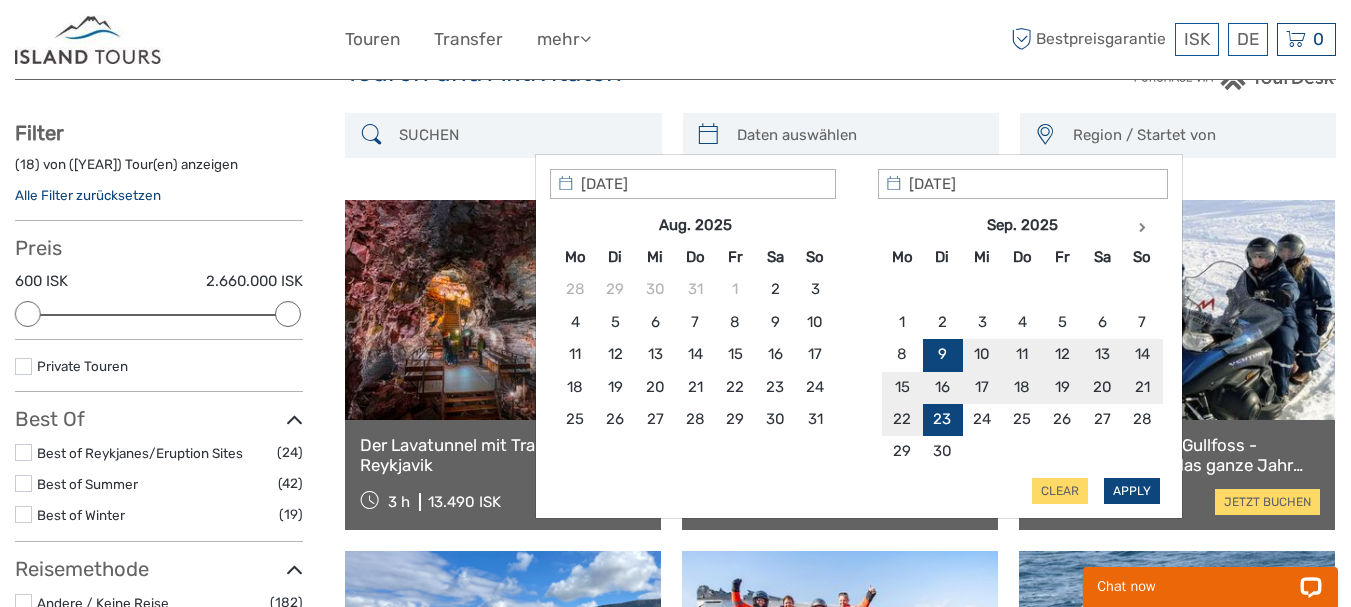 click on "Apply" at bounding box center [1132, 491] 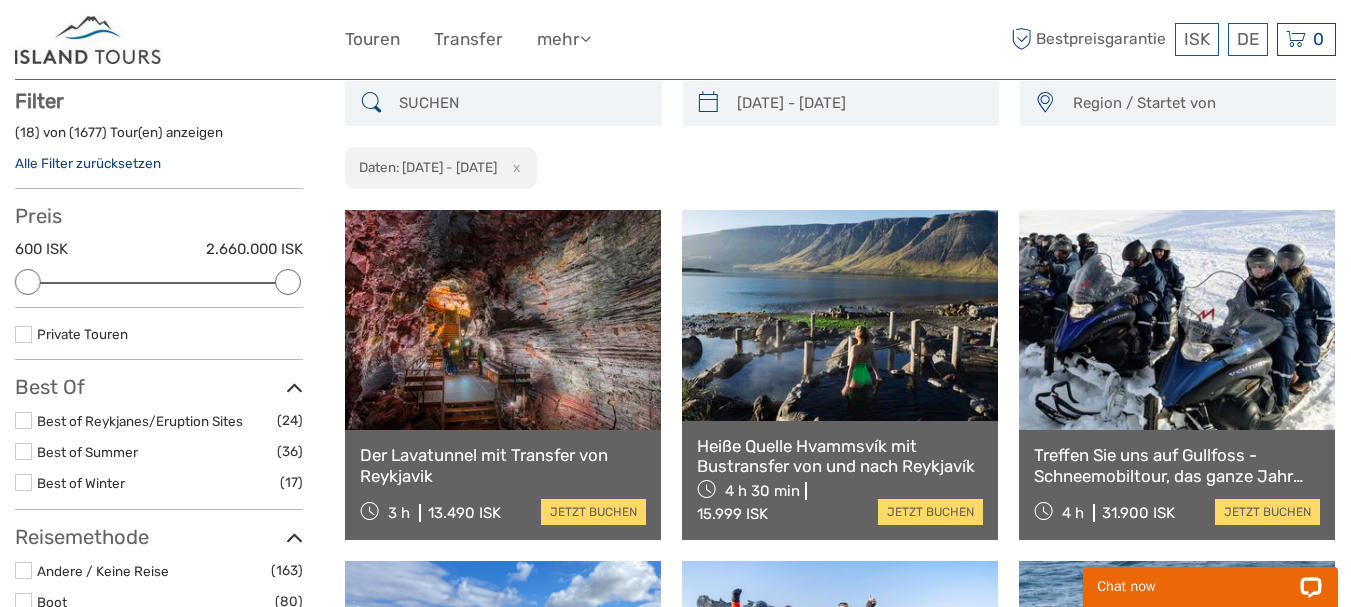 scroll, scrollTop: 114, scrollLeft: 0, axis: vertical 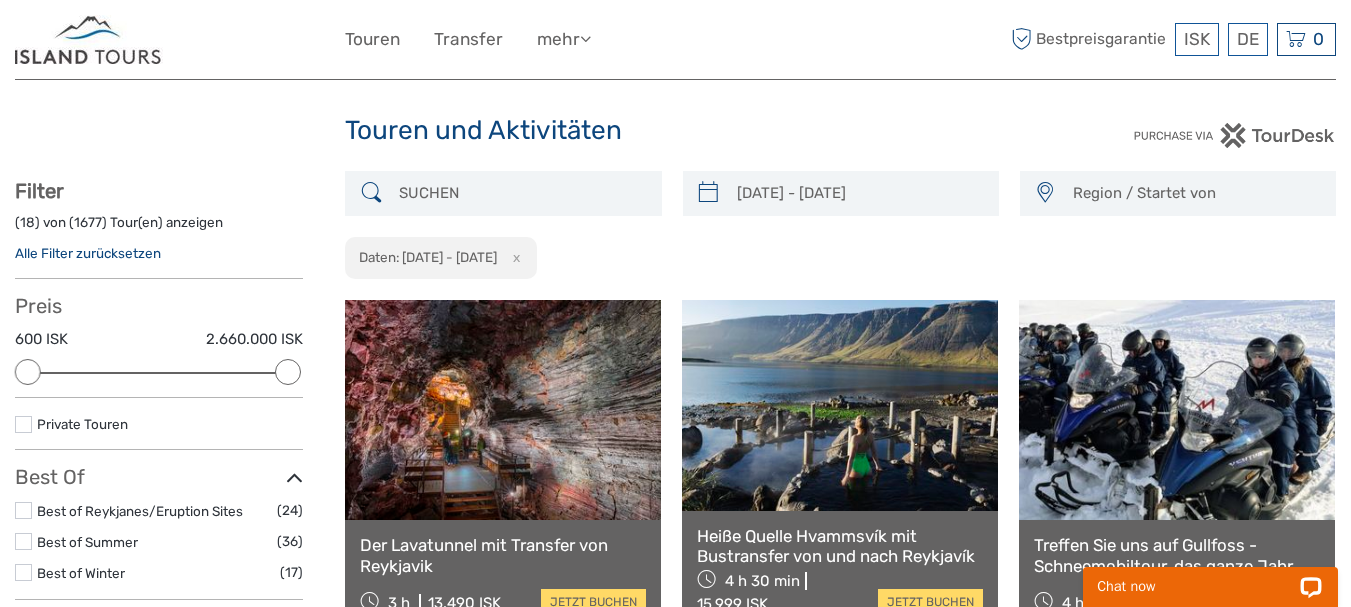 click on "Region / Startet von" at bounding box center [1195, 193] 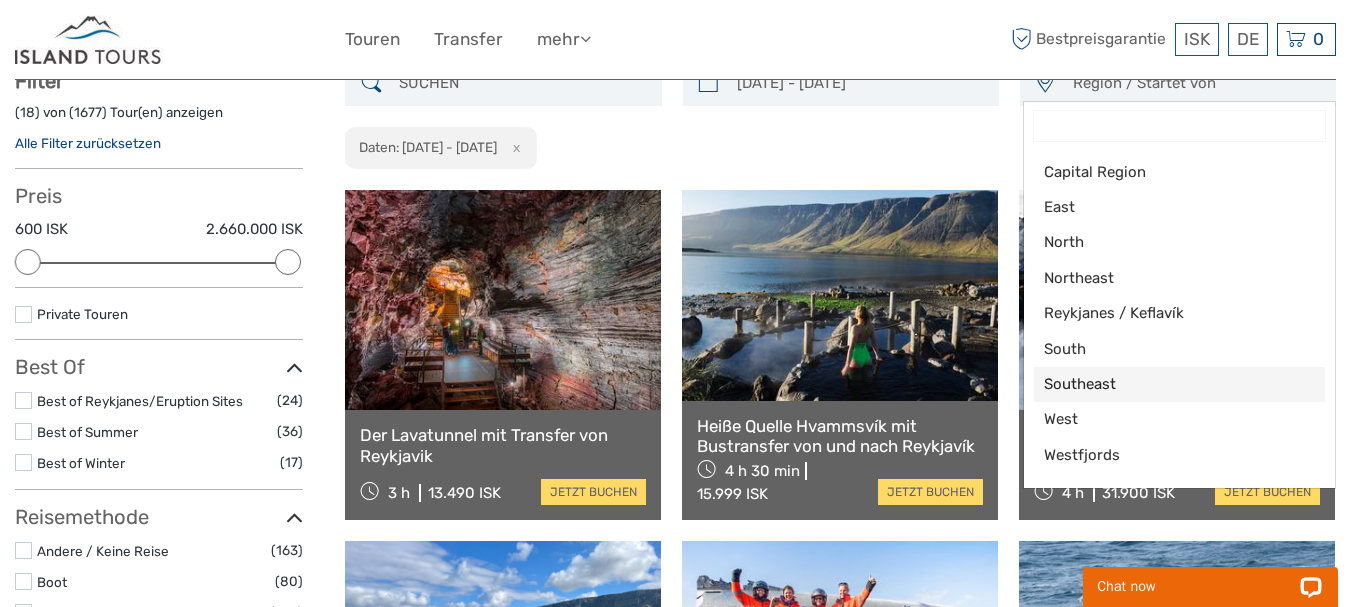 scroll, scrollTop: 190, scrollLeft: 0, axis: vertical 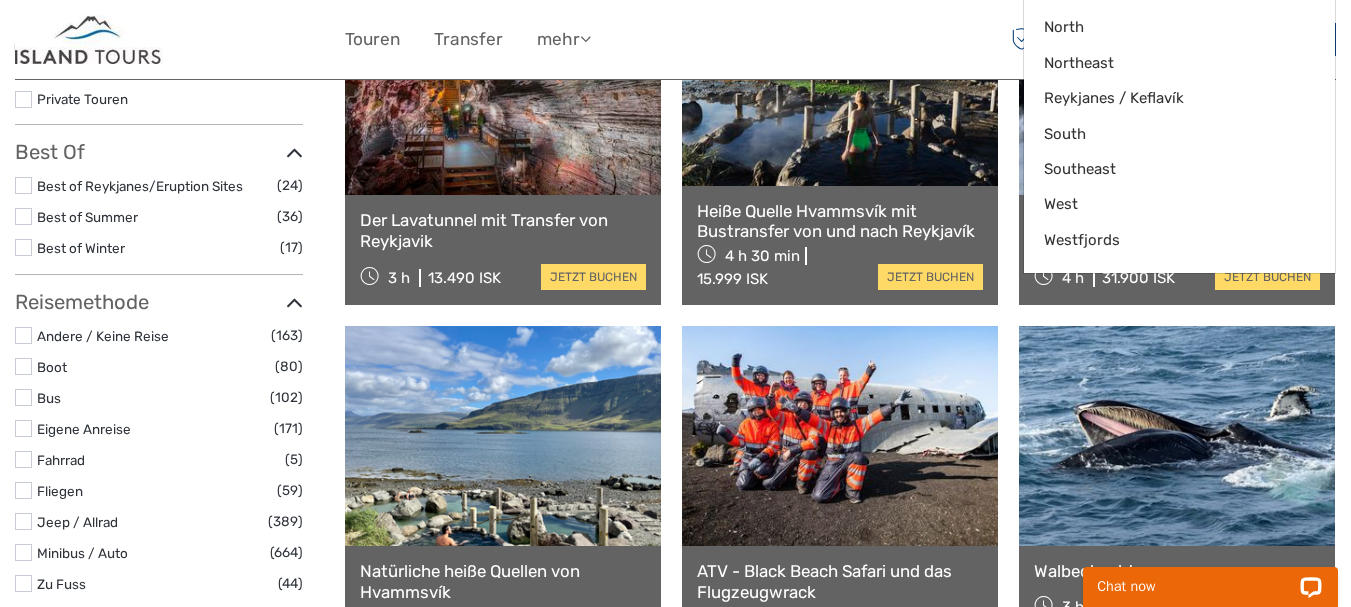click on "ISK
ISK
€
$
£
DE
English
Español
Deutsch
Touren
Transfer
mehr
Essen & Trinken
Reiseartikel / Artikel über Reisen
Essen & Trinken
Reiseartikel / Artikel über Reisen
Bestpreisgarantie" at bounding box center (675, 39) 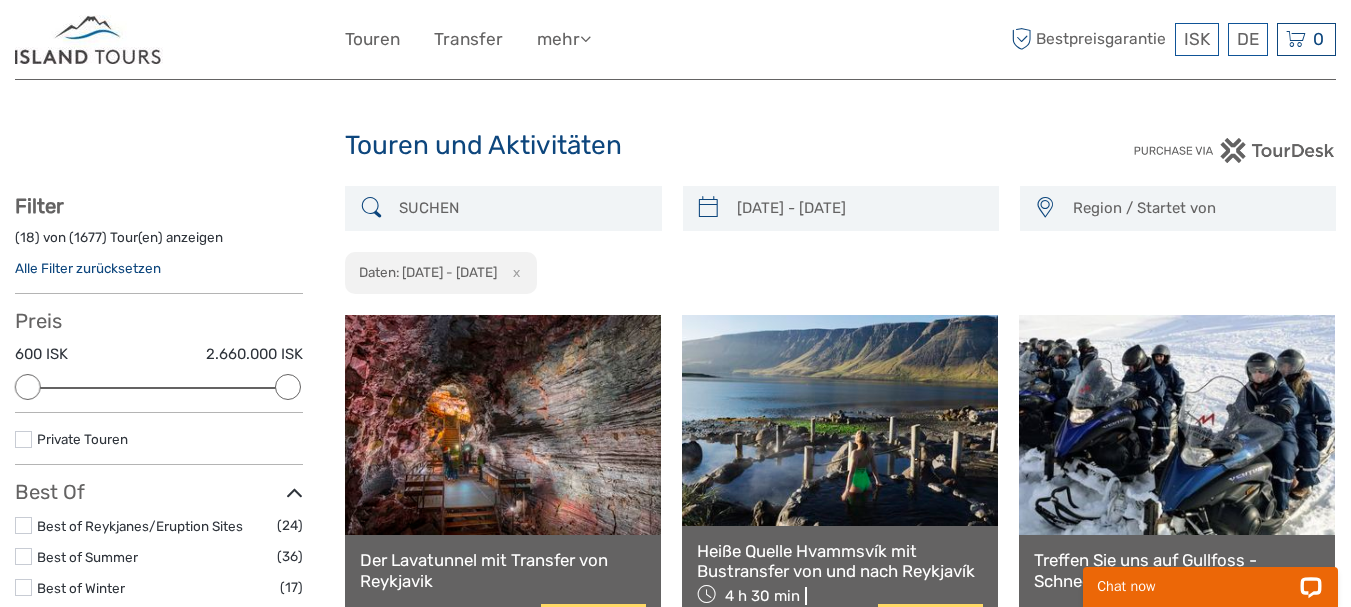 scroll, scrollTop: 0, scrollLeft: 0, axis: both 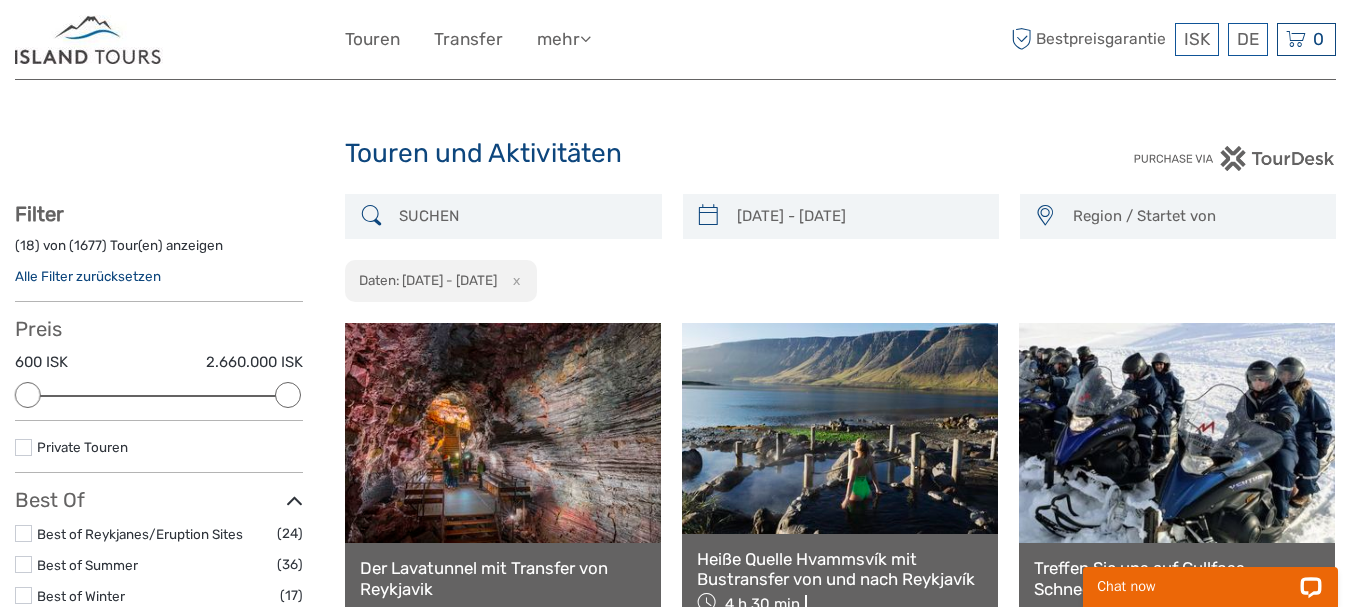 click at bounding box center (708, 216) 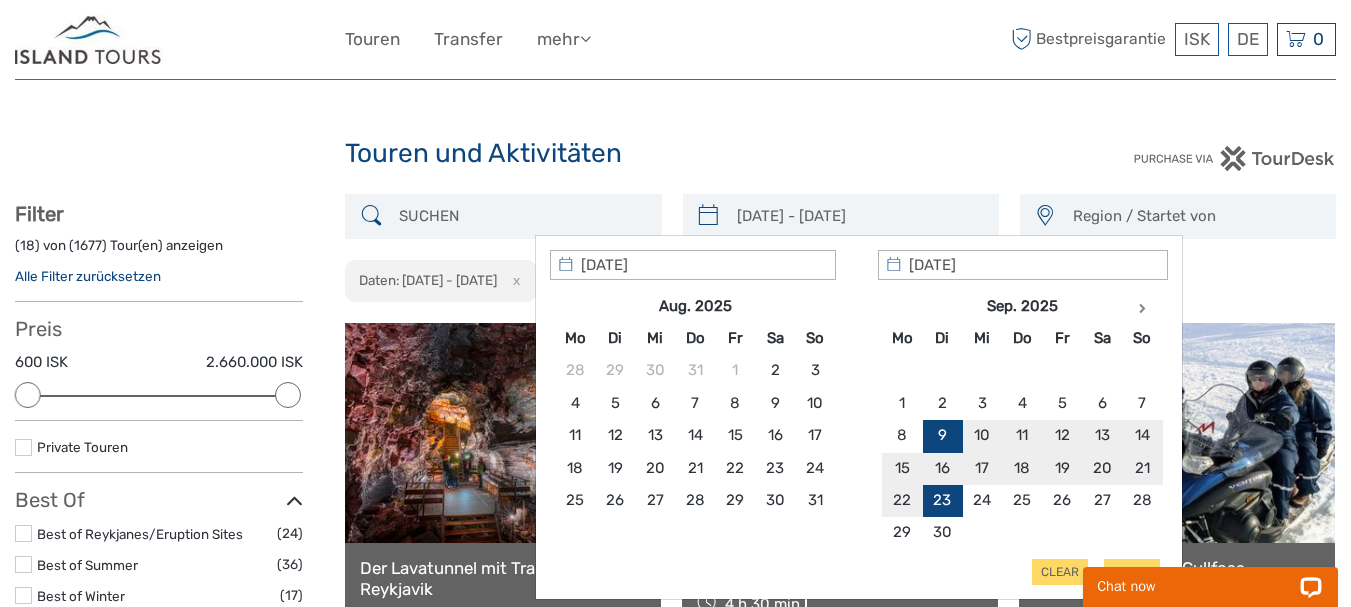 type on "09/09/2025" 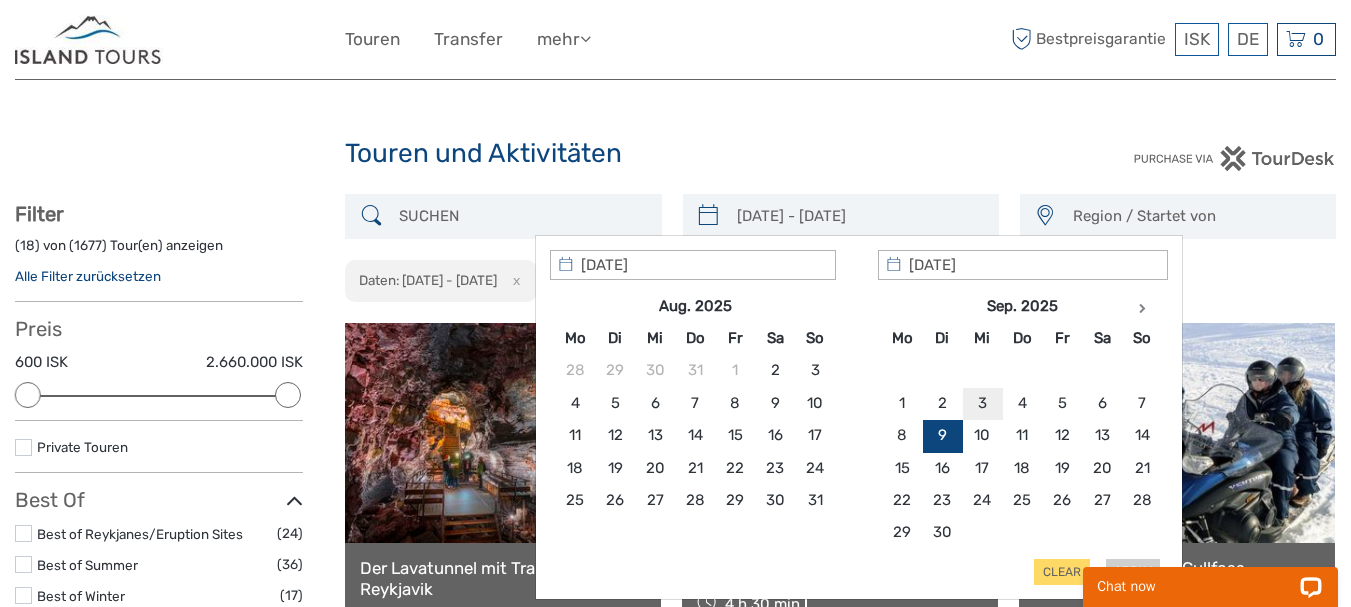 type on "03/09/2025" 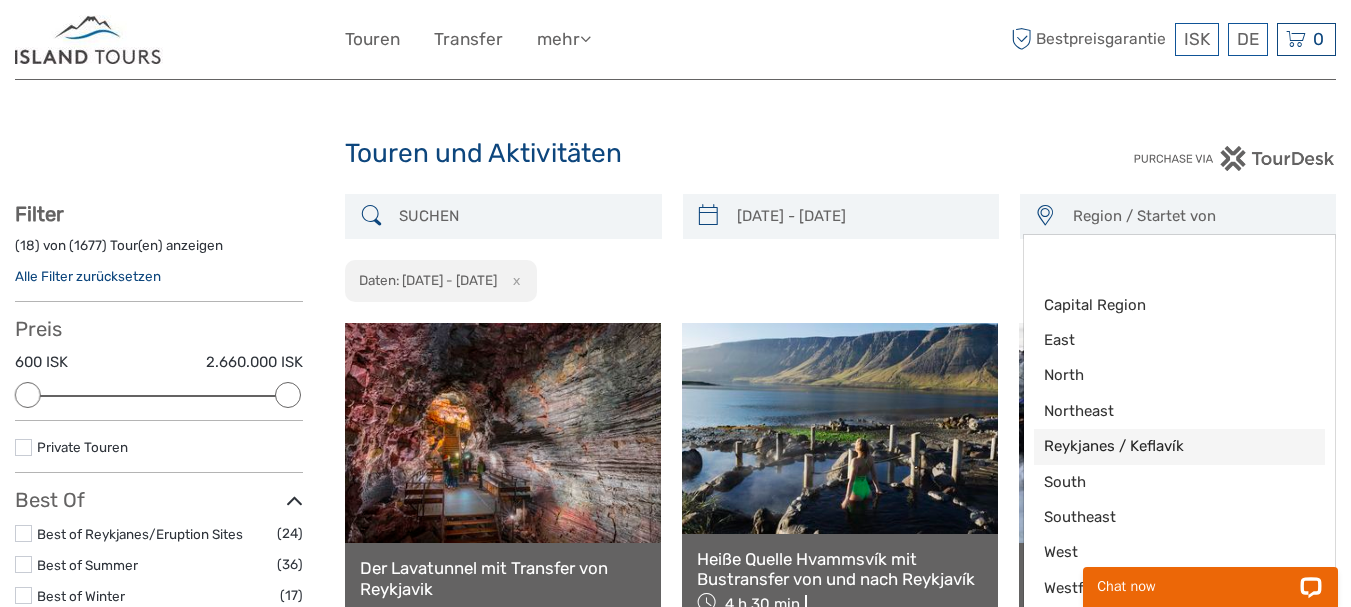 click on "Reykjanes / Keflavík" at bounding box center [1162, 446] 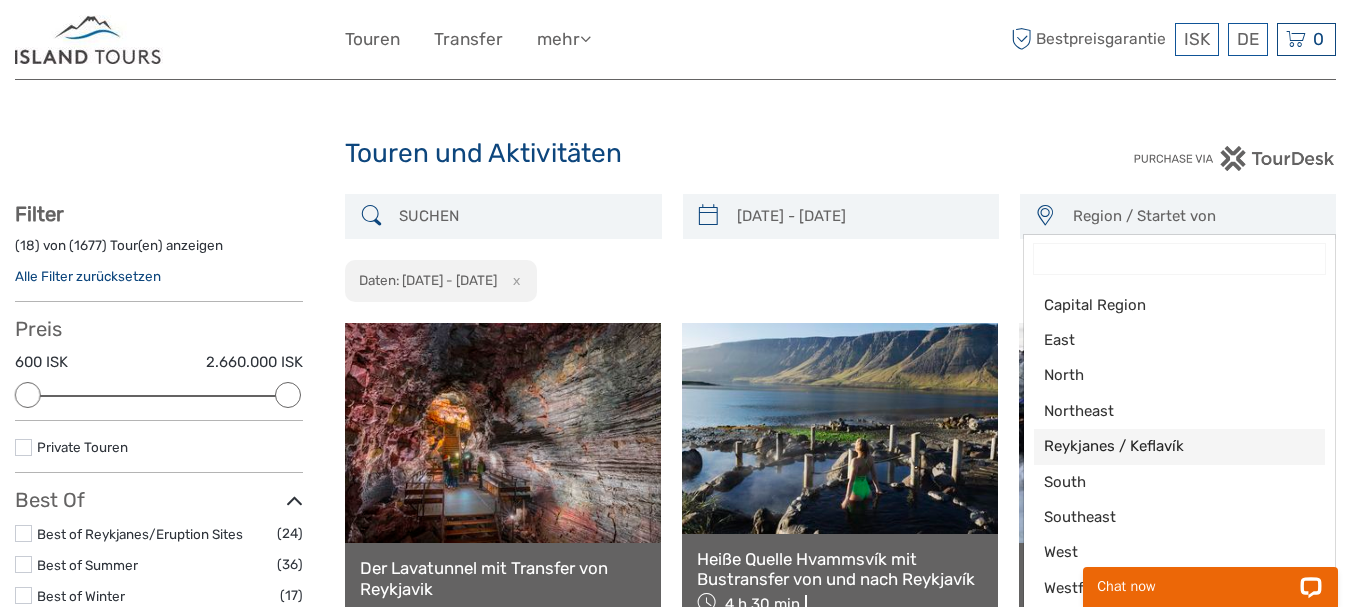 select on "Reykjanes / Keflavík" 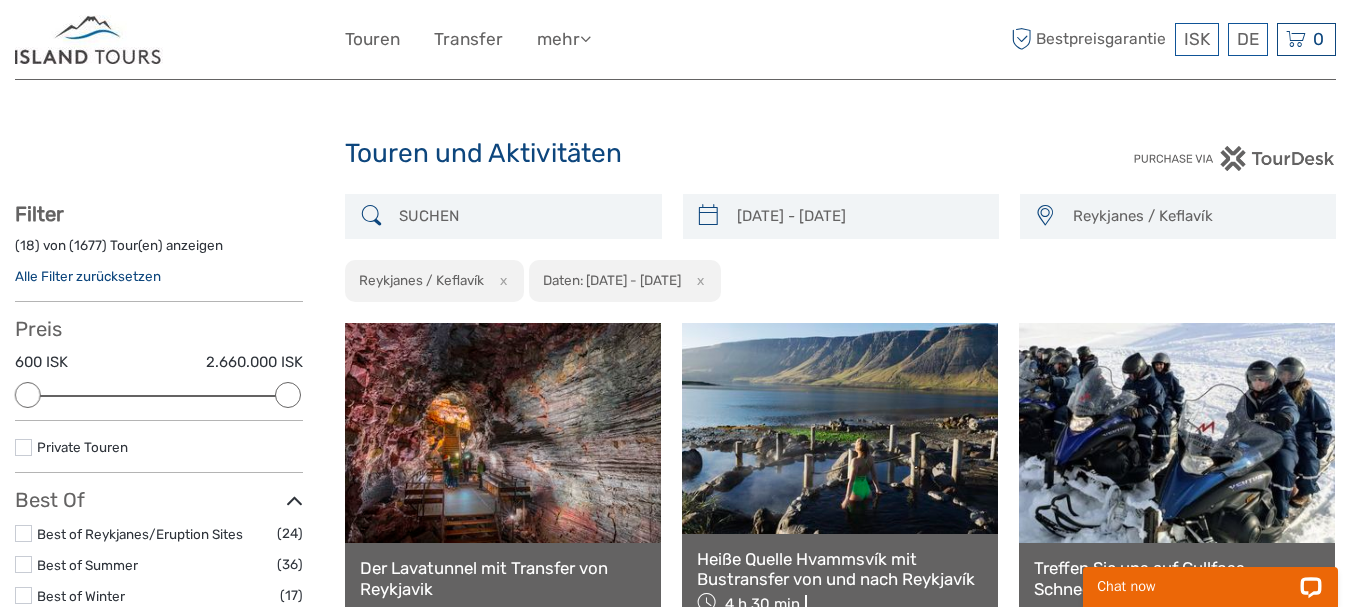 scroll, scrollTop: 62, scrollLeft: 0, axis: vertical 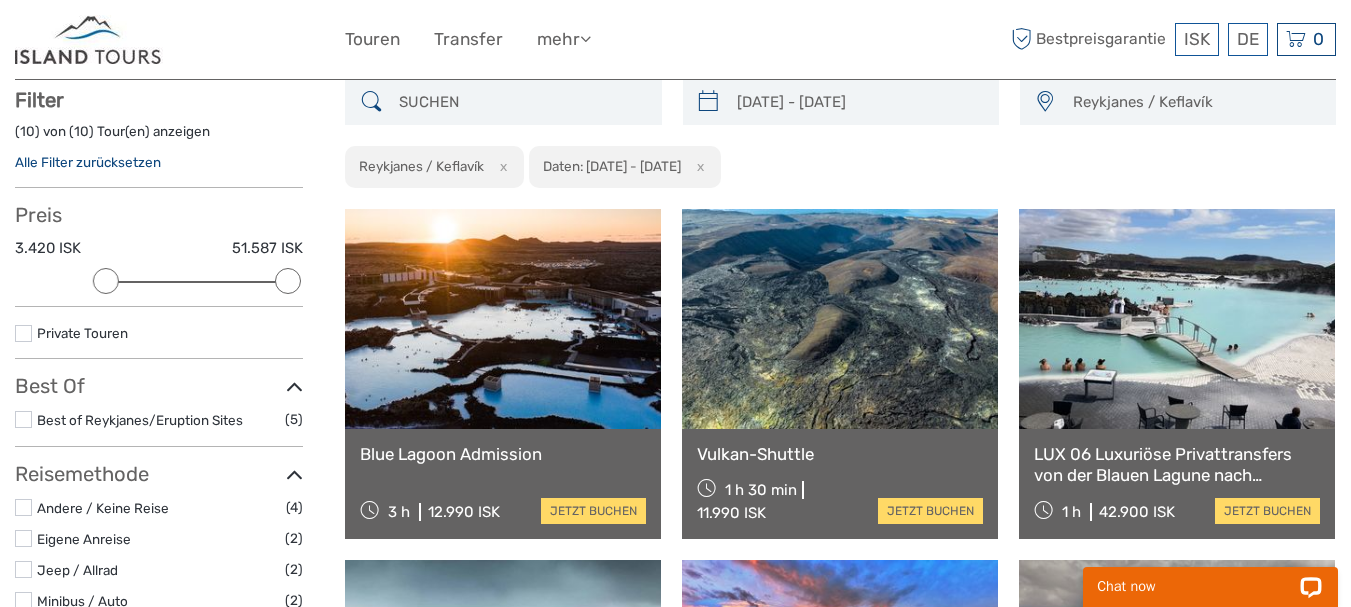 type on "23/09/2025" 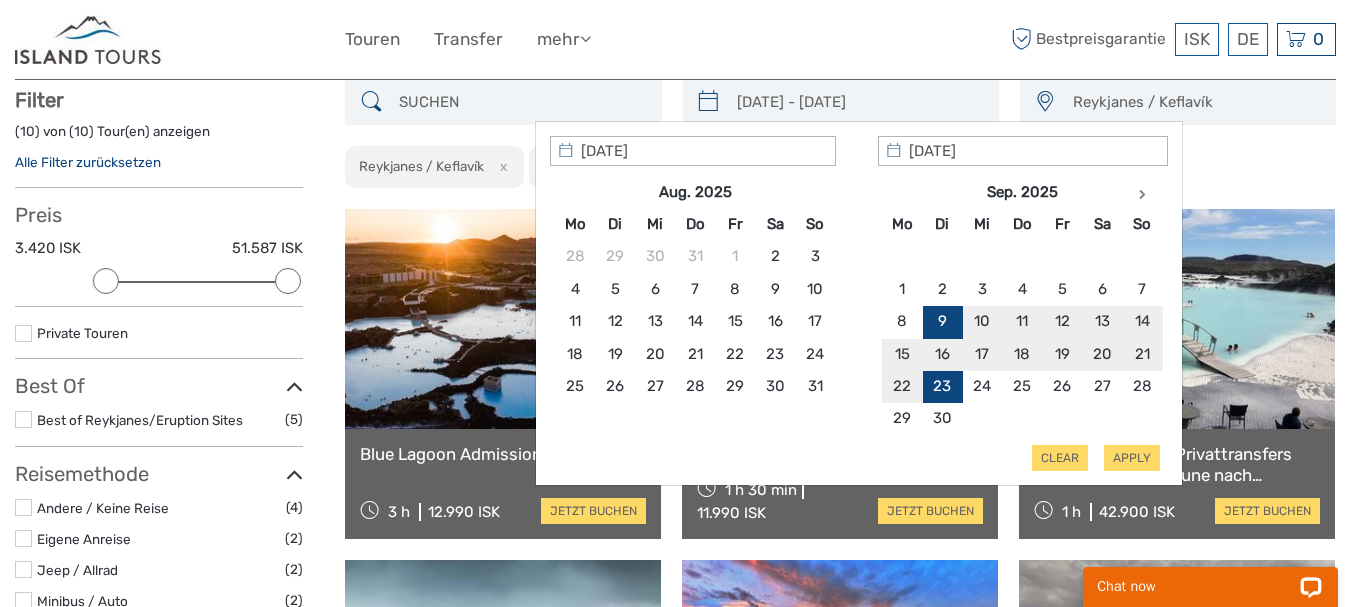 click on "09/09/2025 - 23/09/2025" at bounding box center (859, 102) 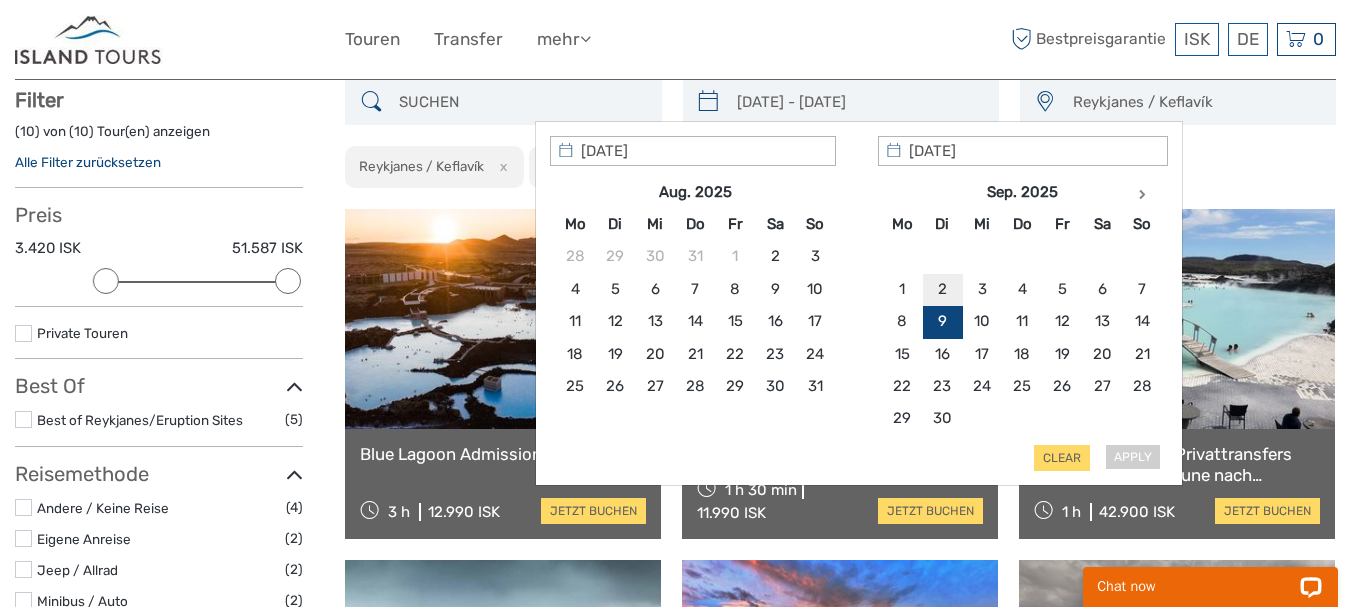 type on "09/09/2025" 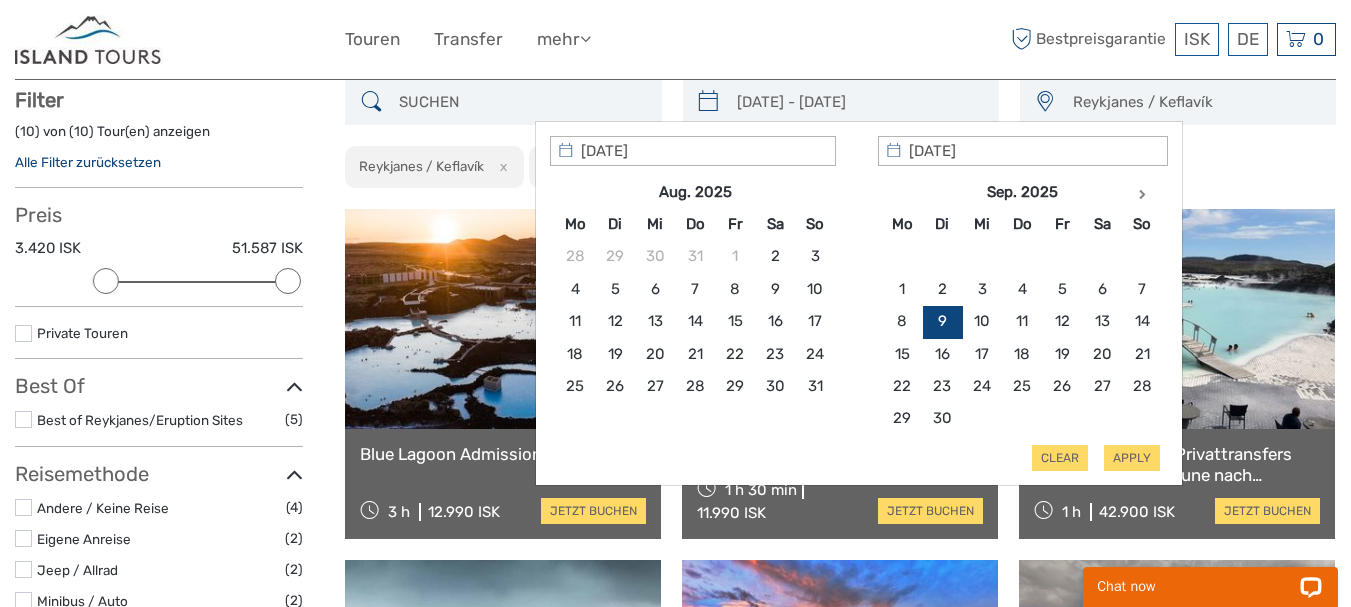 type on "09/09/2025" 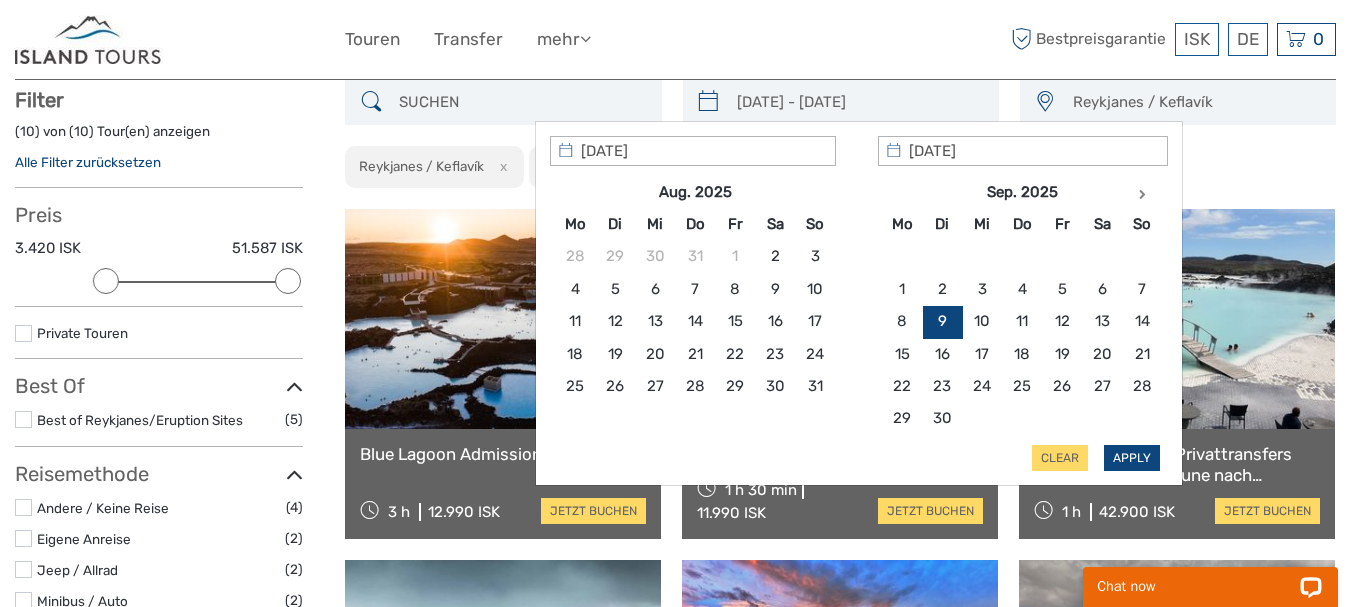 click on "Apply" at bounding box center (1132, 458) 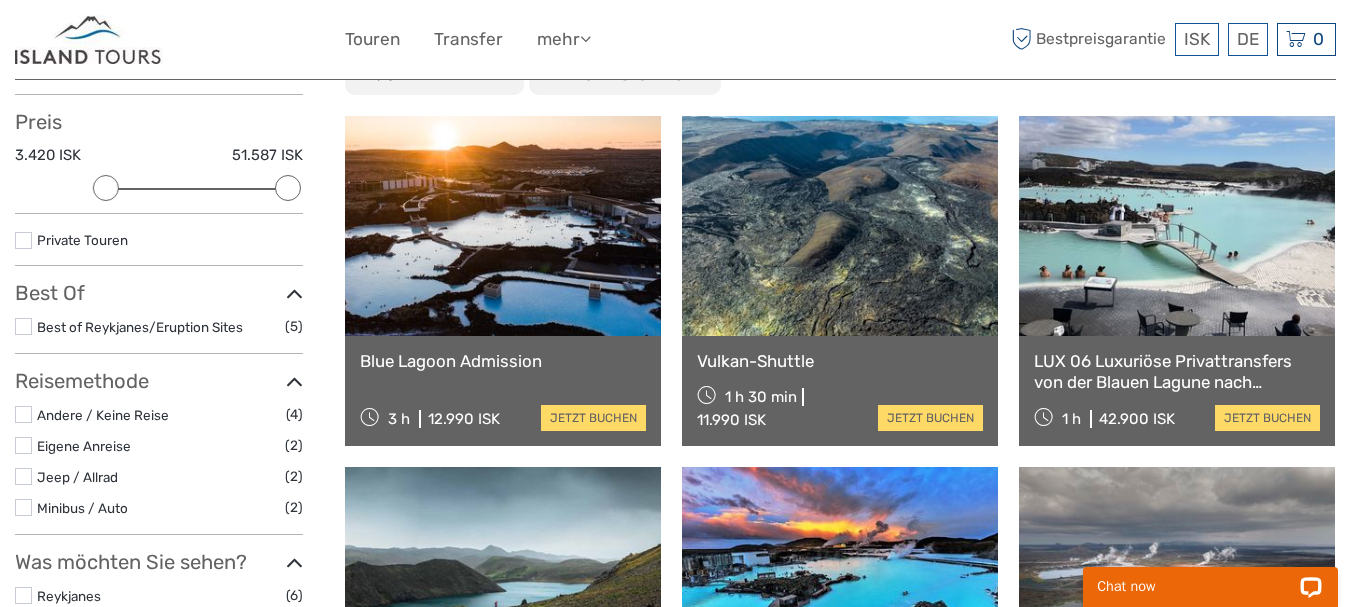 scroll, scrollTop: 227, scrollLeft: 0, axis: vertical 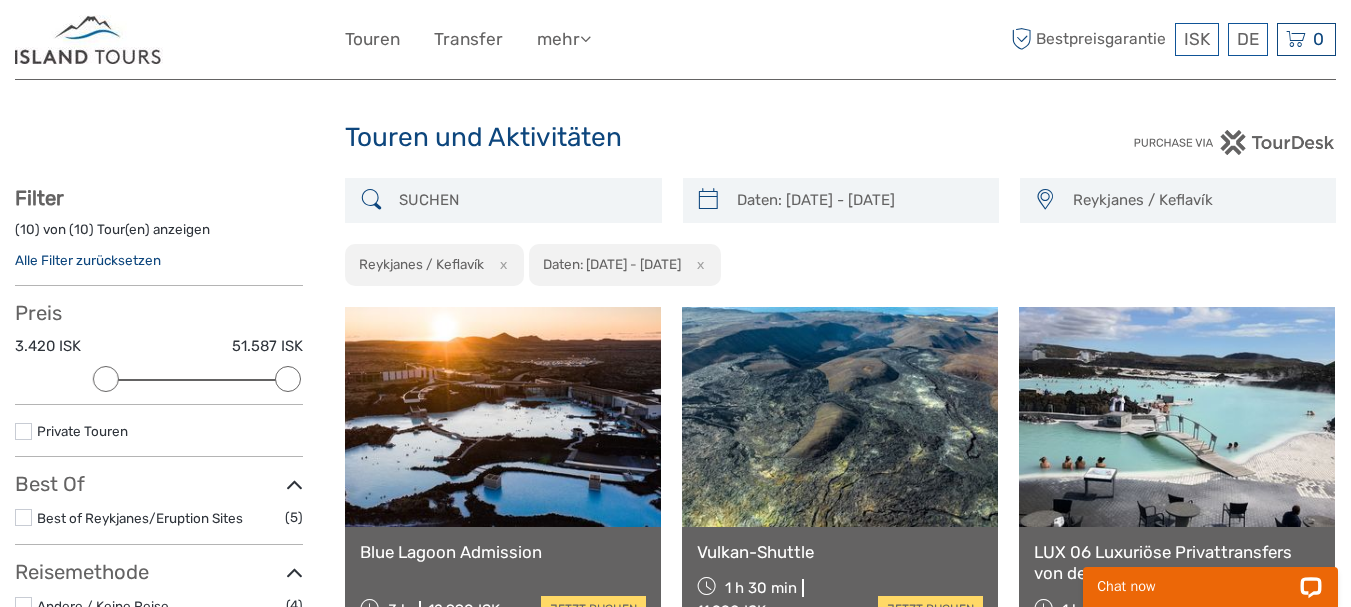 click at bounding box center [708, 200] 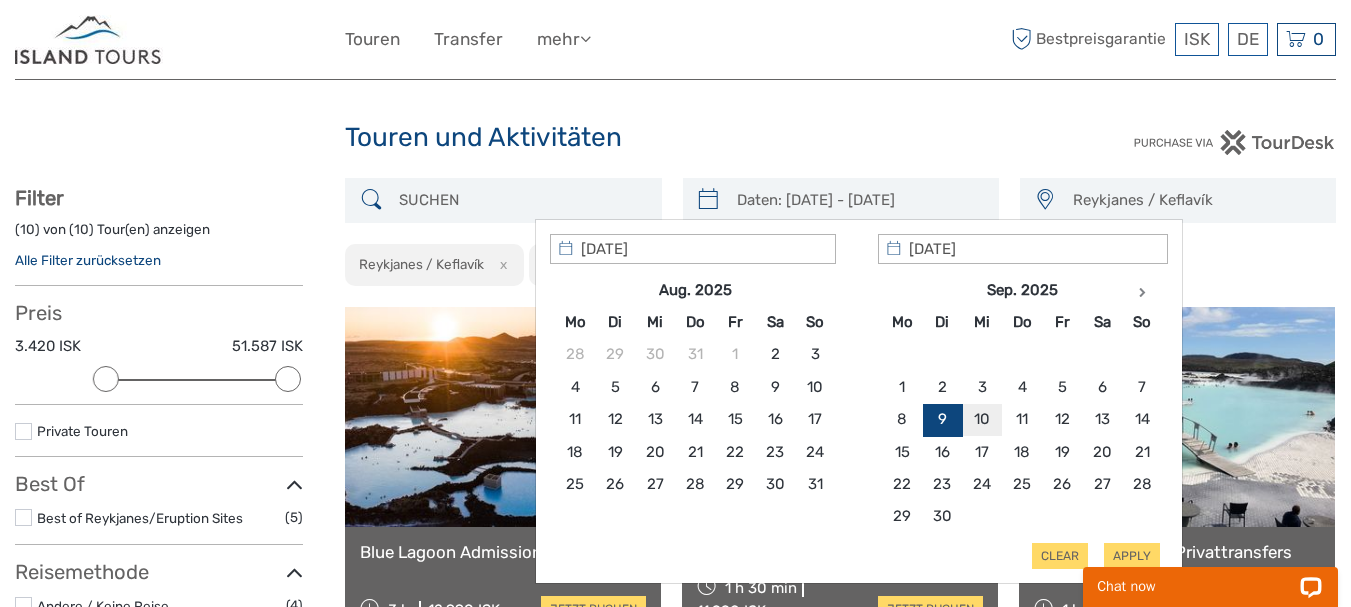 type on "10/09/2025" 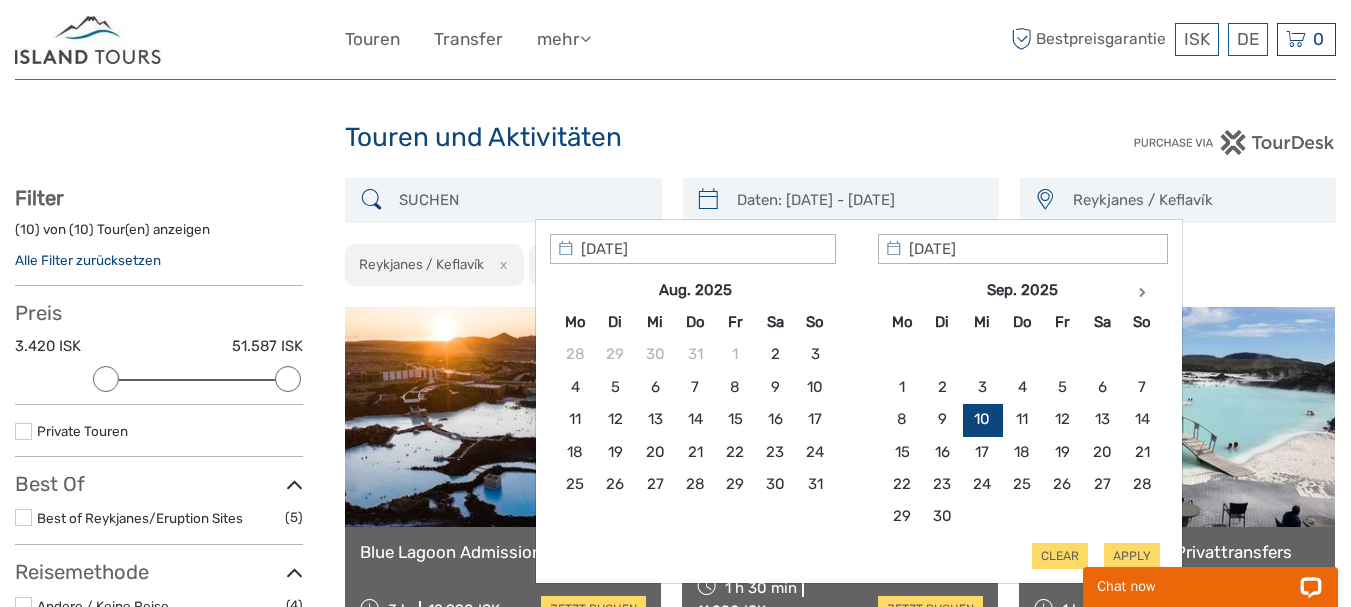 type on "10/09/2025" 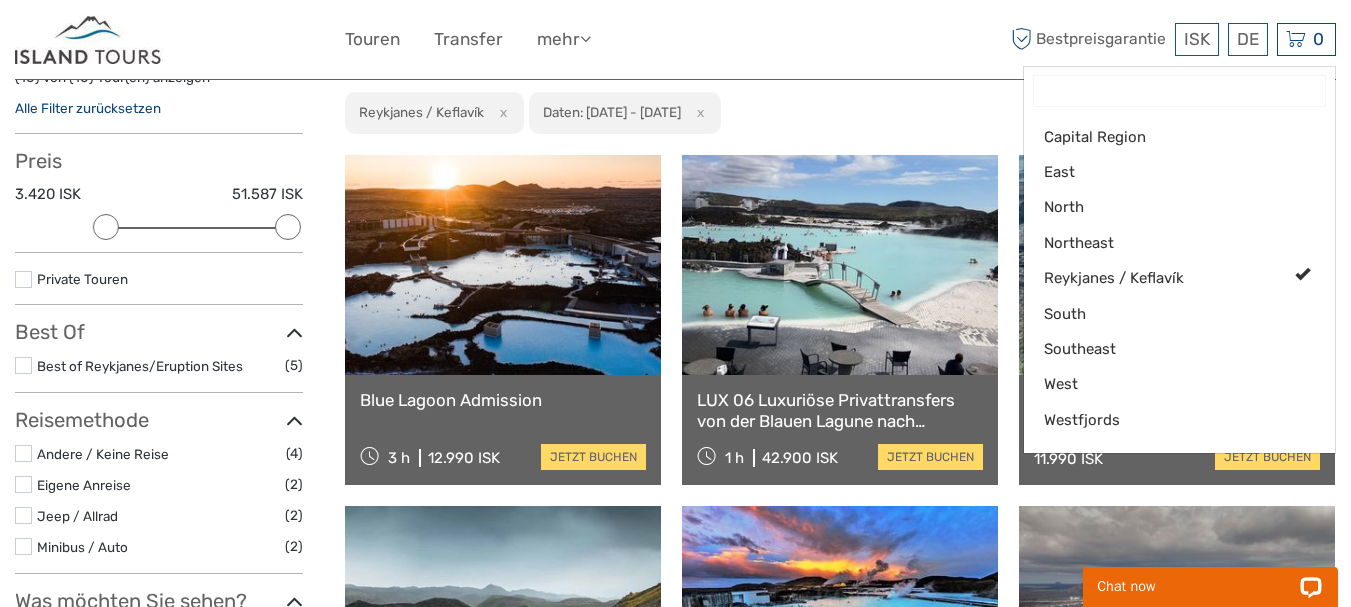 scroll, scrollTop: 147, scrollLeft: 0, axis: vertical 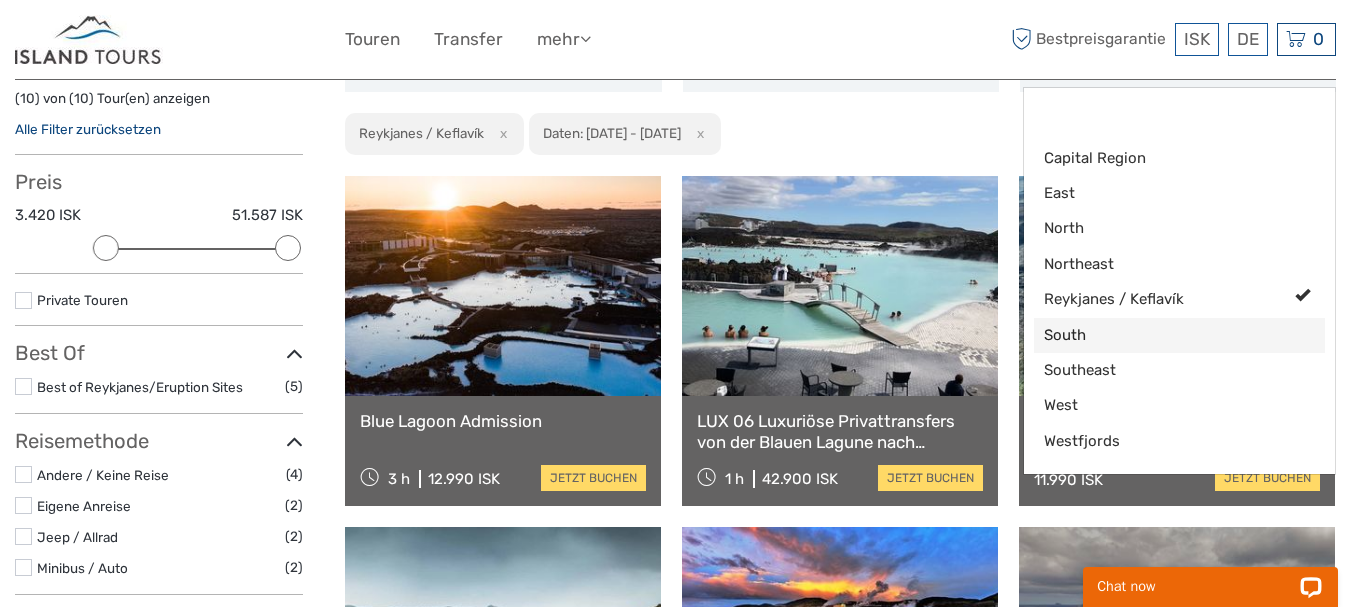 click on "South" at bounding box center (1162, 335) 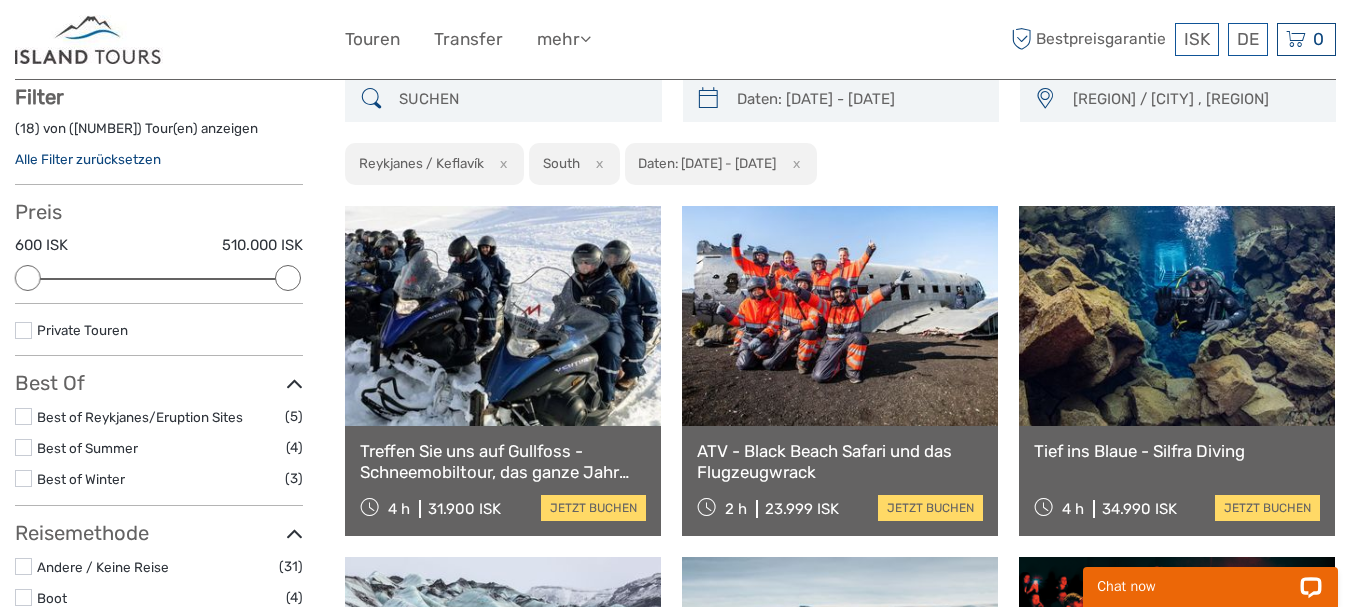 scroll, scrollTop: 114, scrollLeft: 0, axis: vertical 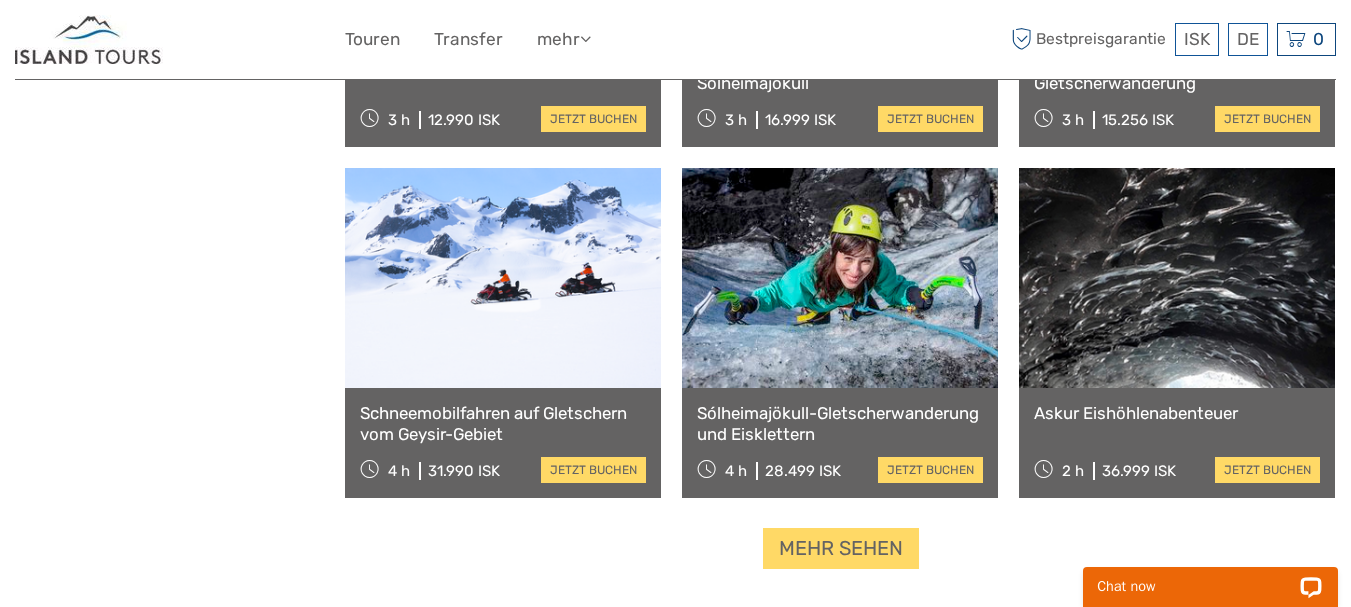 click on "Mehr sehen" at bounding box center (841, 548) 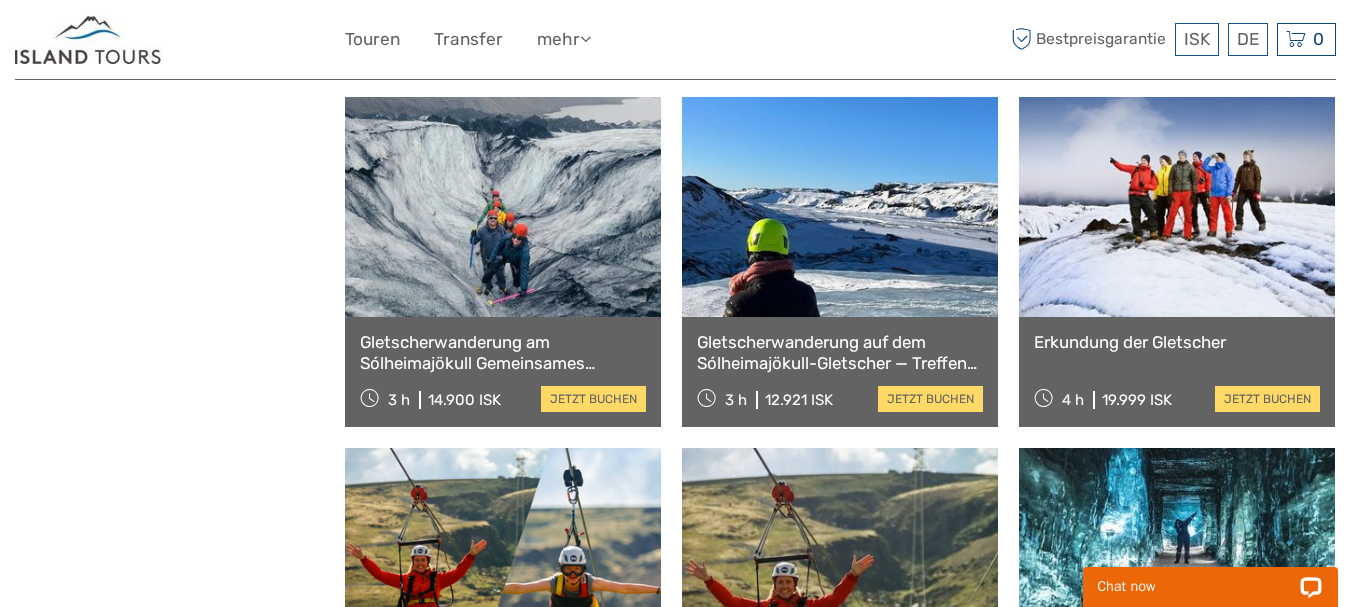 scroll, scrollTop: 2674, scrollLeft: 0, axis: vertical 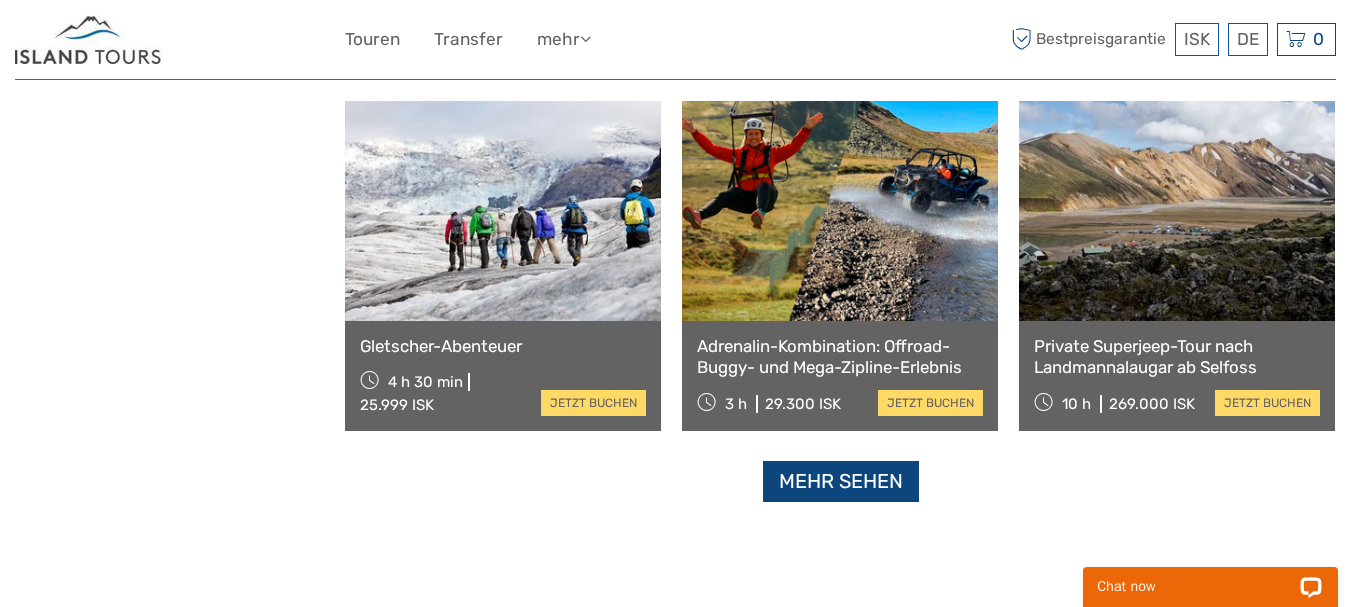 click on "Mehr sehen" at bounding box center (841, 481) 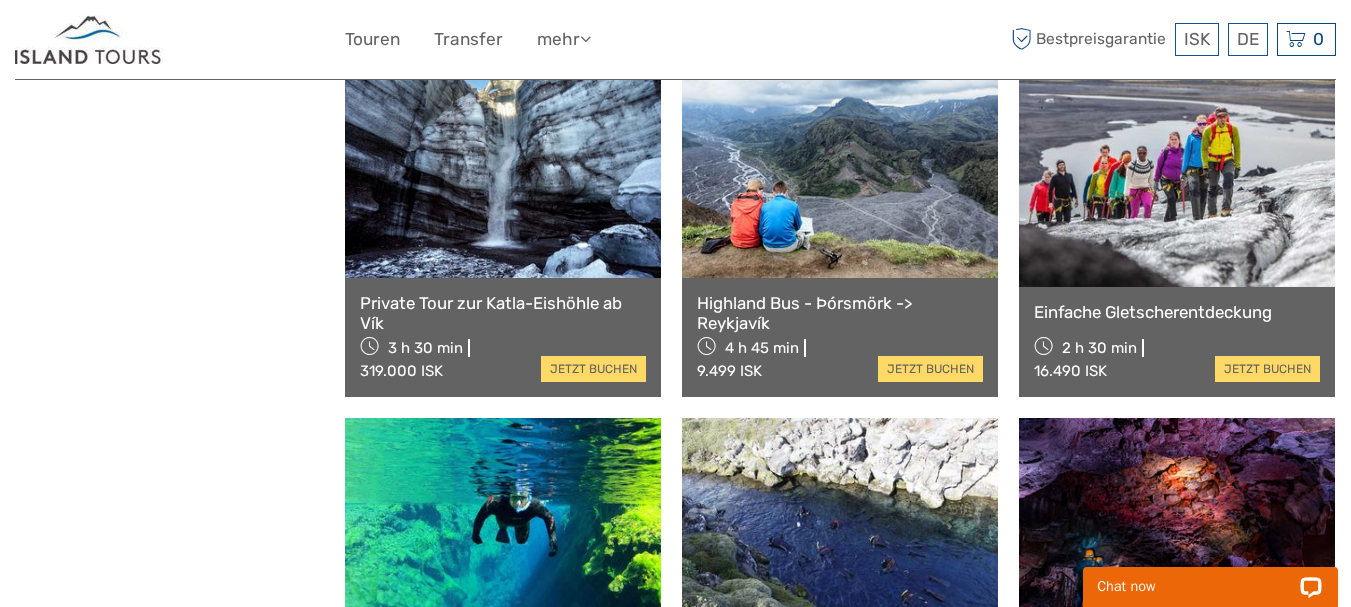 scroll, scrollTop: 5145, scrollLeft: 0, axis: vertical 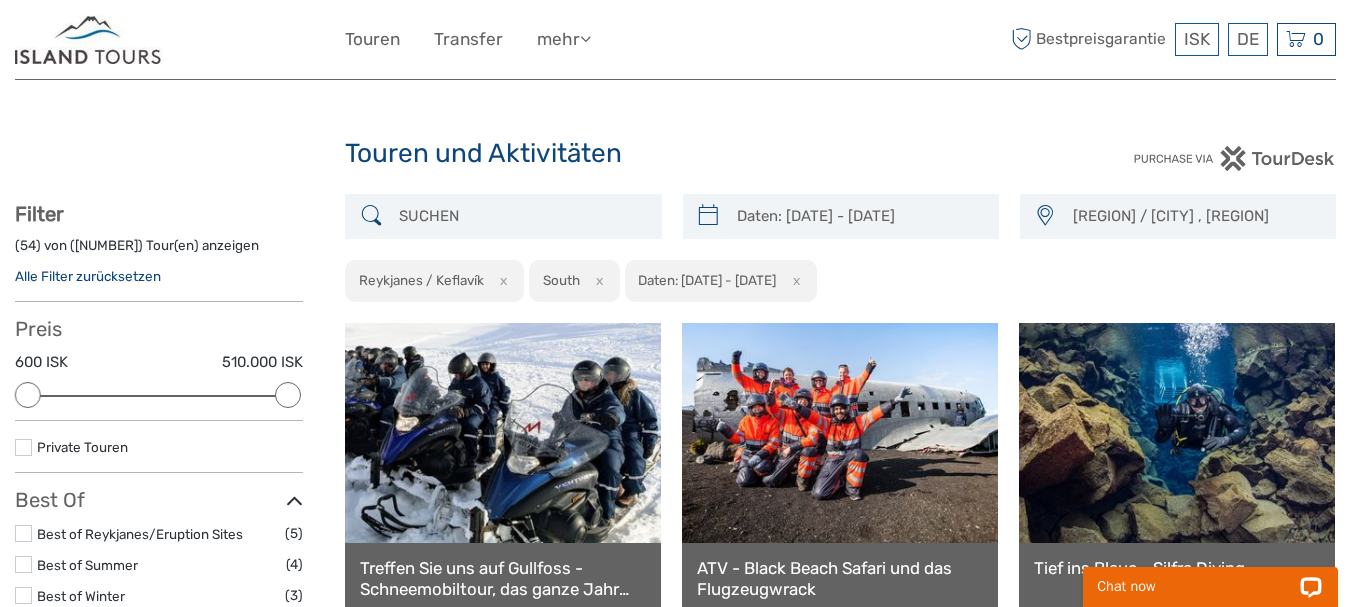 click on "x" at bounding box center (500, 280) 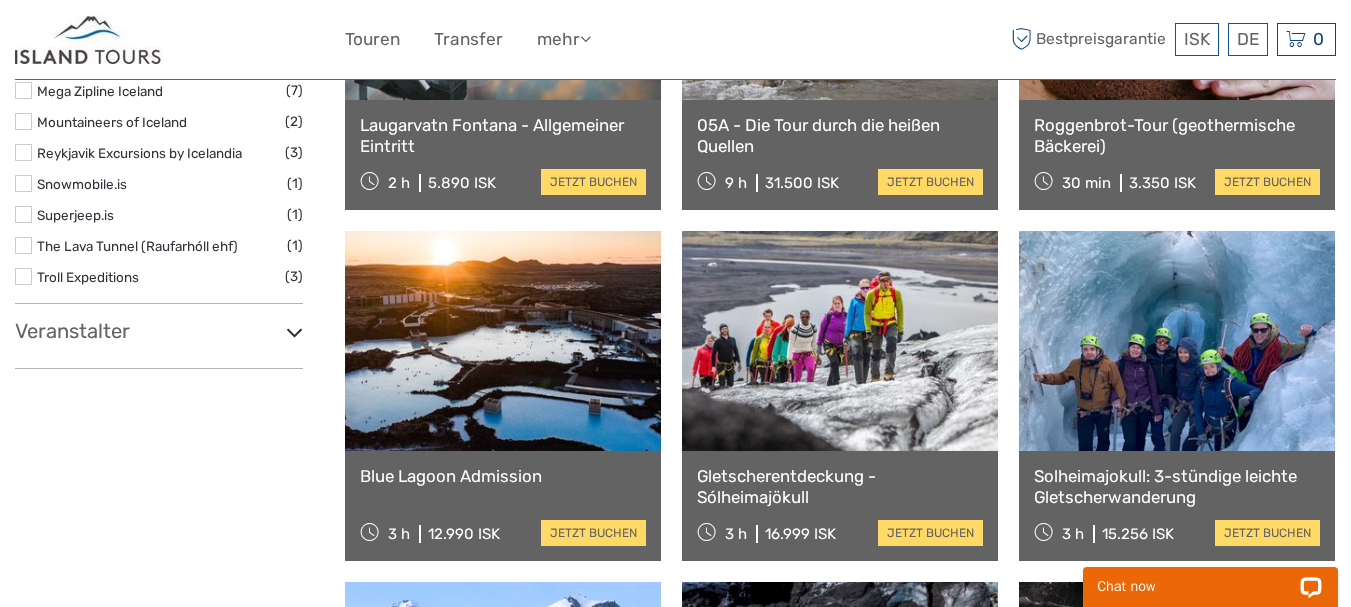 scroll, scrollTop: 1614, scrollLeft: 0, axis: vertical 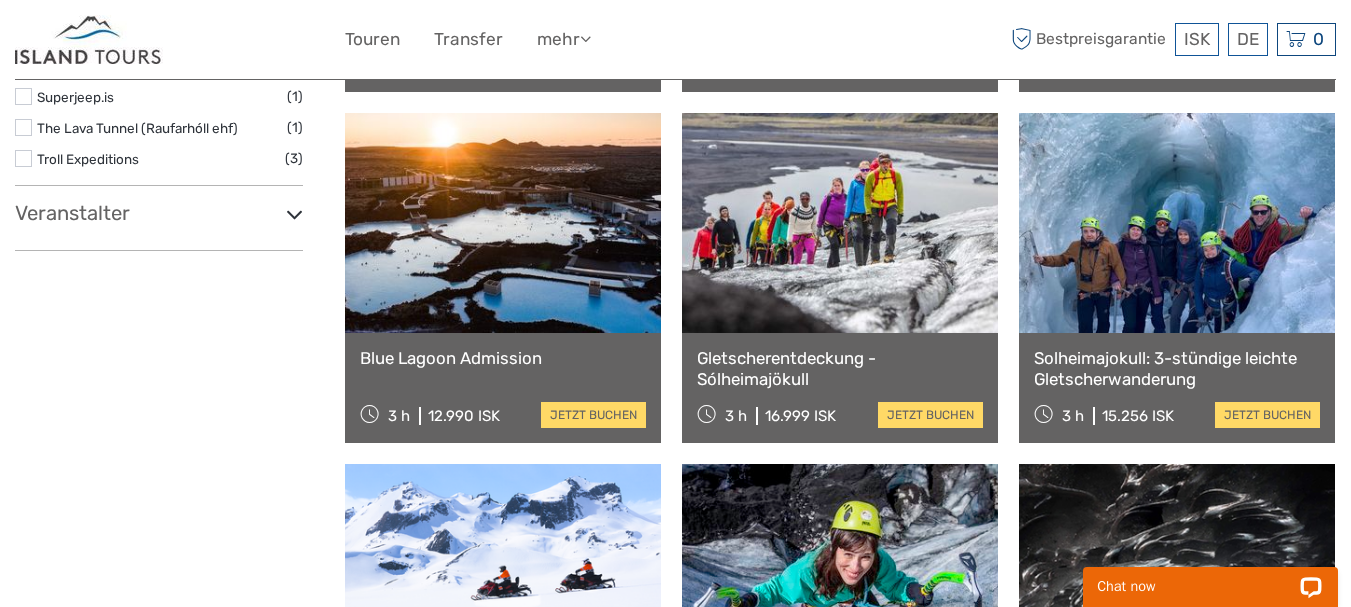 click on "Veranstalter" at bounding box center [159, 213] 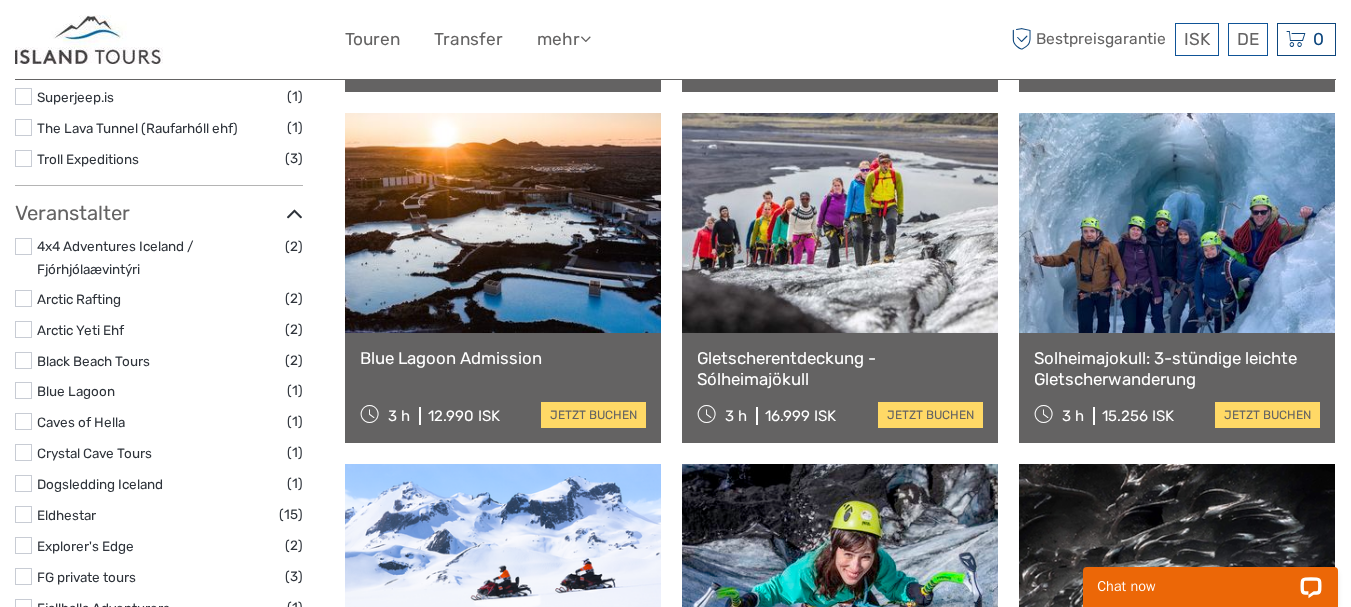 click on "Veranstalter" at bounding box center (159, 213) 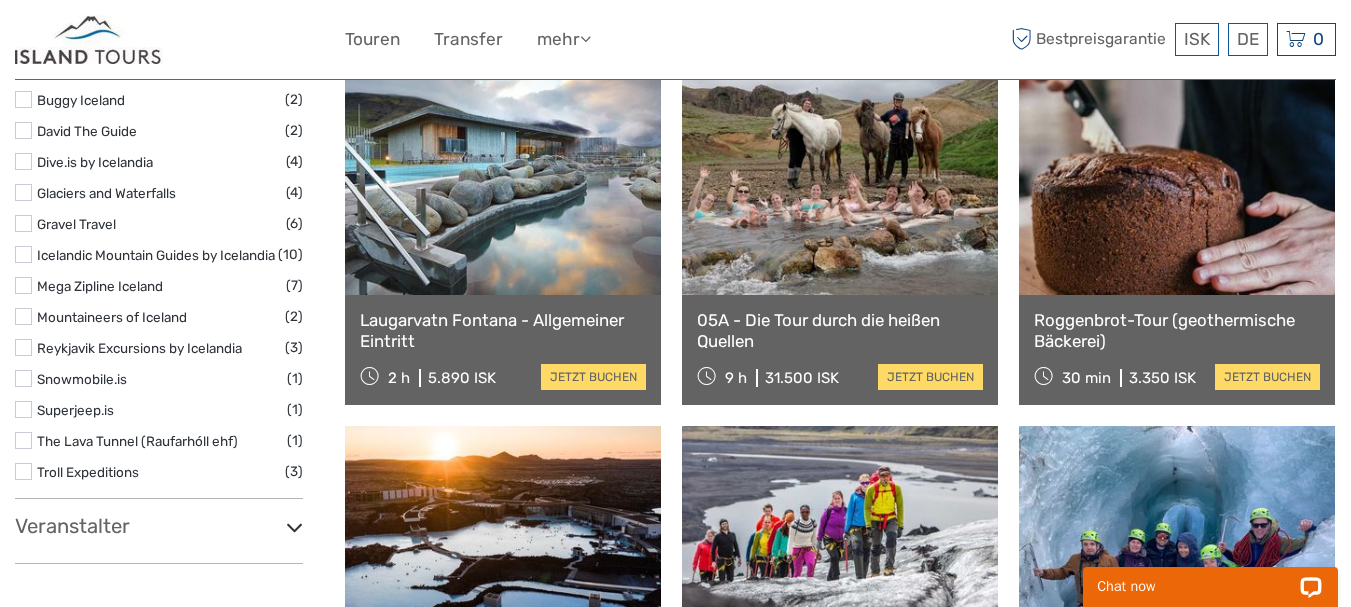 scroll, scrollTop: 1235, scrollLeft: 0, axis: vertical 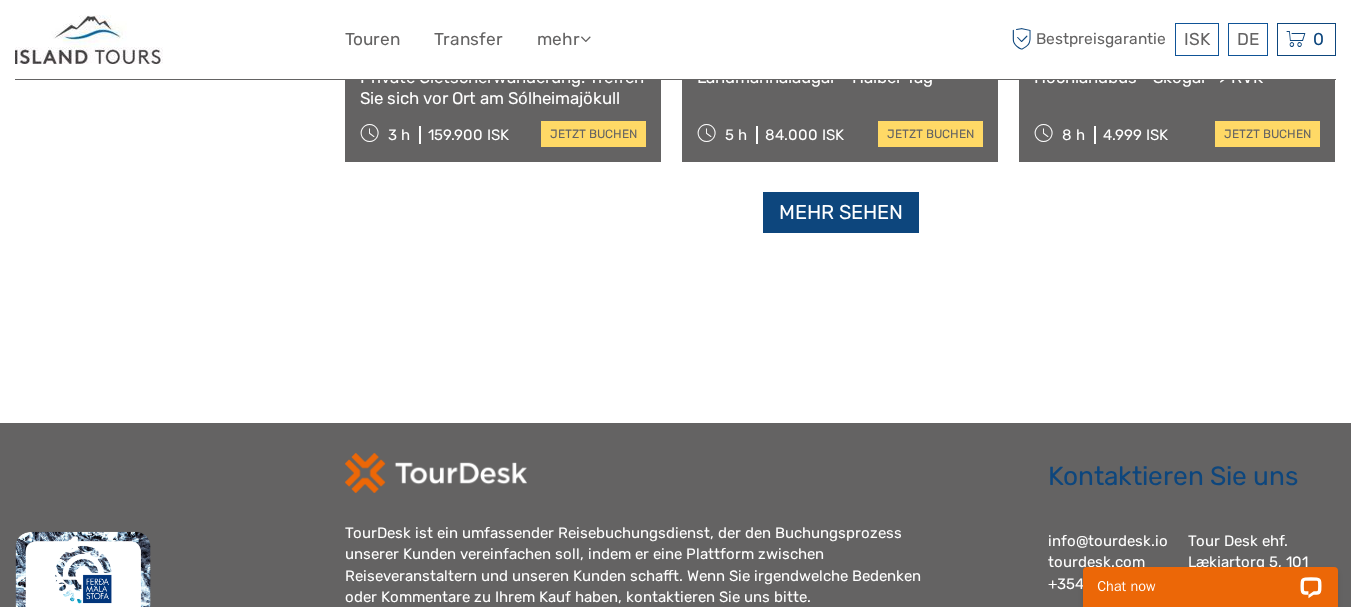 click on "Mehr sehen" at bounding box center [841, 212] 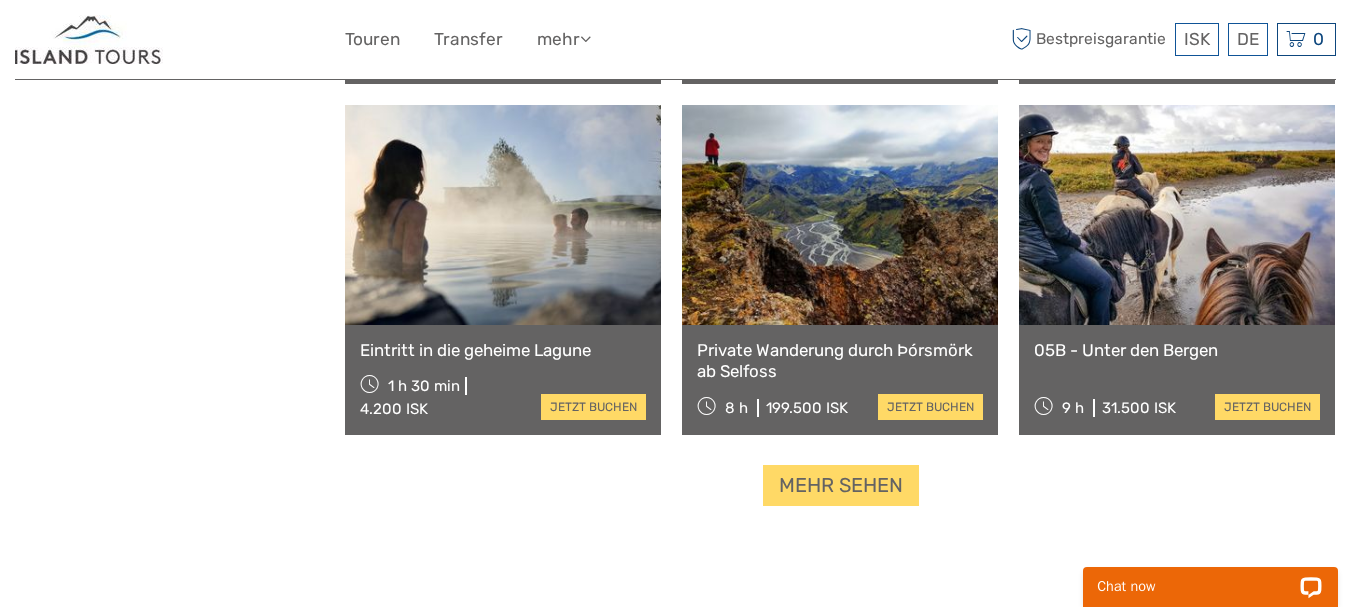 scroll, scrollTop: 10377, scrollLeft: 0, axis: vertical 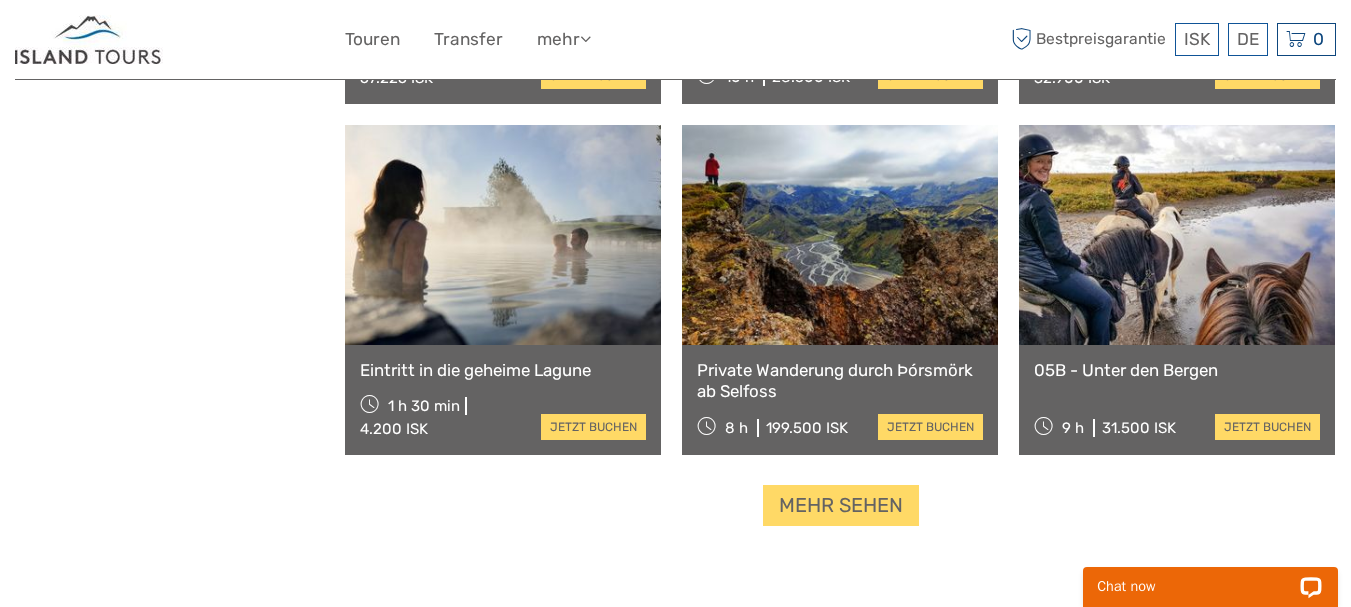 click on "Mehr sehen" at bounding box center (841, 505) 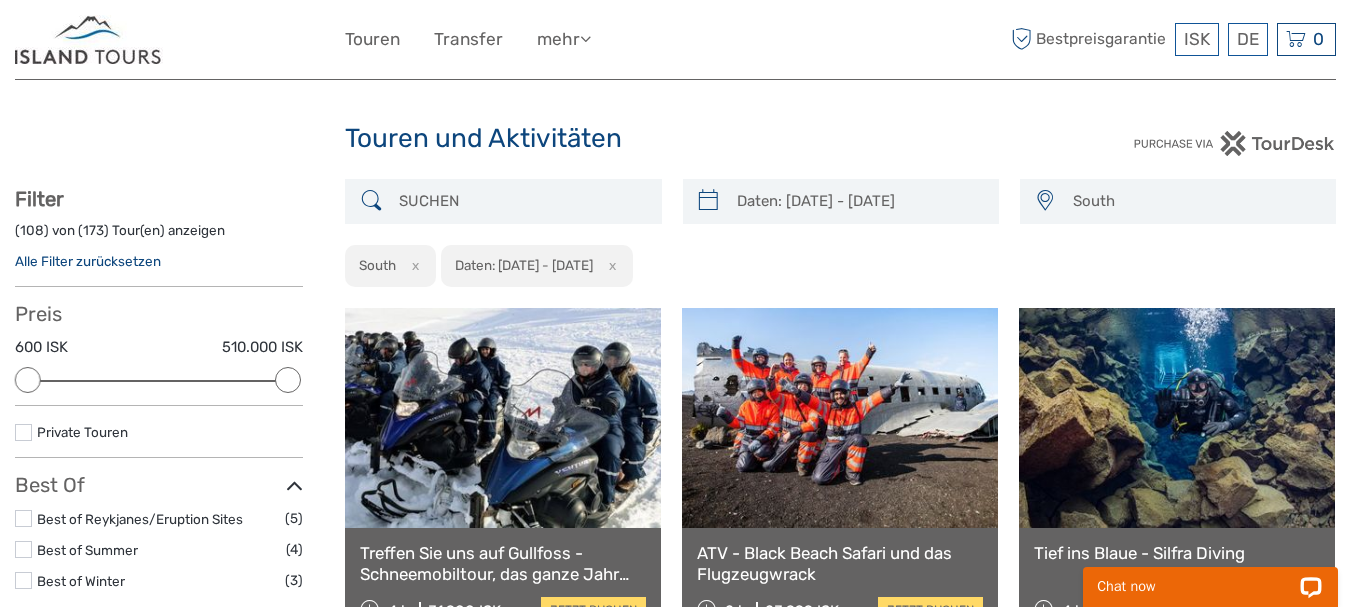 scroll, scrollTop: 0, scrollLeft: 0, axis: both 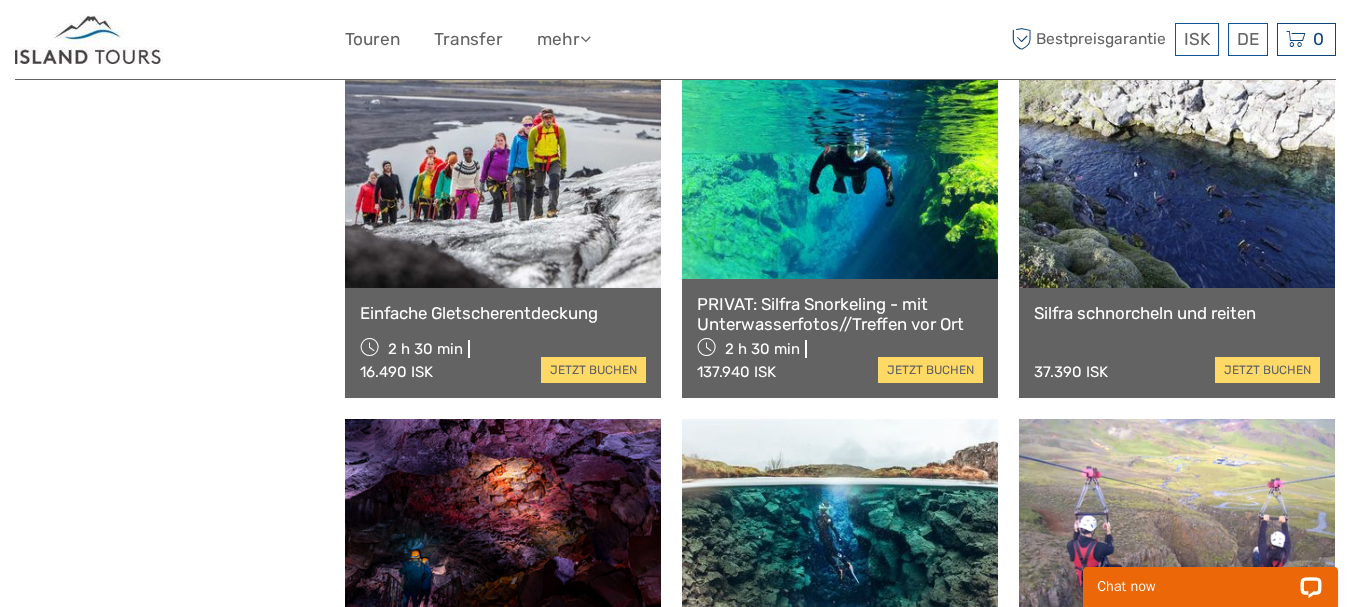 click on "Filter anzeigen
Filter ausblenden
Filter
( 108 ) von ( 173 ) Tour(en) anzeigen
Alle Filter zurücksetzen
Preis
600 ISK   510.000 ISK
Löschen
Private Touren
Best Of
Best of Reykjanes/Eruption Sites
(5)
Best of Summer
(4)
Best of Winter
(3)
Keine tags verfügbar
Reisemethode
Andere / Keine Reise
(31)
Boot
(4)
Bus
(5)" at bounding box center (180, -659) 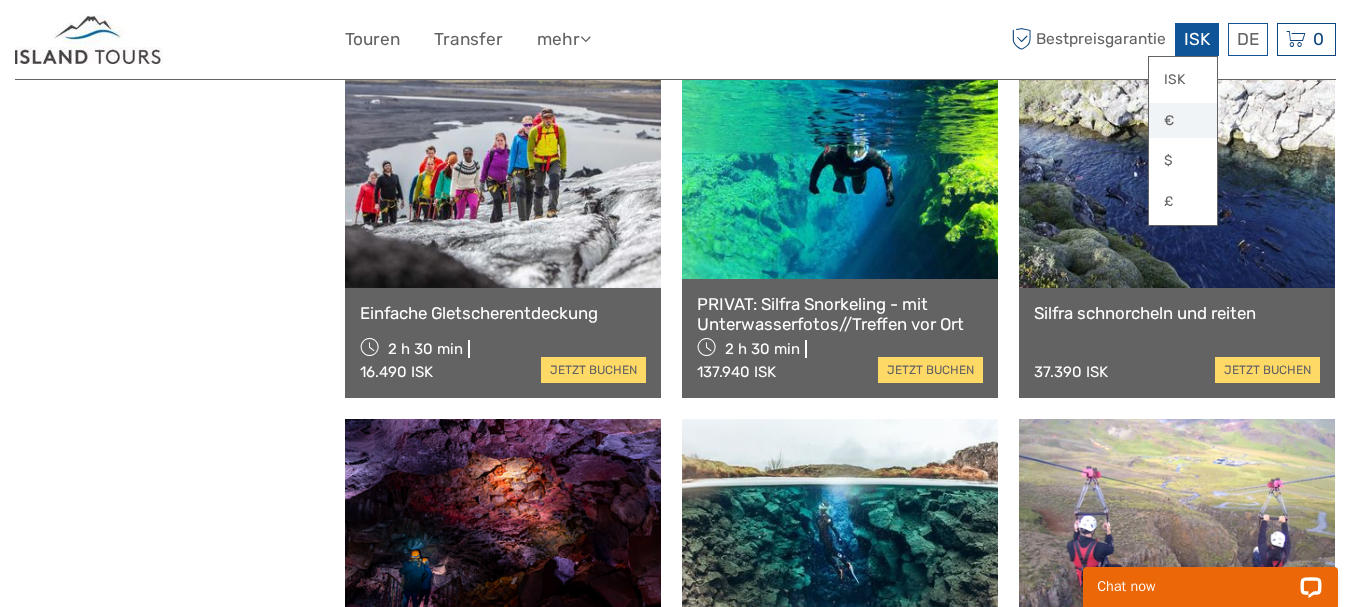 drag, startPoint x: 1206, startPoint y: 76, endPoint x: 1180, endPoint y: 120, distance: 51.10773 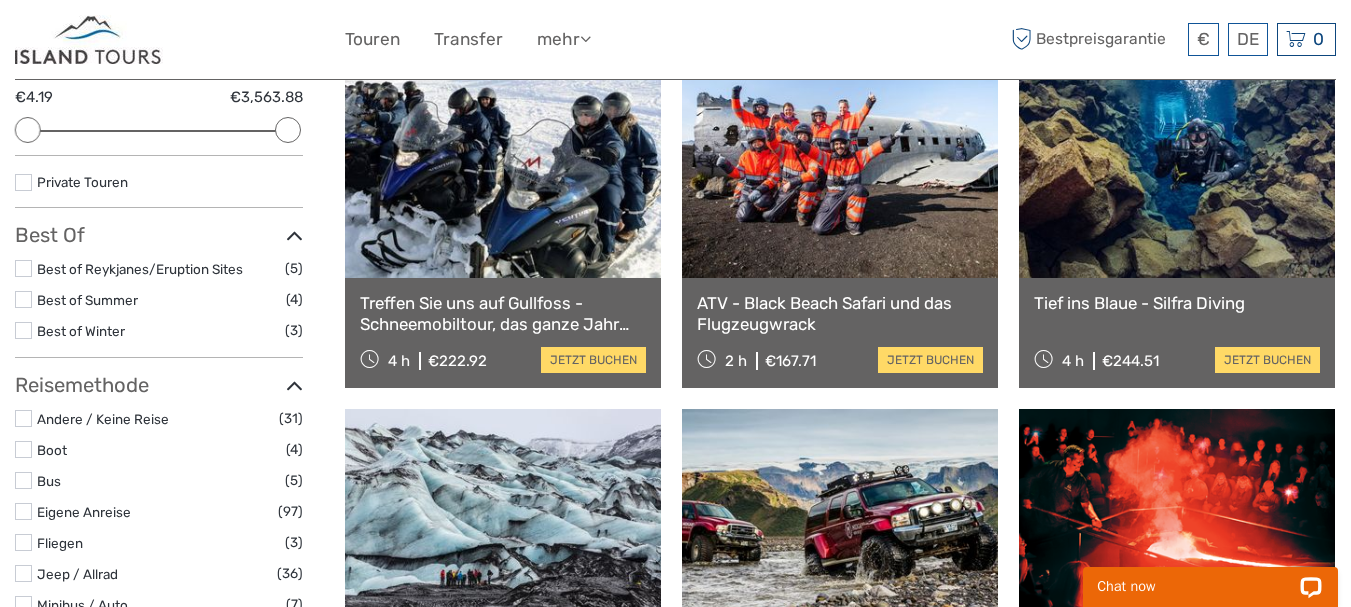 scroll, scrollTop: 2371, scrollLeft: 0, axis: vertical 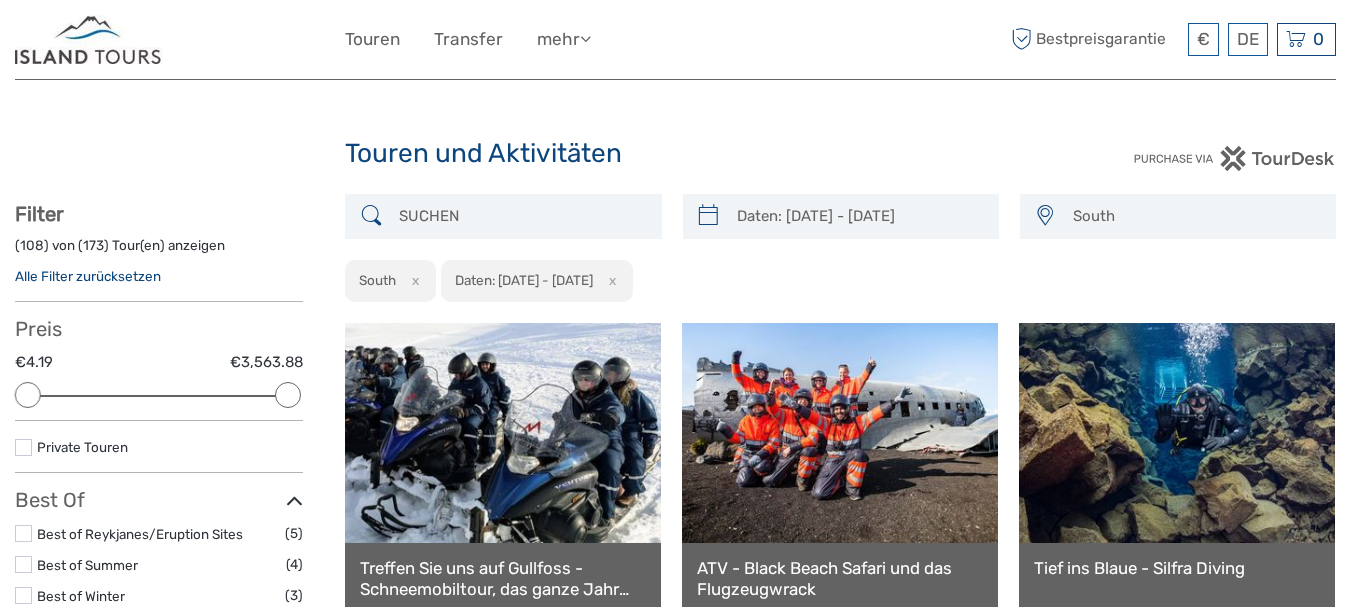 click at bounding box center [180, 39] 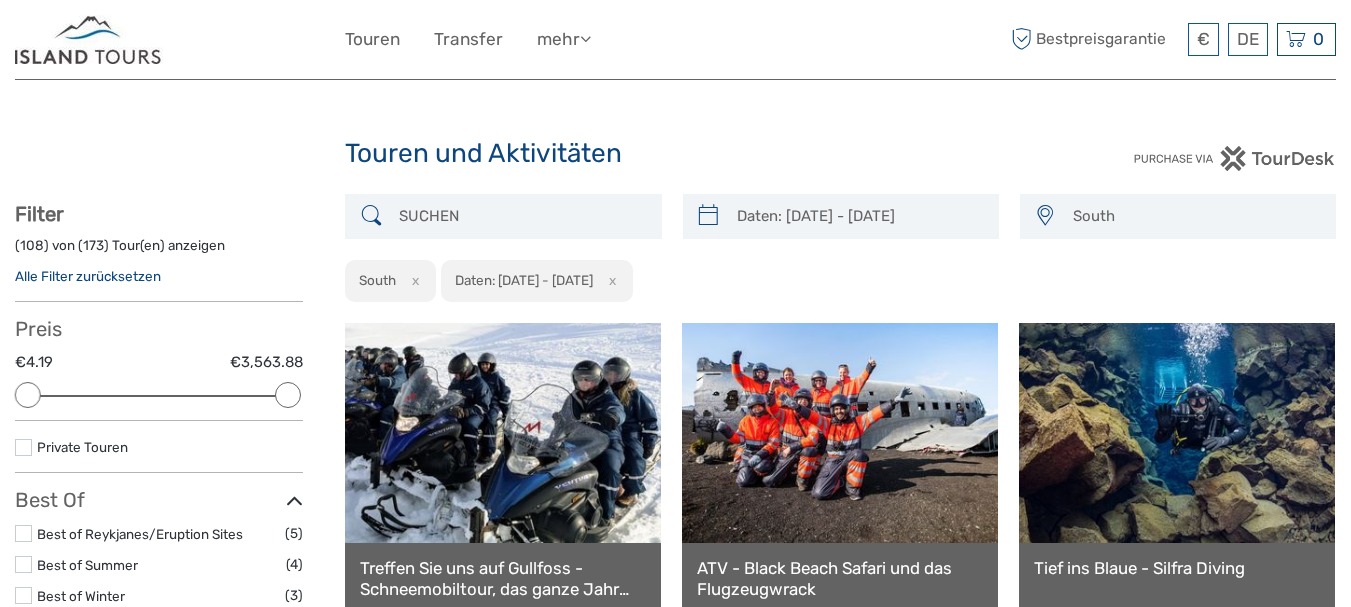 click on "Daten: 10/09/2025 - 10/09/2025
x" at bounding box center (537, 281) 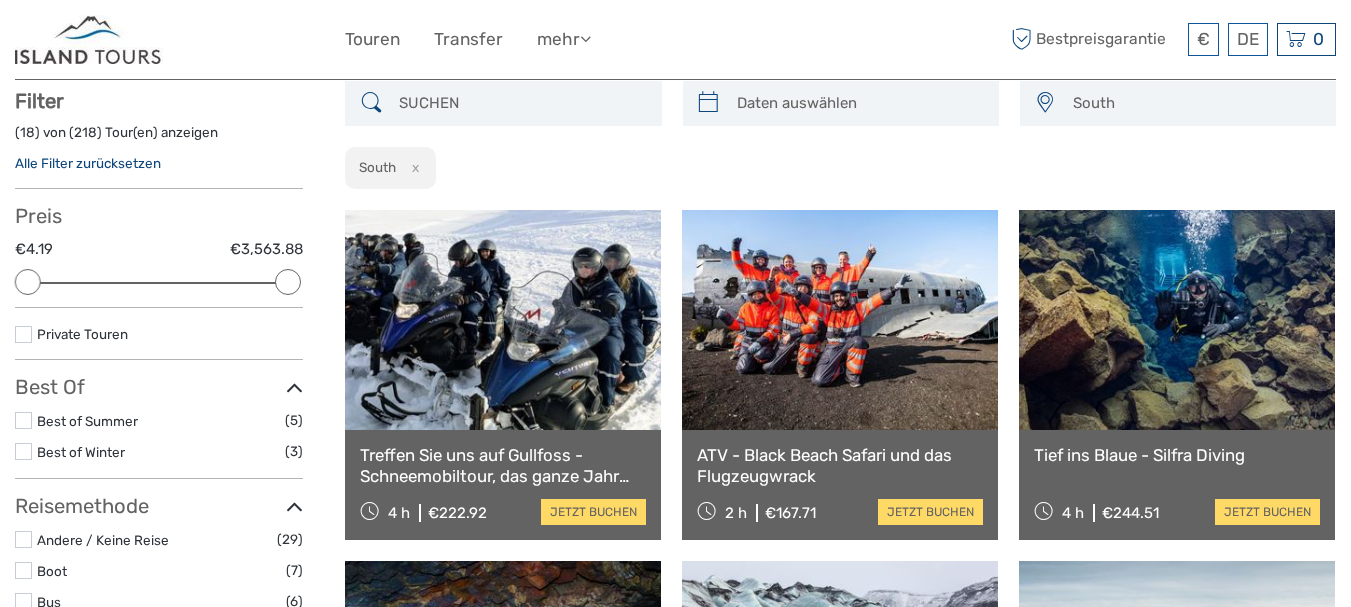 scroll, scrollTop: 114, scrollLeft: 0, axis: vertical 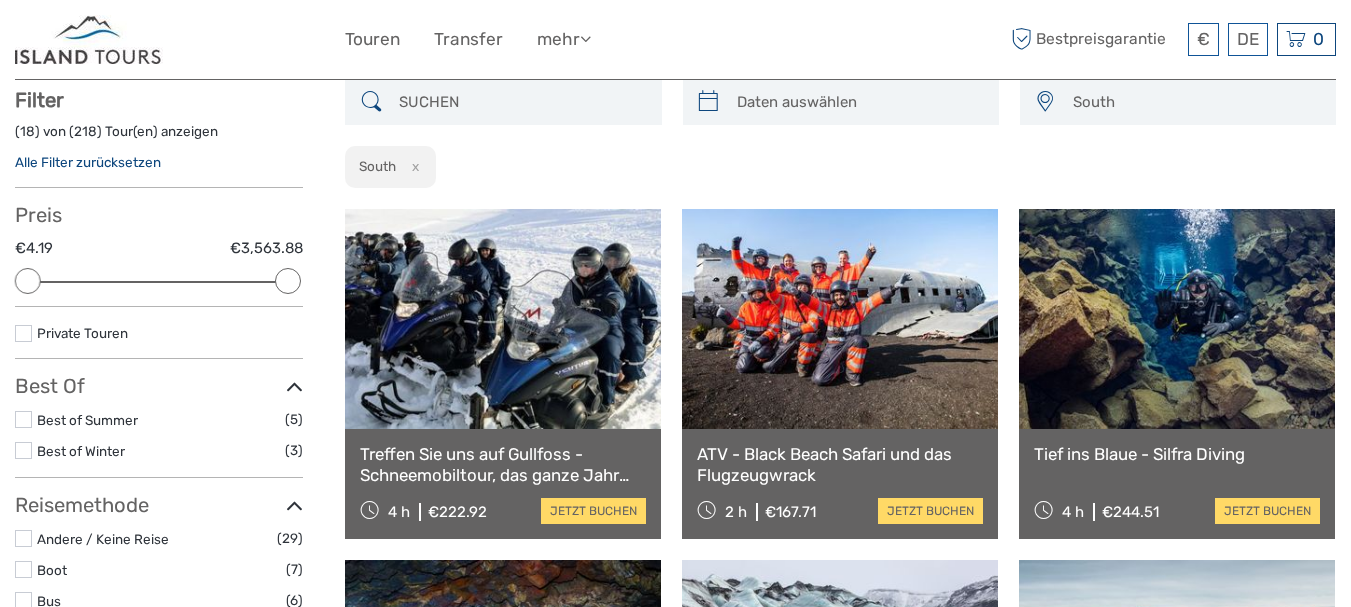 click on "x" at bounding box center [412, 166] 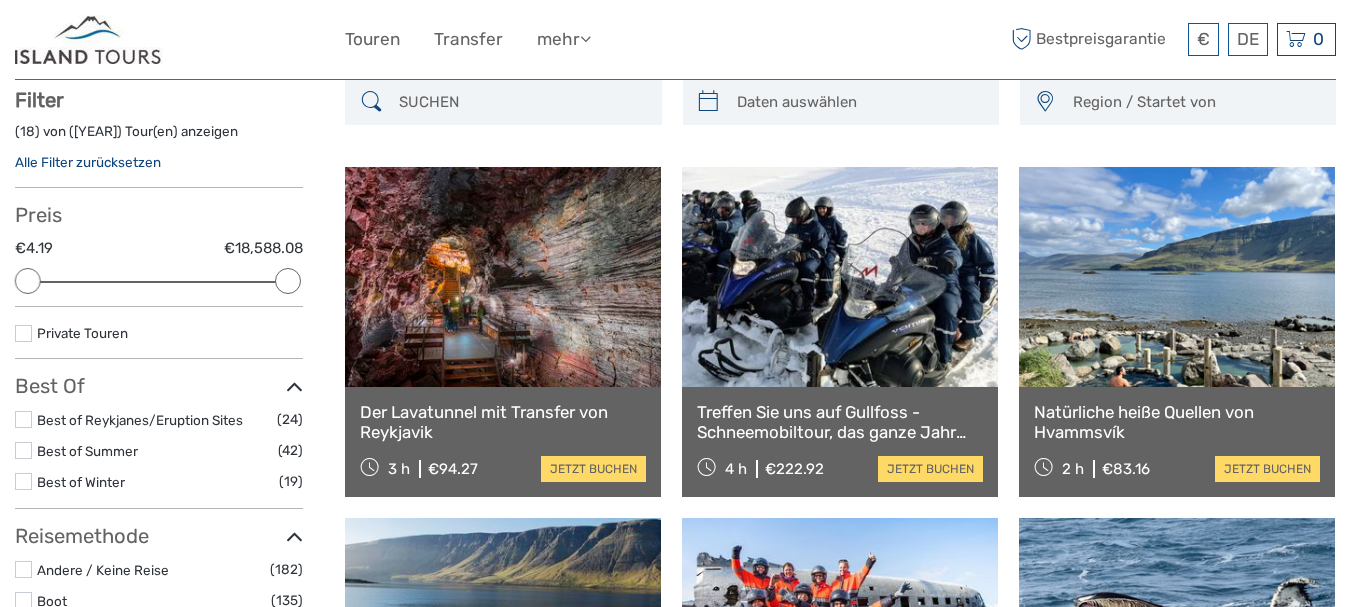scroll, scrollTop: 924, scrollLeft: 0, axis: vertical 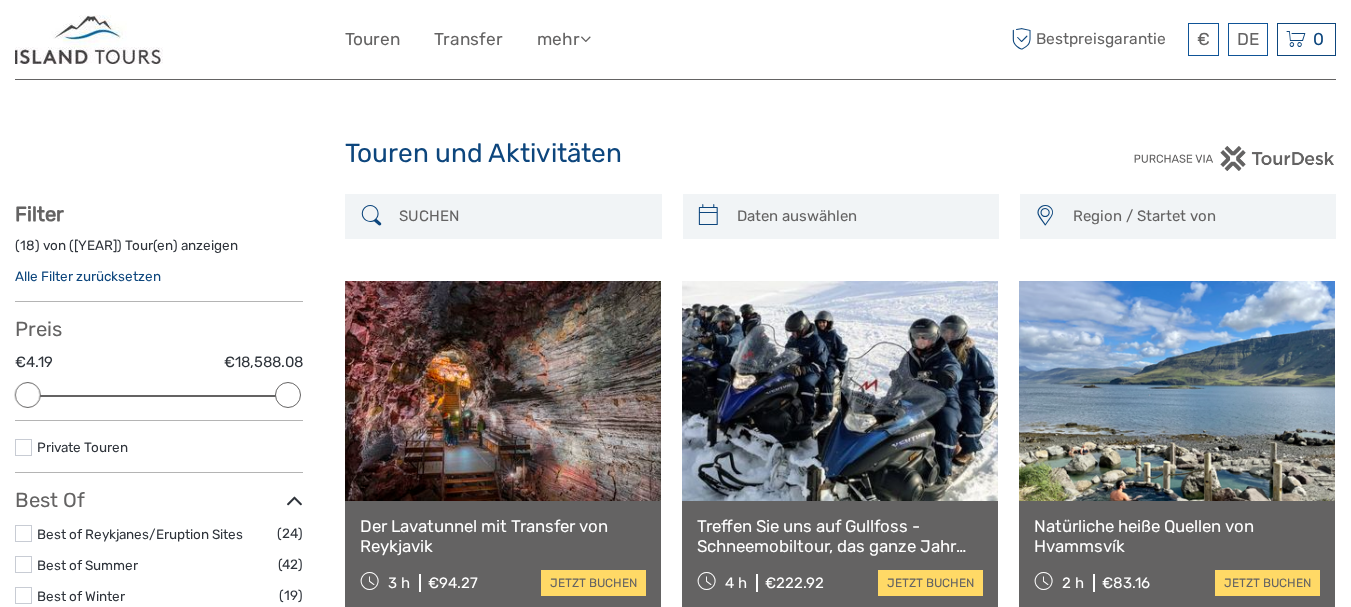 click at bounding box center [521, 216] 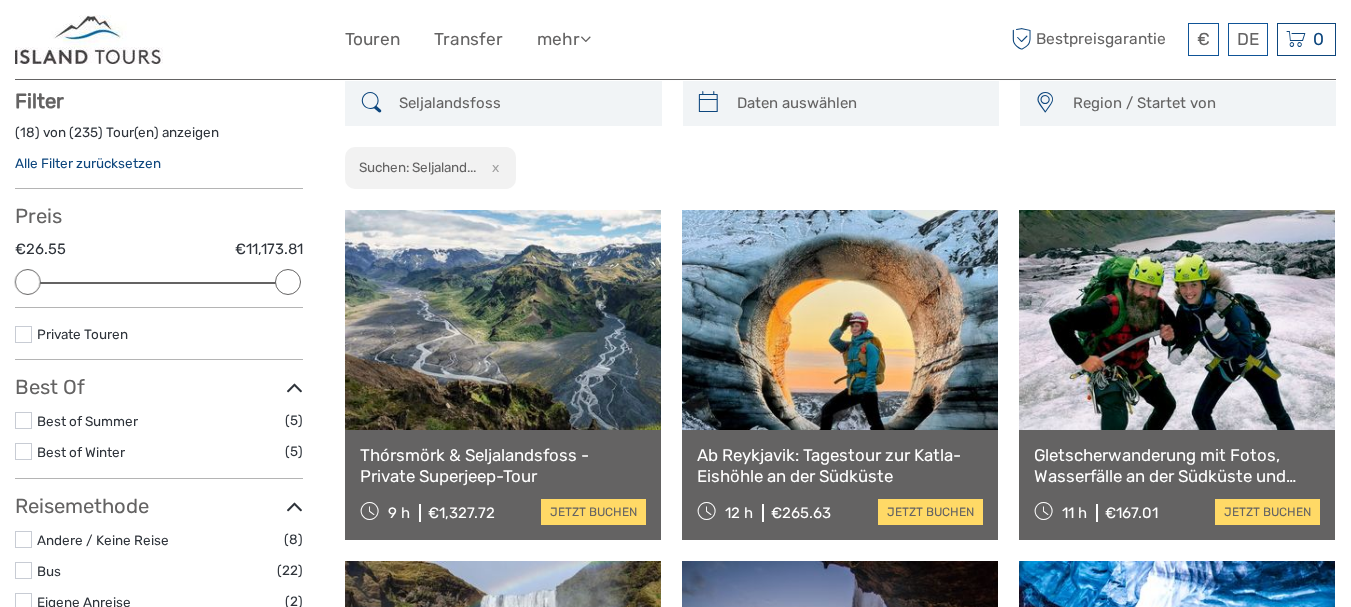 scroll, scrollTop: 114, scrollLeft: 0, axis: vertical 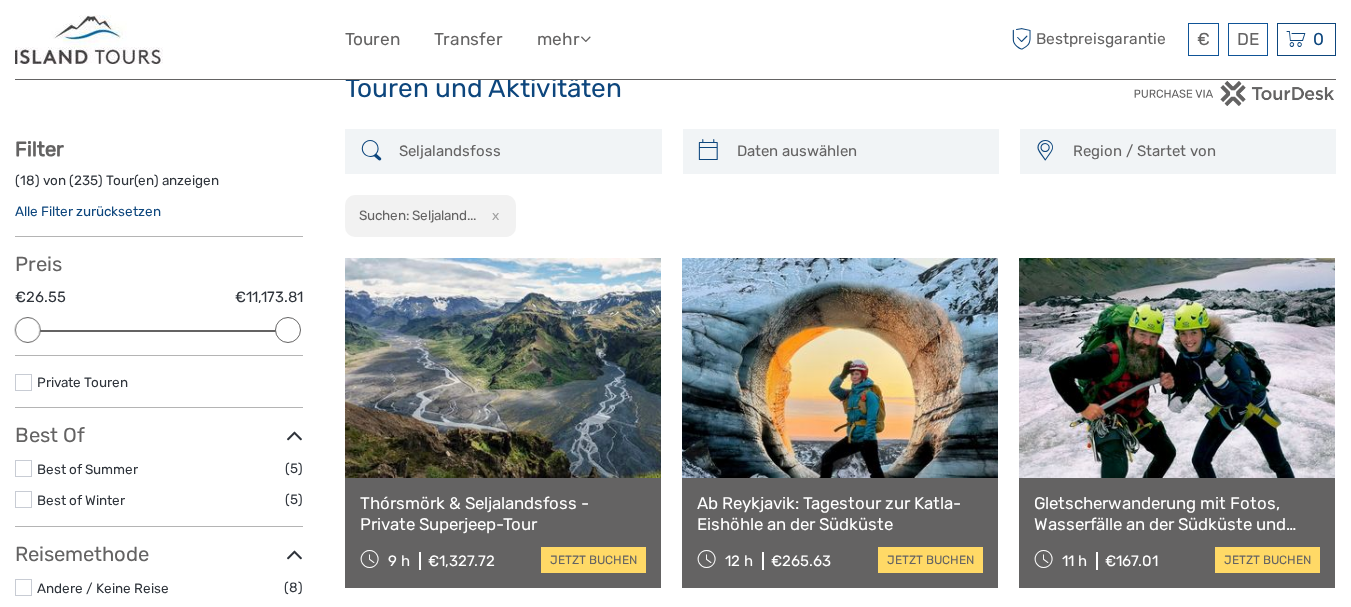 type on "Seljalandsfoss" 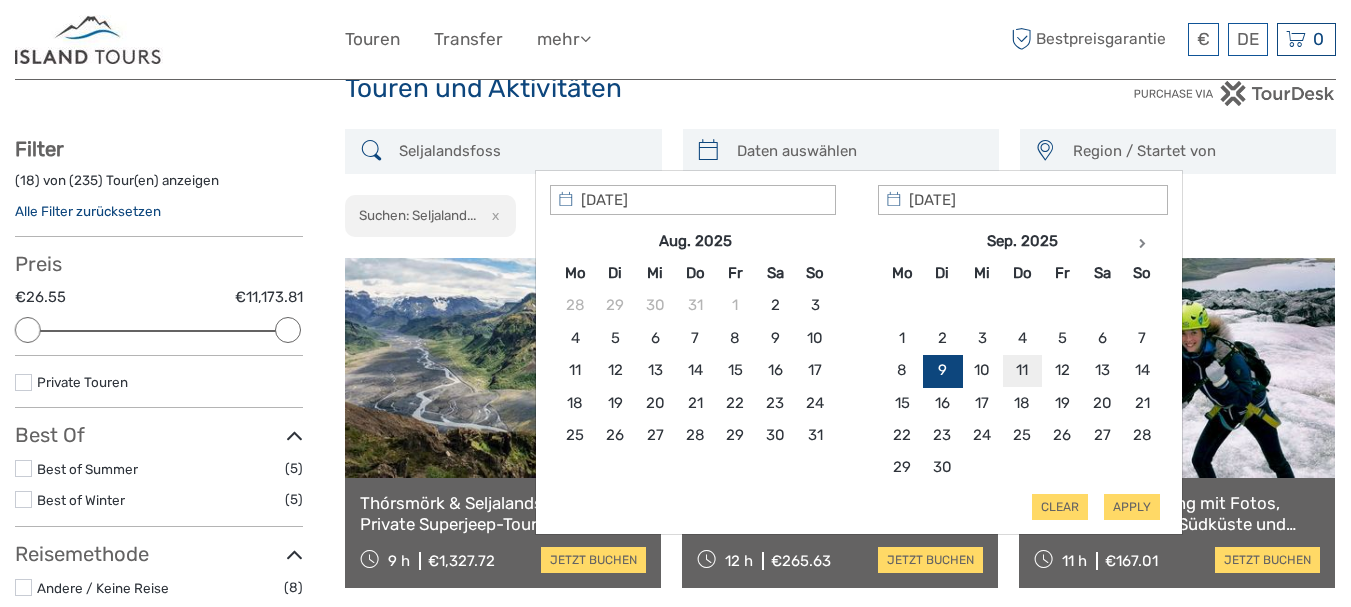 type on "11/09/2025" 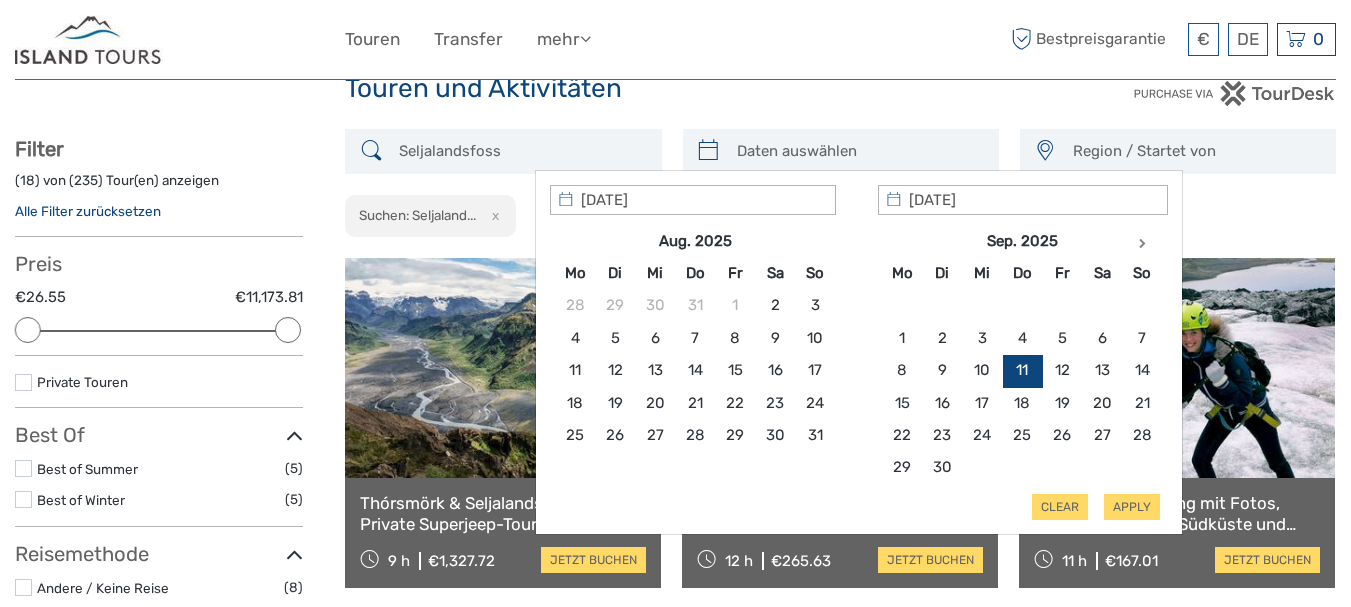 type on "11/09/2025" 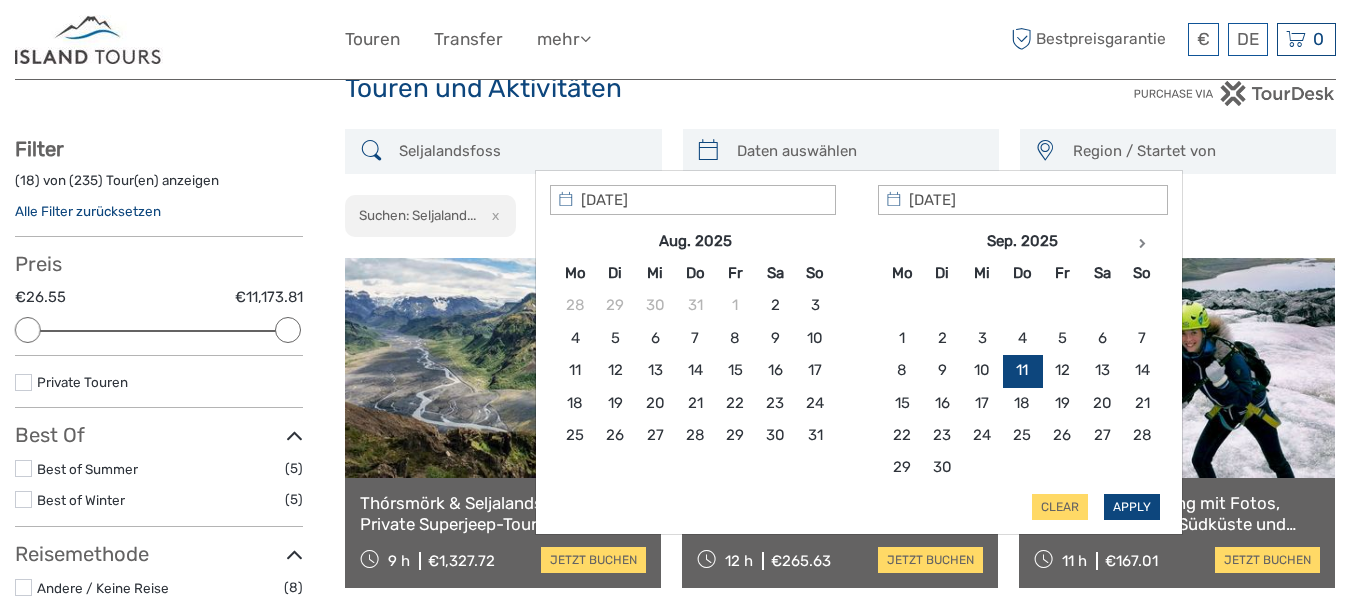 click on "Apply" at bounding box center (1132, 507) 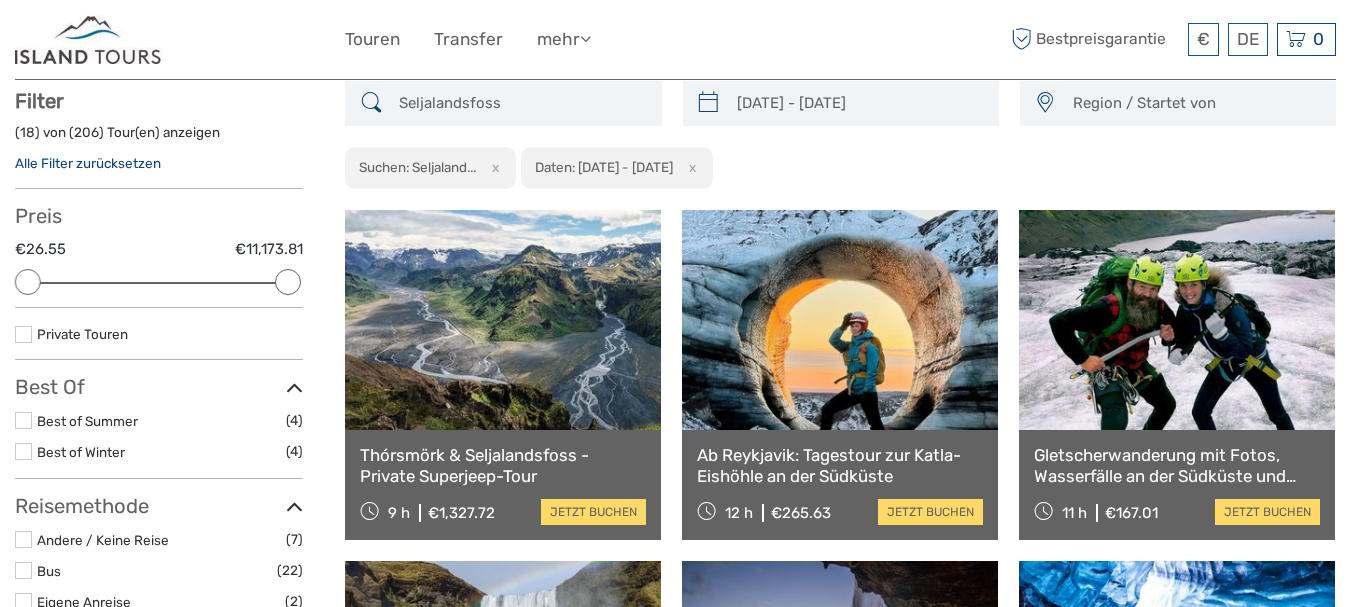 scroll, scrollTop: 114, scrollLeft: 0, axis: vertical 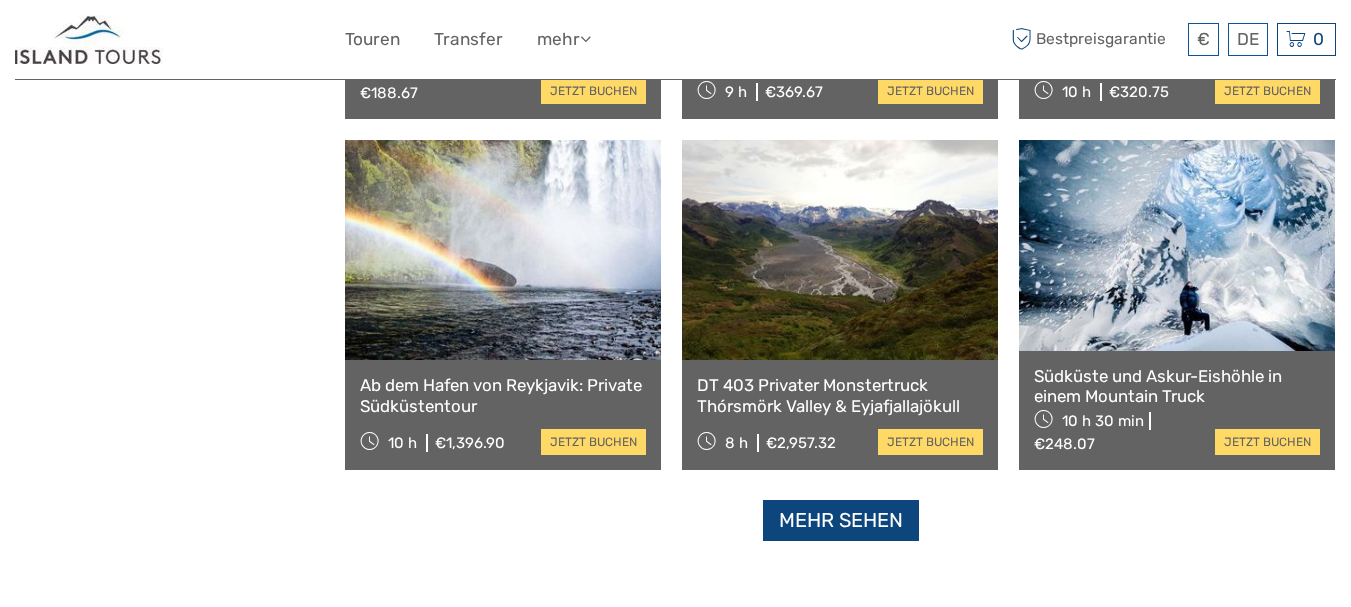 click on "Mehr sehen" at bounding box center [841, 520] 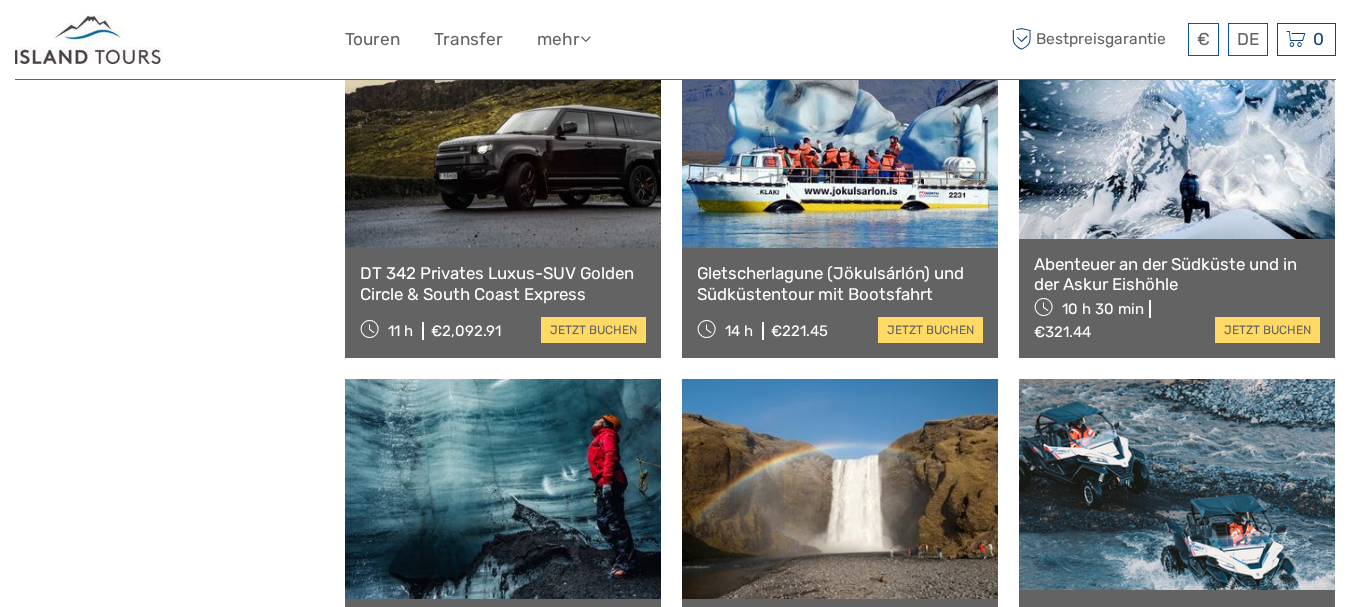 scroll, scrollTop: 2374, scrollLeft: 0, axis: vertical 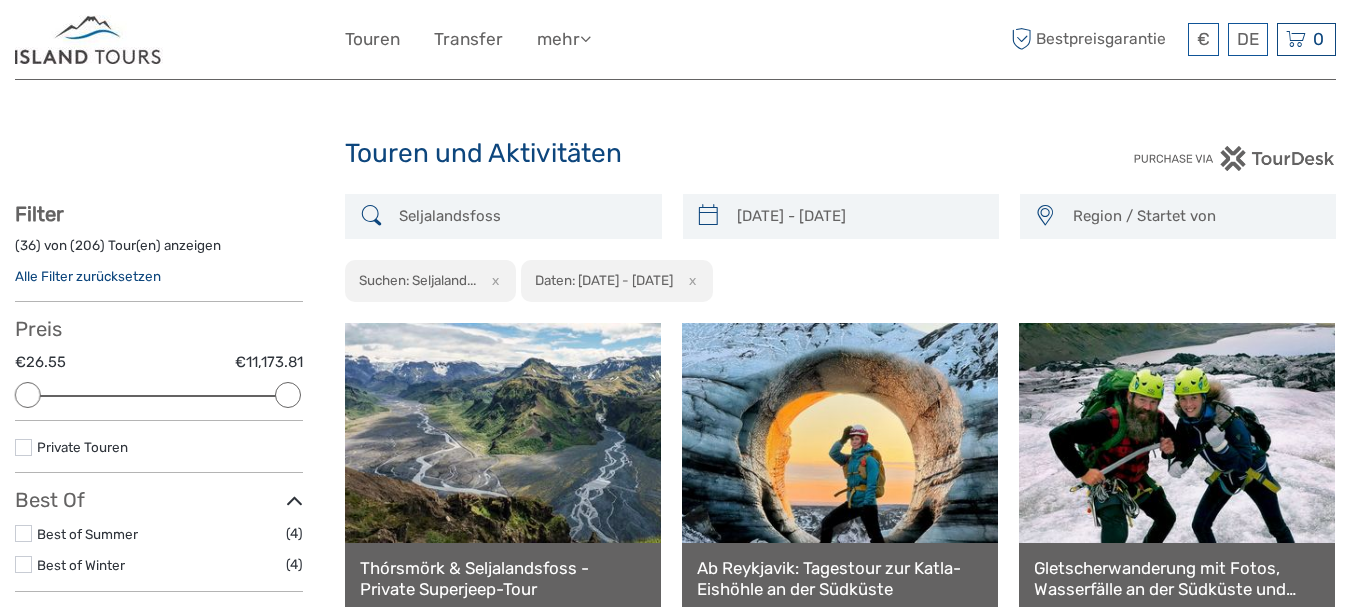 click on "Seljalandsfoss" at bounding box center [521, 216] 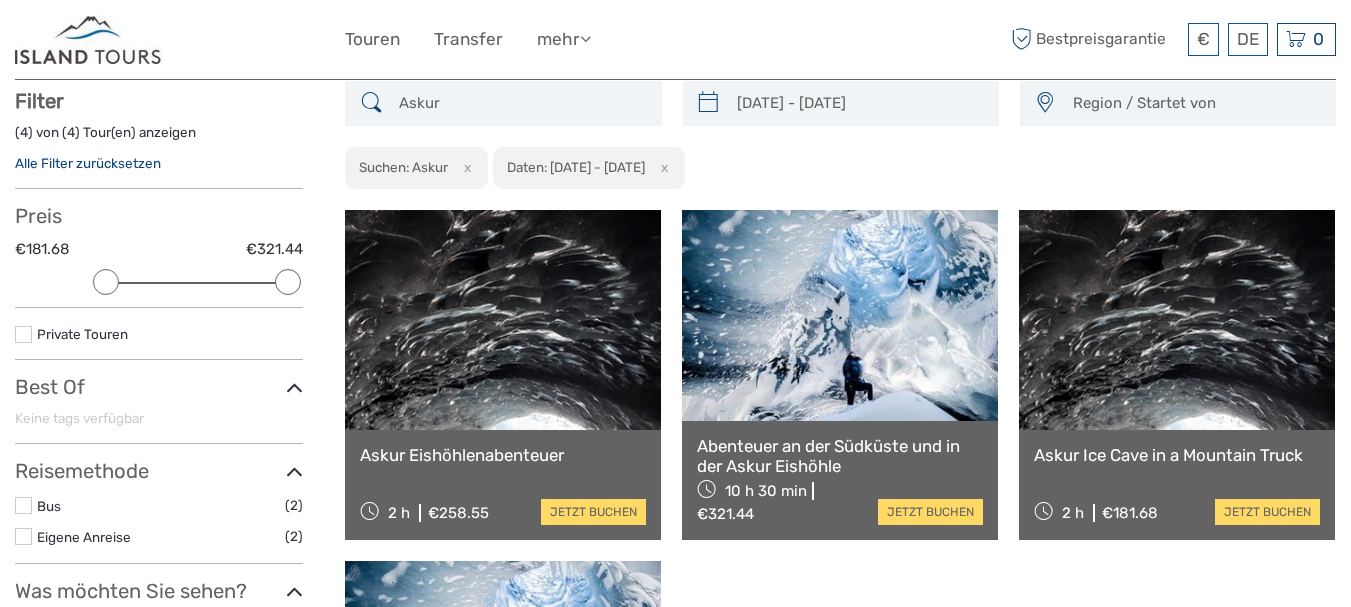 scroll, scrollTop: 114, scrollLeft: 0, axis: vertical 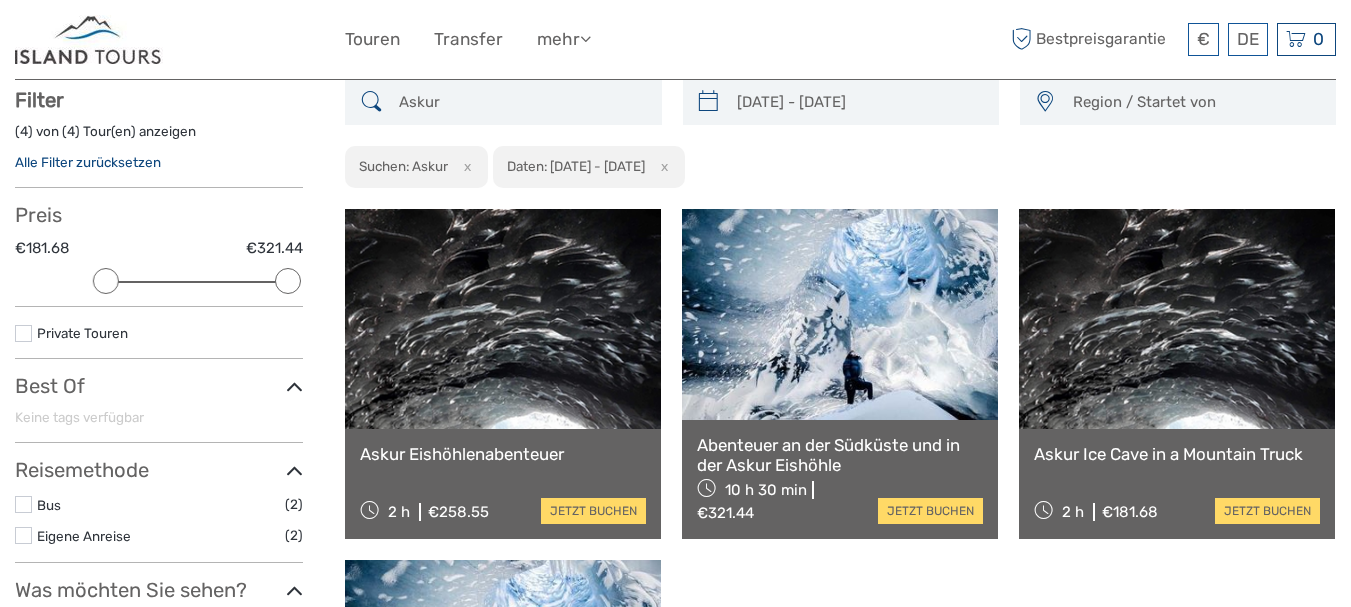 type on "Askur" 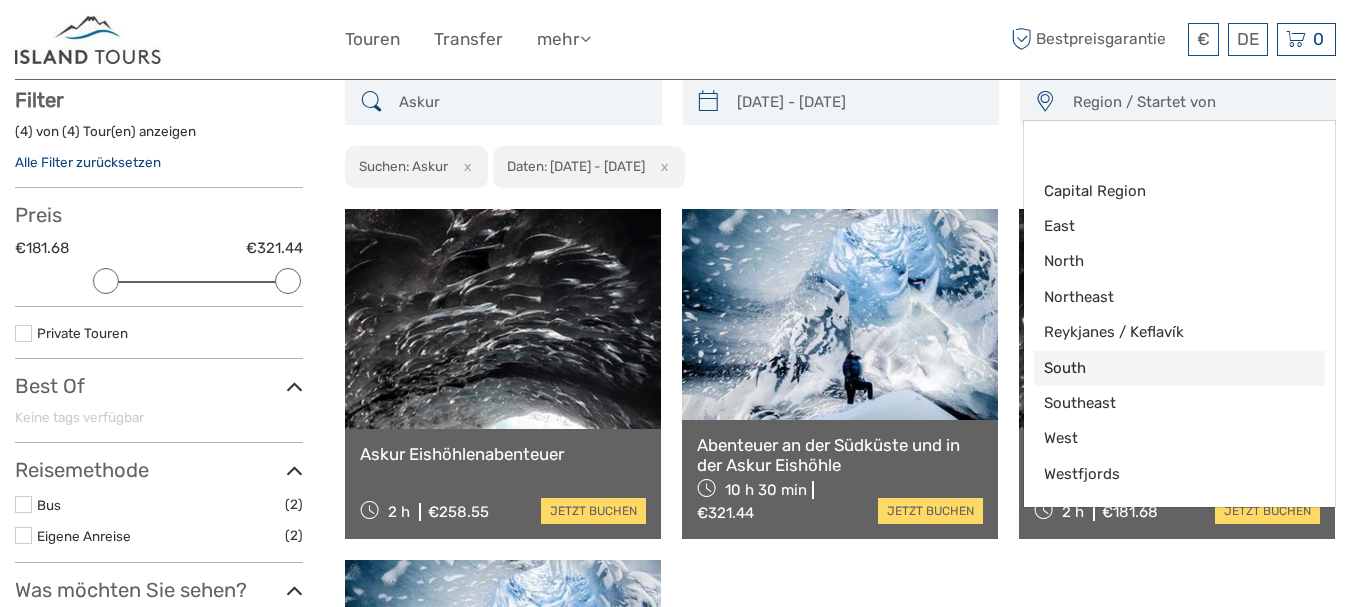 click on "South" at bounding box center [1162, 368] 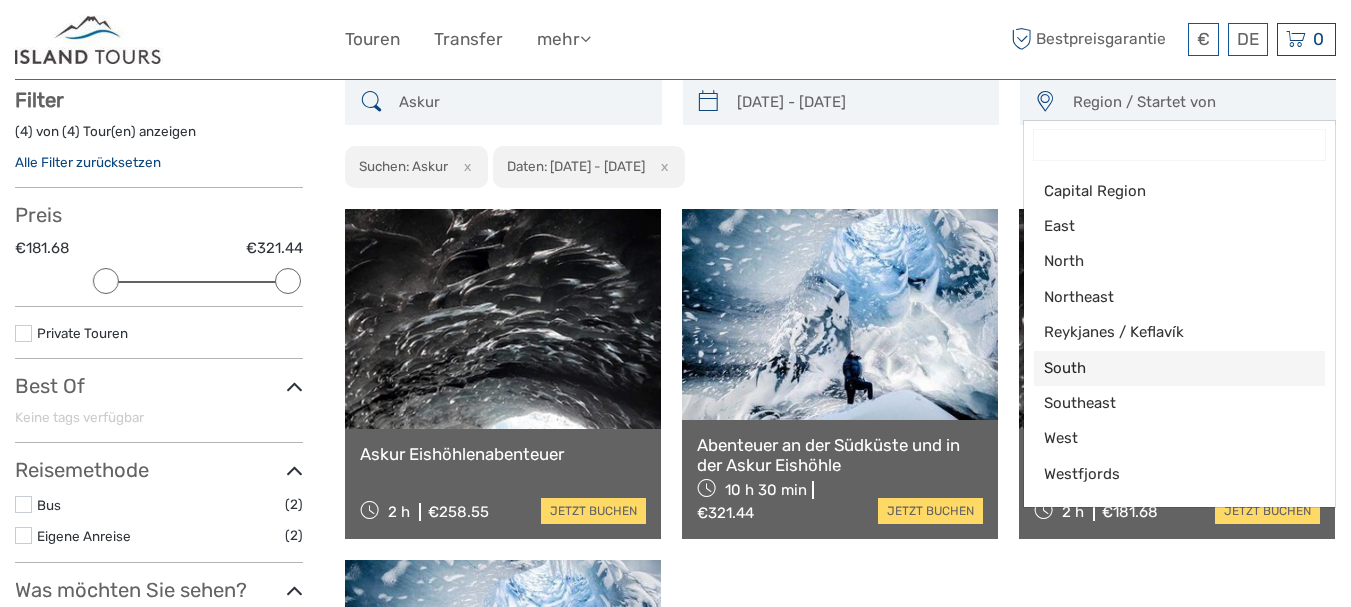 select on "South" 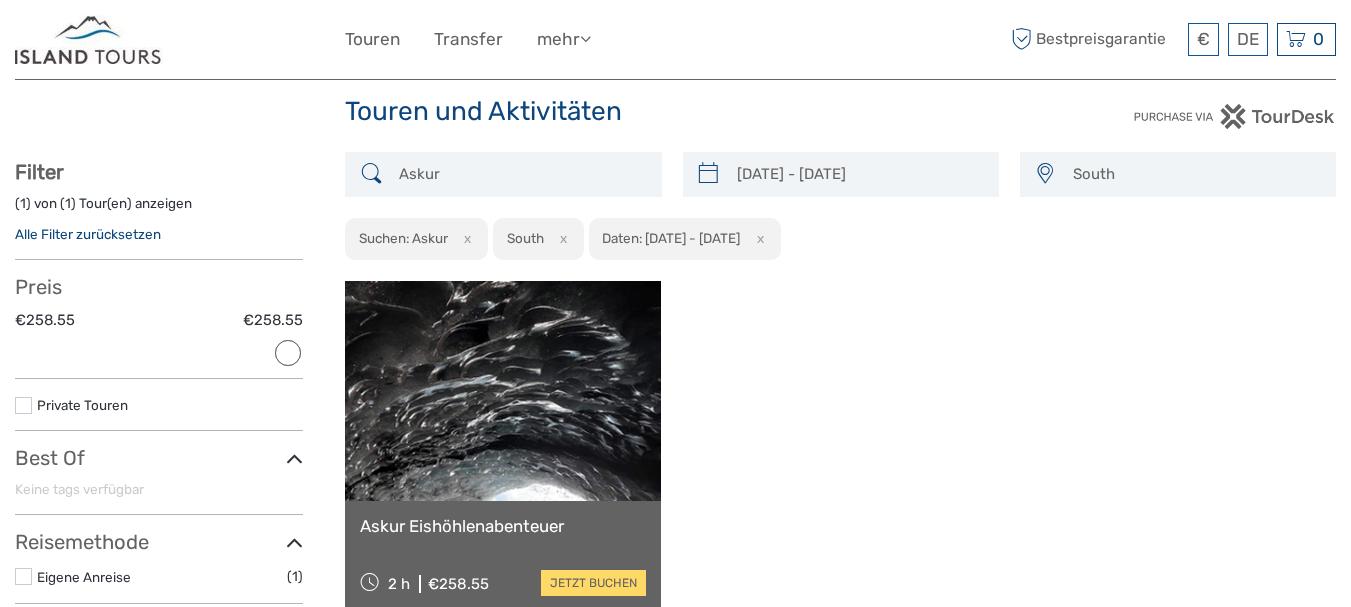 scroll, scrollTop: 14, scrollLeft: 0, axis: vertical 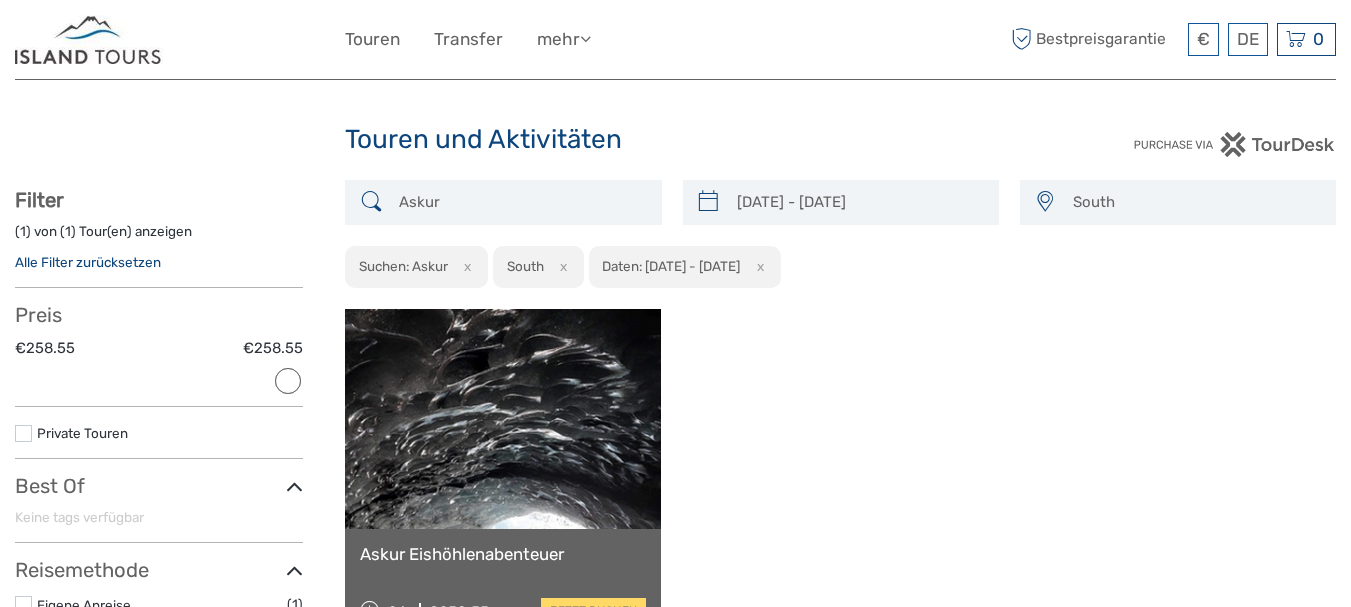 drag, startPoint x: 1204, startPoint y: 263, endPoint x: 492, endPoint y: 393, distance: 723.7707 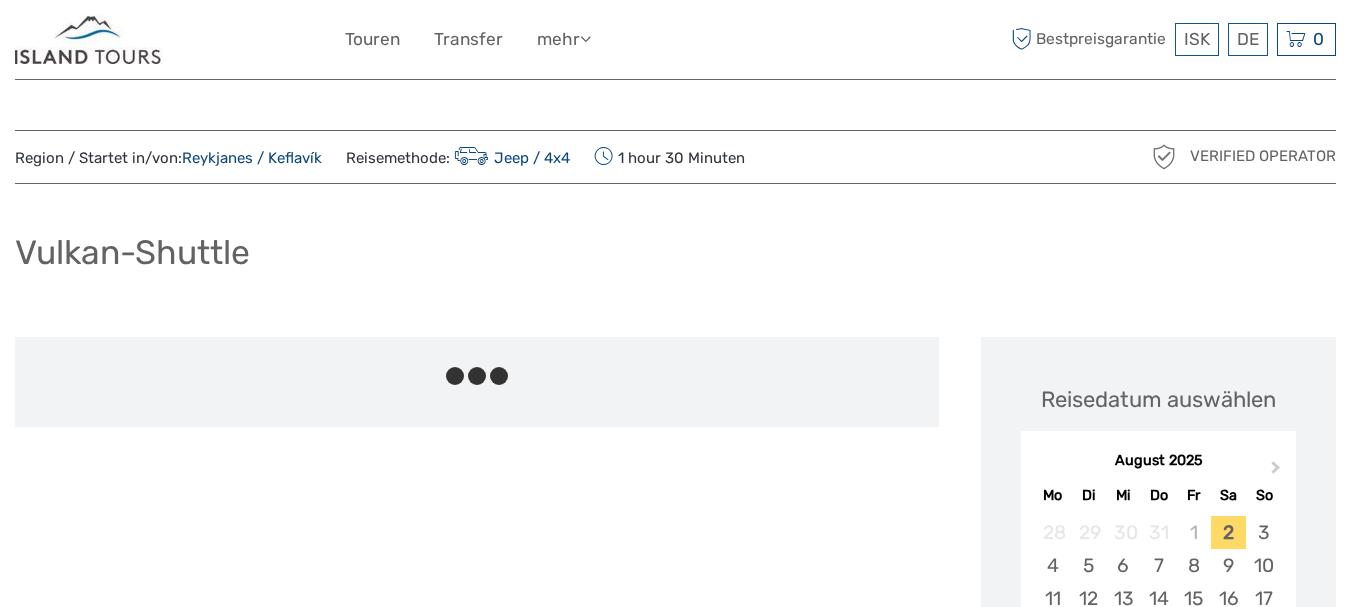 scroll, scrollTop: 0, scrollLeft: 0, axis: both 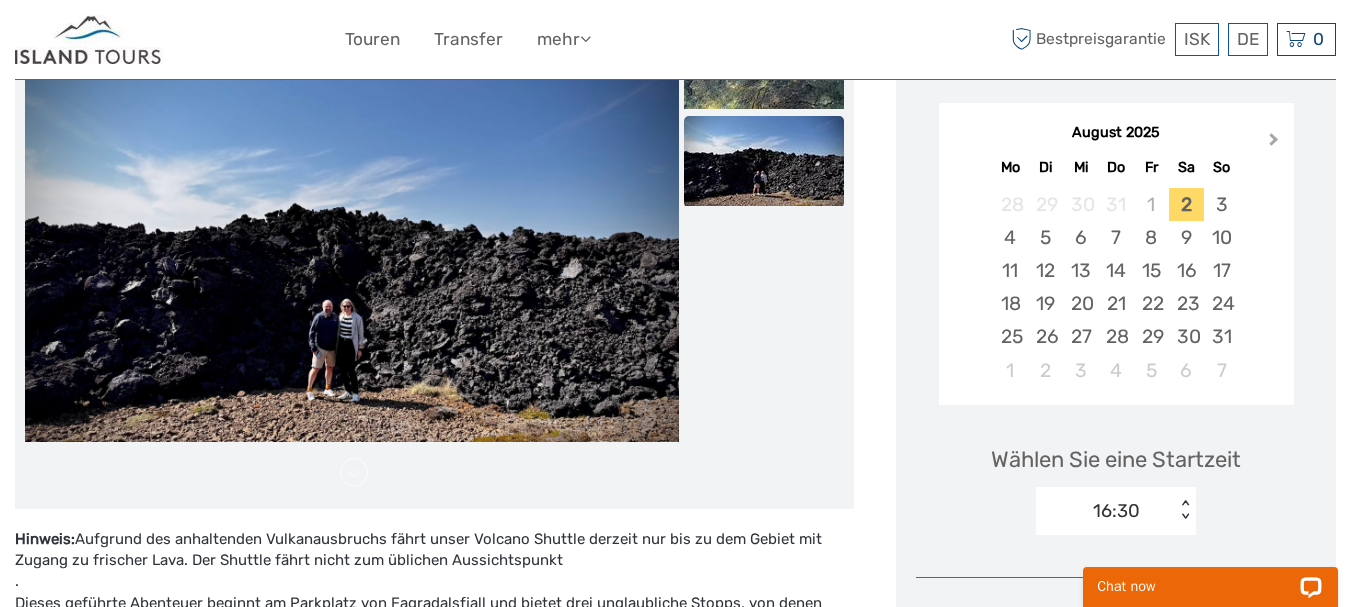click on "Next Month" at bounding box center (1274, 143) 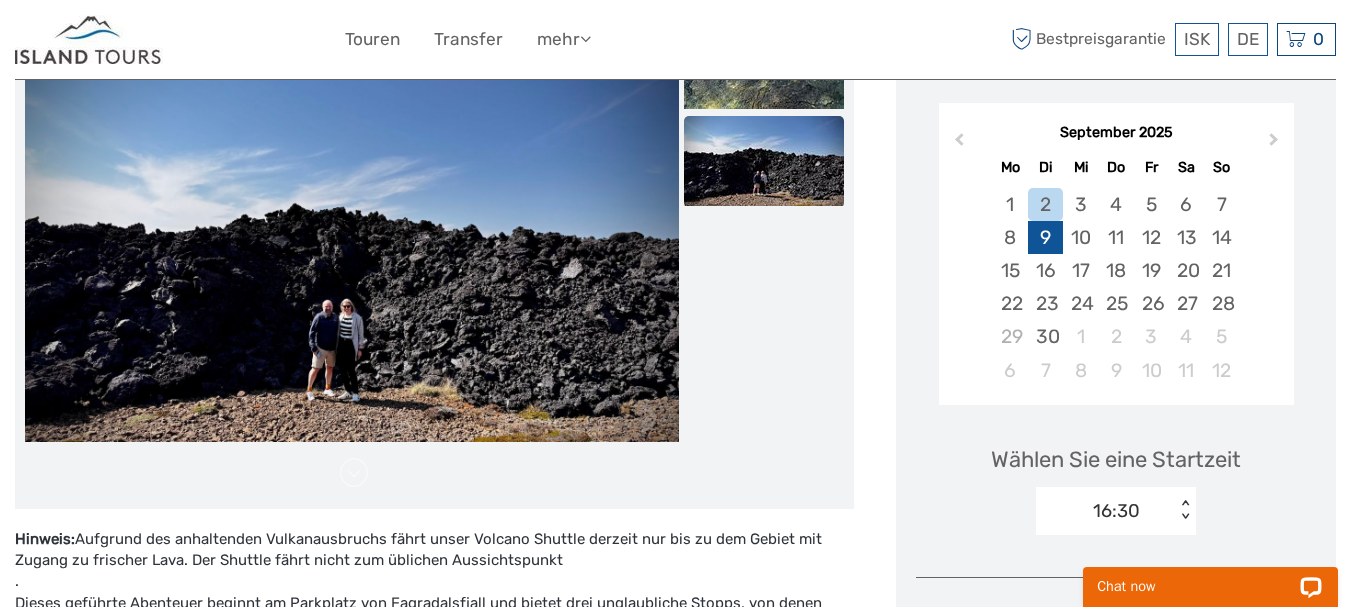 click on "9" at bounding box center [1045, 237] 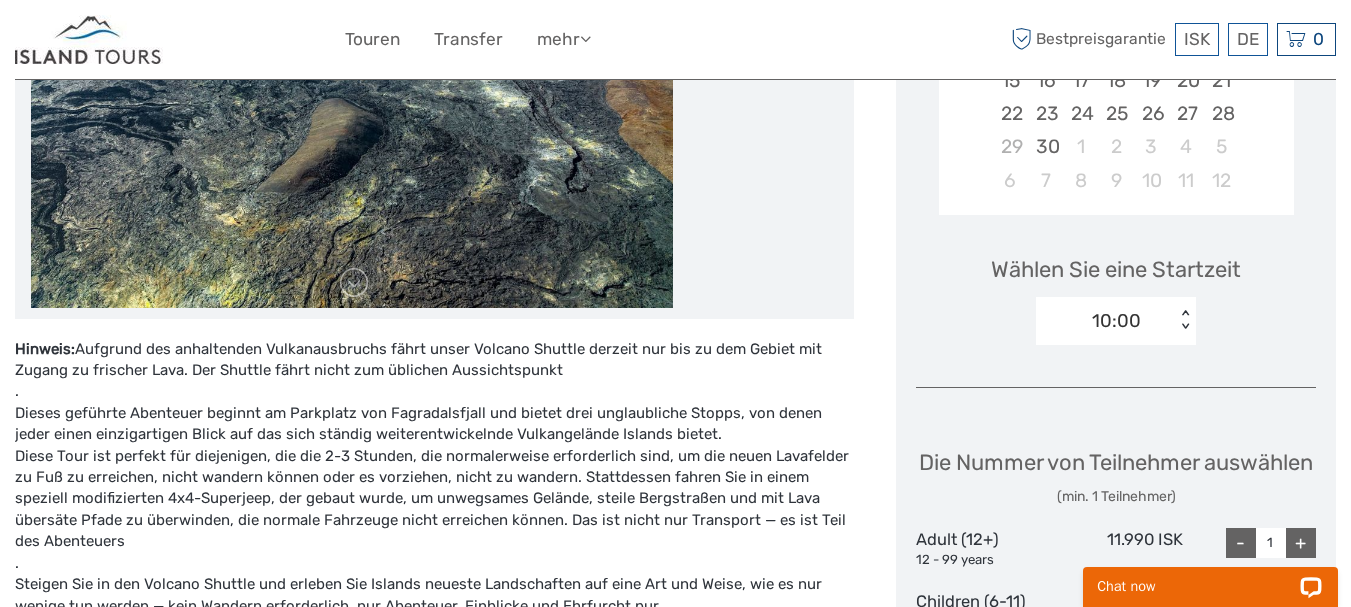 scroll, scrollTop: 575, scrollLeft: 0, axis: vertical 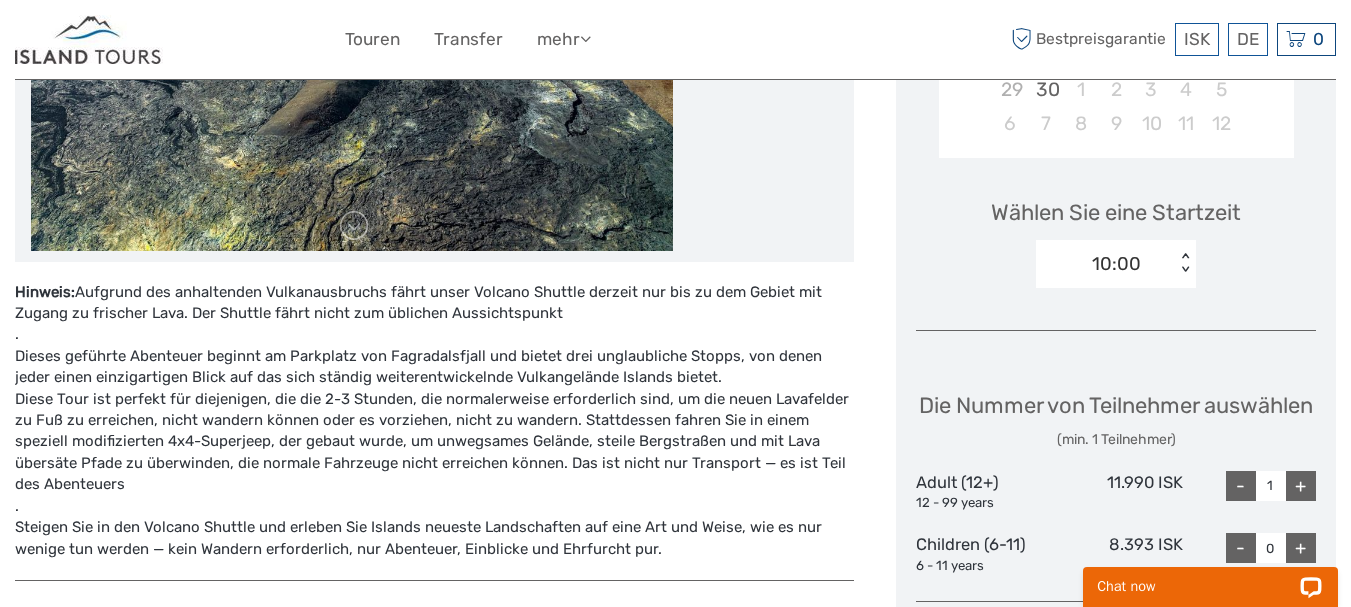 click on "10:00" at bounding box center (1105, 264) 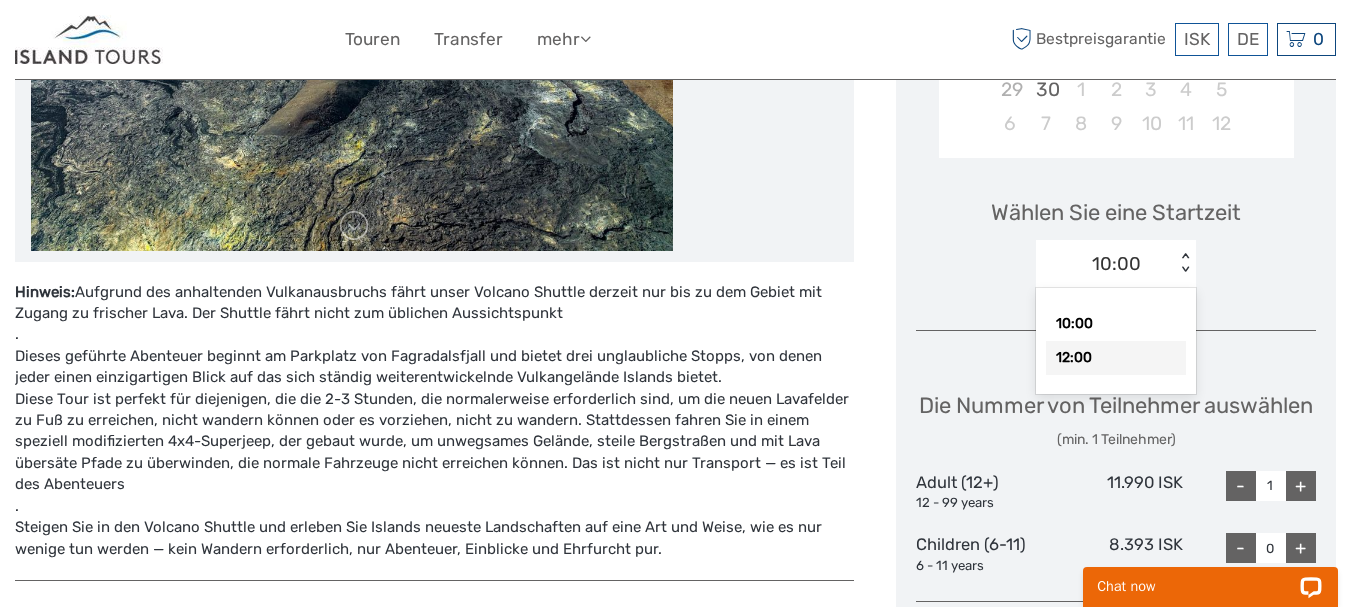 click on "12:00" at bounding box center [1116, 358] 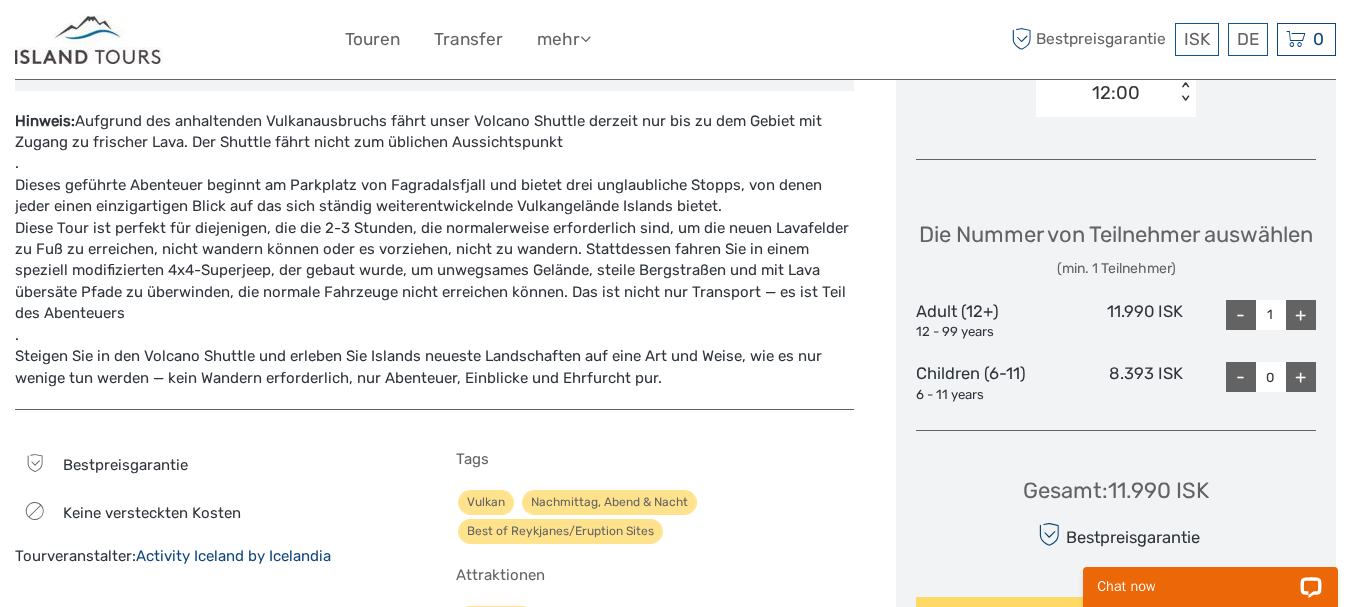 scroll, scrollTop: 755, scrollLeft: 0, axis: vertical 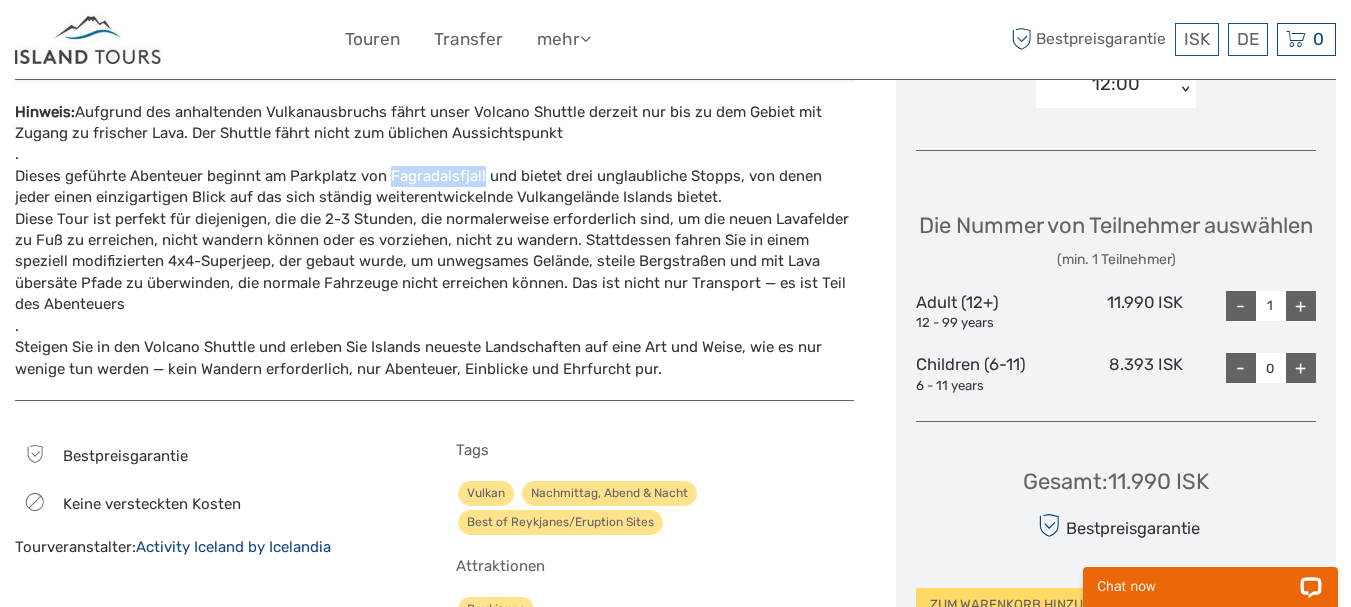 drag, startPoint x: 479, startPoint y: 174, endPoint x: 389, endPoint y: 169, distance: 90.13878 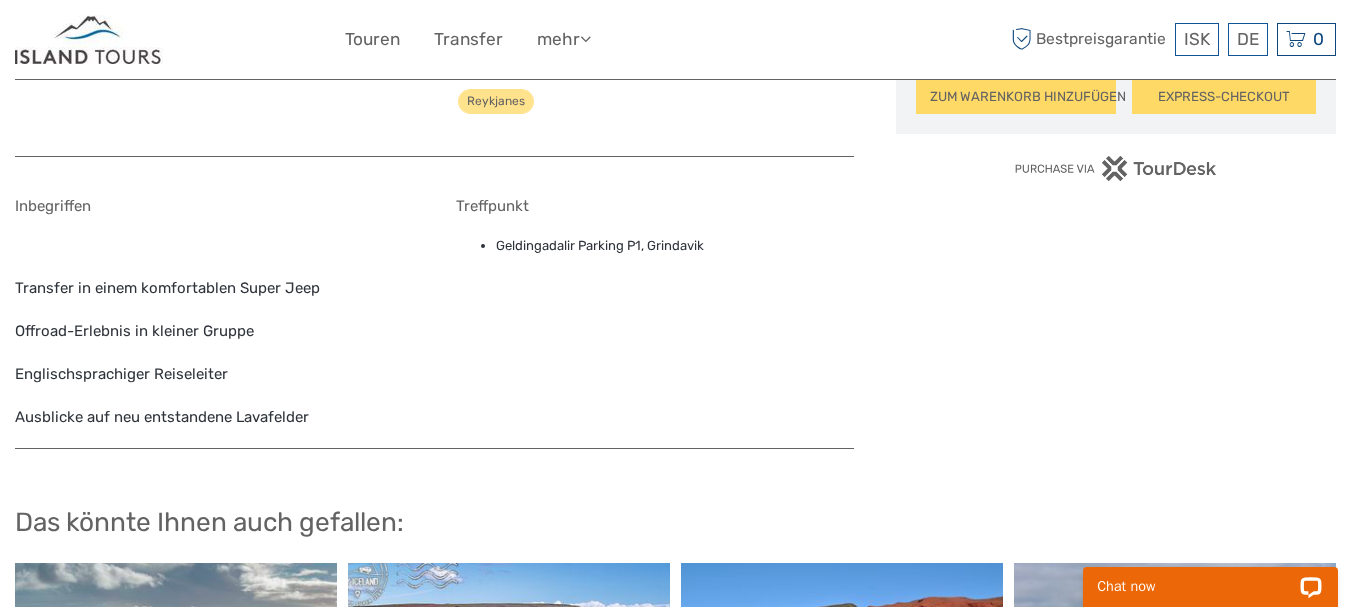 scroll, scrollTop: 1287, scrollLeft: 0, axis: vertical 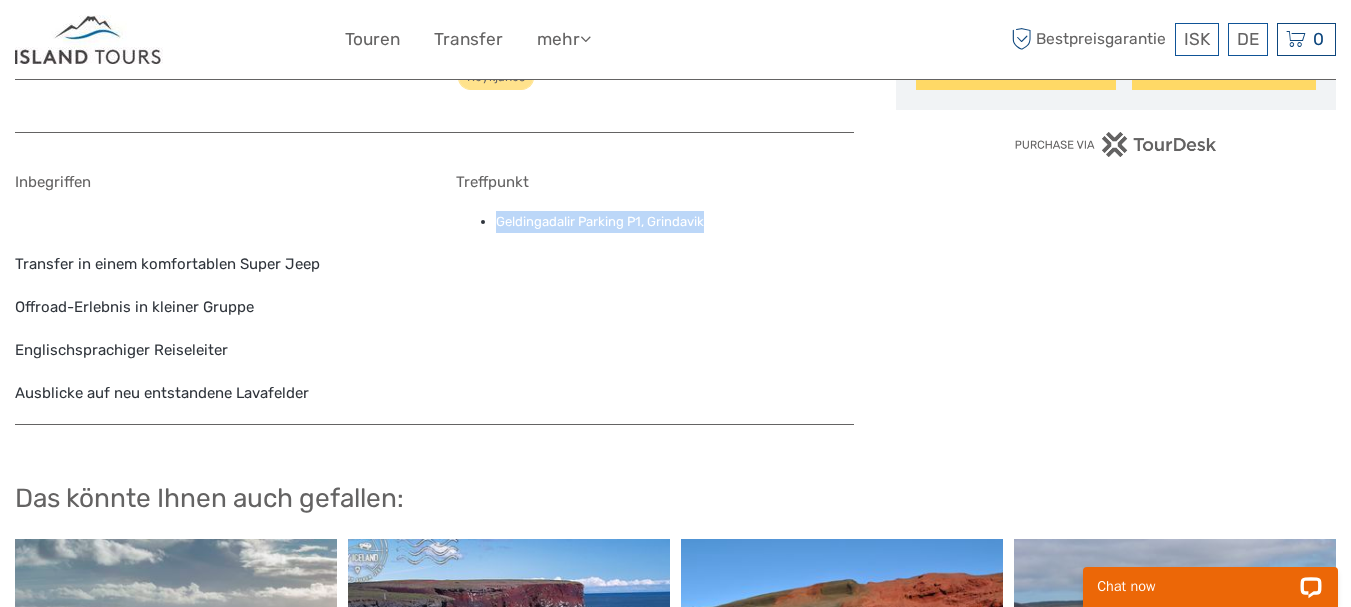 copy on "Geldingadalir Parking P1, Grindavik" 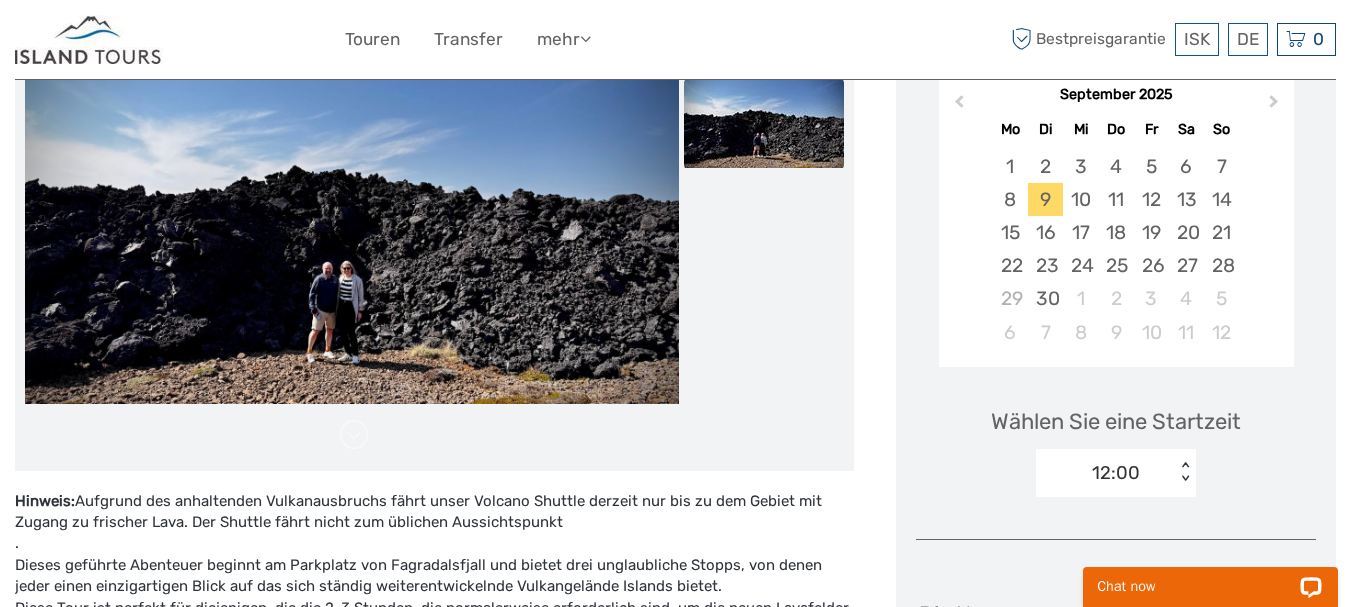 scroll, scrollTop: 361, scrollLeft: 0, axis: vertical 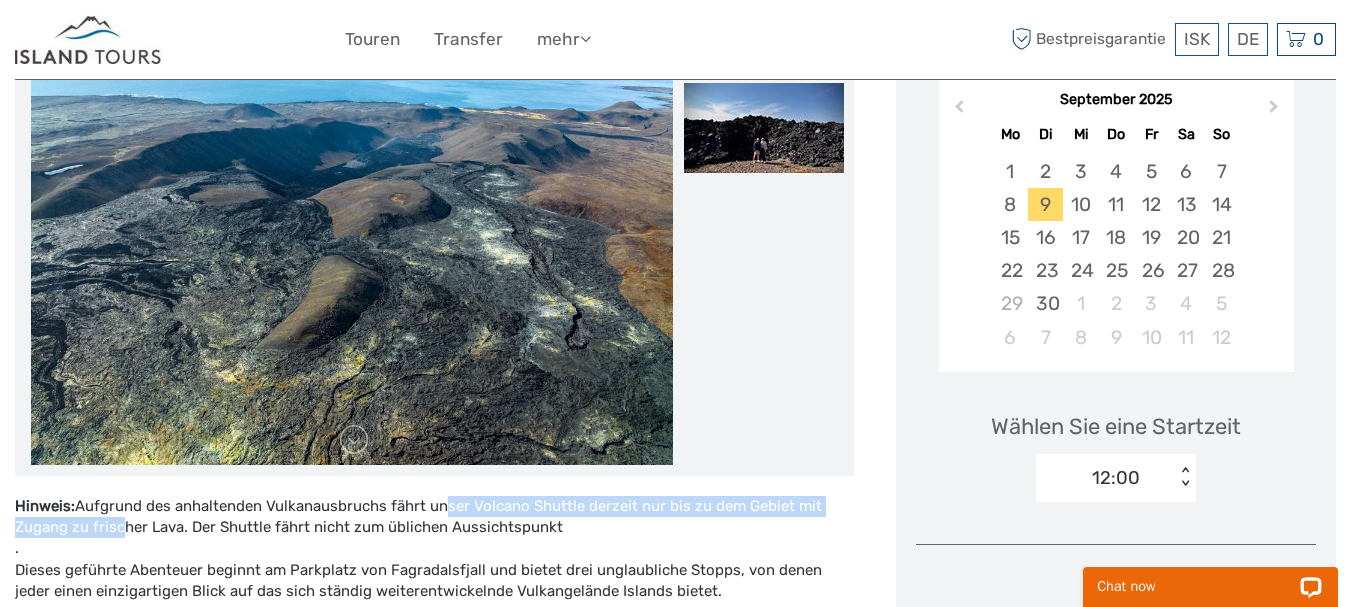 drag, startPoint x: 116, startPoint y: 519, endPoint x: 436, endPoint y: 513, distance: 320.05624 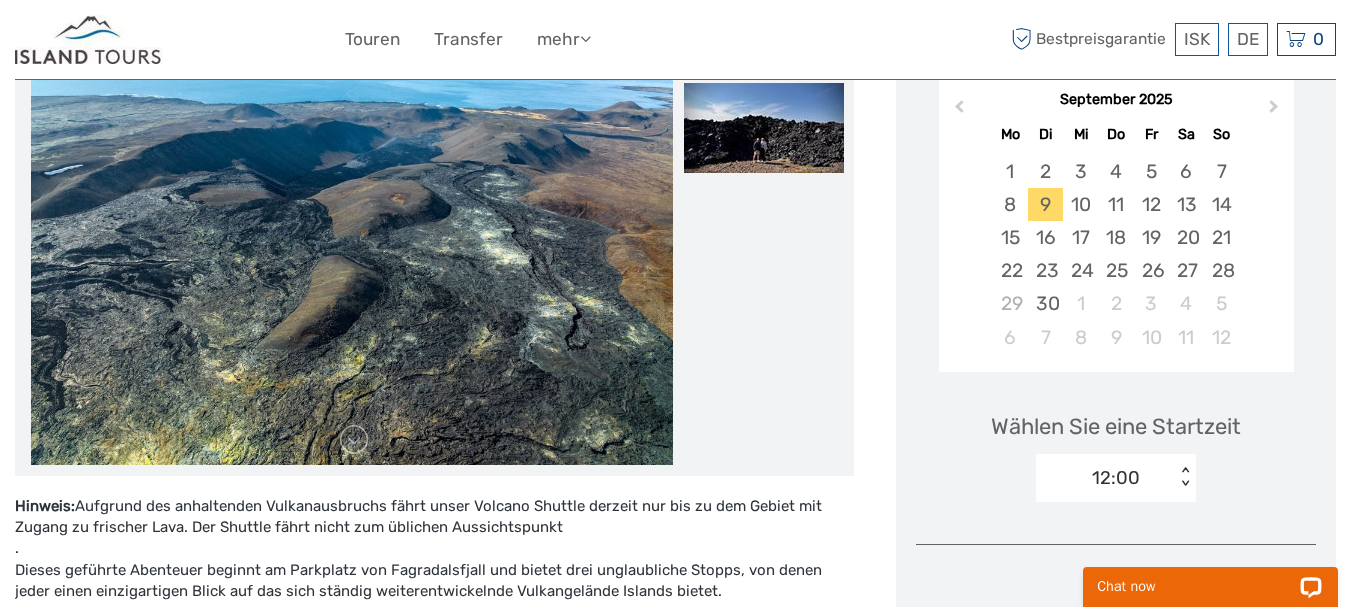 click on "Hinweis:  Aufgrund des anhaltenden Vulkanausbruchs fährt unser Volcano Shuttle derzeit nur bis zu dem Gebiet mit Zugang zu frischer Lava. Der Shuttle fährt nicht zum üblichen Aussichtspunkt" at bounding box center (434, 517) 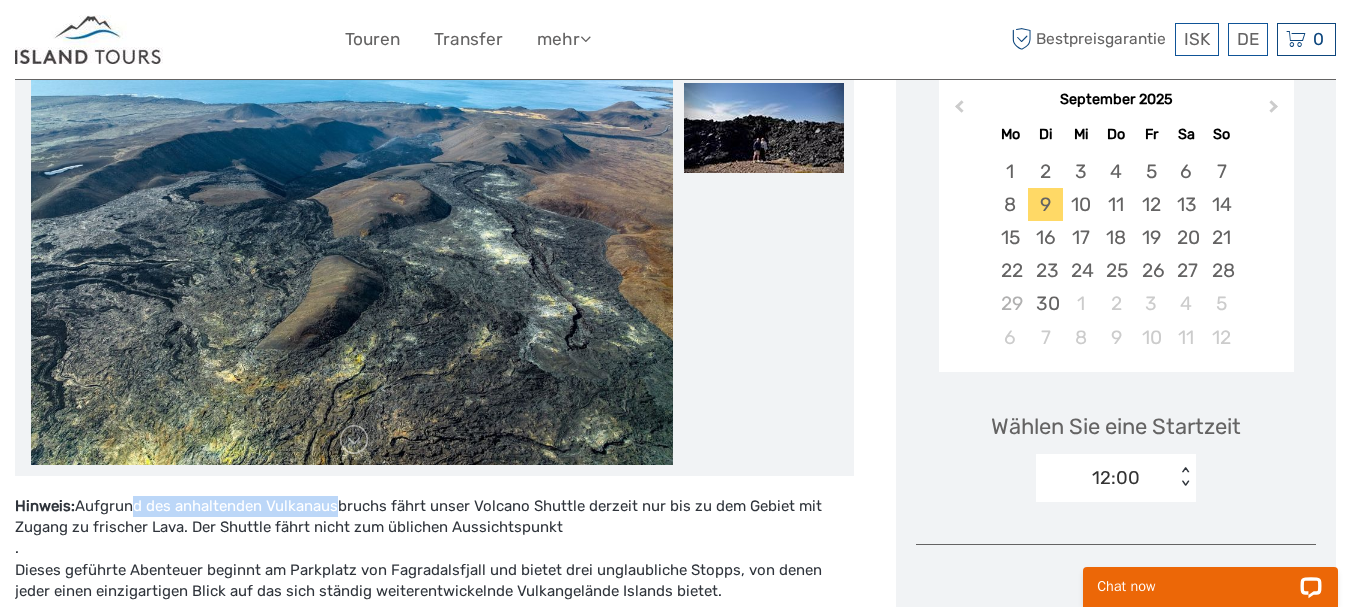 drag, startPoint x: 125, startPoint y: 495, endPoint x: 329, endPoint y: 514, distance: 204.88289 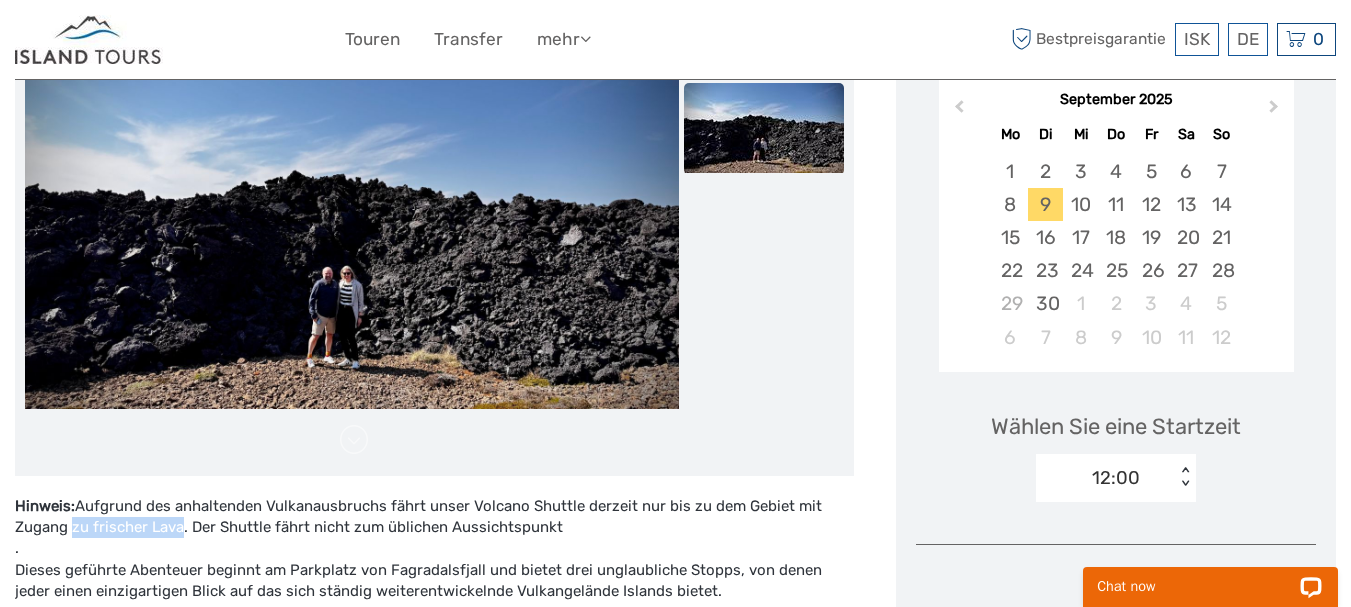 drag, startPoint x: 66, startPoint y: 522, endPoint x: 177, endPoint y: 525, distance: 111.040535 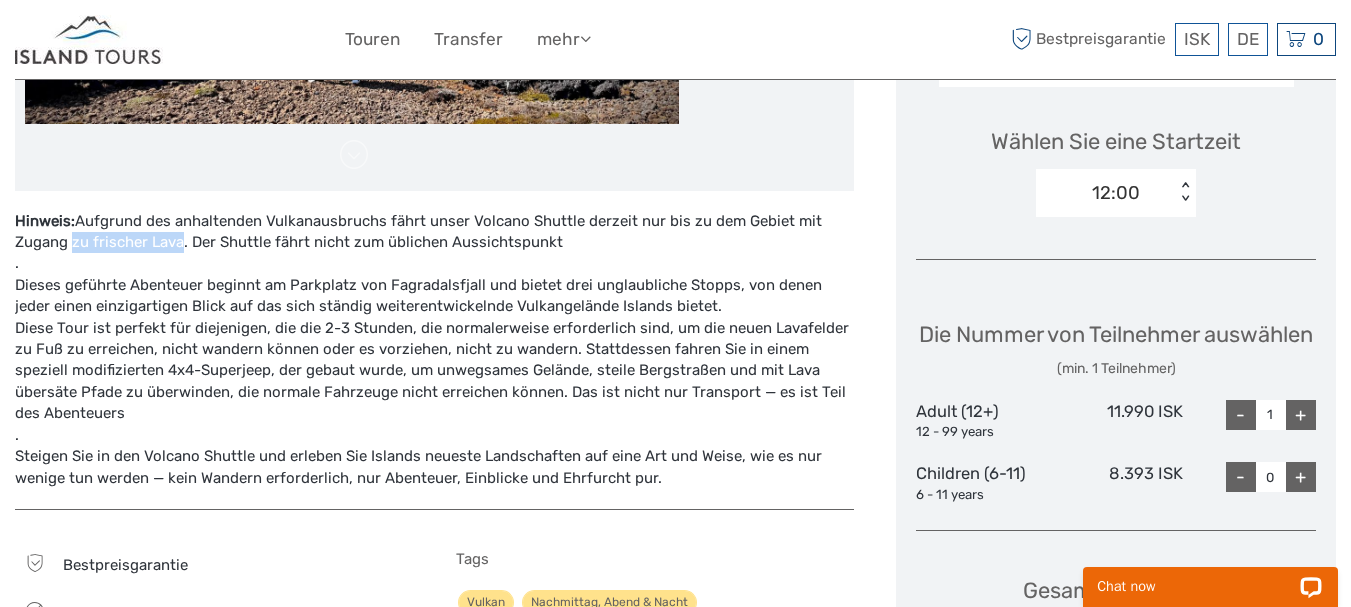 scroll, scrollTop: 693, scrollLeft: 0, axis: vertical 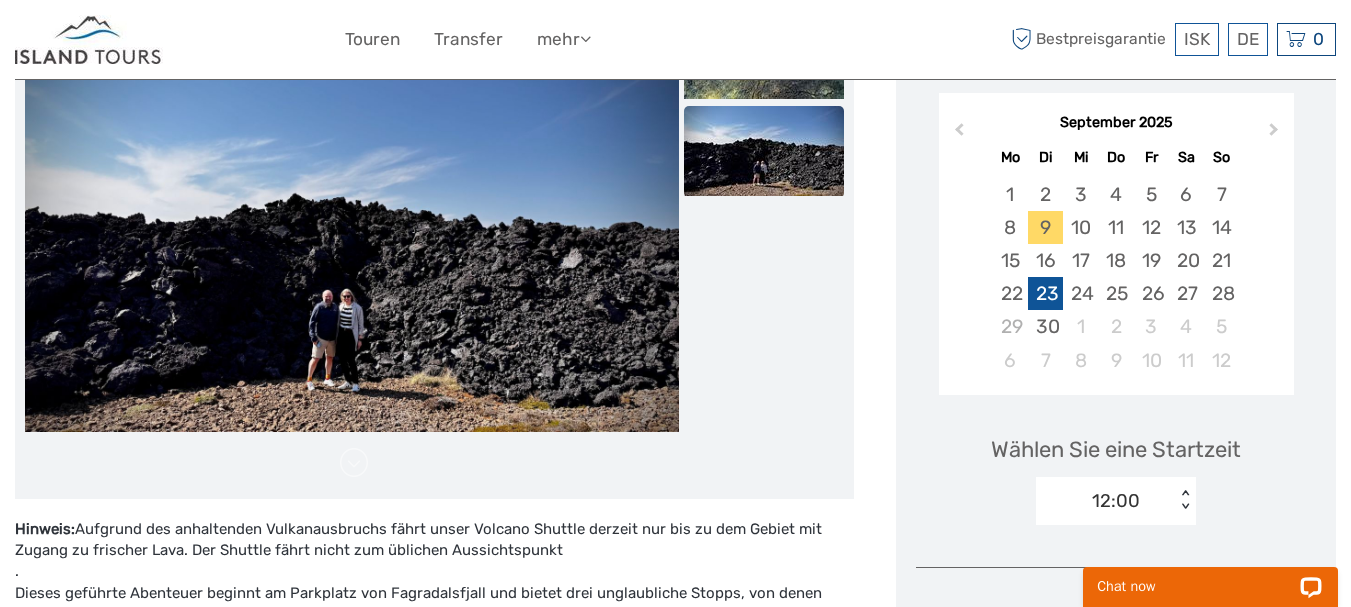 click on "23" at bounding box center [1045, 293] 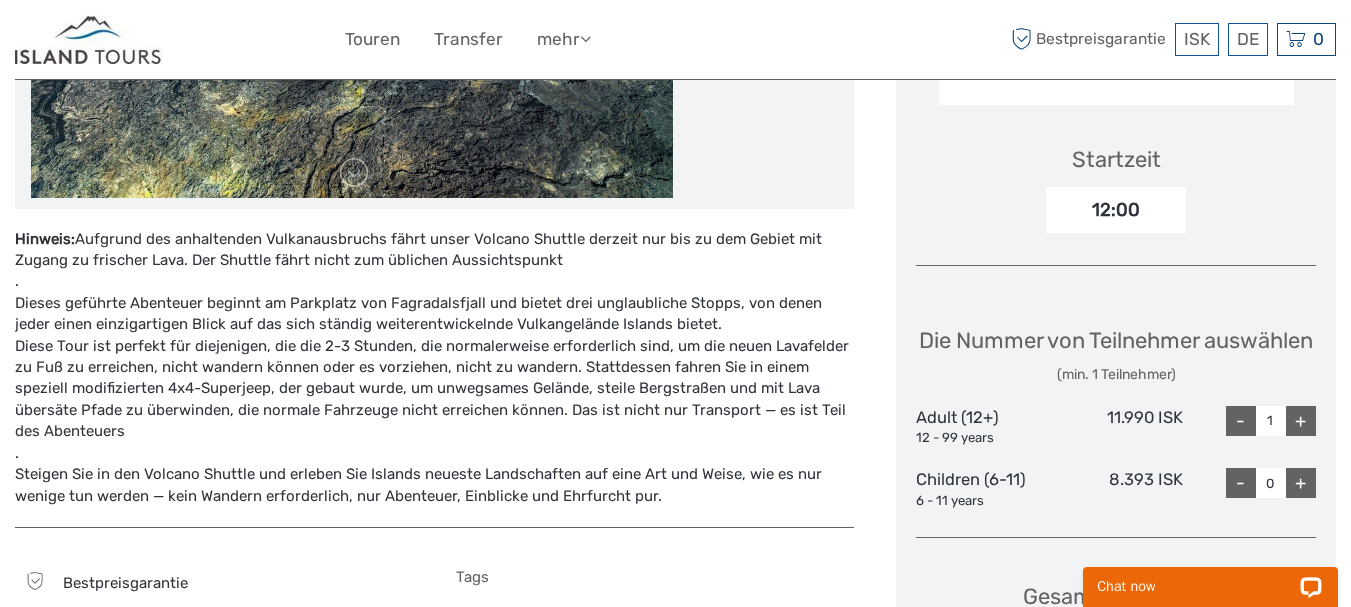 scroll, scrollTop: 632, scrollLeft: 0, axis: vertical 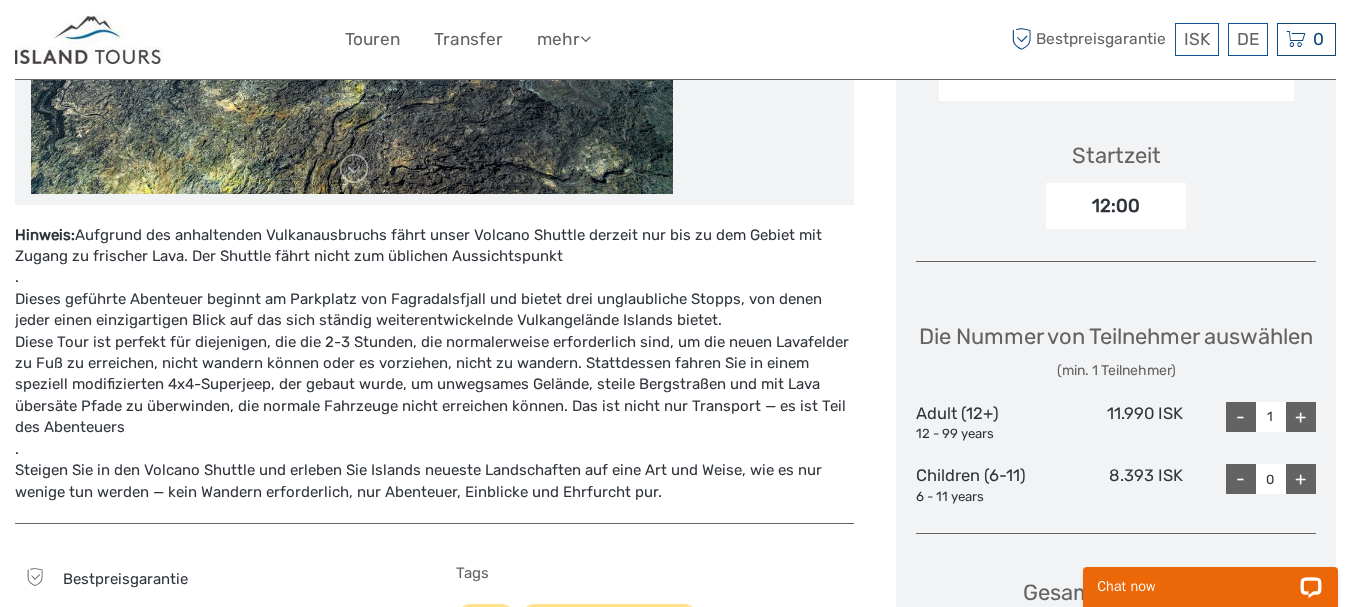 click on "12:00" at bounding box center (1116, 206) 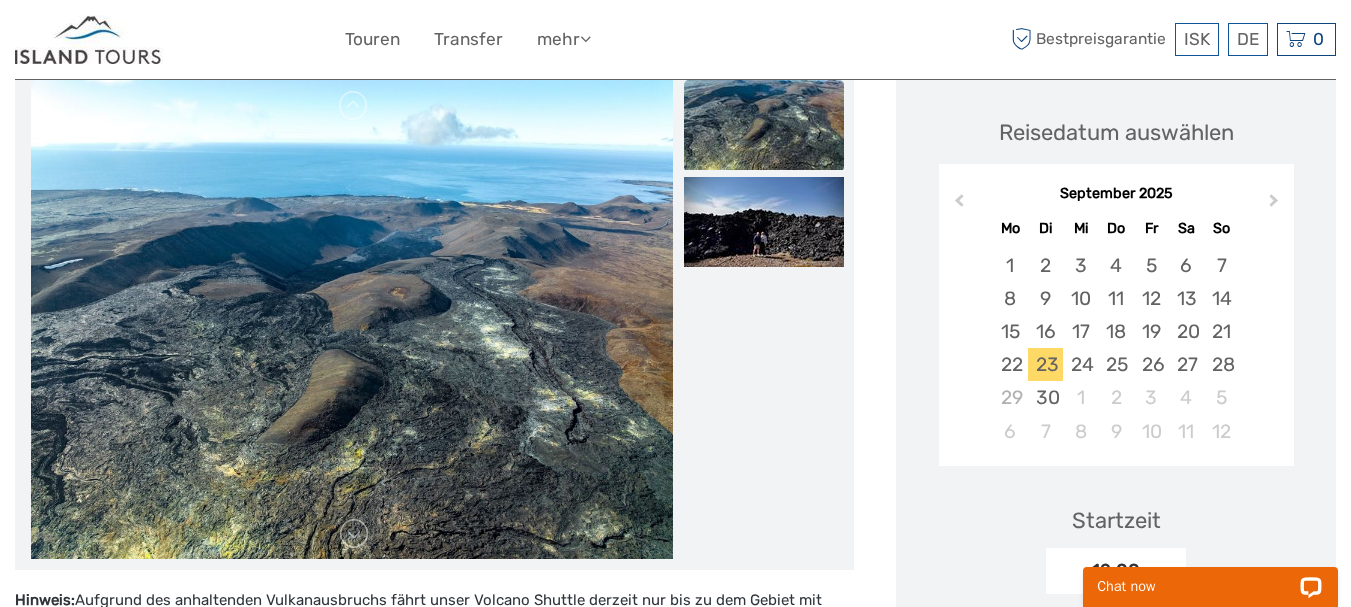 scroll, scrollTop: 248, scrollLeft: 0, axis: vertical 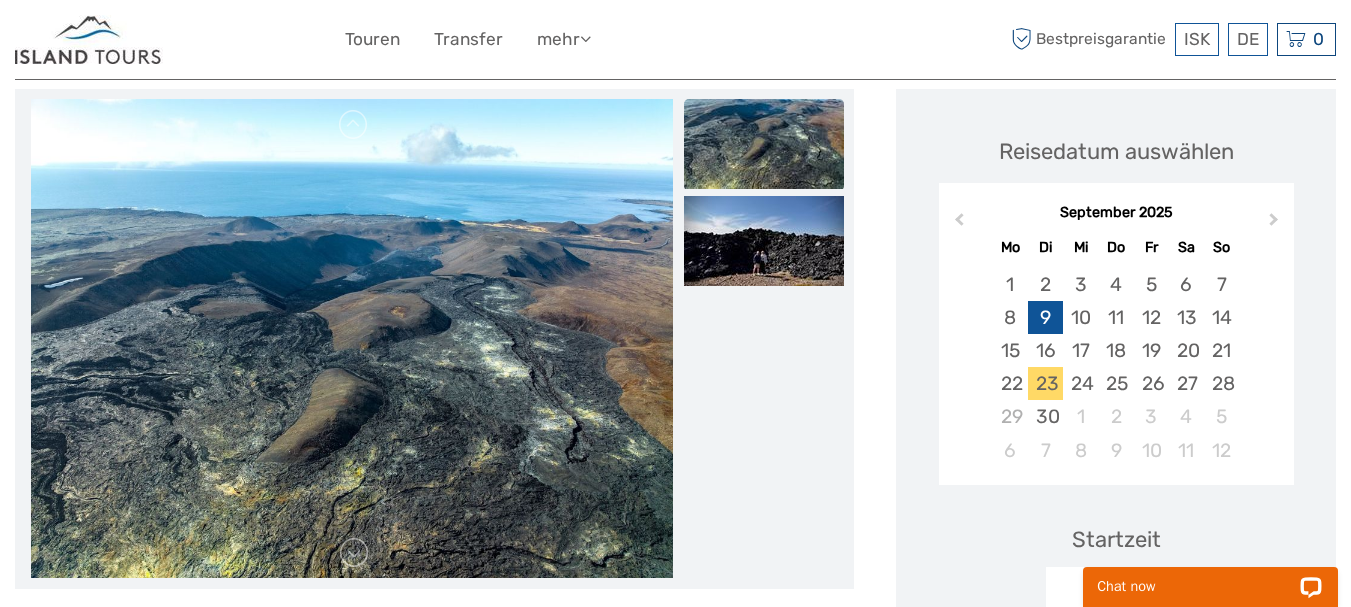 click on "9" at bounding box center (1045, 317) 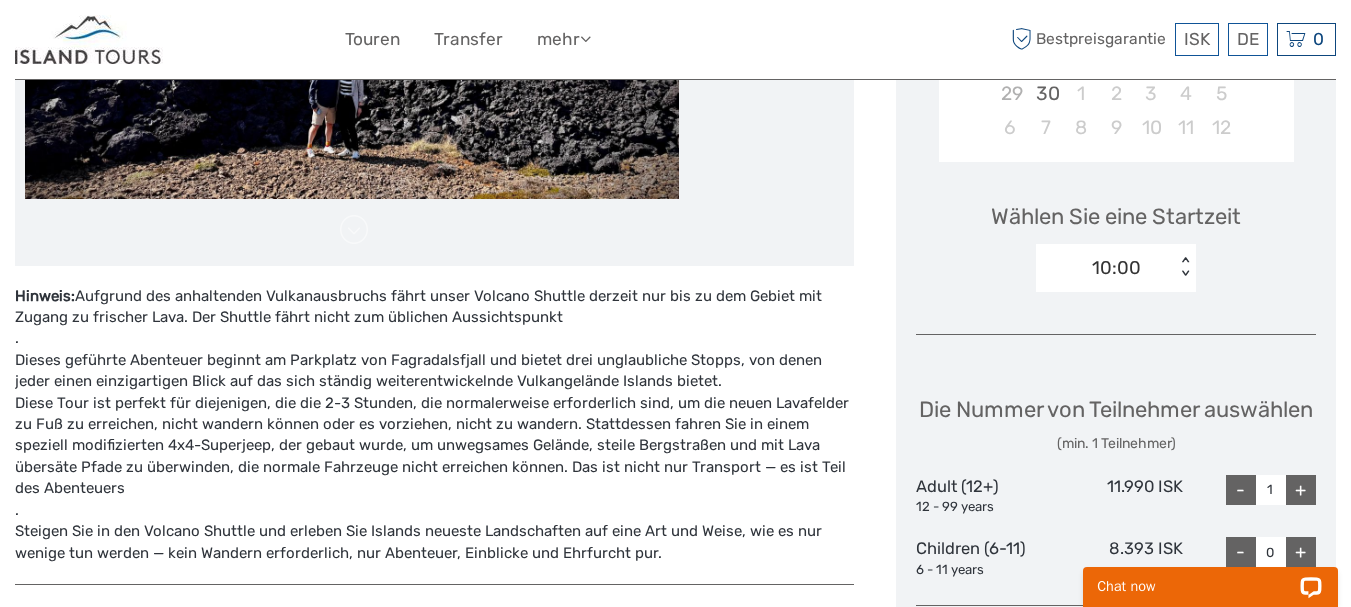 scroll, scrollTop: 614, scrollLeft: 0, axis: vertical 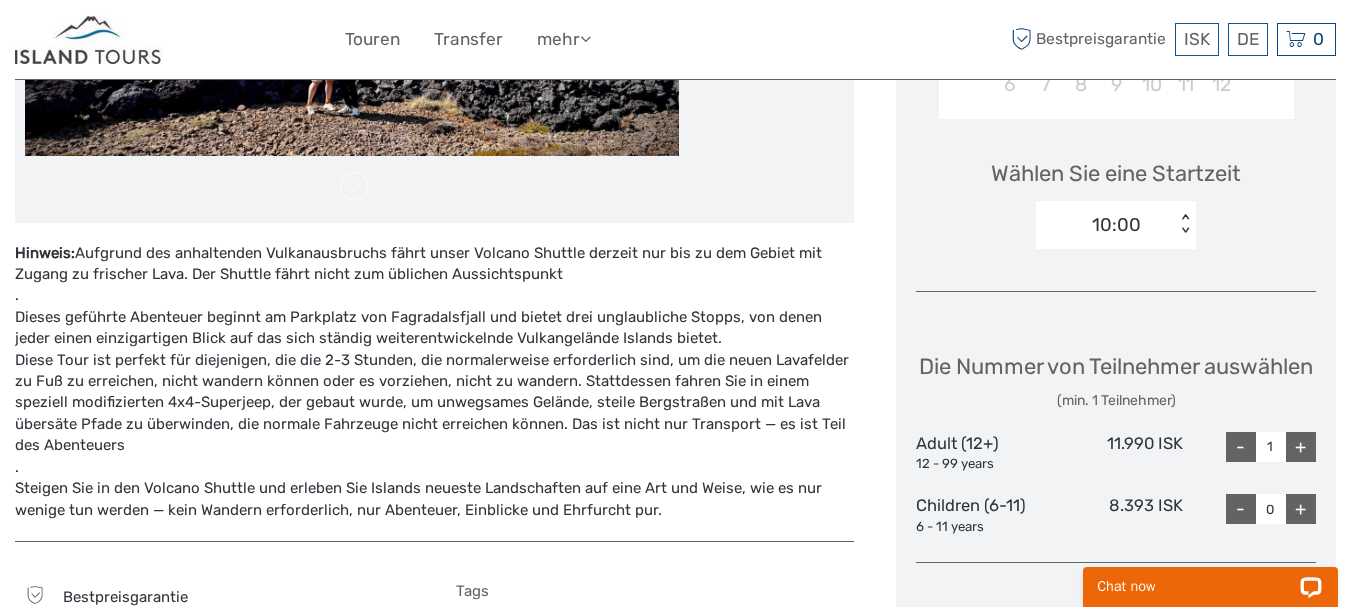 click on "10:00" at bounding box center (1116, 225) 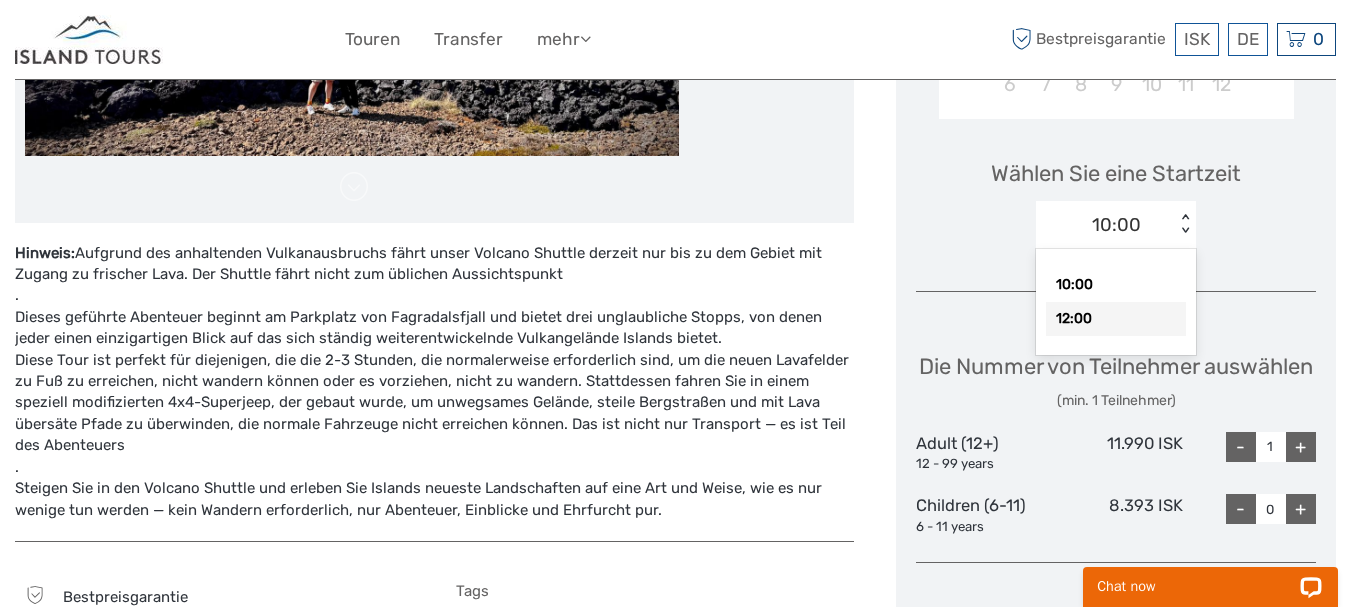 click on "12:00" at bounding box center [1116, 319] 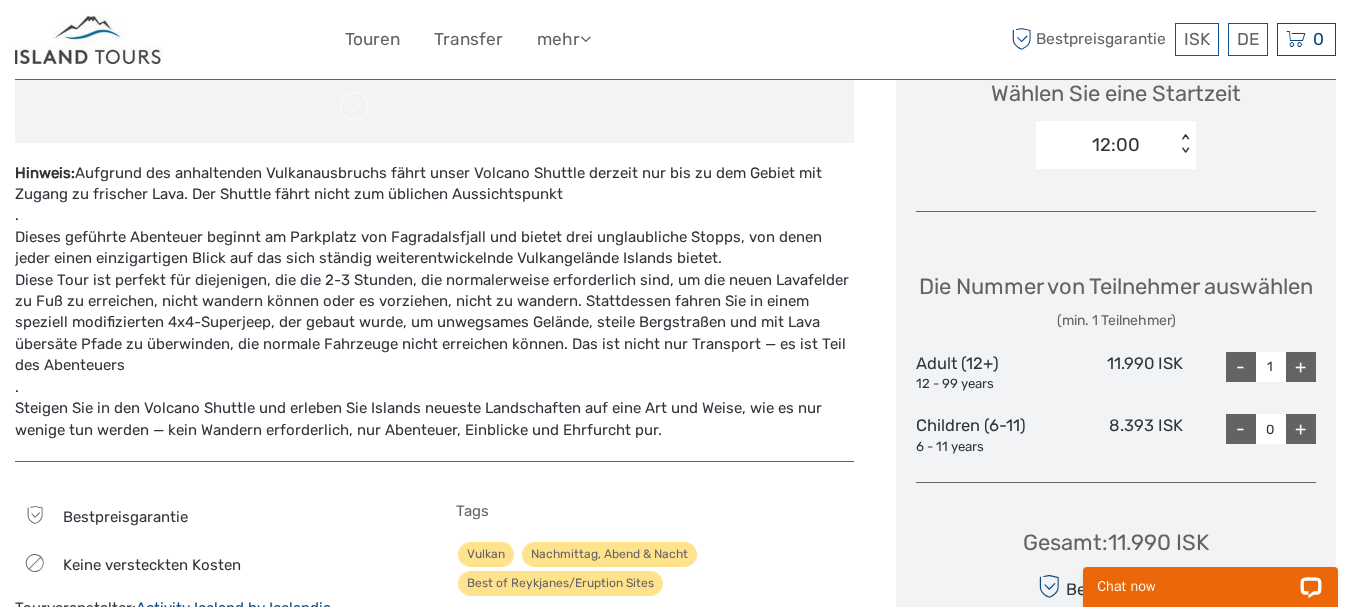 scroll, scrollTop: 714, scrollLeft: 0, axis: vertical 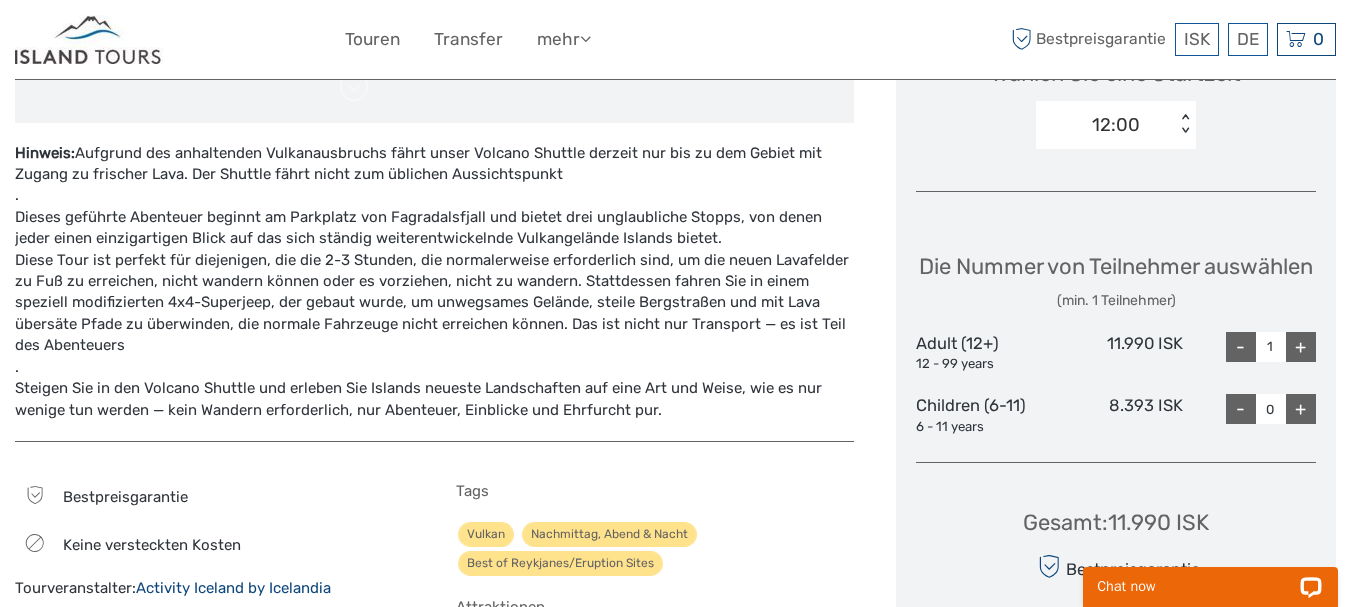 click on "+" at bounding box center (1301, 347) 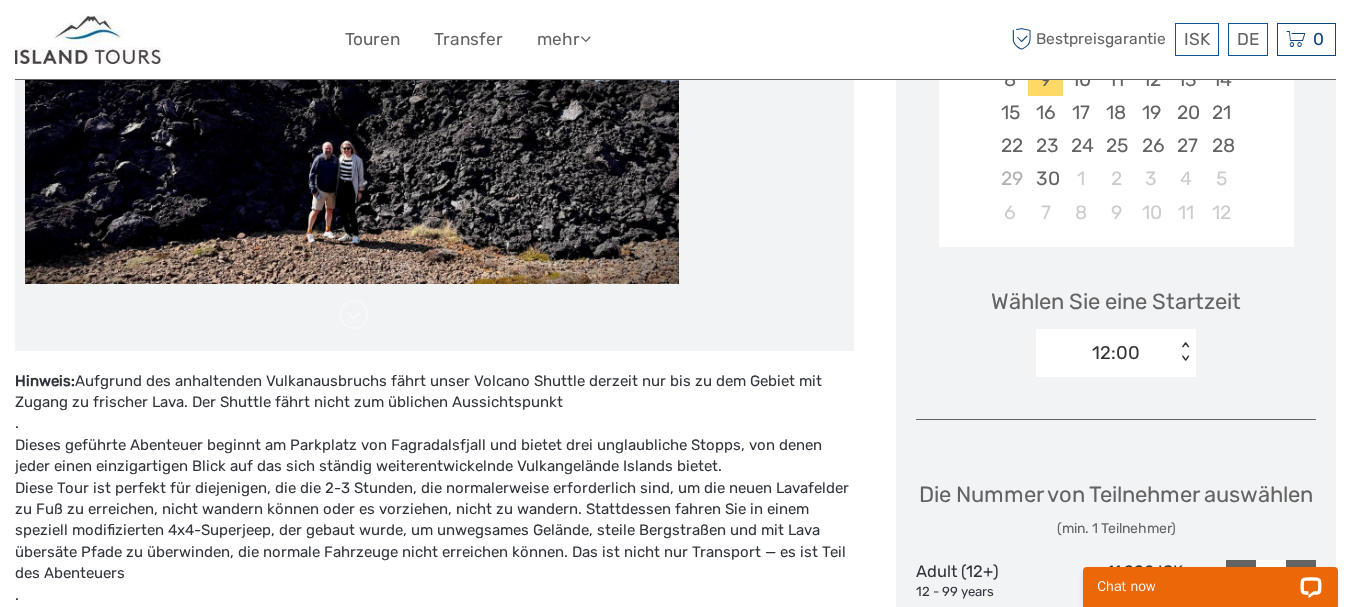 scroll, scrollTop: 477, scrollLeft: 0, axis: vertical 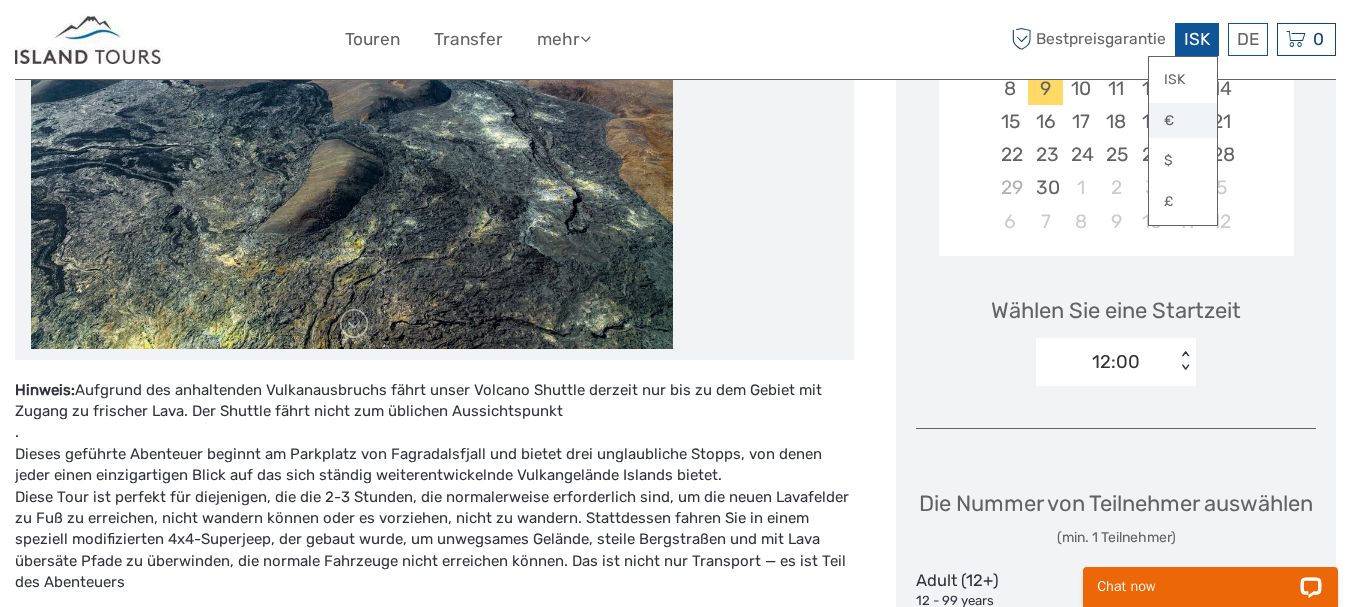 click on "€" at bounding box center (1183, 121) 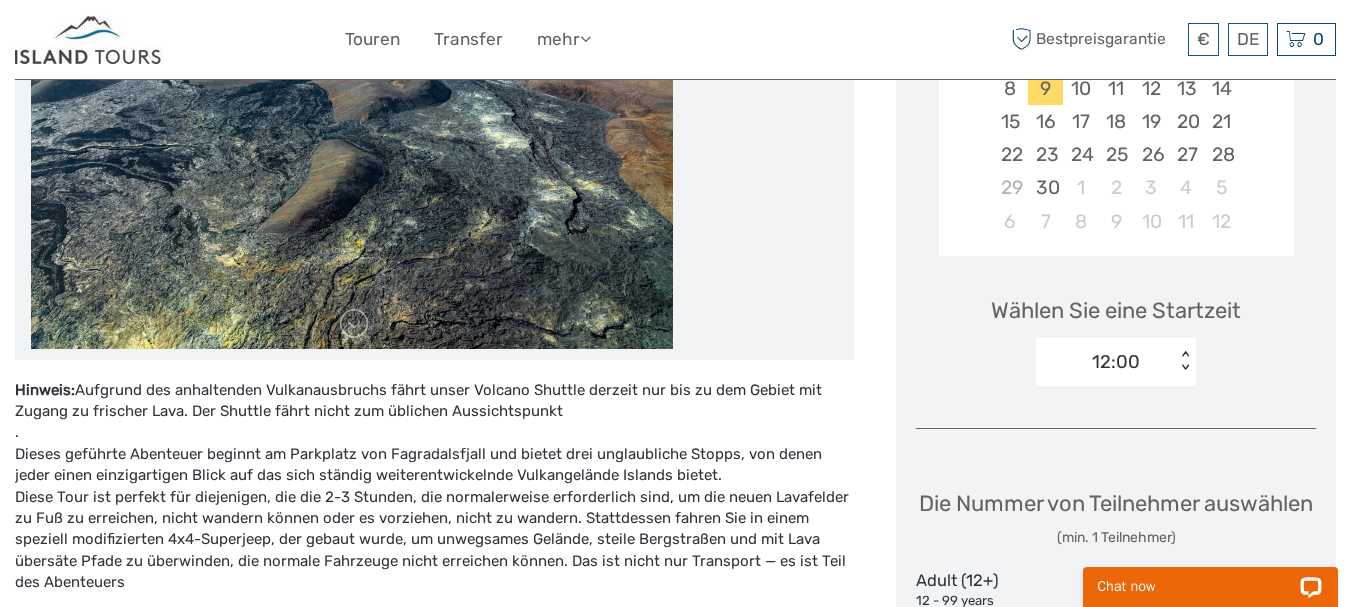 click on "September 2025 Mo Di Mi Do Fr Sa So 1 2 3 4 5 6 7 8 9 10 11 12 13 14 15 16 17 18 19 20 21 22 23 24 25 26 27 28 29 30 1 2 3 4 5 6 7 8 9 10 11 12" at bounding box center [1116, 105] 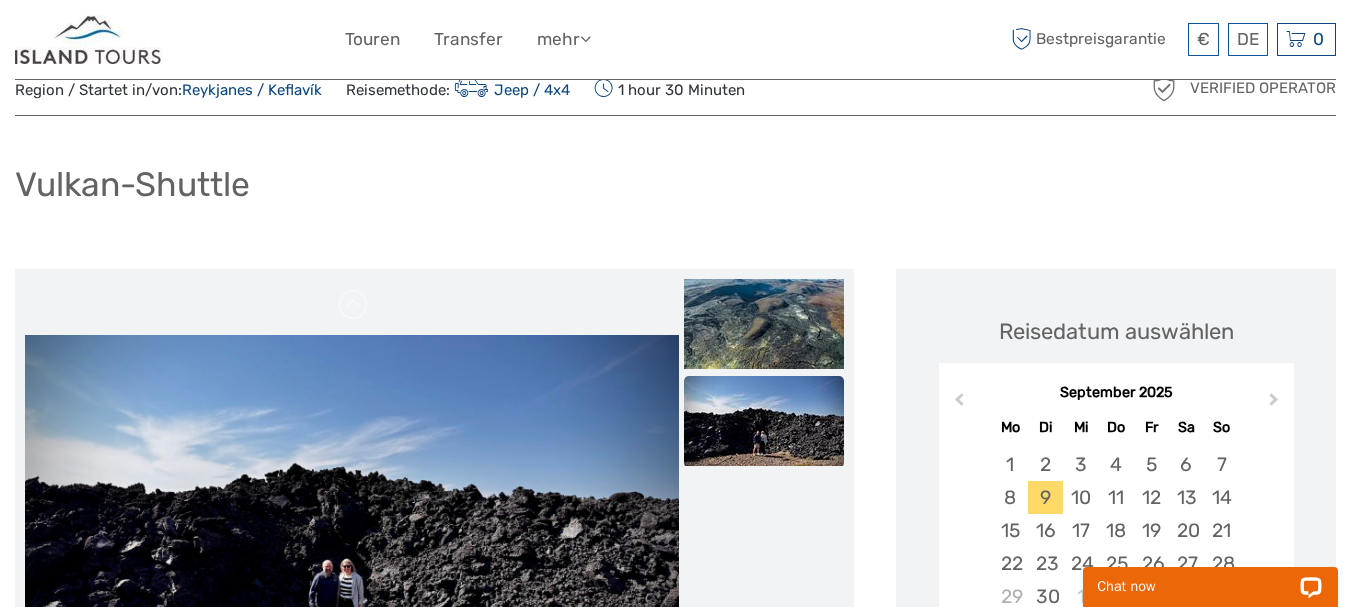 scroll, scrollTop: 35, scrollLeft: 0, axis: vertical 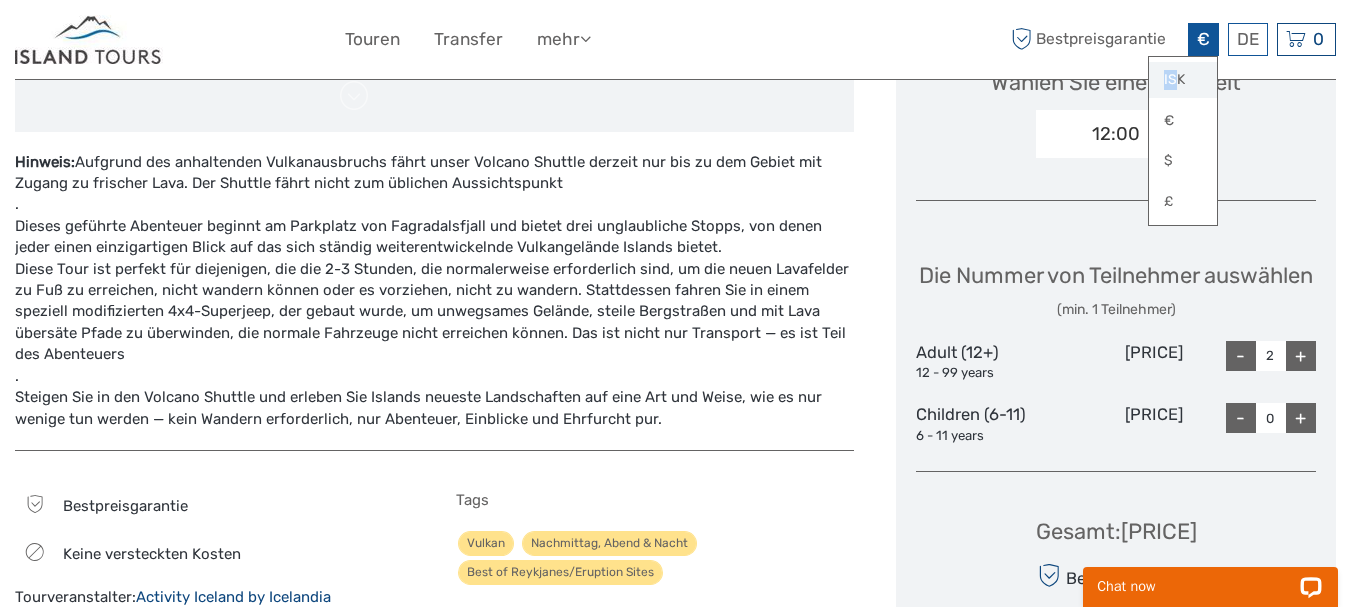 drag, startPoint x: 1209, startPoint y: 30, endPoint x: 1176, endPoint y: 85, distance: 64.14047 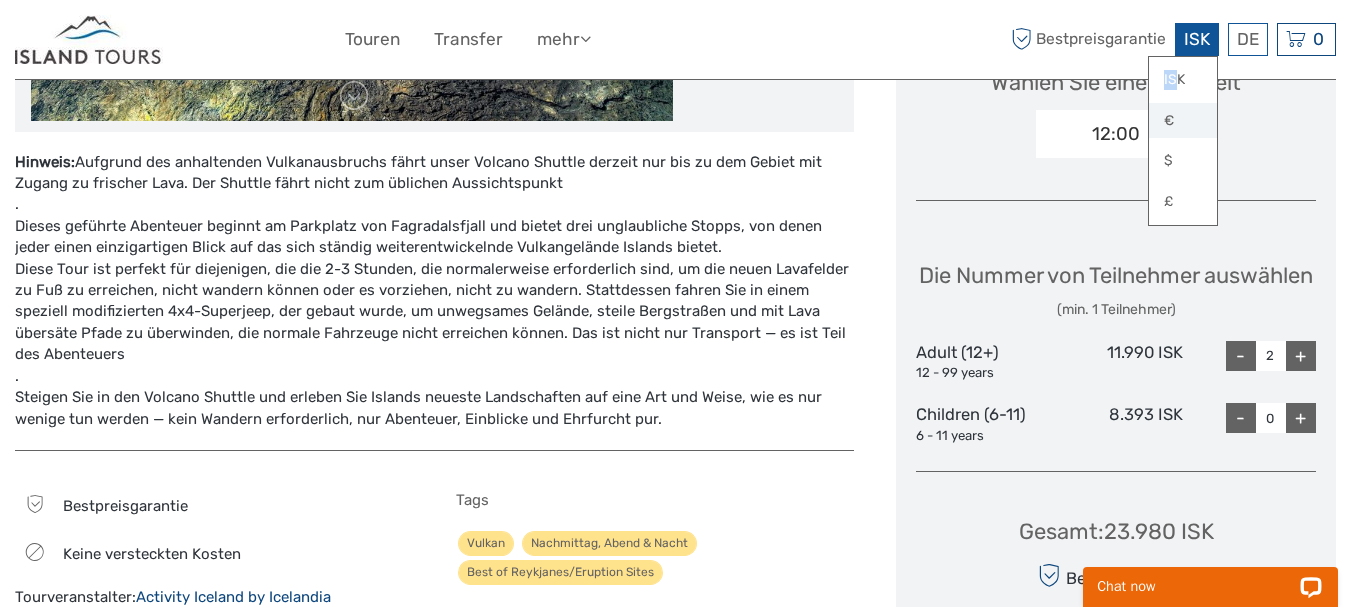 click on "€" at bounding box center [1183, 121] 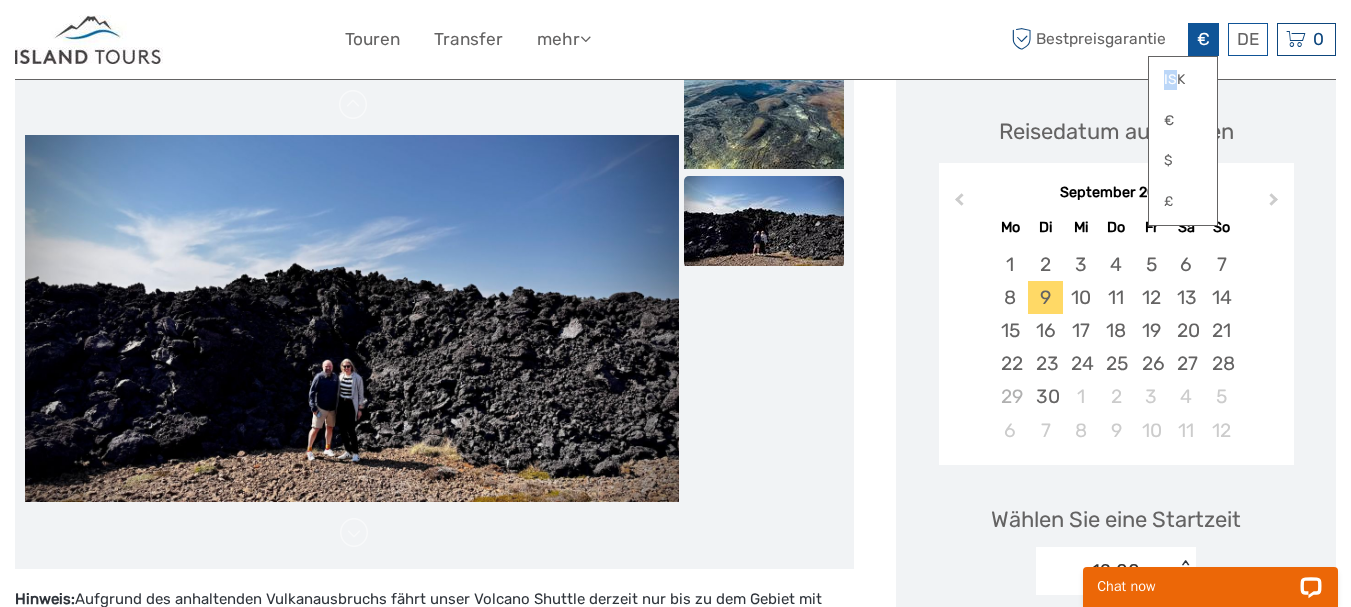 scroll, scrollTop: 282, scrollLeft: 0, axis: vertical 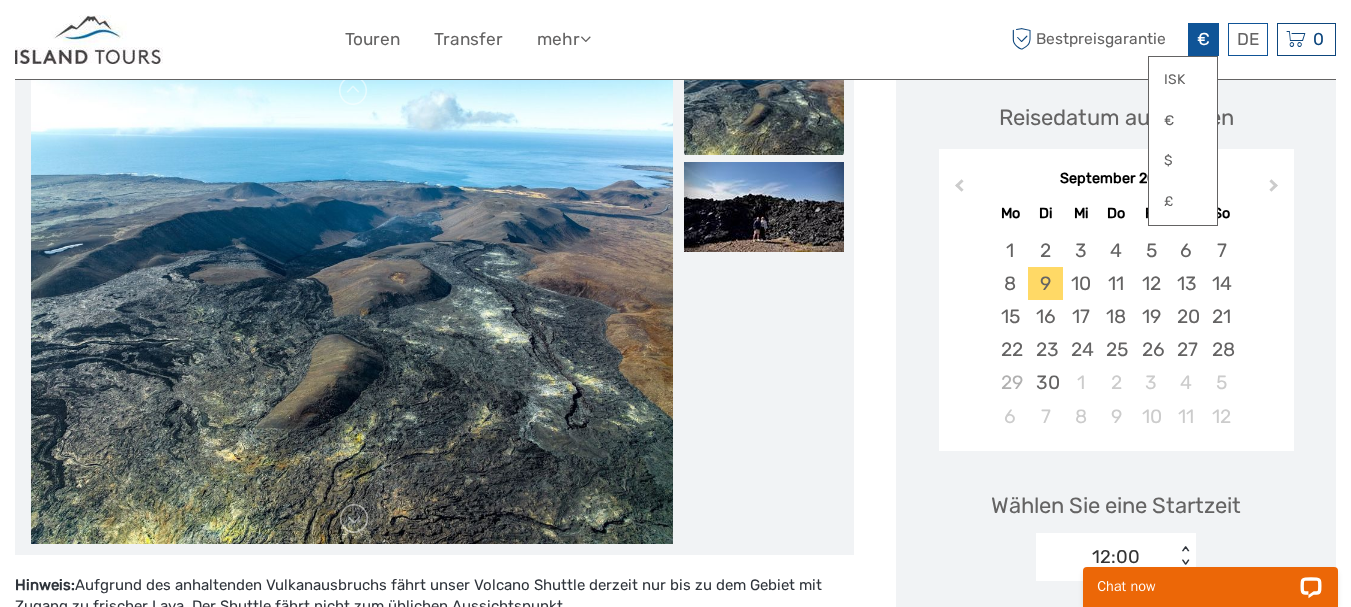 click on "Reisedatum auswählen September 2025 Previous Month Next Month September 2025 Mo Di Mi Do Fr Sa So 1 2 3 4 5 6 7 8 9 10 11 12 13 14 15 16 17 18 19 20 21 22 23 24 25 26 27 28 29 30 1 2 3 4 5 6 7 8 9 10 11 12 Wählen Sie eine Startzeit 12:00 < > Die Nummer von Teilnehmer auswählen (min. 1 Teilnehmer) Adult (12+) 12 - 99 years 83,79 € - 2 + Children (6-11) 6 - 11 years 58,65 € - 0 + Gesamt :  167,57 € Bestpreisgarantie ZUM WARENKORB HINZUFÜGEN EXPRESS-CHECKOUT" at bounding box center (1116, 585) 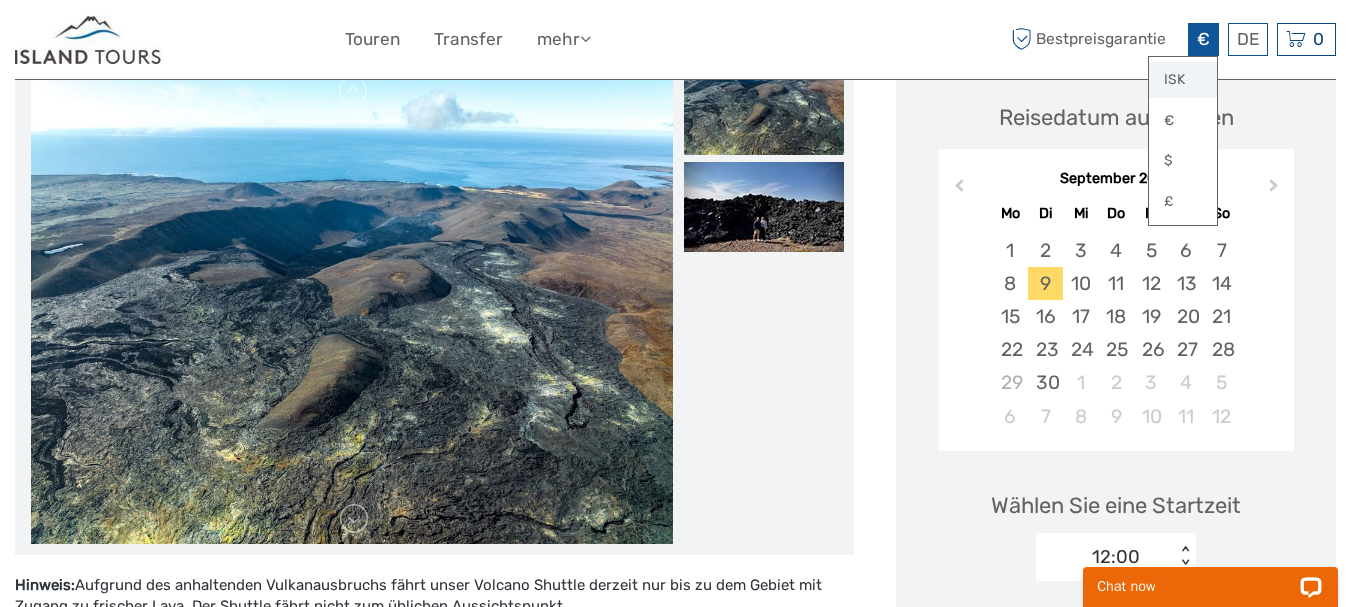 click on "ISK" at bounding box center [1183, 80] 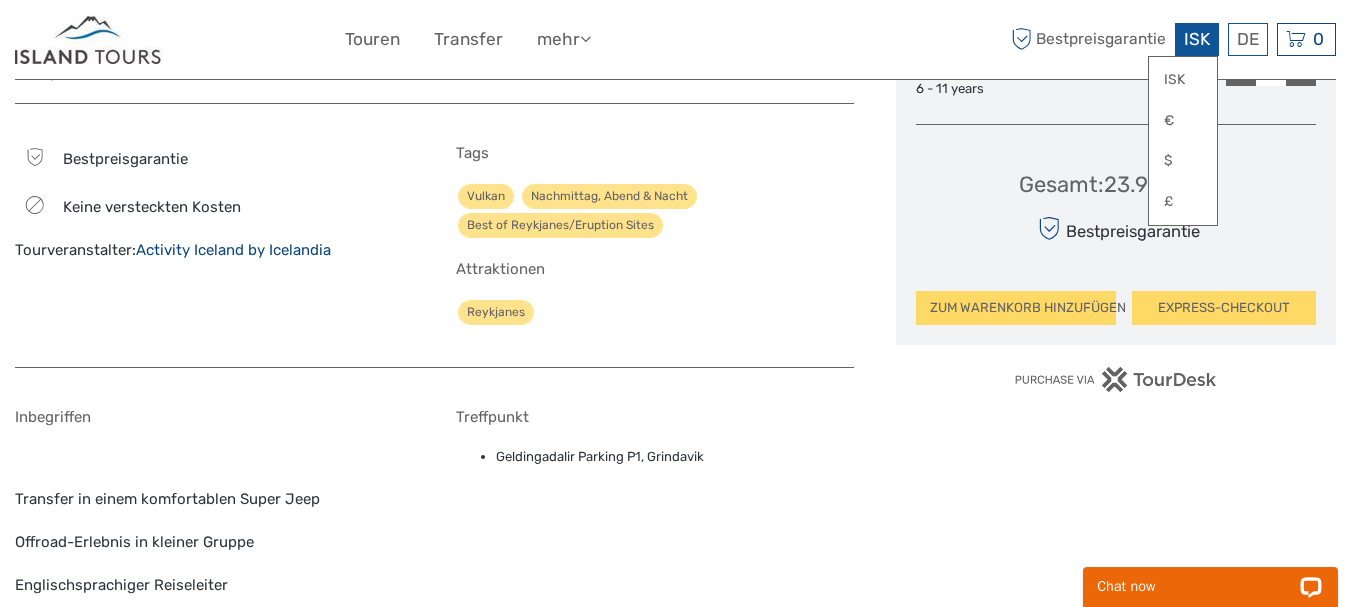 scroll, scrollTop: 1128, scrollLeft: 0, axis: vertical 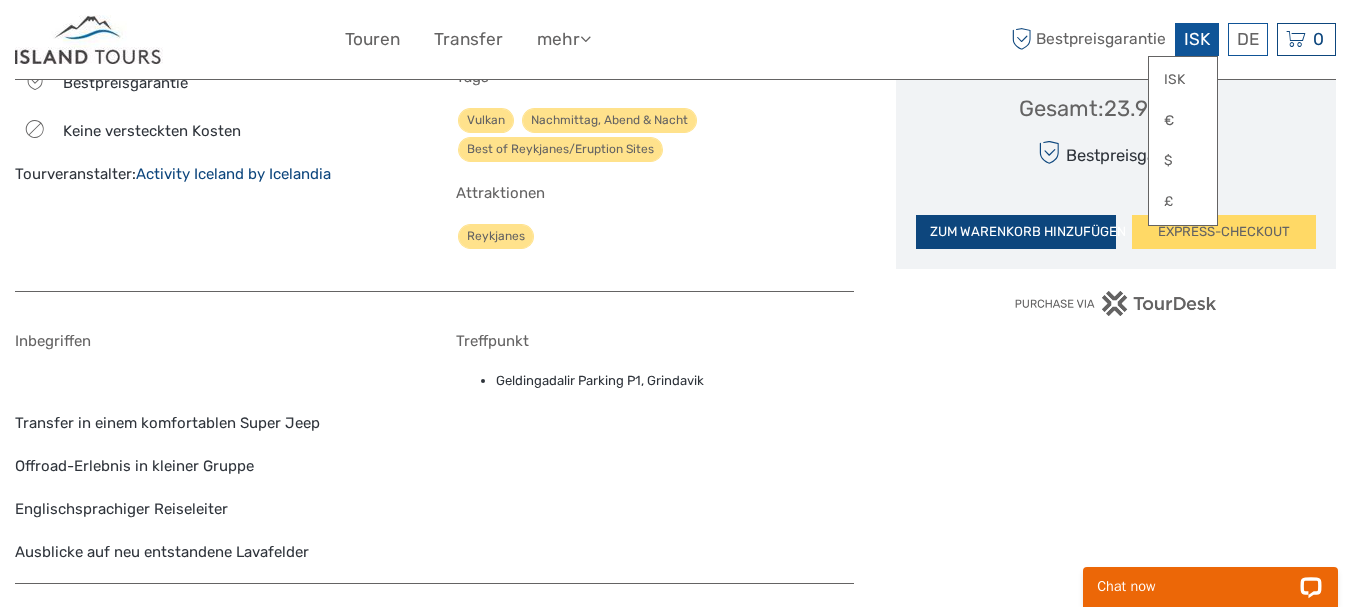 click on "ZUM WARENKORB HINZUFÜGEN" at bounding box center (1016, 232) 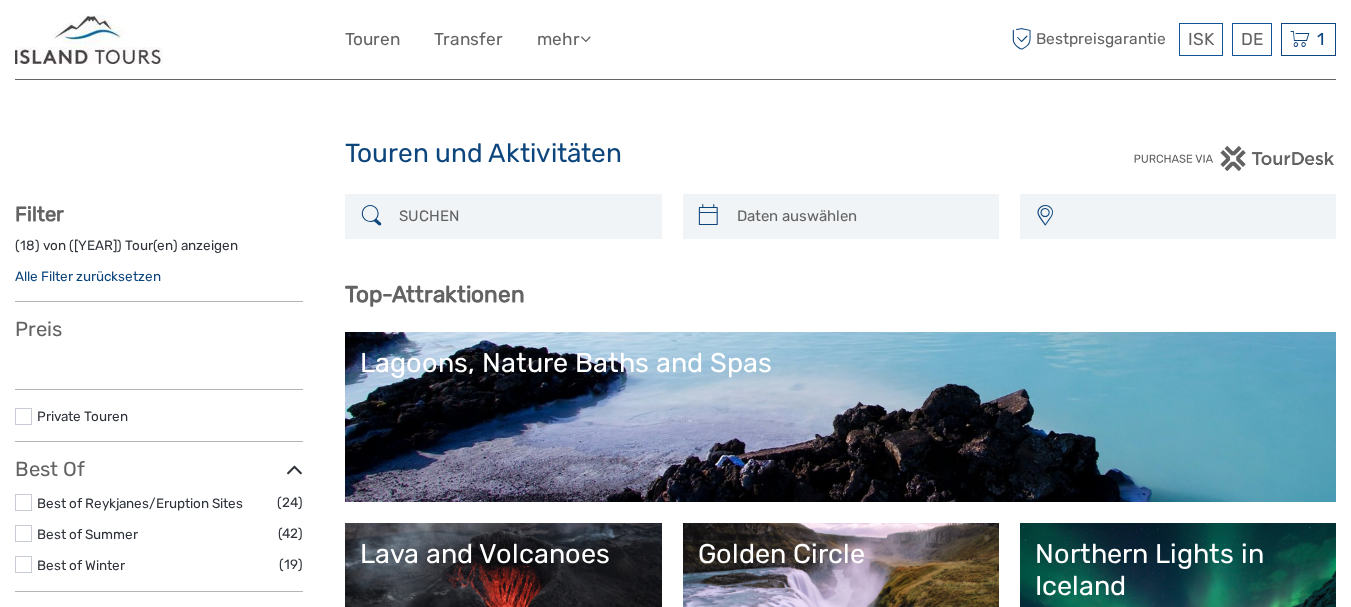 select 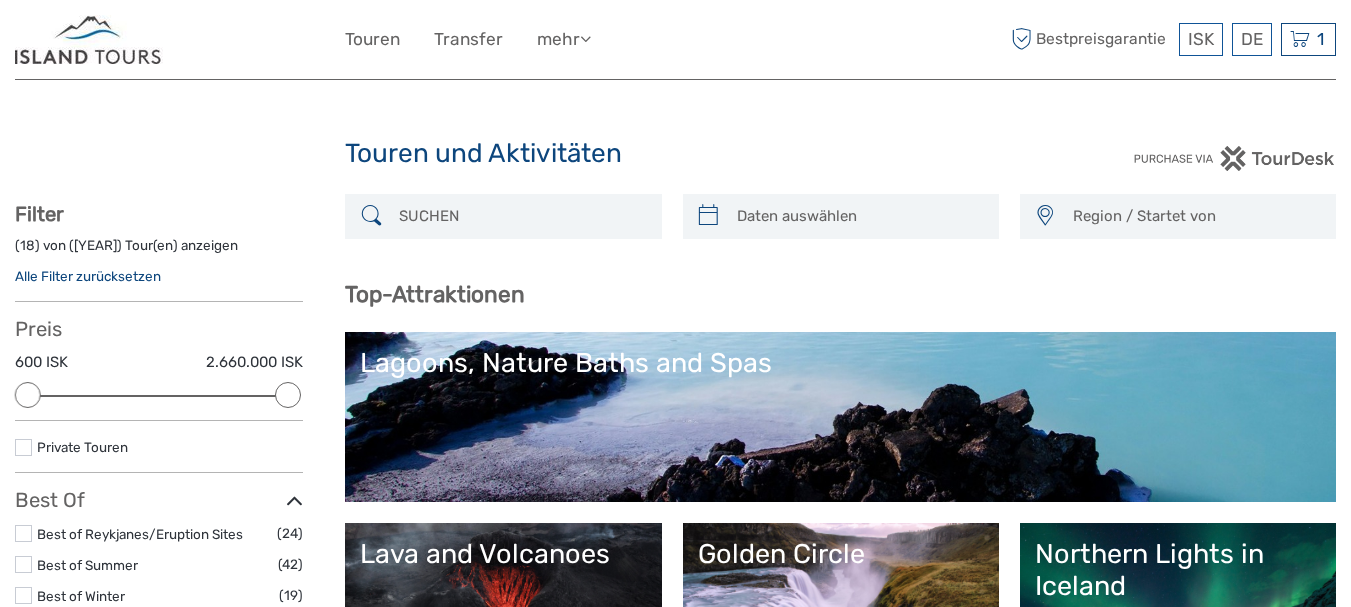 scroll, scrollTop: 0, scrollLeft: 0, axis: both 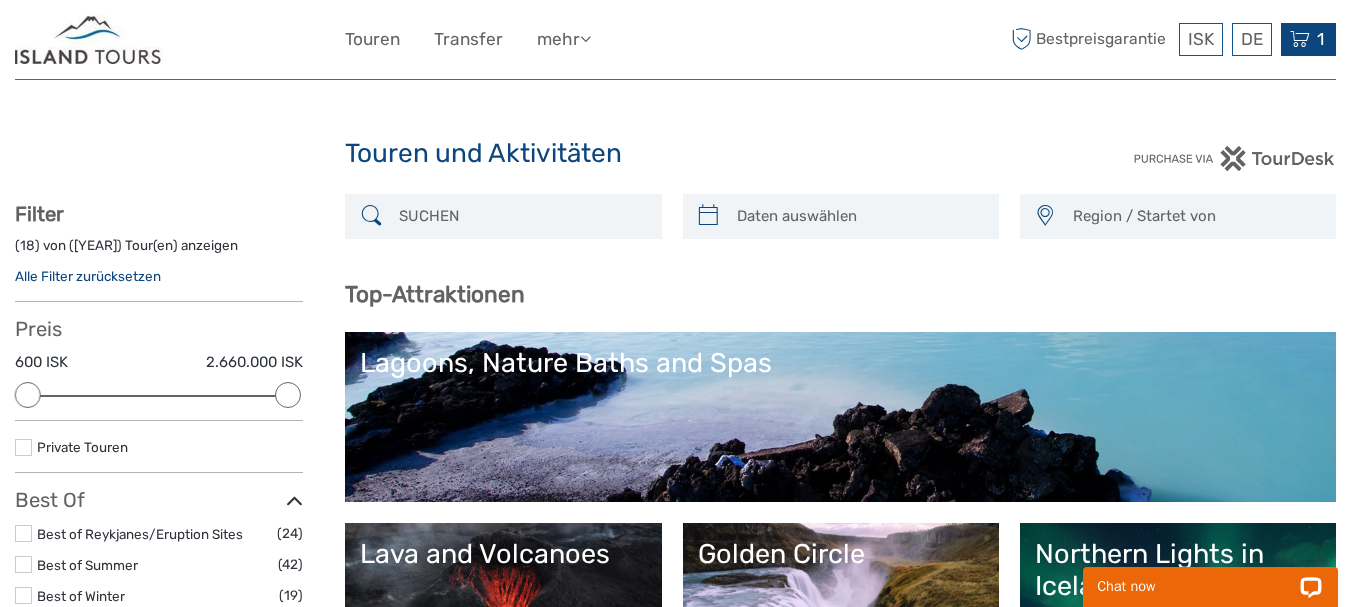 click on "1
Items
Vulkan-Shuttle
2x Adult (12+)
Dienstag, 09 September 2025 - 12:00 PM
23.980 ISK
Total
23.980 ISK
Zur Kasse
Der Warenkorb ist leer." at bounding box center [1308, 39] 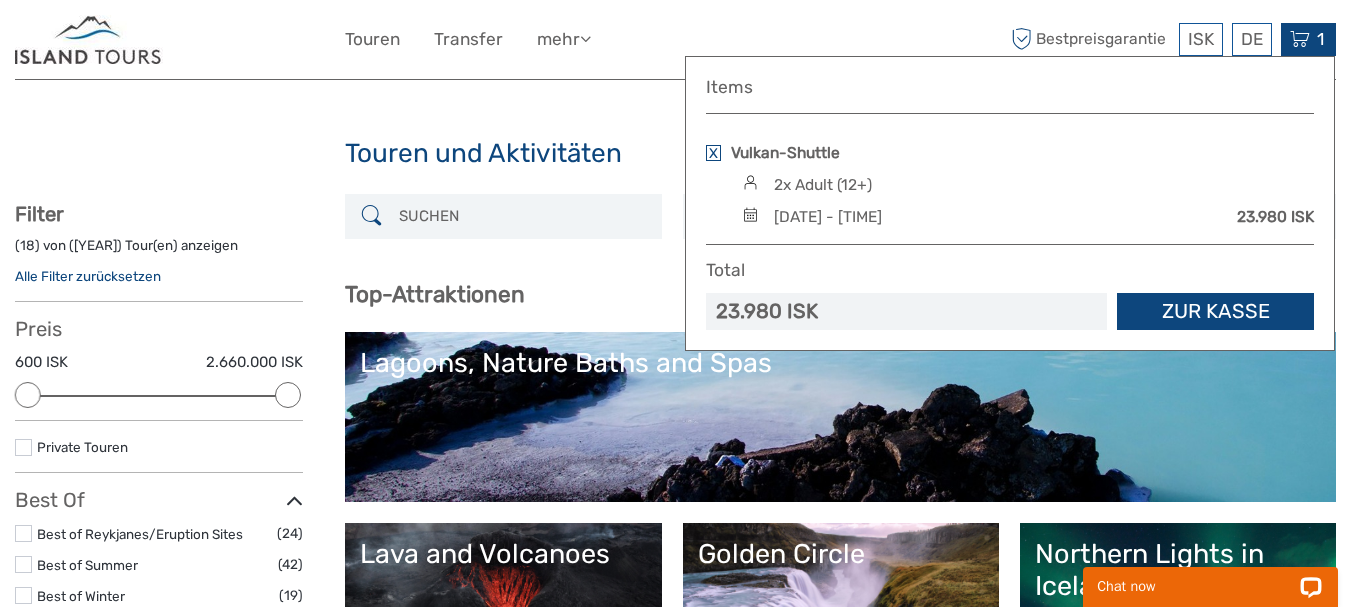 click on "Zur Kasse" at bounding box center [1215, 311] 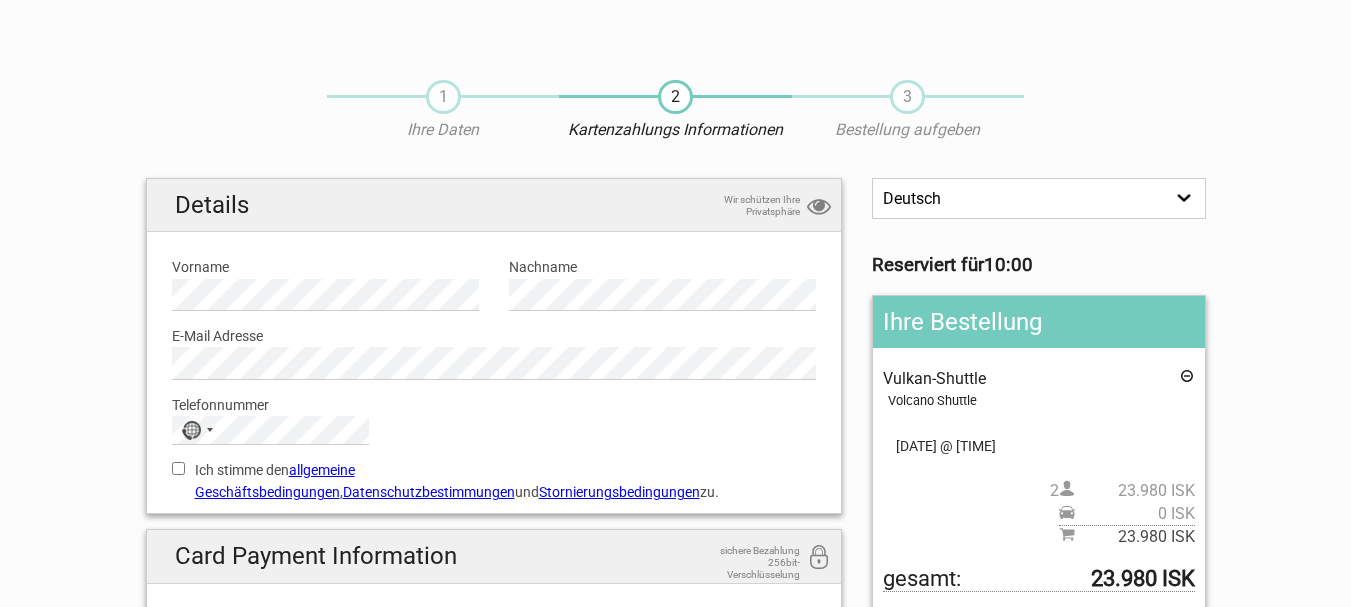 scroll, scrollTop: 0, scrollLeft: 0, axis: both 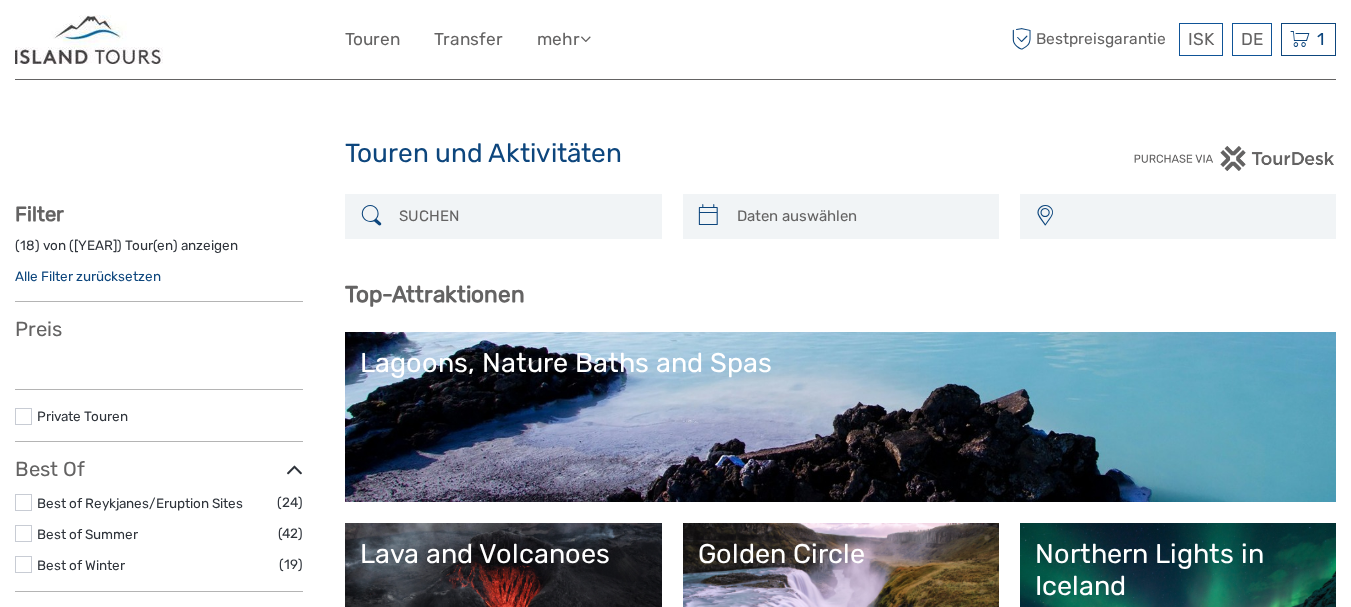 select 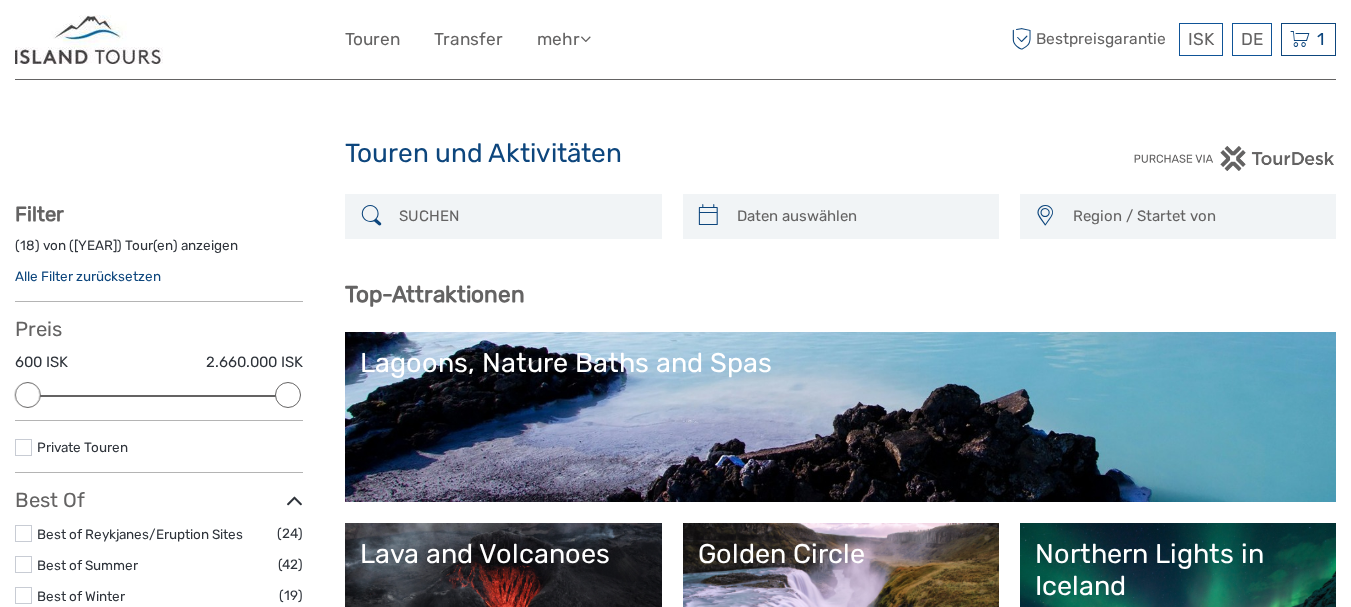 scroll, scrollTop: 0, scrollLeft: 0, axis: both 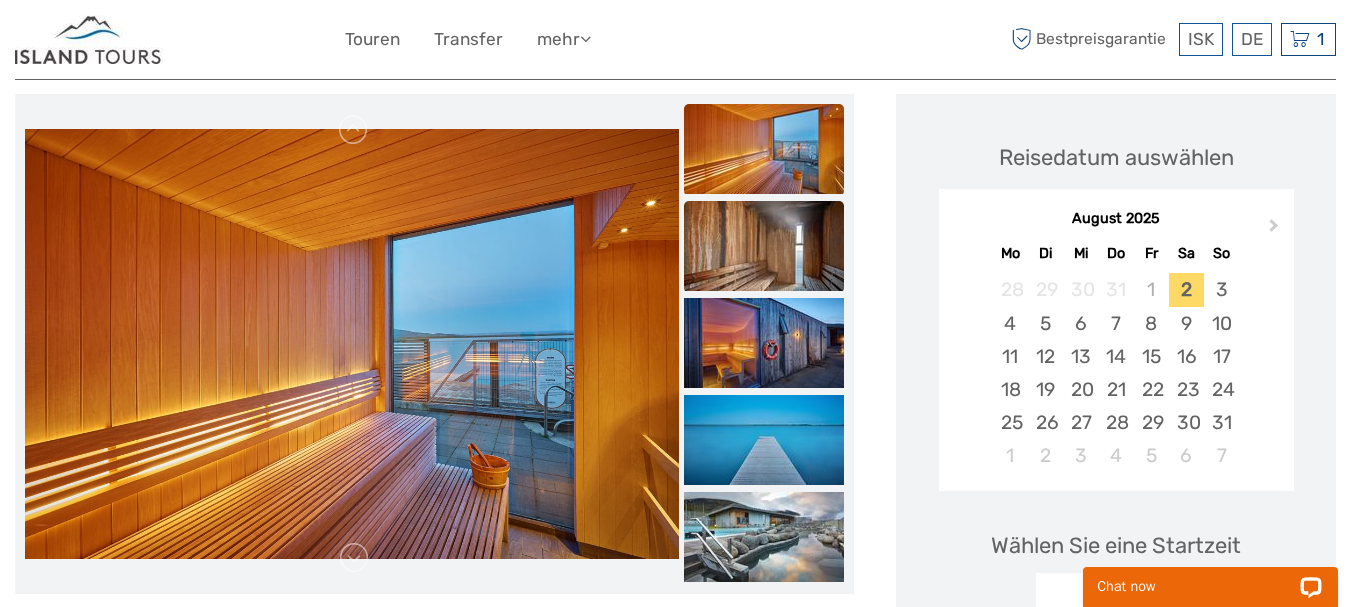 click at bounding box center (764, 246) 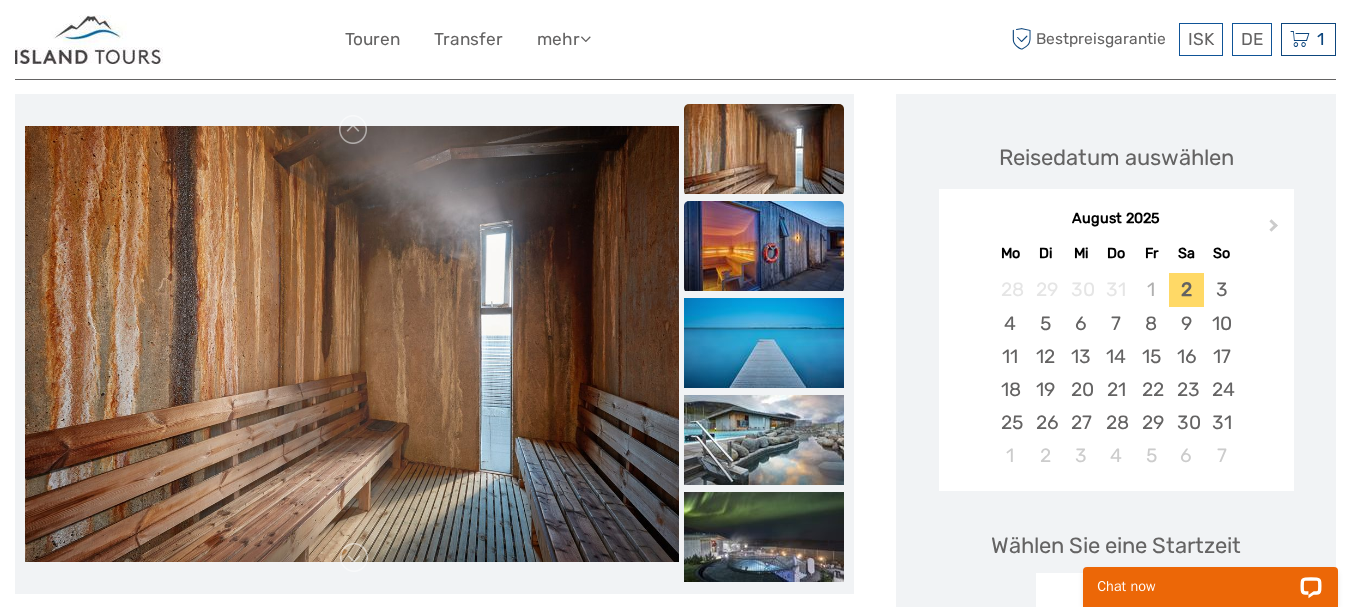 click at bounding box center [764, 246] 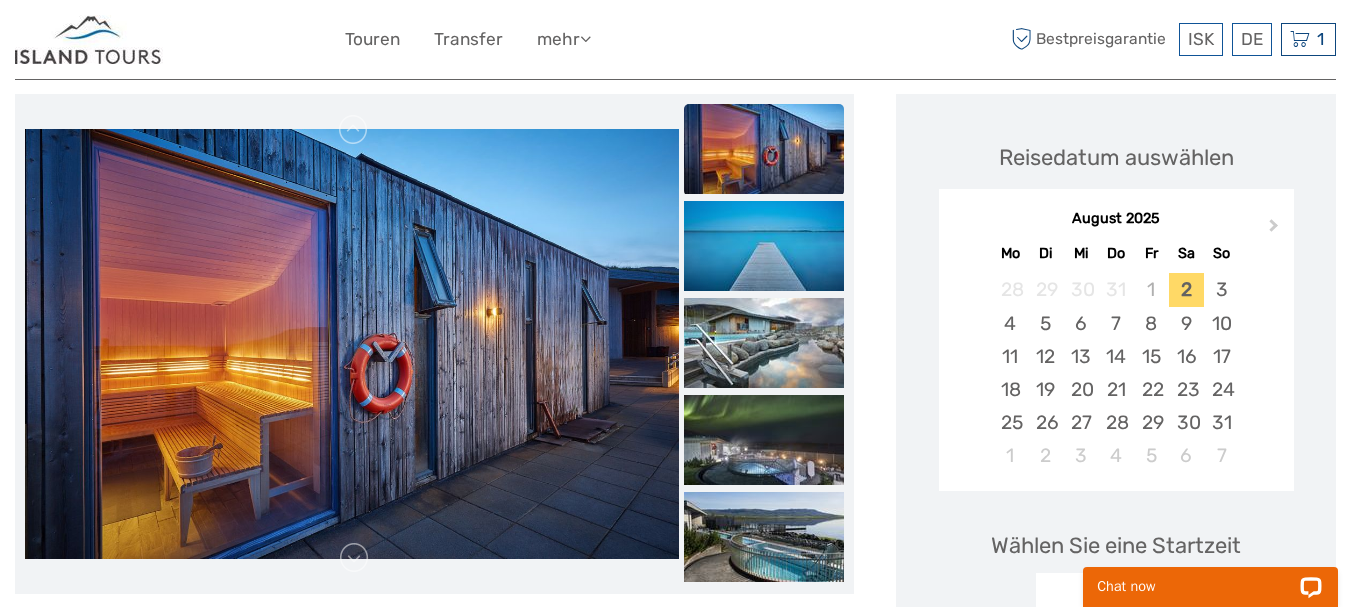 click at bounding box center (764, 246) 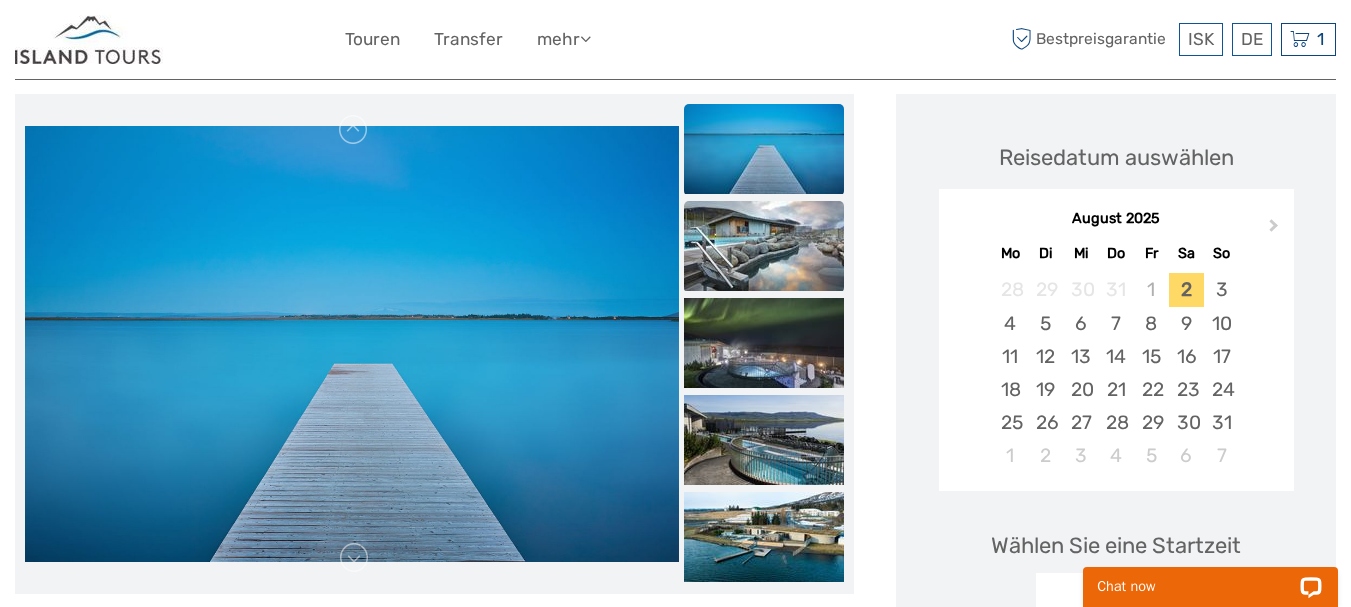 click at bounding box center [764, 246] 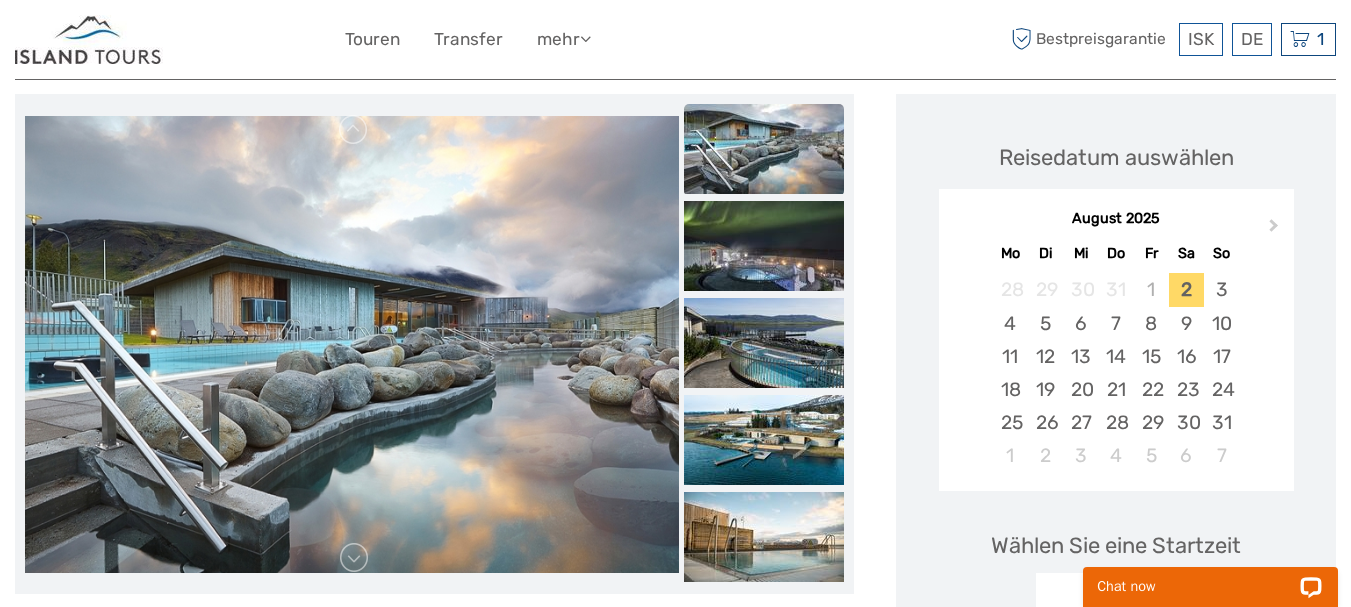 click at bounding box center (764, 246) 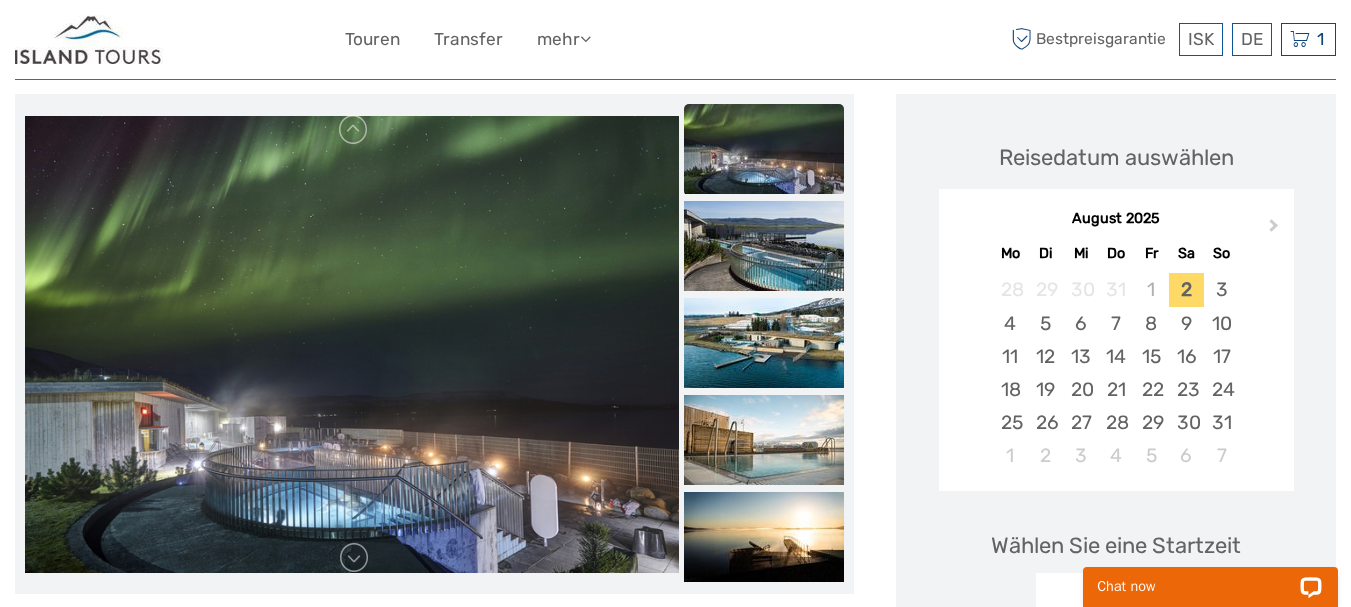 click at bounding box center [764, 246] 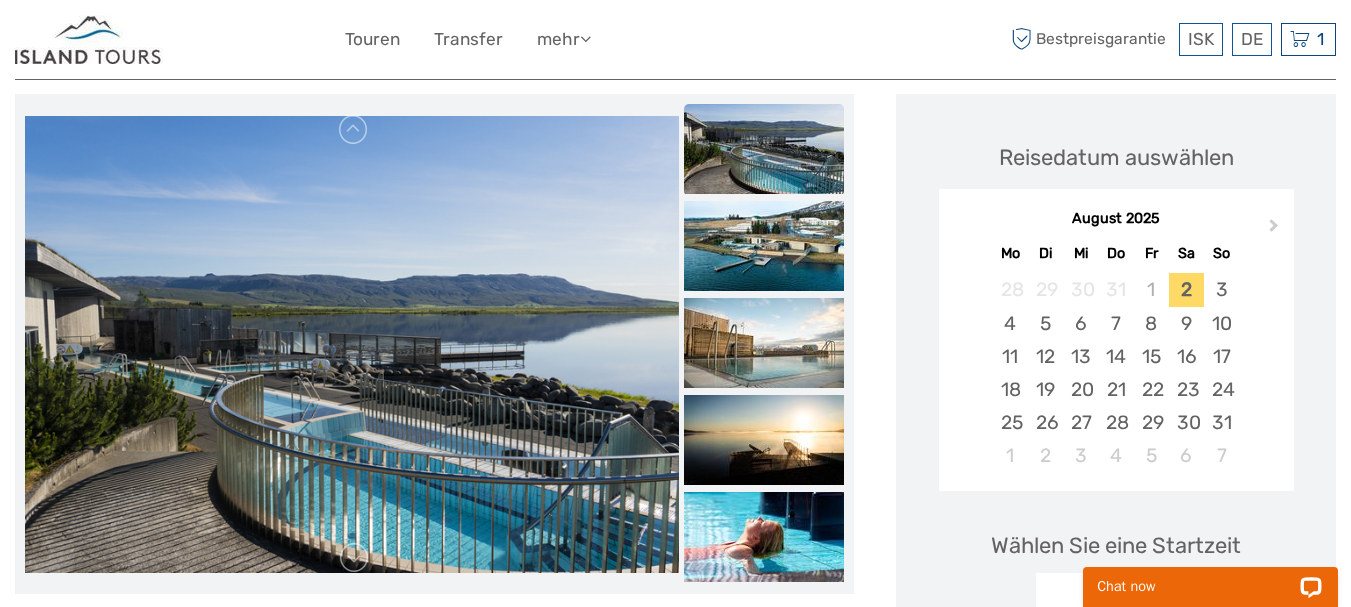 click at bounding box center [764, 246] 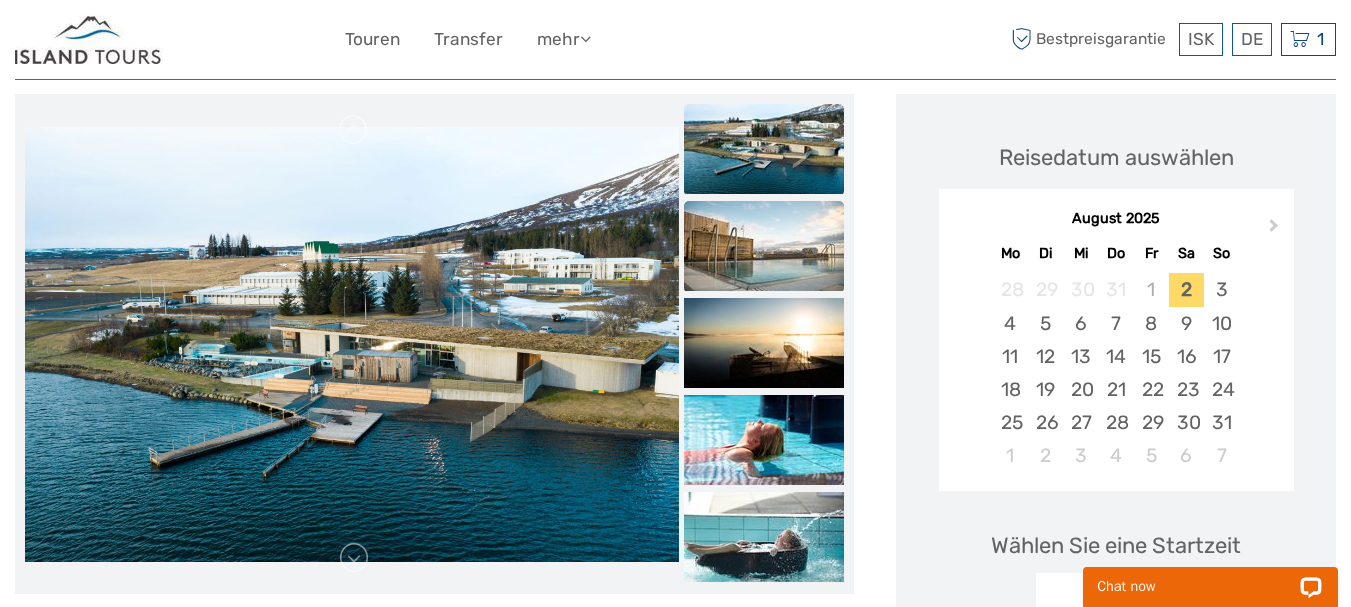 click at bounding box center [764, 246] 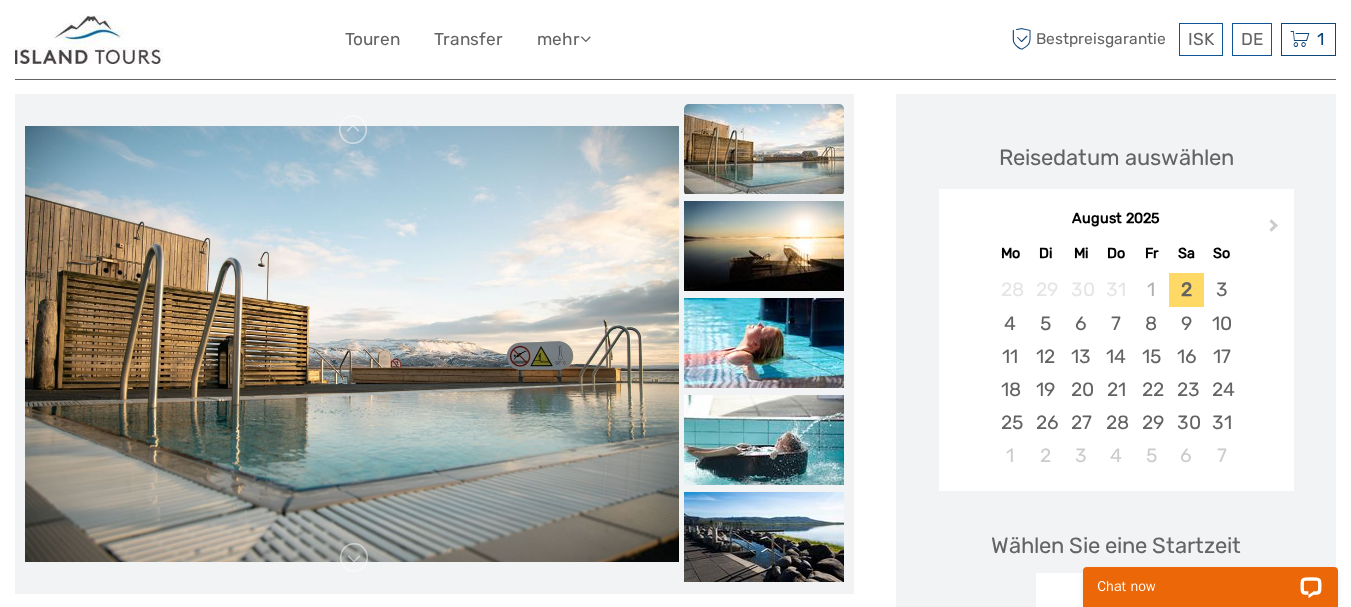 click at bounding box center (764, 246) 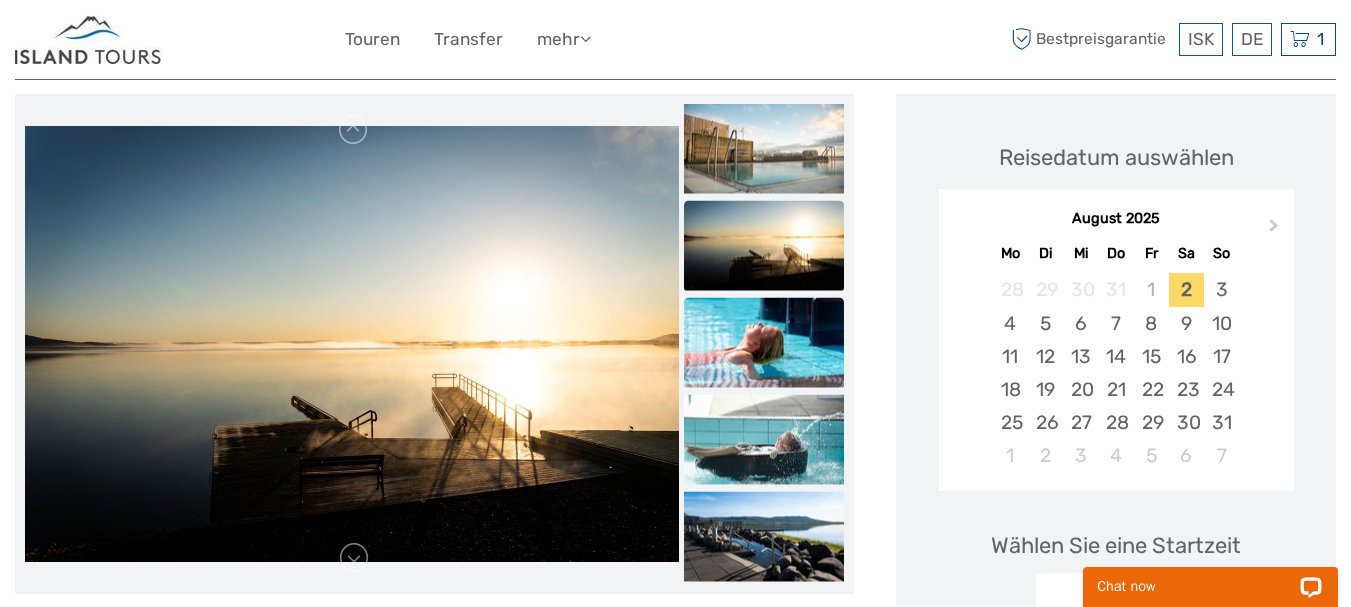 click at bounding box center (764, 343) 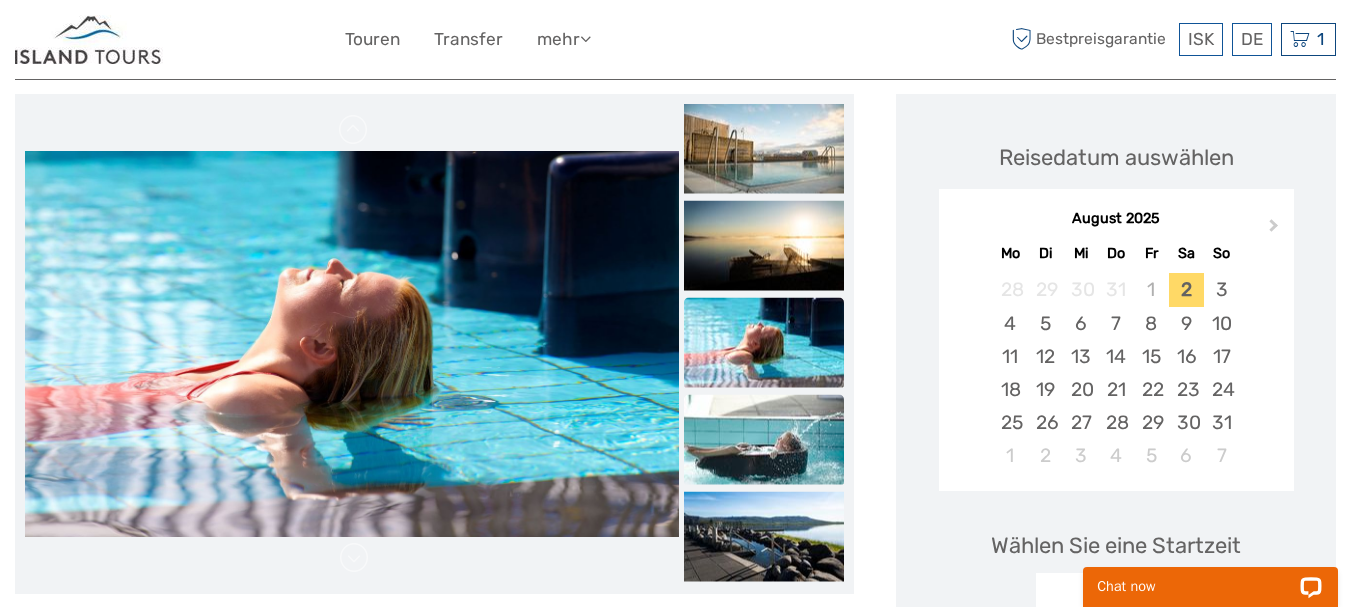drag, startPoint x: 790, startPoint y: 400, endPoint x: 770, endPoint y: 478, distance: 80.523285 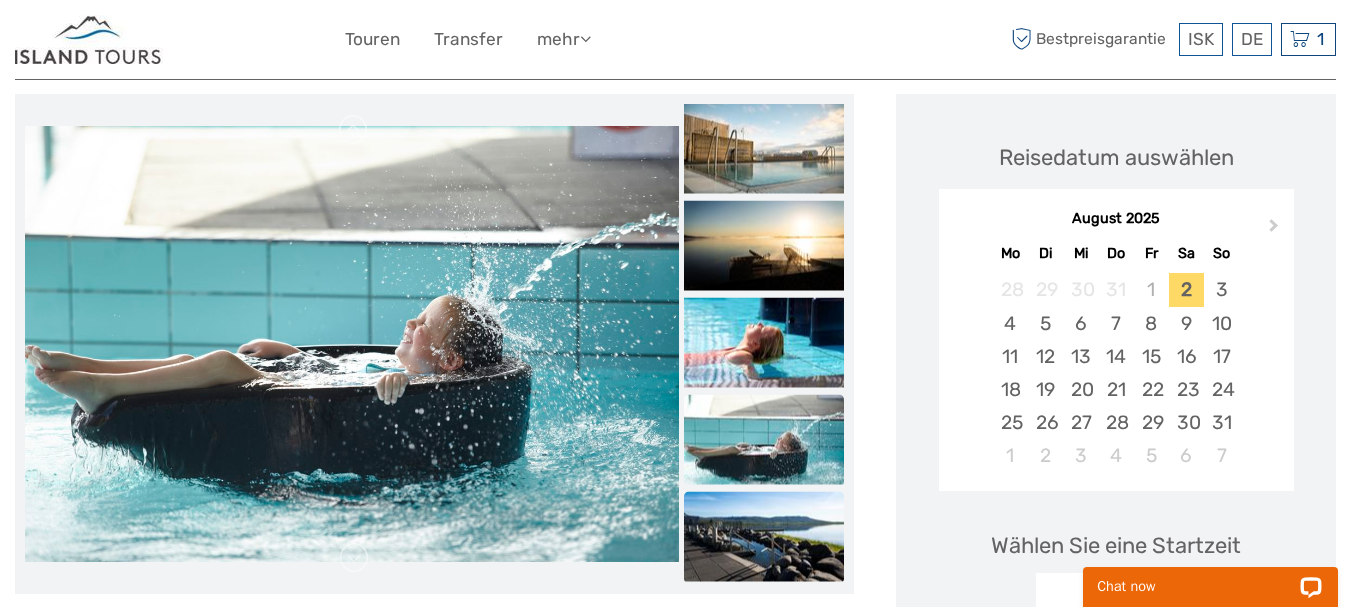 drag, startPoint x: 771, startPoint y: 529, endPoint x: 772, endPoint y: 547, distance: 18.027756 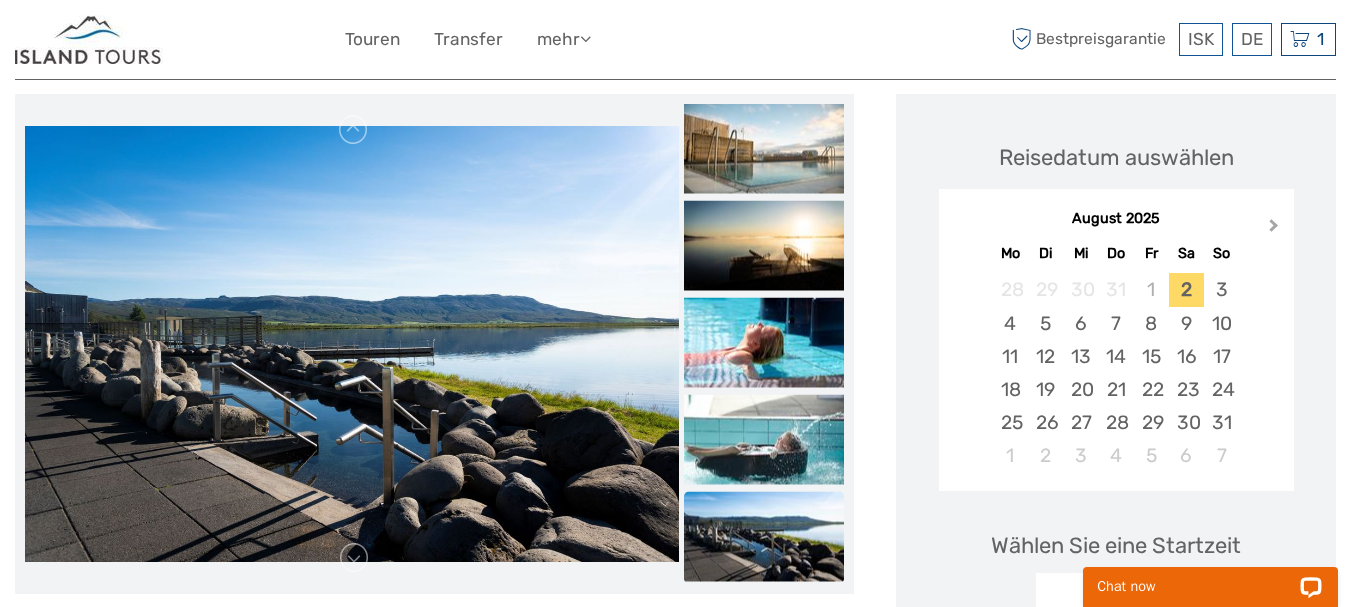click on "Next Month" at bounding box center [1274, 229] 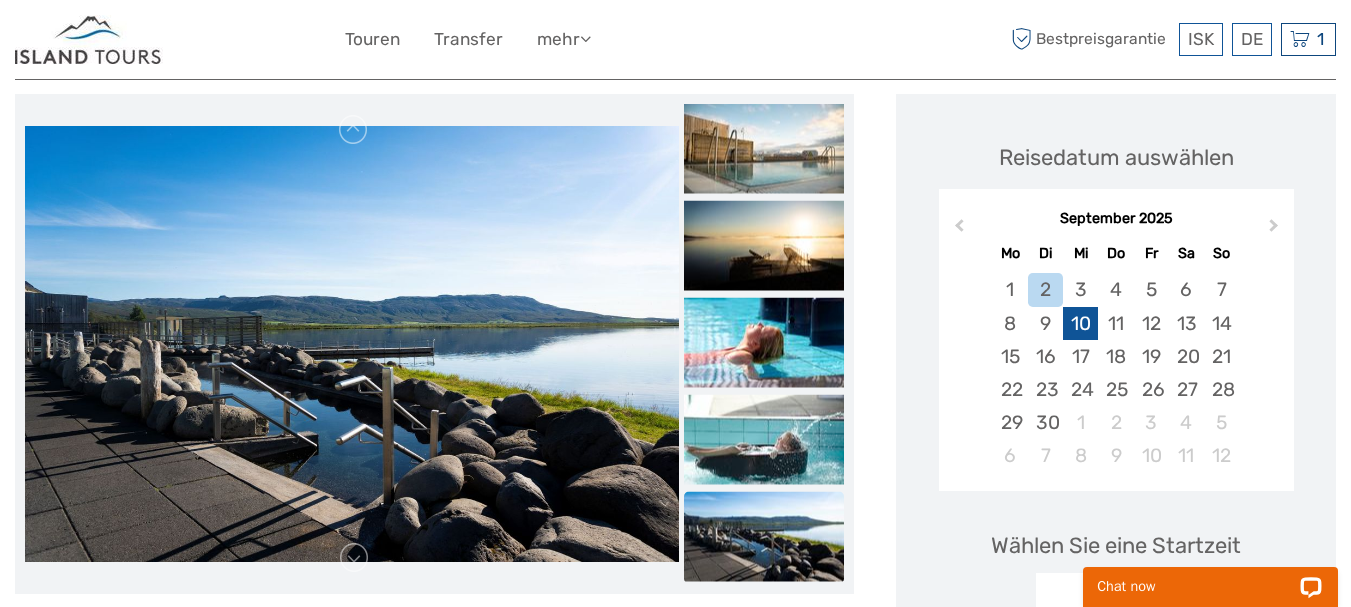 click on "10" at bounding box center [1080, 323] 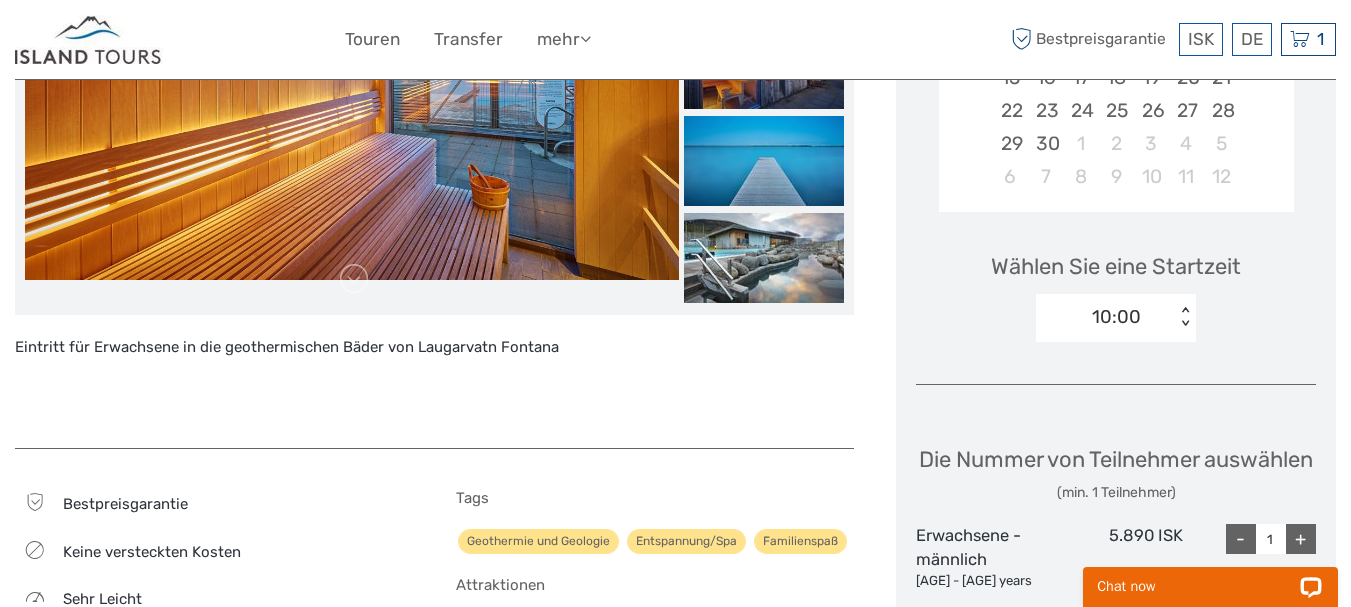 scroll, scrollTop: 558, scrollLeft: 0, axis: vertical 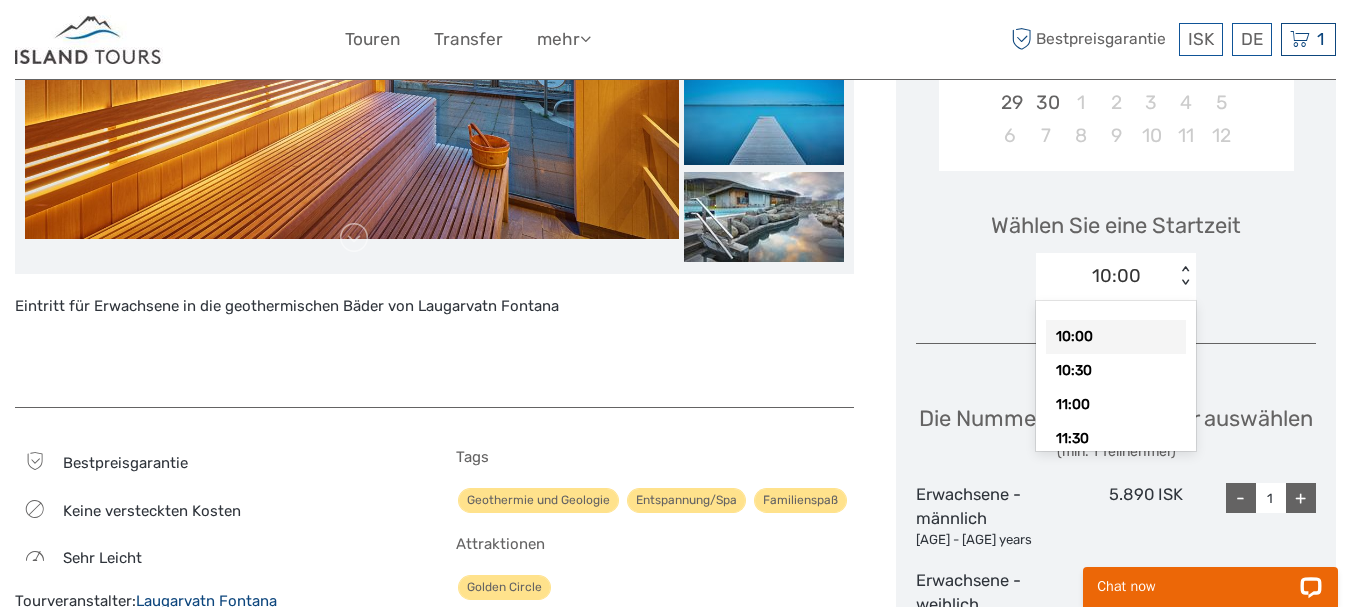 click on "10:00" at bounding box center (1105, 276) 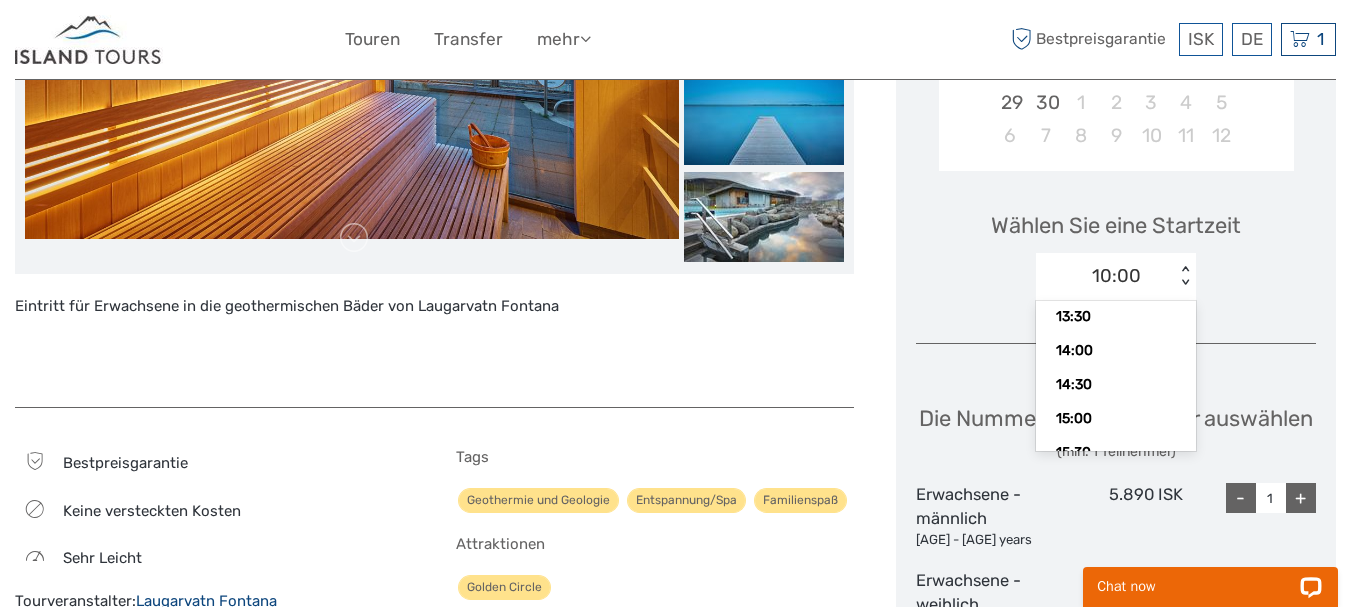 scroll, scrollTop: 263, scrollLeft: 0, axis: vertical 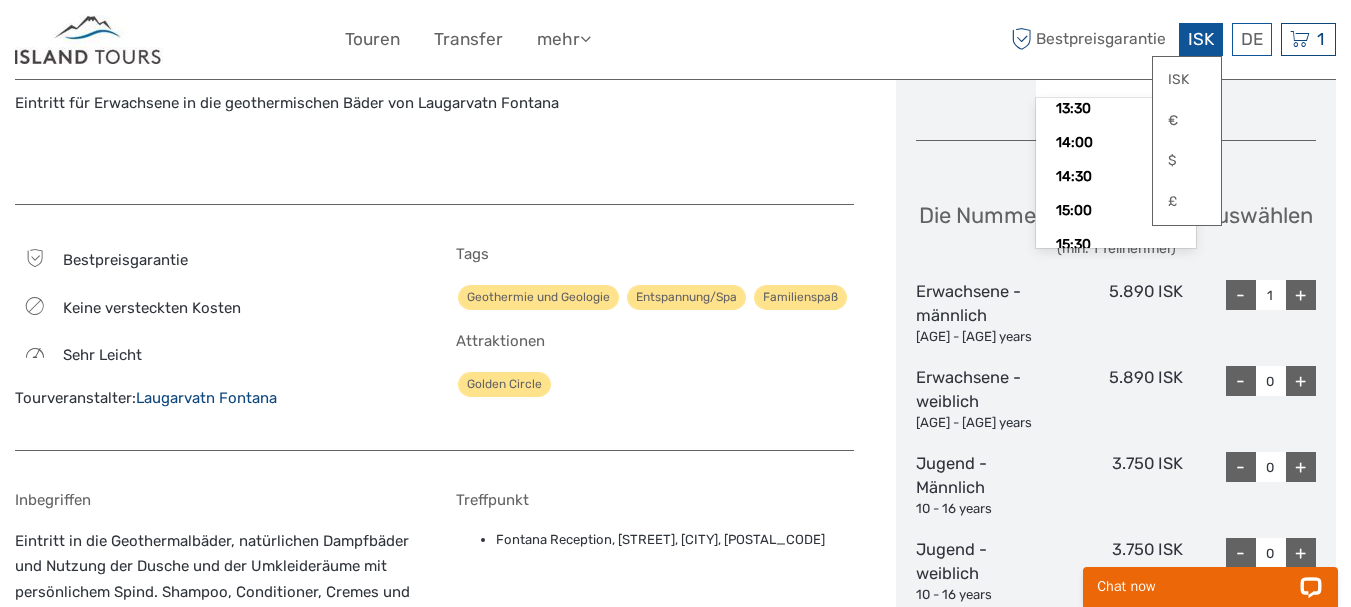 click on "ISK" at bounding box center (1201, 39) 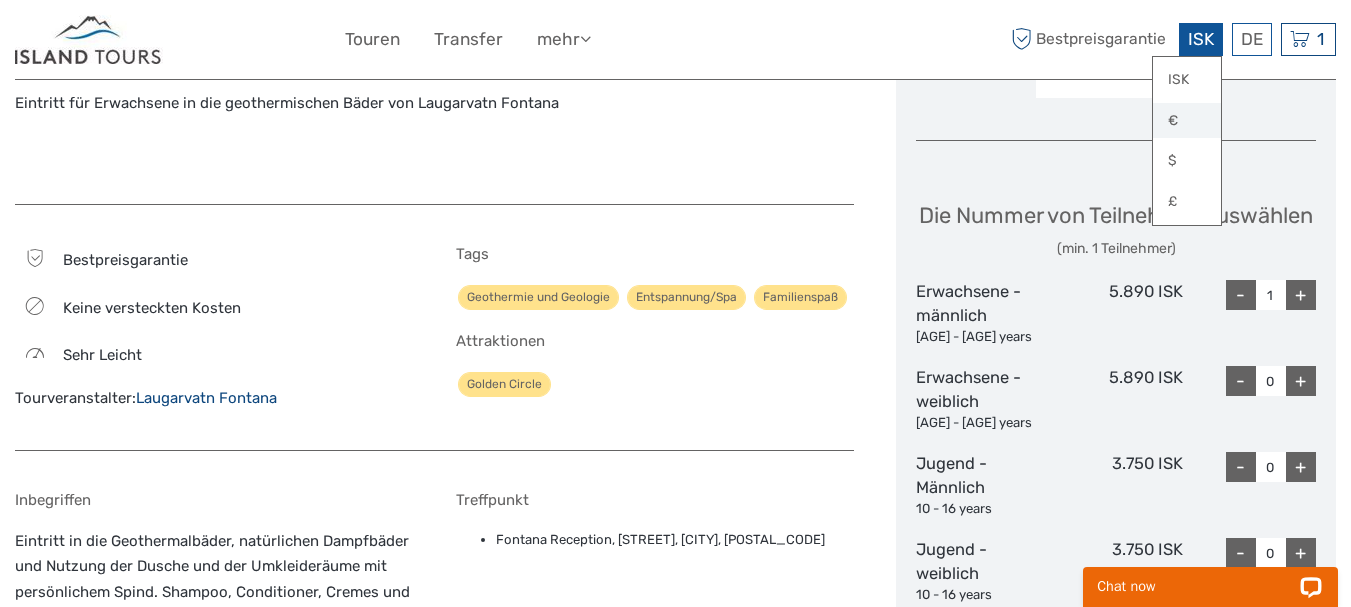 click on "€" at bounding box center (1187, 121) 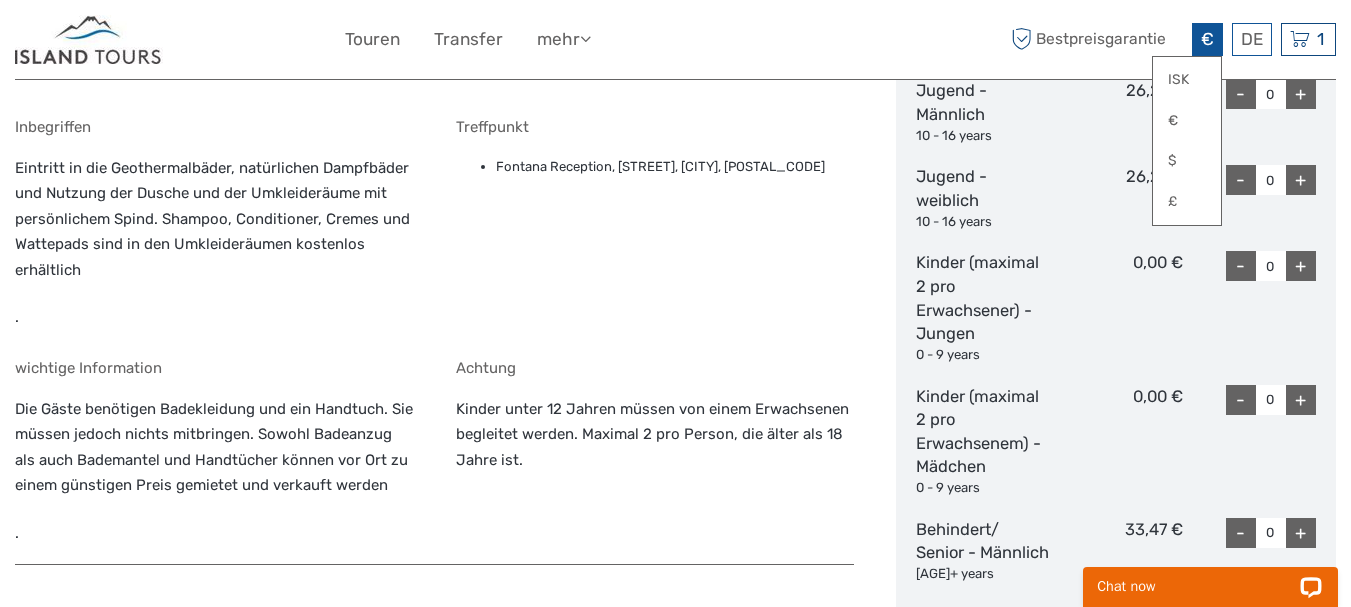 scroll, scrollTop: 1151, scrollLeft: 0, axis: vertical 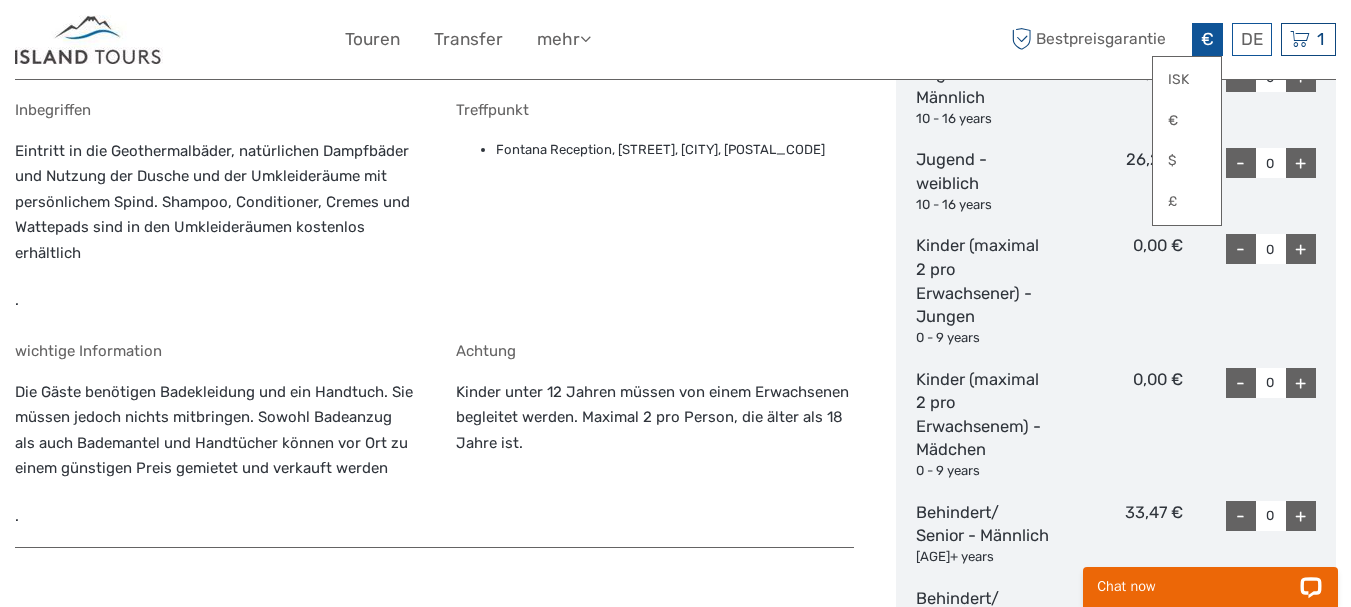 drag, startPoint x: 824, startPoint y: 151, endPoint x: 496, endPoint y: 166, distance: 328.3428 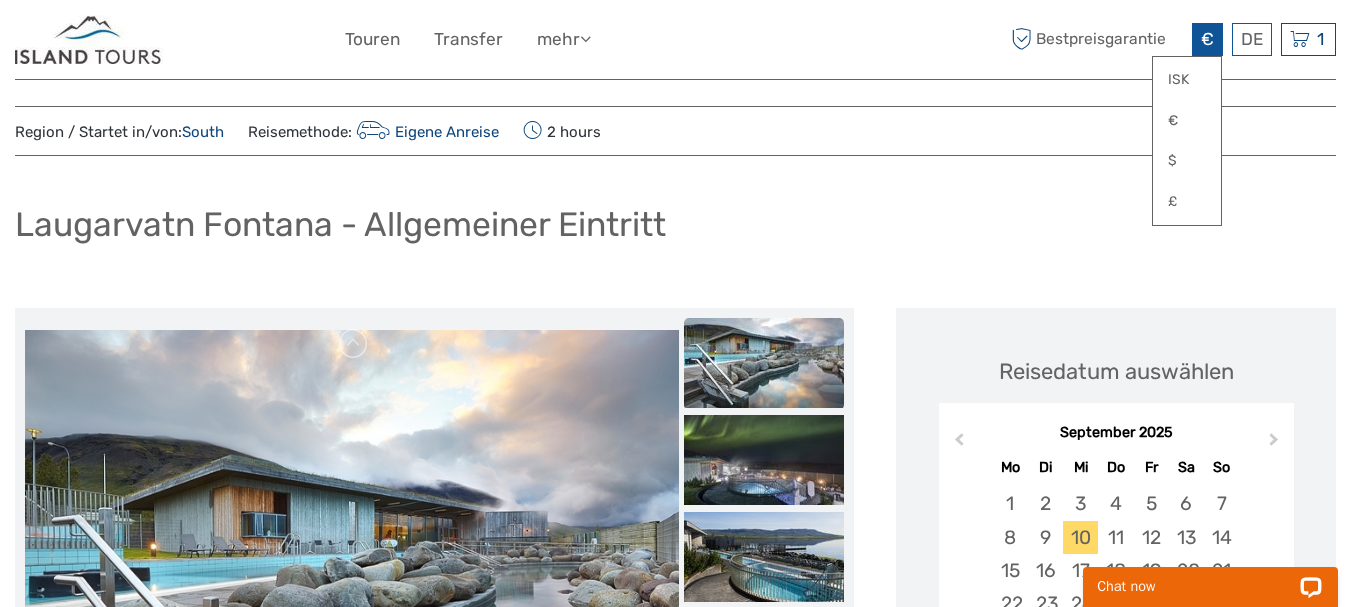 scroll, scrollTop: 71, scrollLeft: 0, axis: vertical 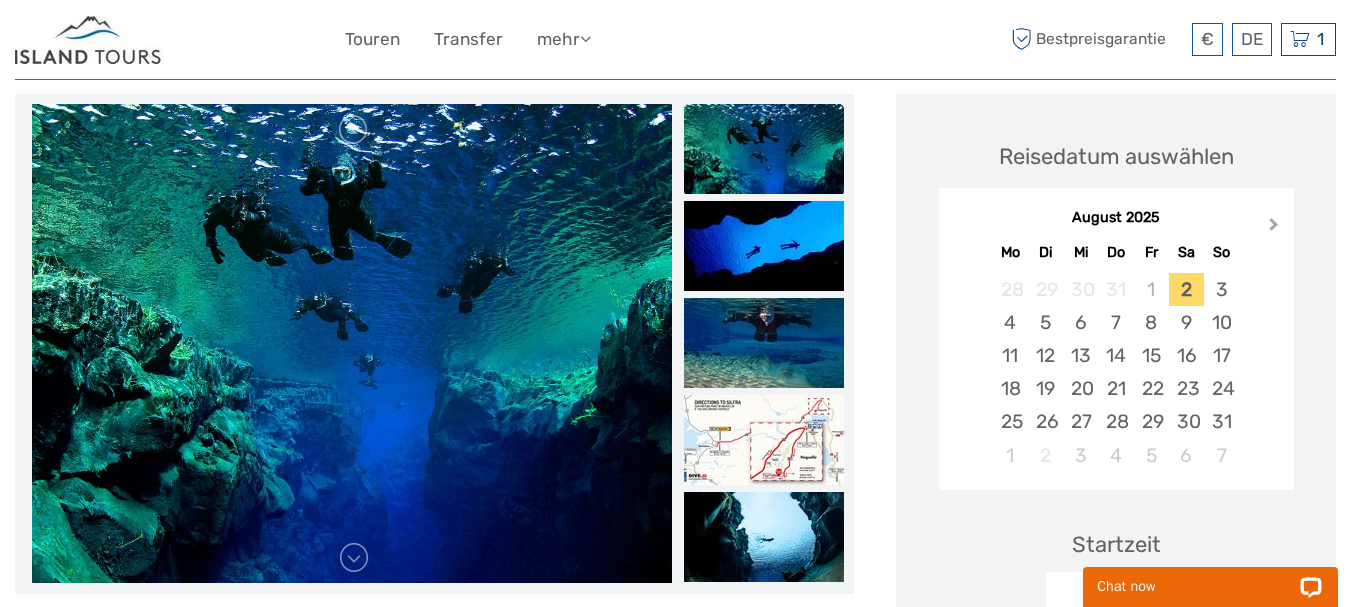 click on "Next Month" at bounding box center [1274, 228] 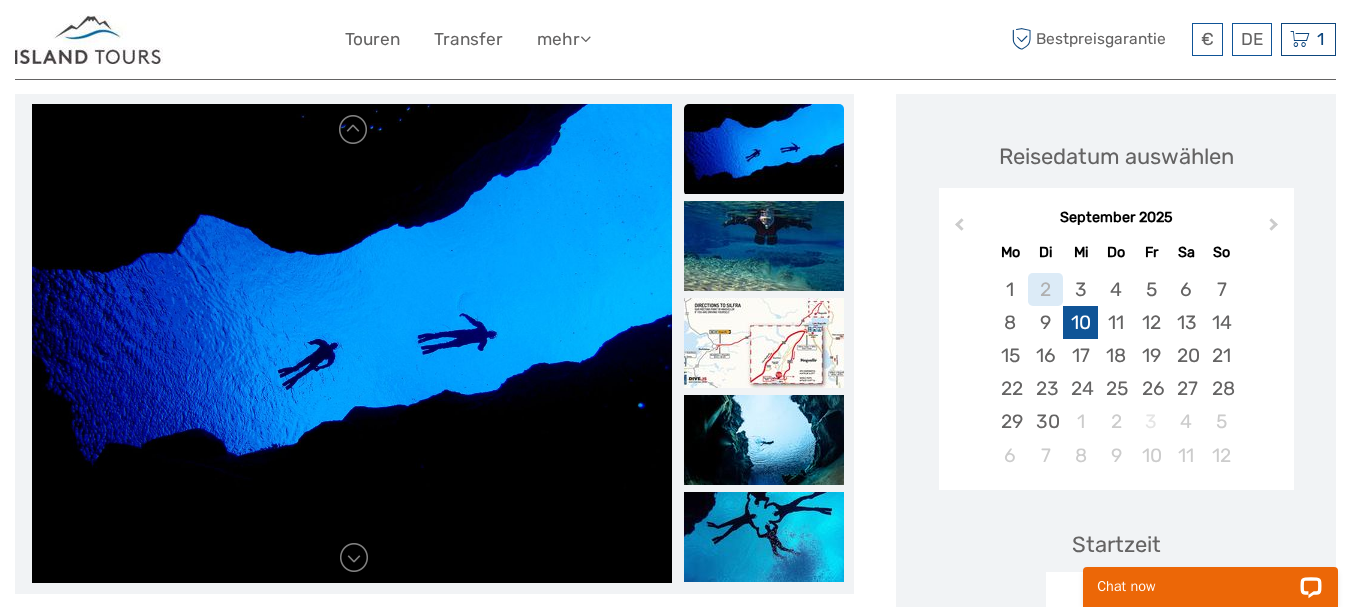 click on "10" at bounding box center [1080, 322] 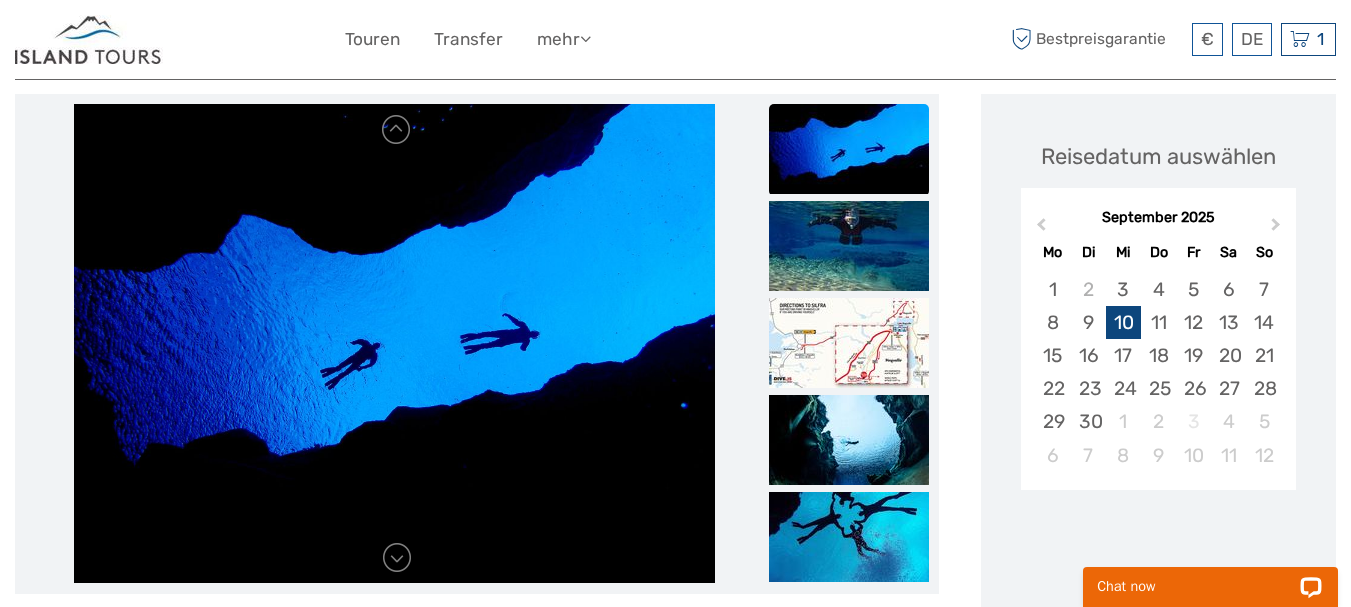 click on "10" at bounding box center [1123, 322] 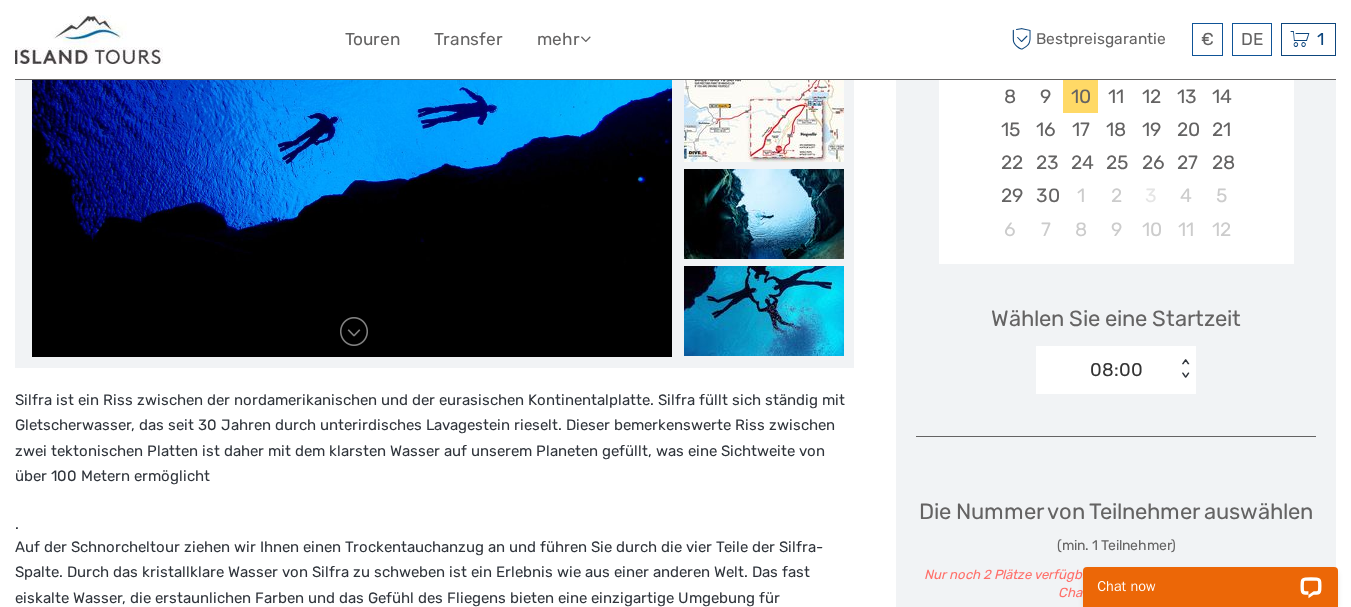 scroll, scrollTop: 464, scrollLeft: 0, axis: vertical 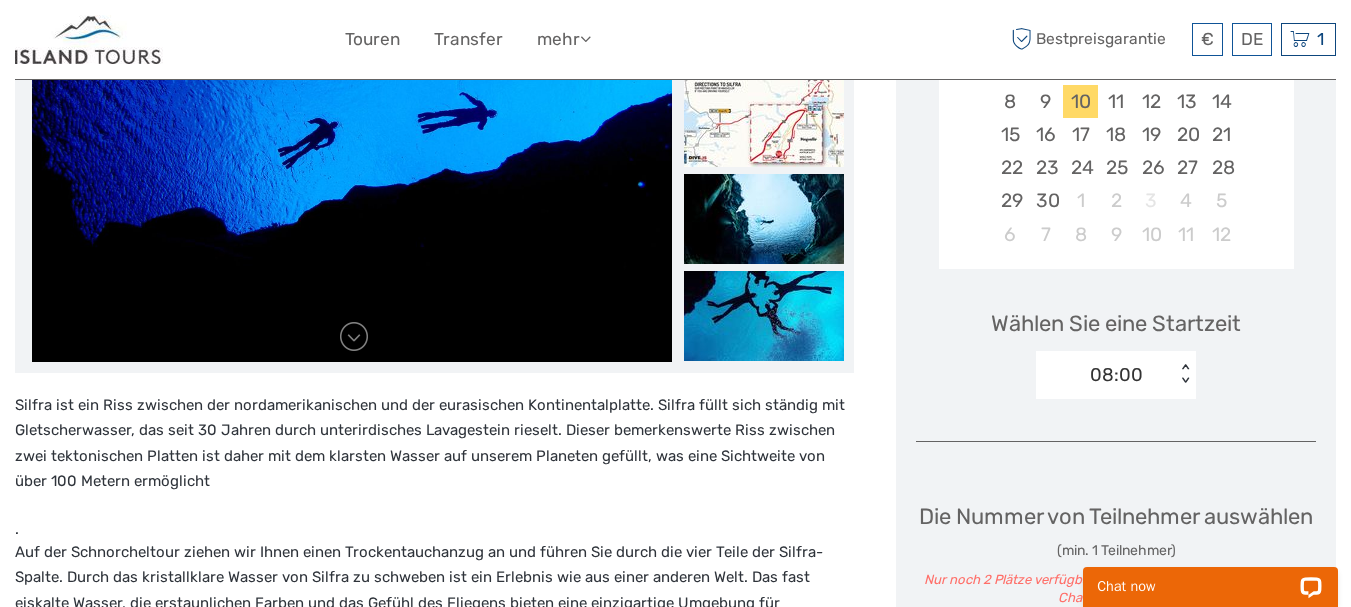click on "08:00" at bounding box center [1105, 375] 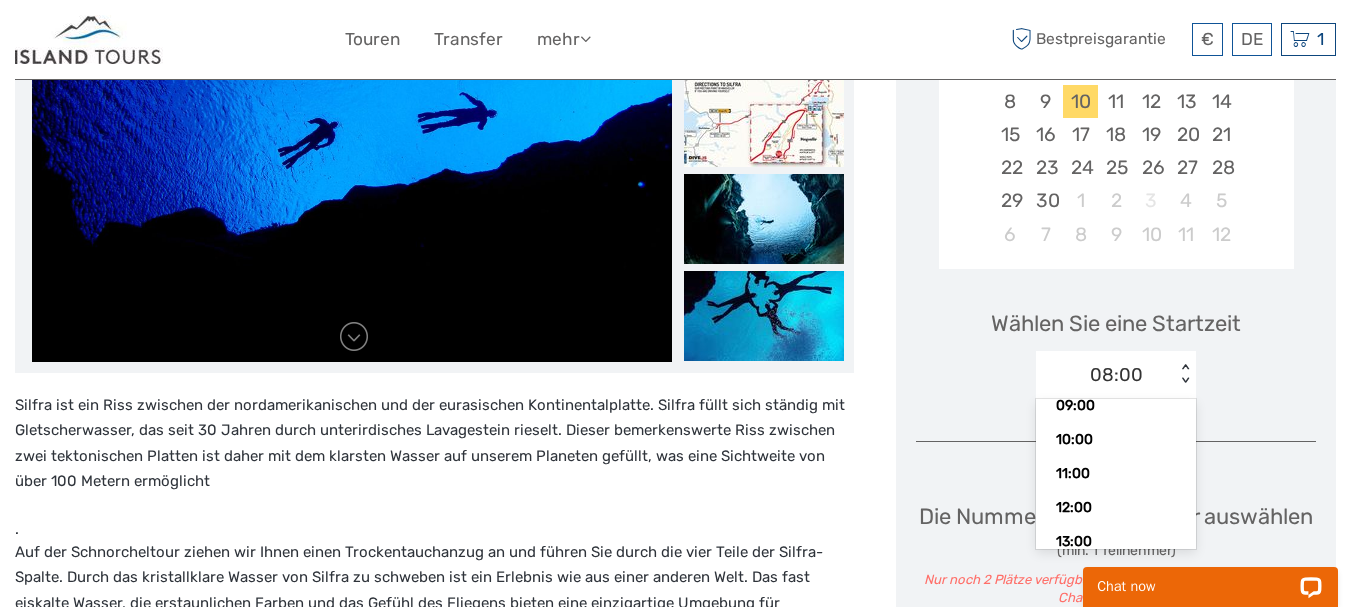 scroll, scrollTop: 126, scrollLeft: 0, axis: vertical 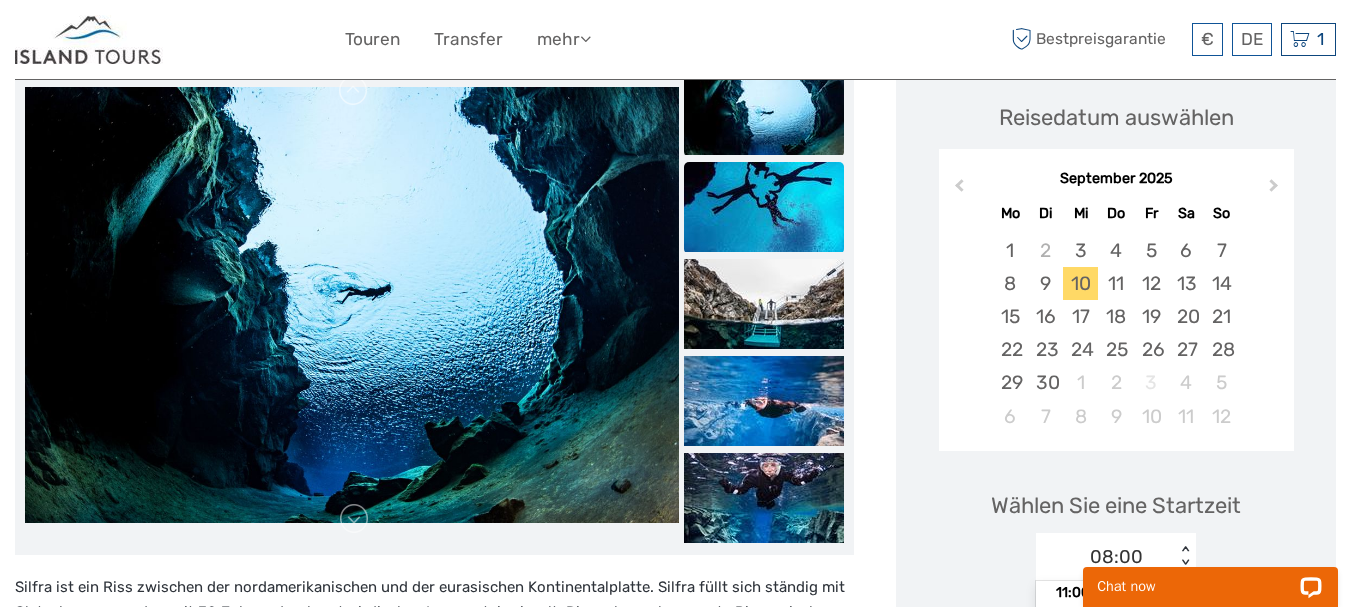 click at bounding box center [764, 207] 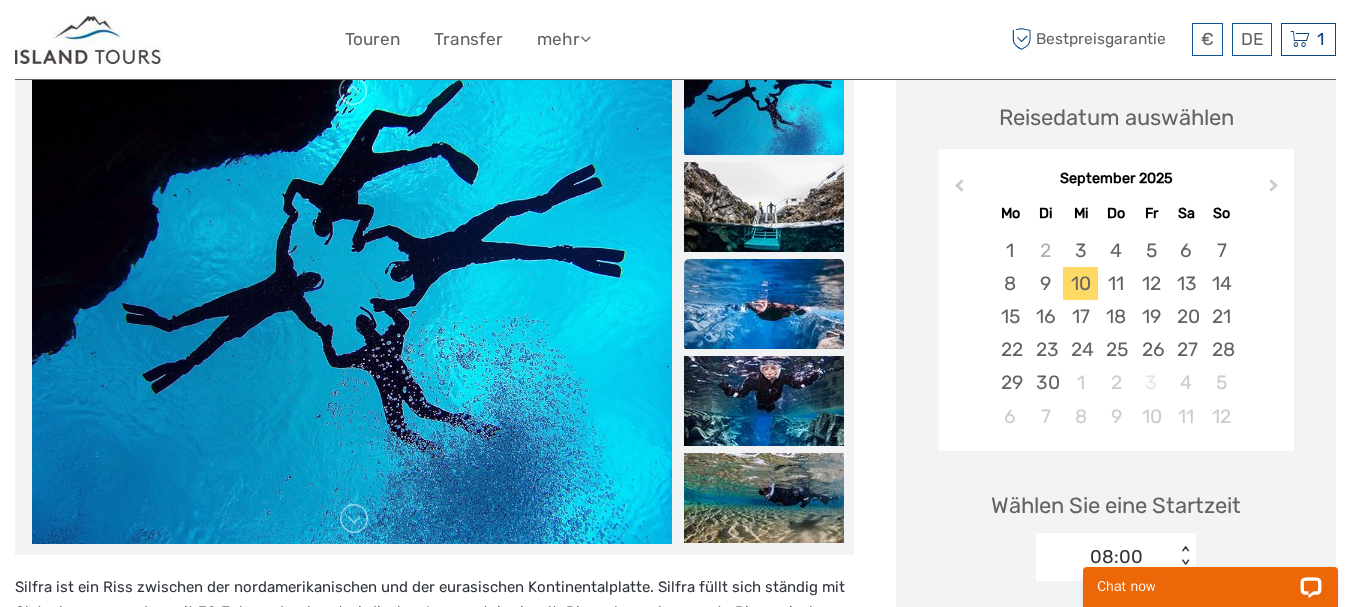 drag, startPoint x: 749, startPoint y: 223, endPoint x: 765, endPoint y: 267, distance: 46.818798 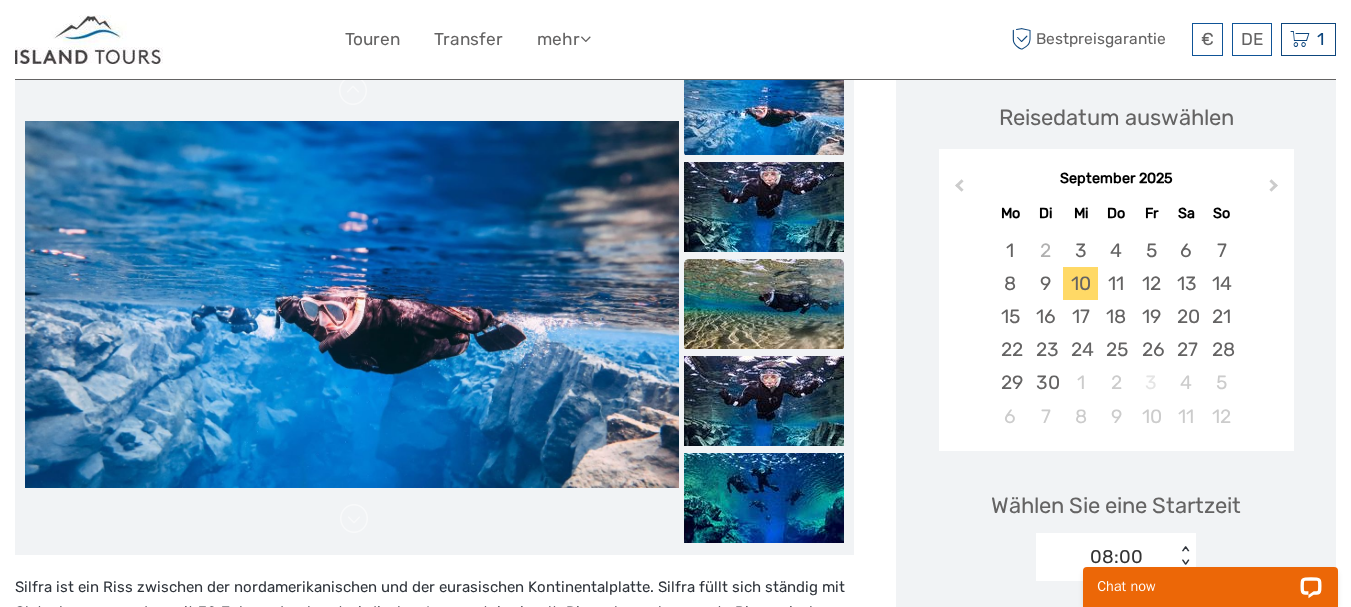 click at bounding box center (764, 304) 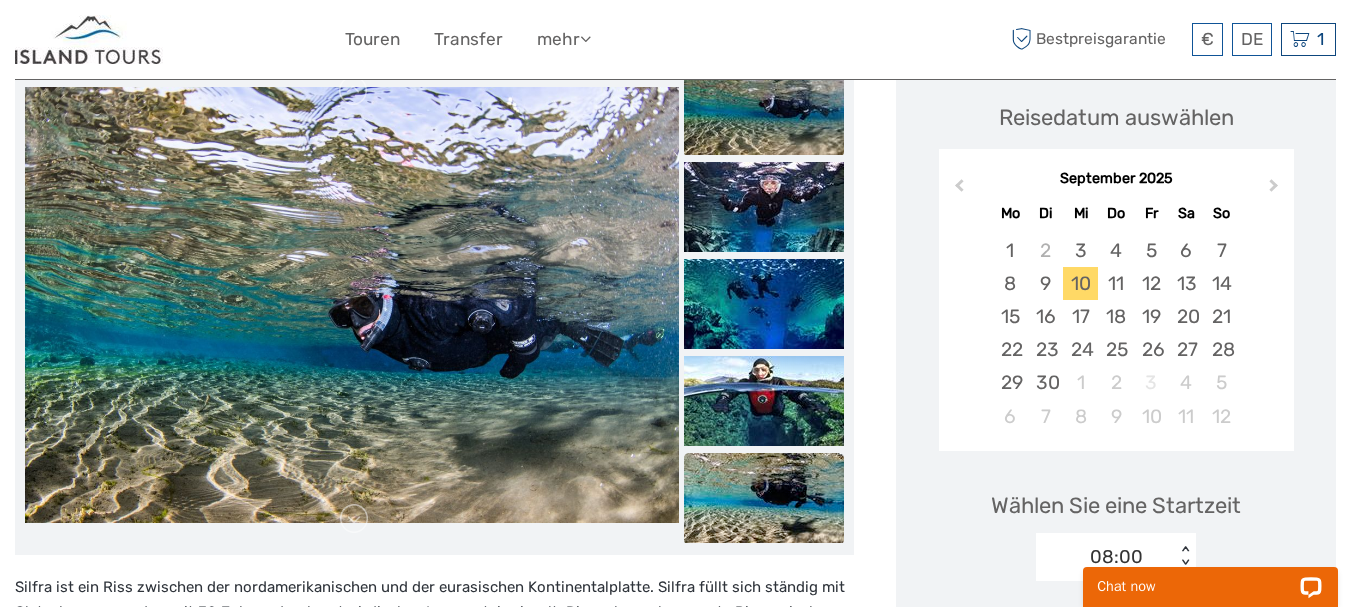 click at bounding box center [764, 401] 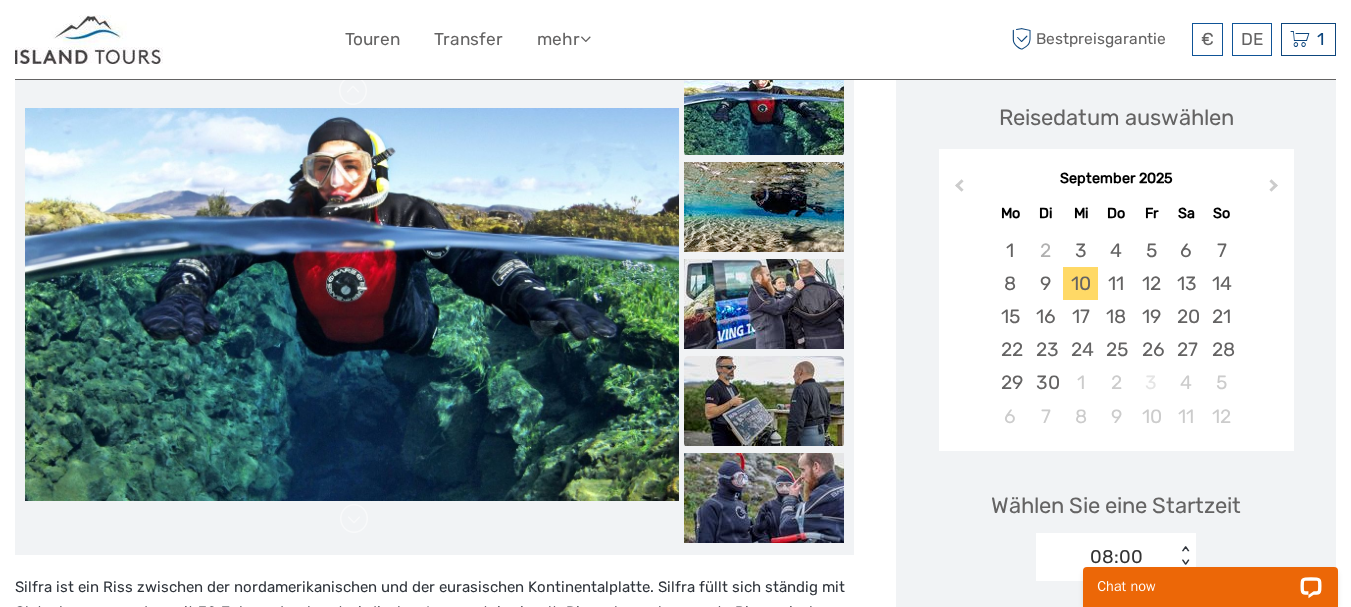 click at bounding box center (764, 401) 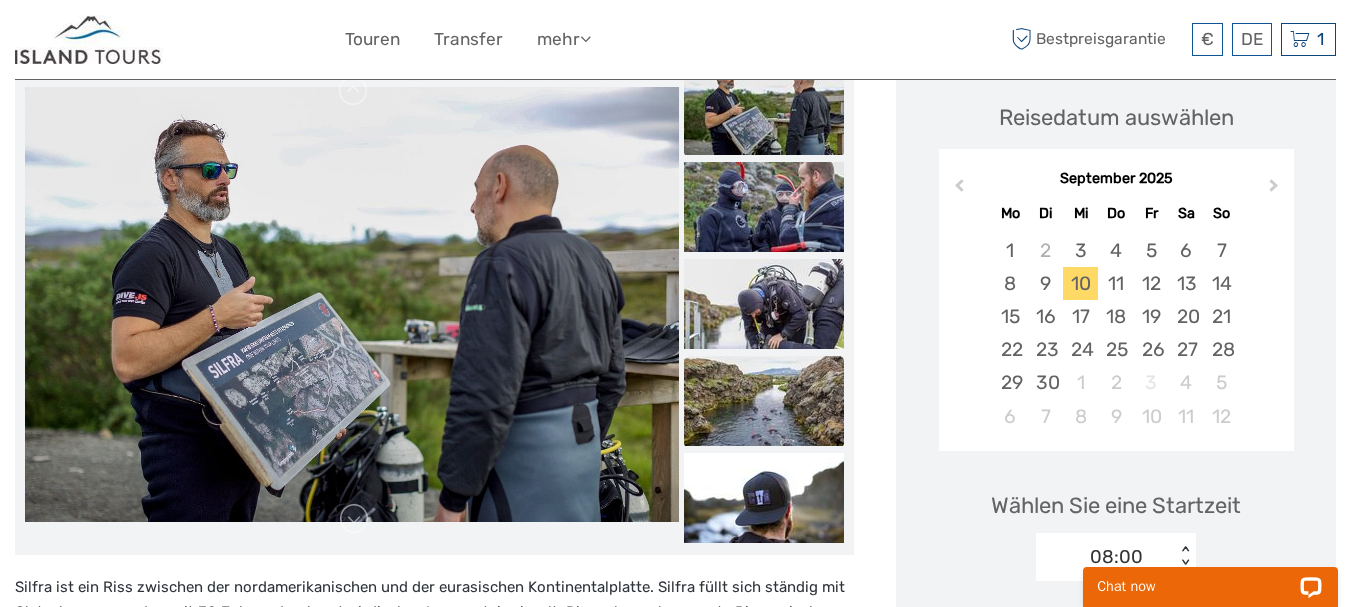 click at bounding box center [764, 401] 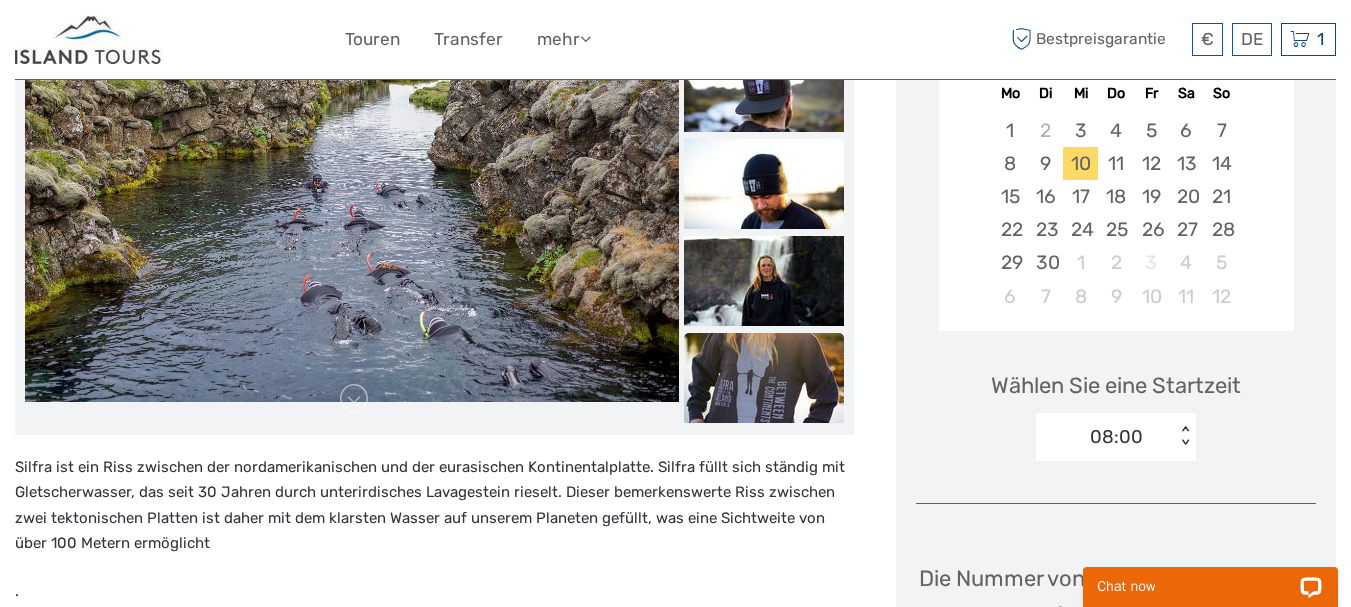 scroll, scrollTop: 415, scrollLeft: 0, axis: vertical 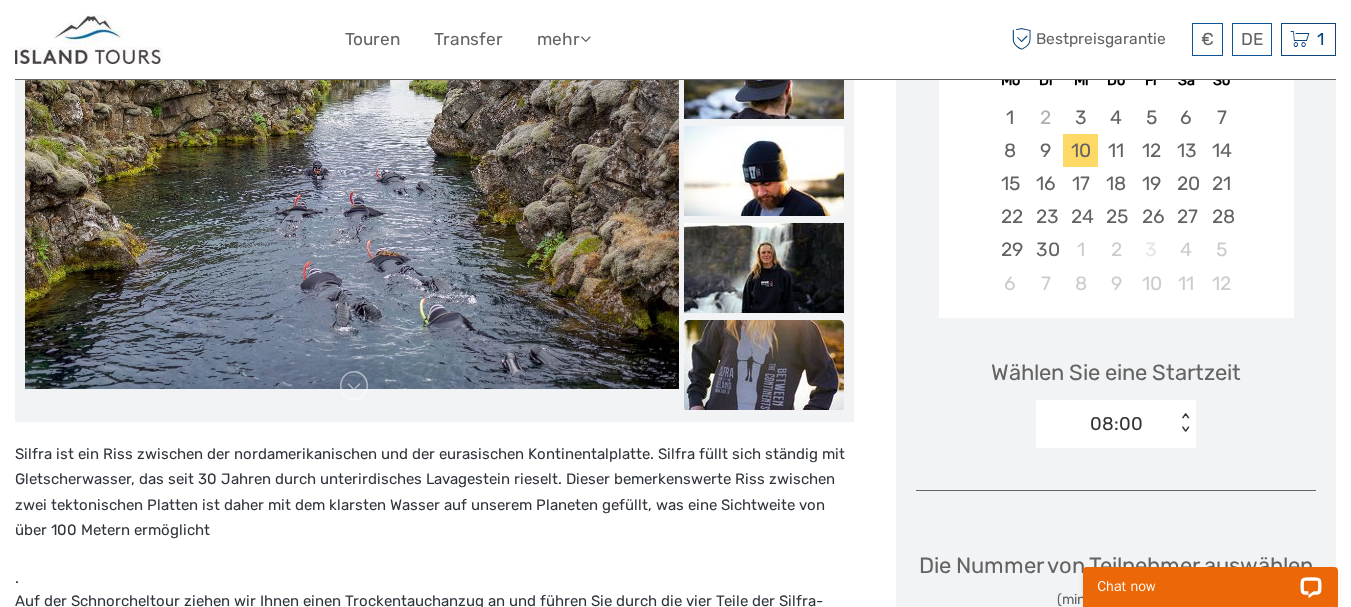 click at bounding box center [764, 365] 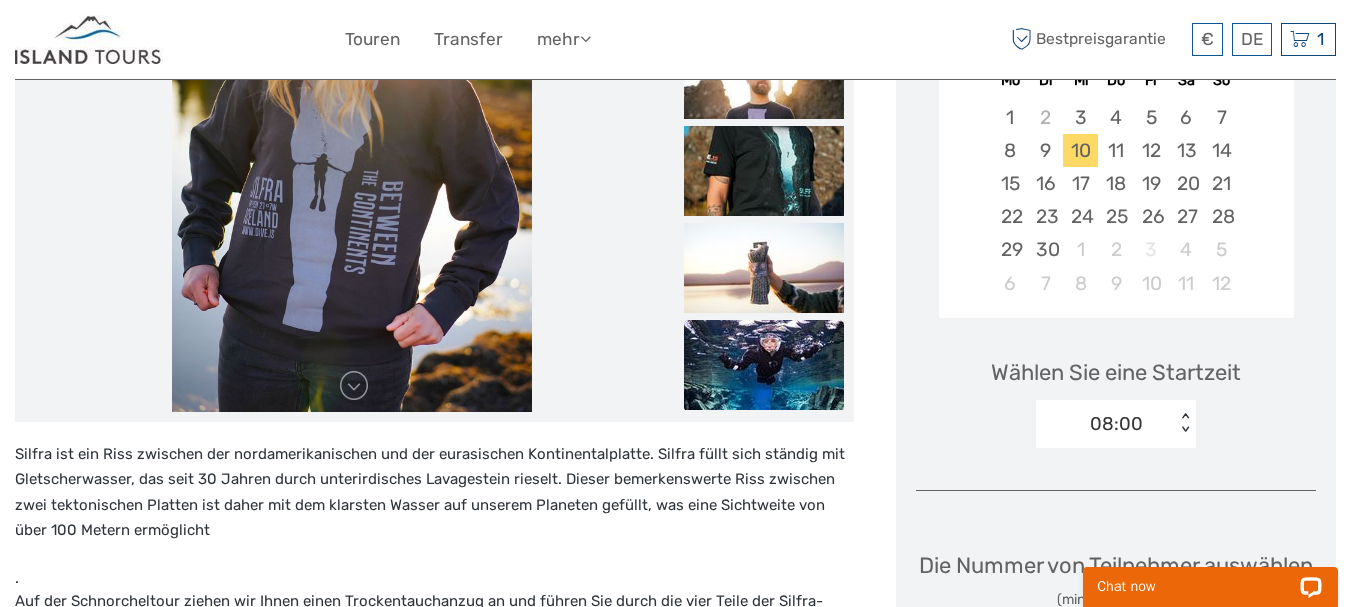 click at bounding box center (764, 365) 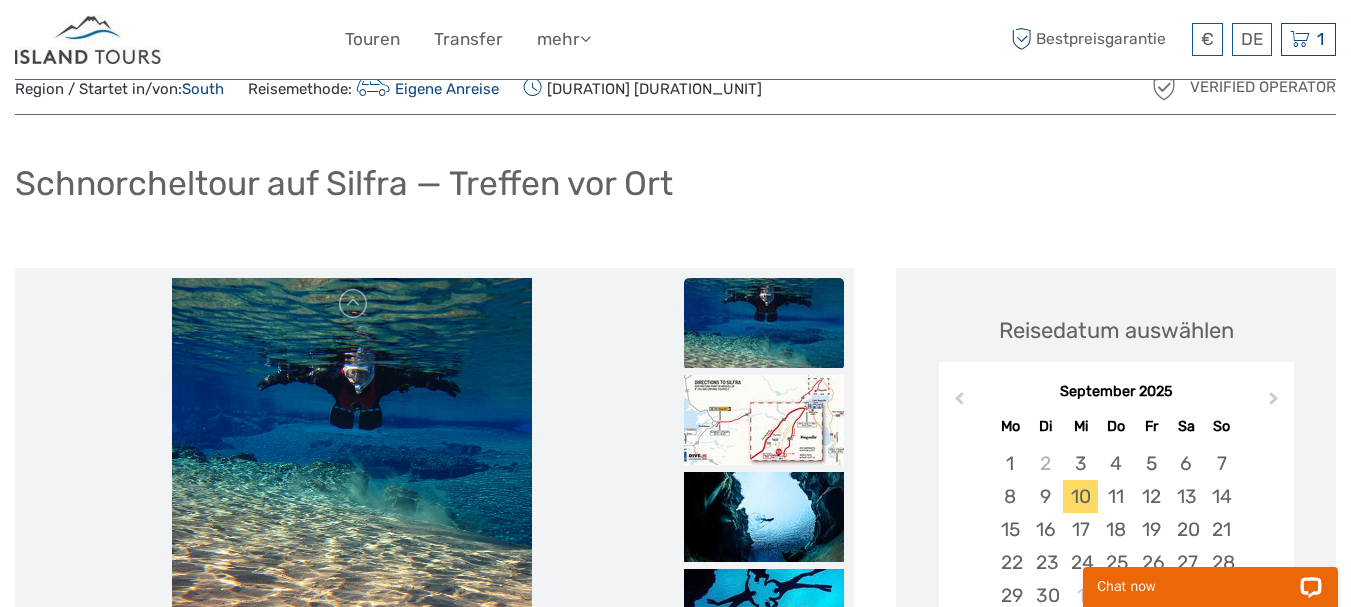 scroll, scrollTop: 30, scrollLeft: 0, axis: vertical 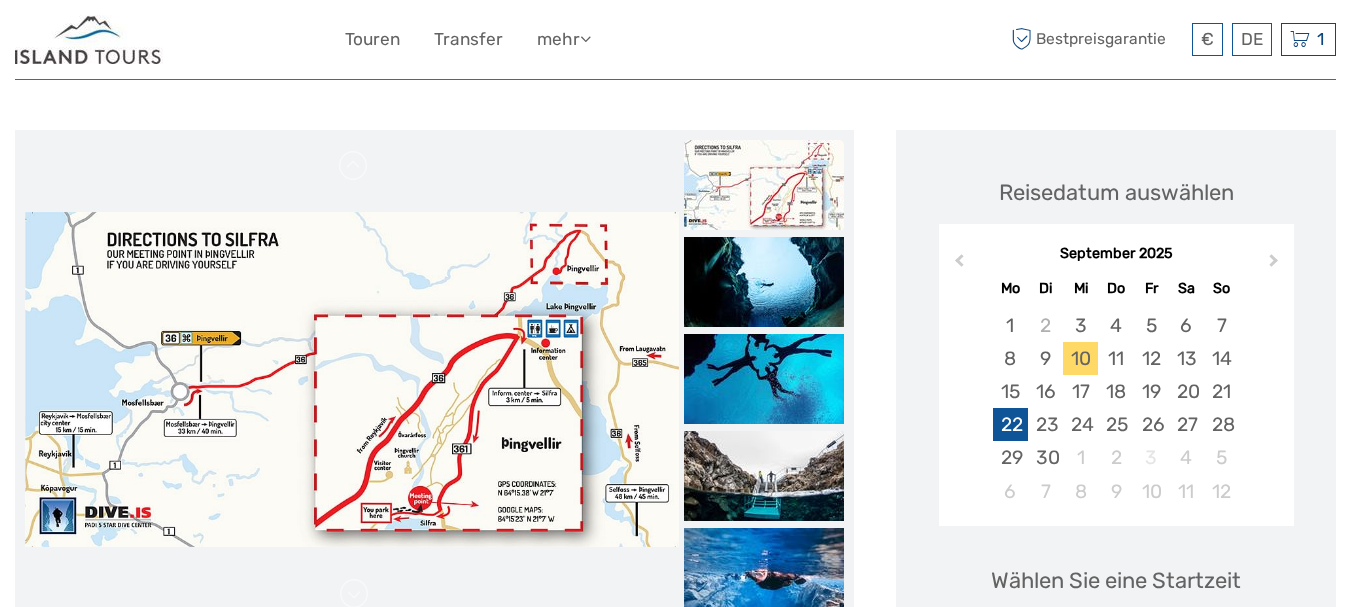 click on "22" at bounding box center (1010, 424) 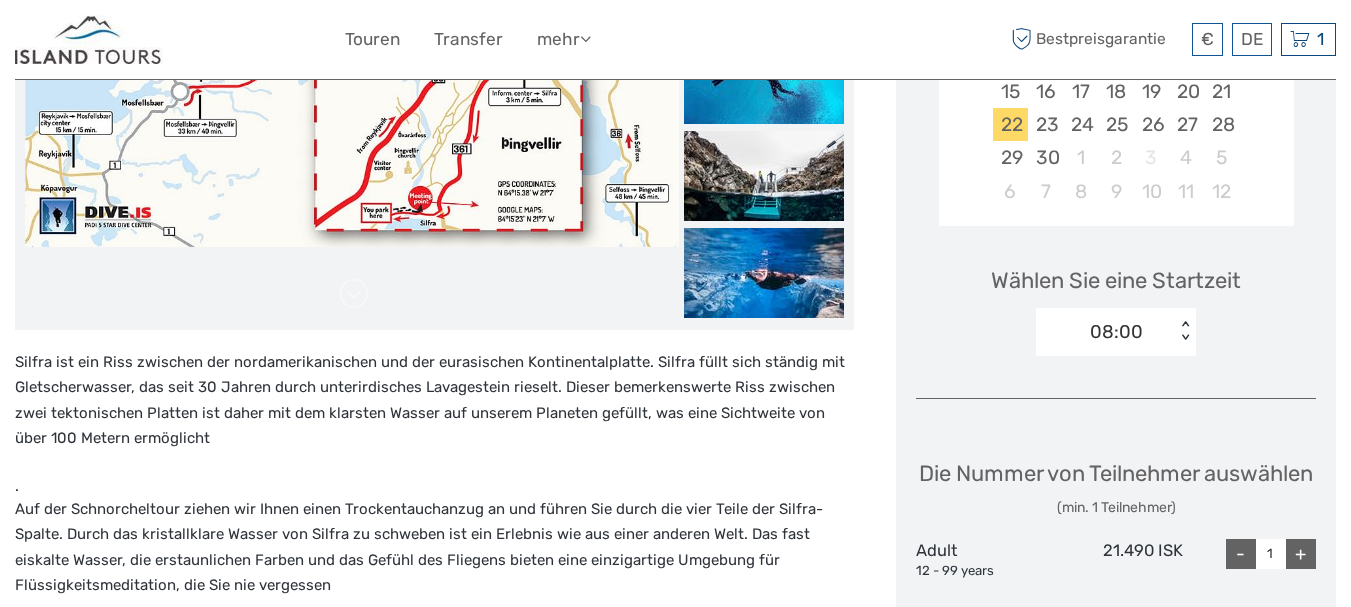 scroll, scrollTop: 529, scrollLeft: 0, axis: vertical 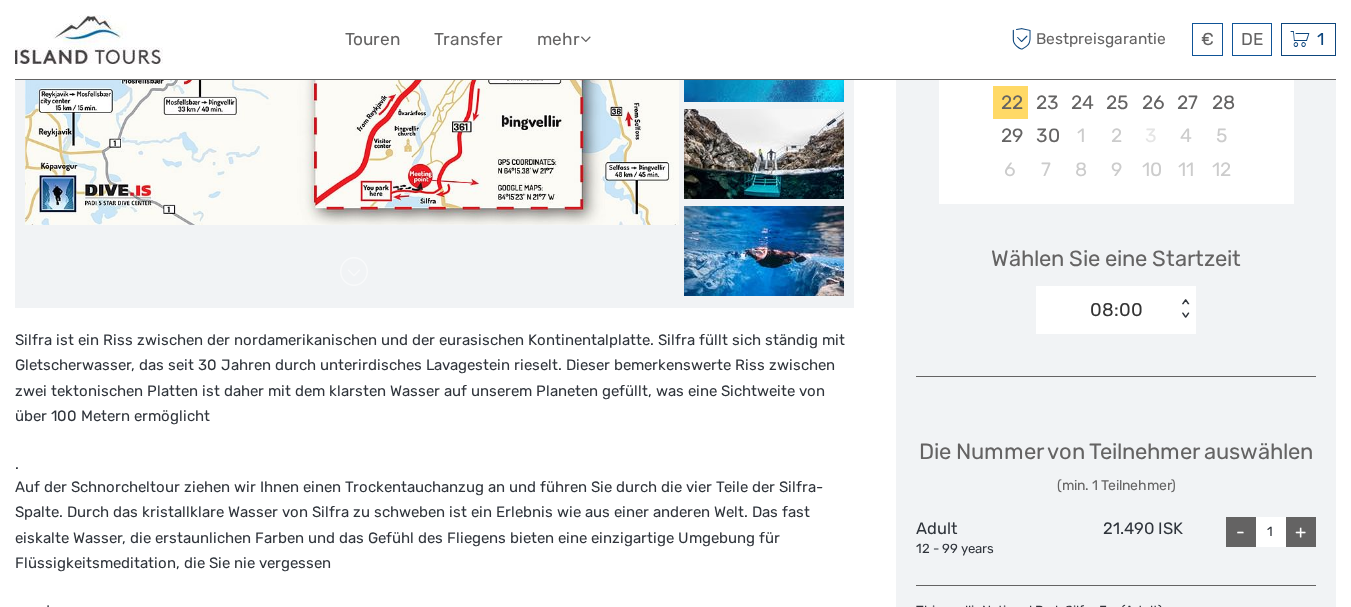 click on "08:00" at bounding box center (1105, 310) 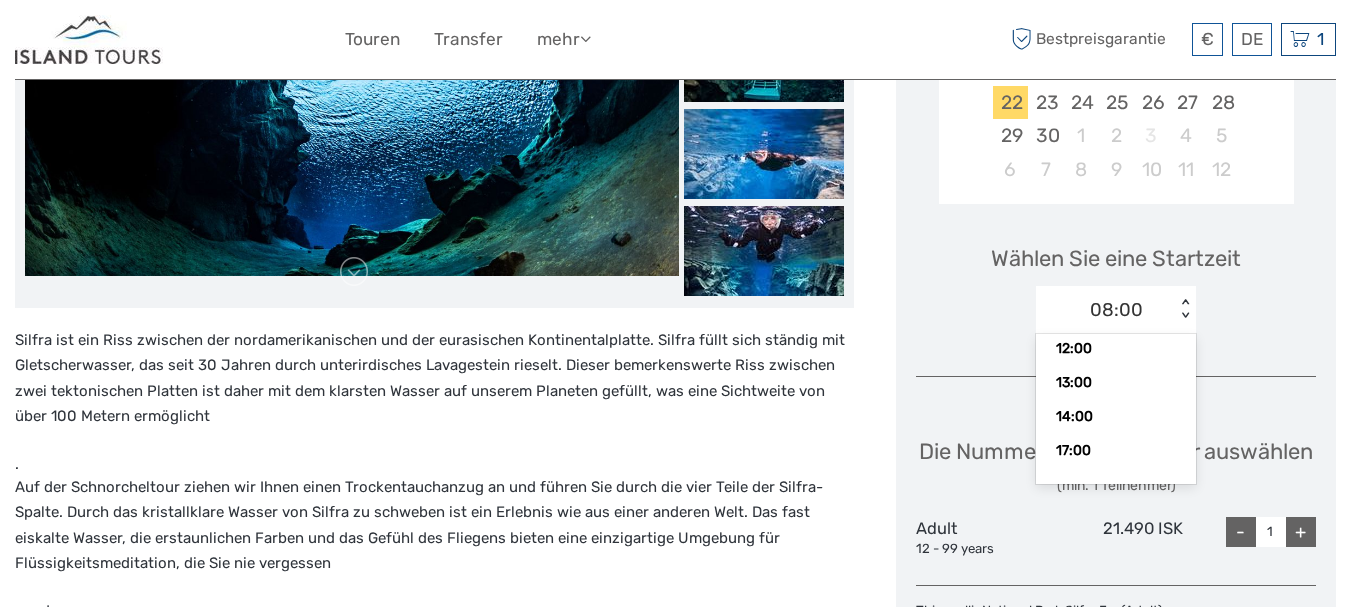 scroll, scrollTop: 160, scrollLeft: 0, axis: vertical 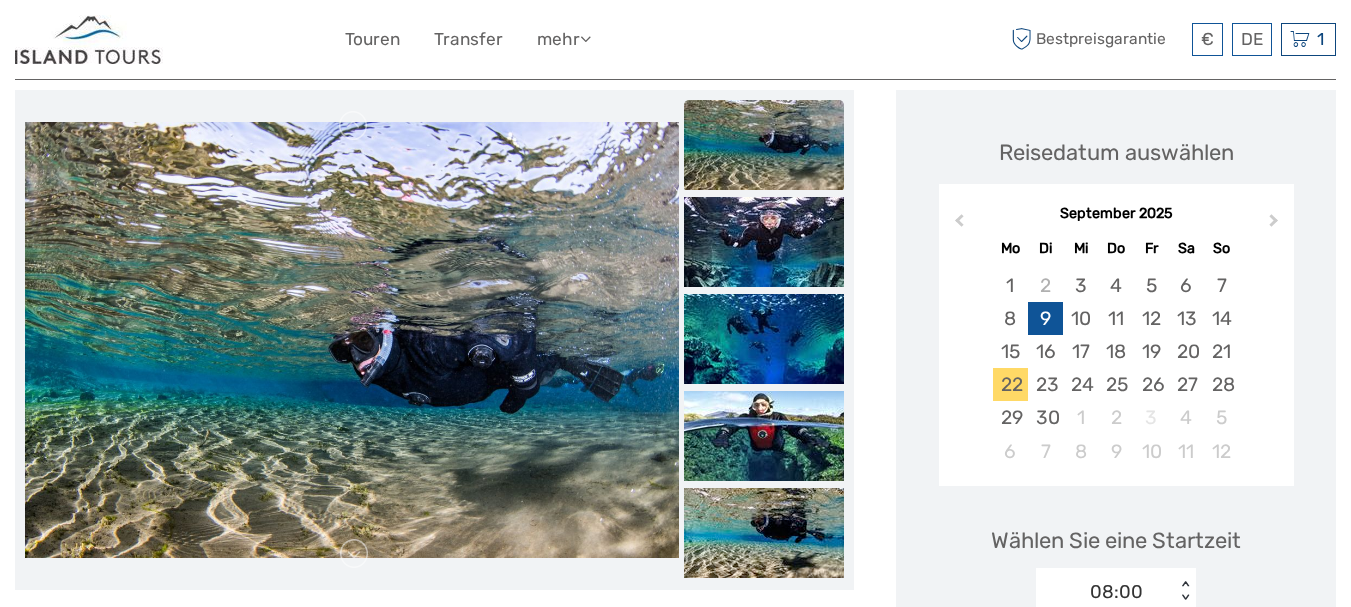click on "9" at bounding box center (1045, 318) 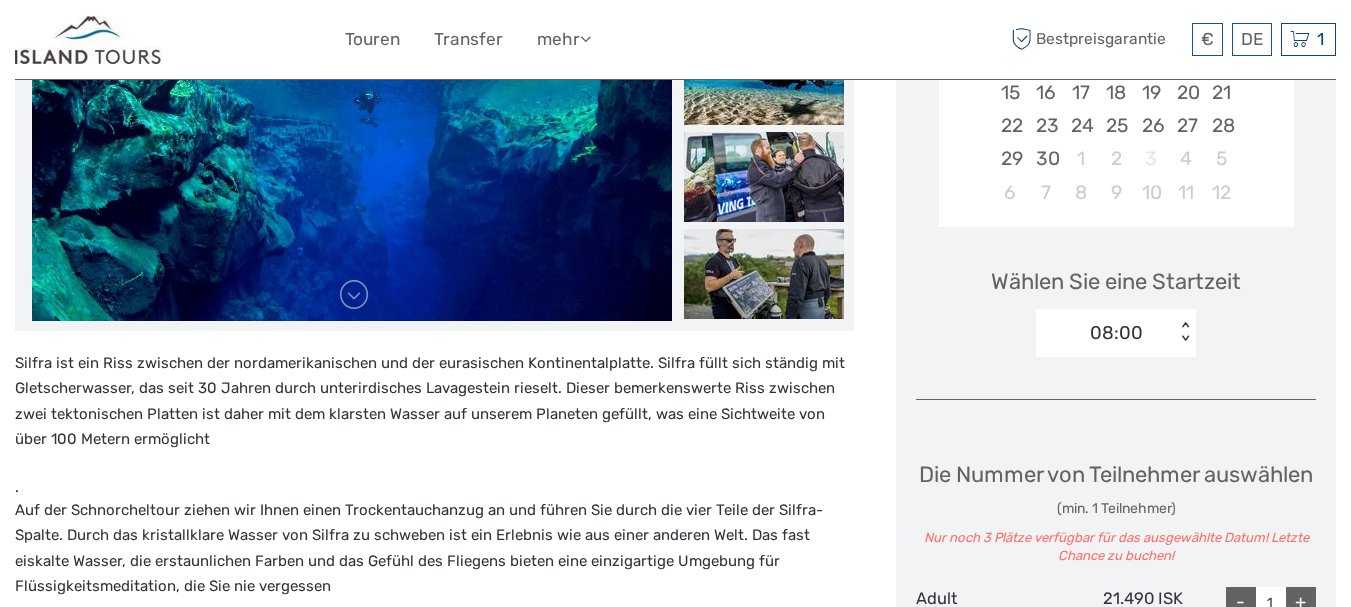scroll, scrollTop: 479, scrollLeft: 0, axis: vertical 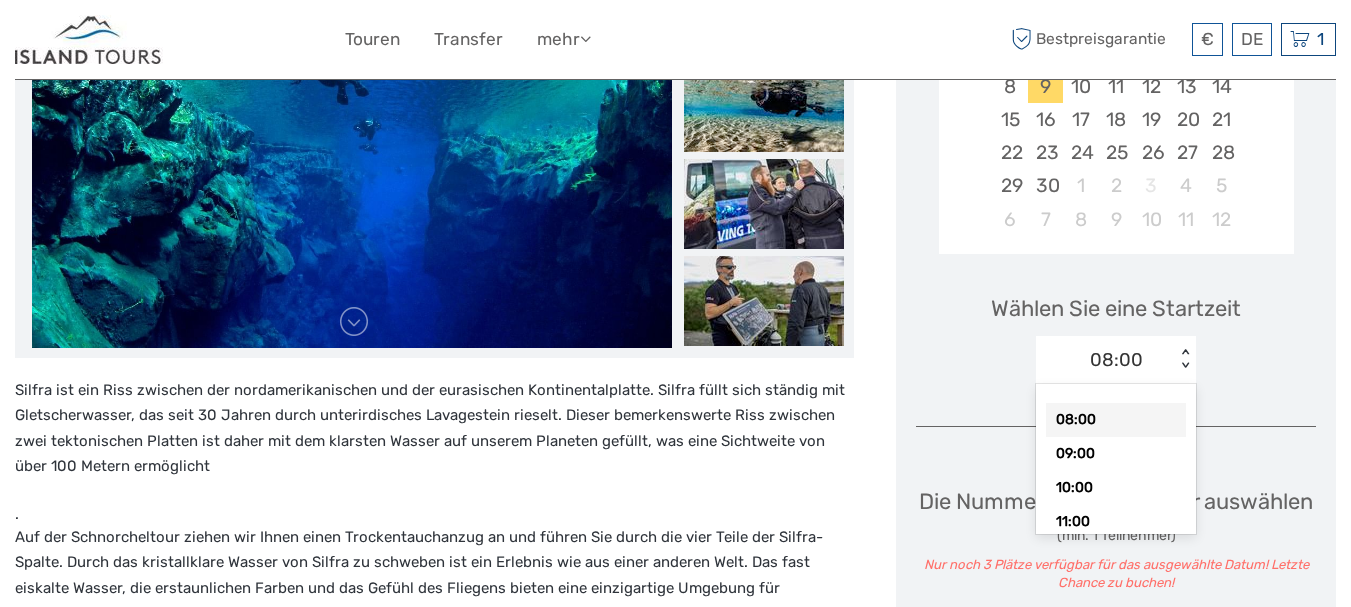 click on "08:00 < >" at bounding box center (1116, 360) 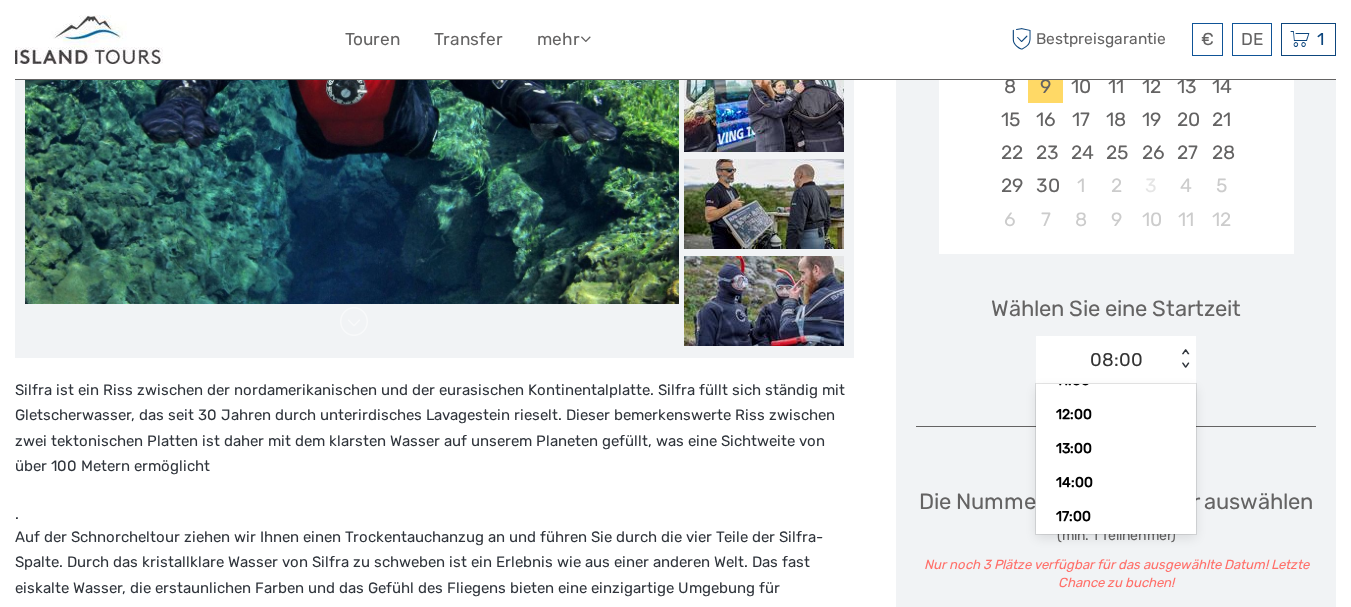 scroll, scrollTop: 160, scrollLeft: 0, axis: vertical 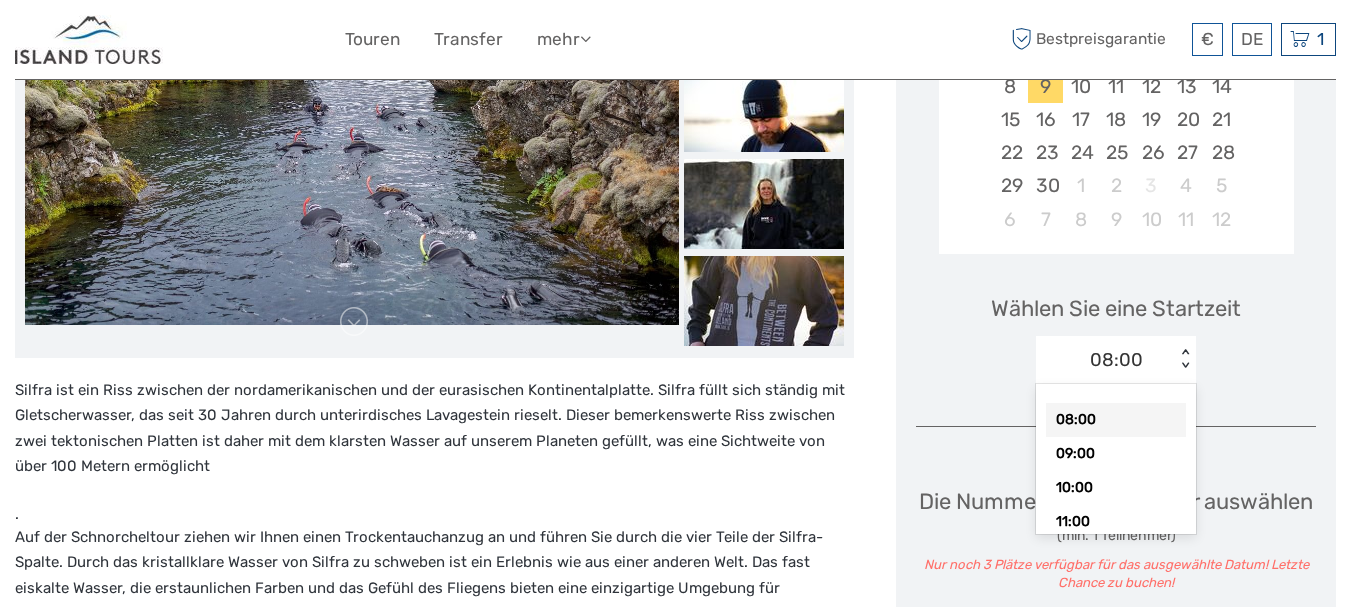 click on "08:00" at bounding box center [1105, 360] 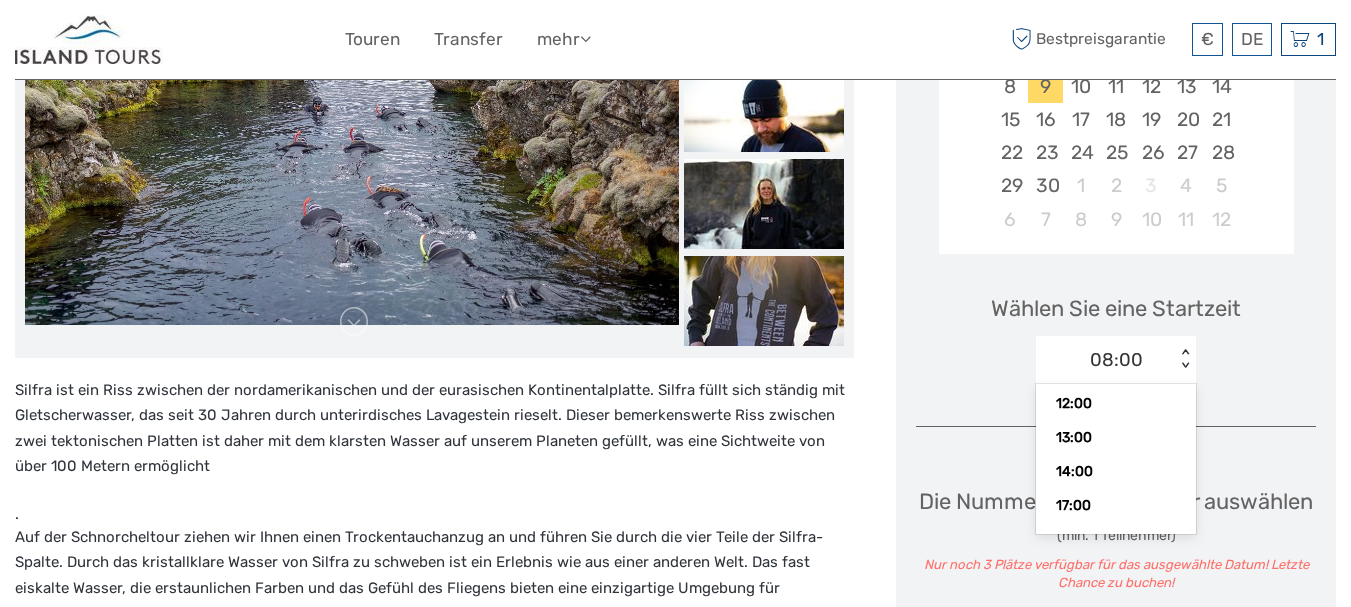 scroll, scrollTop: 160, scrollLeft: 0, axis: vertical 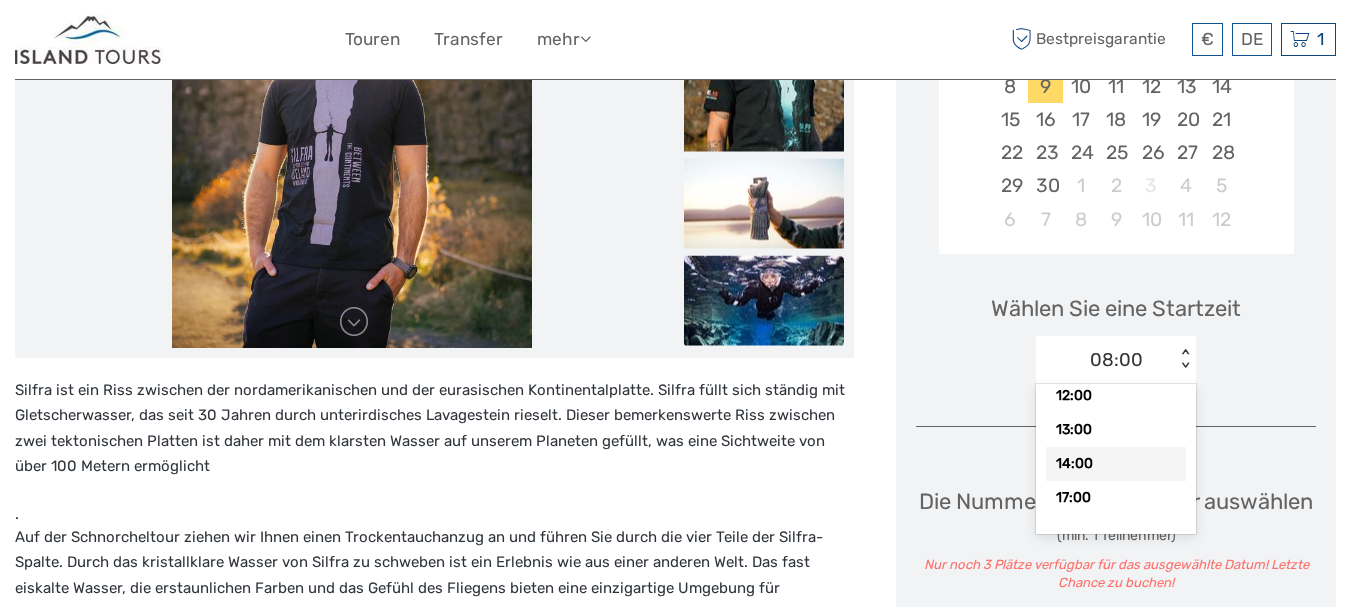 click at bounding box center (764, 300) 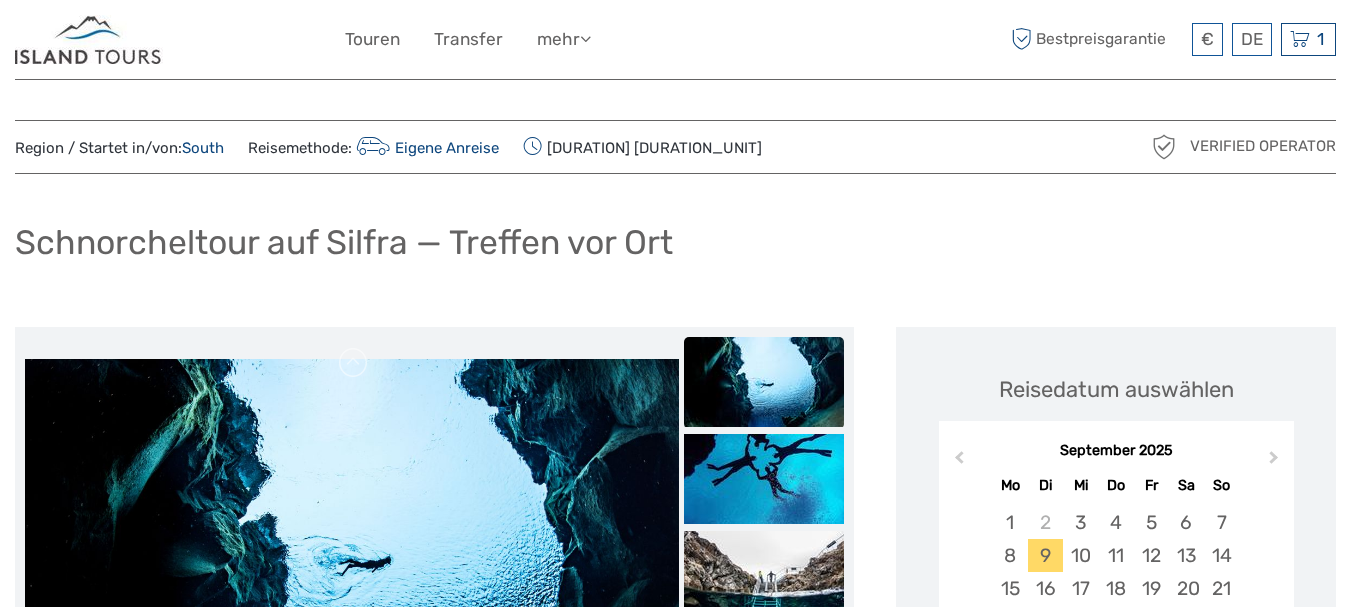 scroll, scrollTop: 0, scrollLeft: 0, axis: both 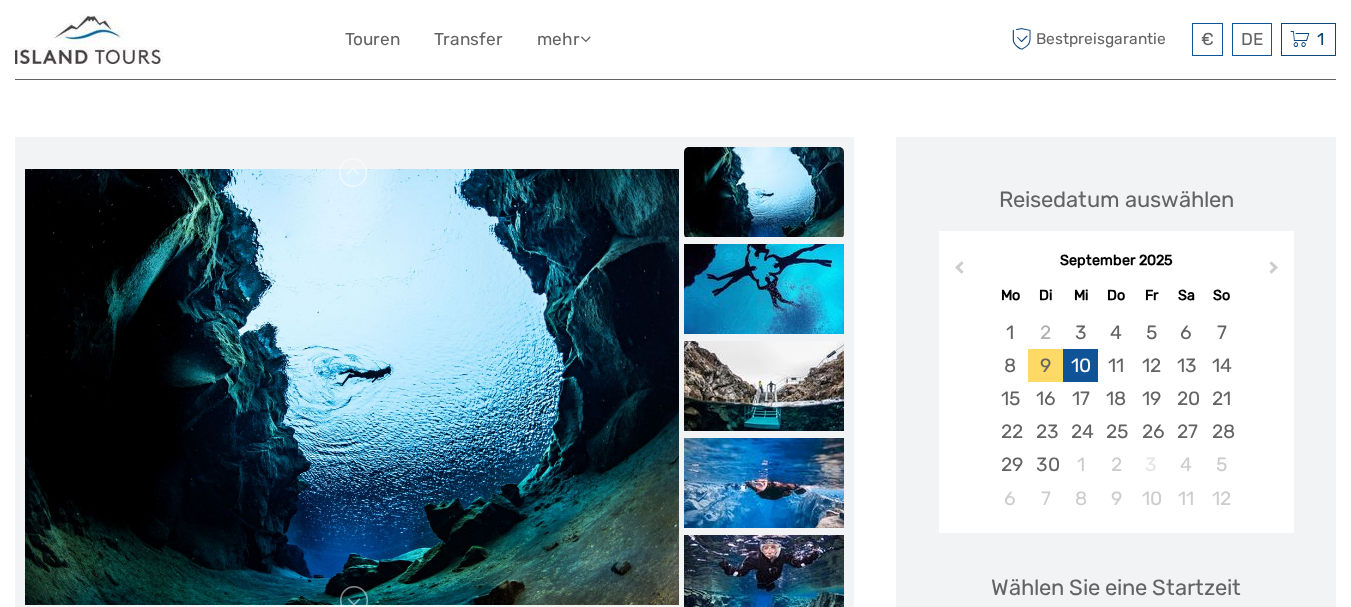 click on "10" at bounding box center [1080, 365] 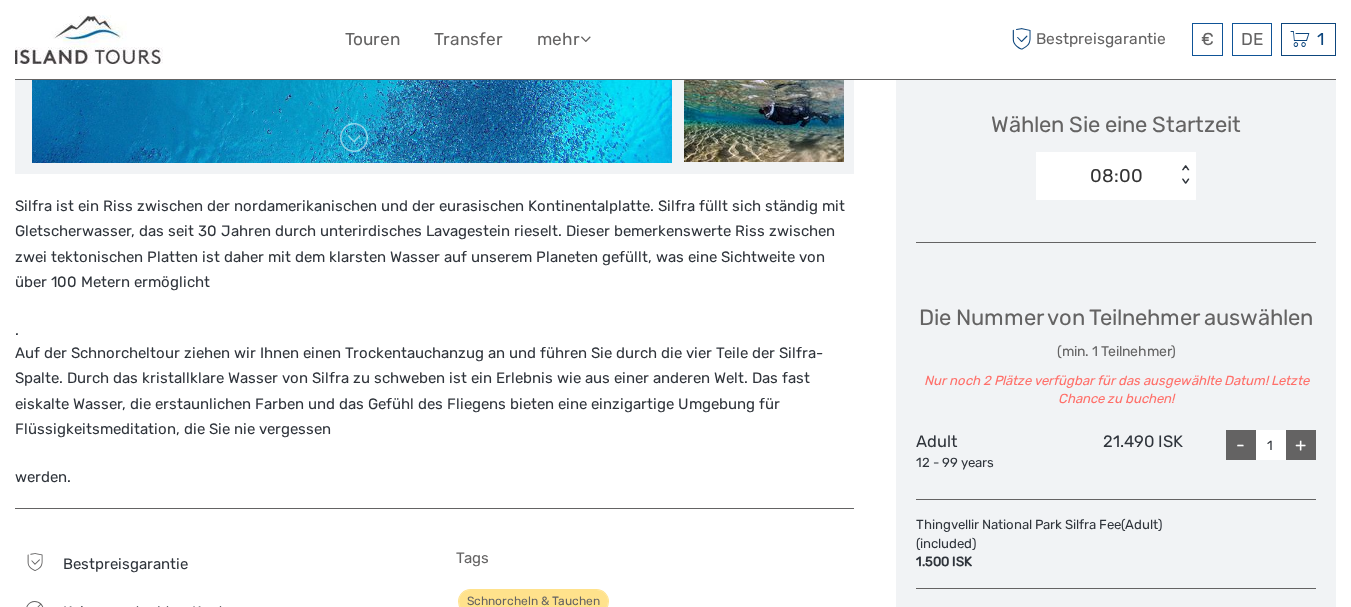 scroll, scrollTop: 667, scrollLeft: 0, axis: vertical 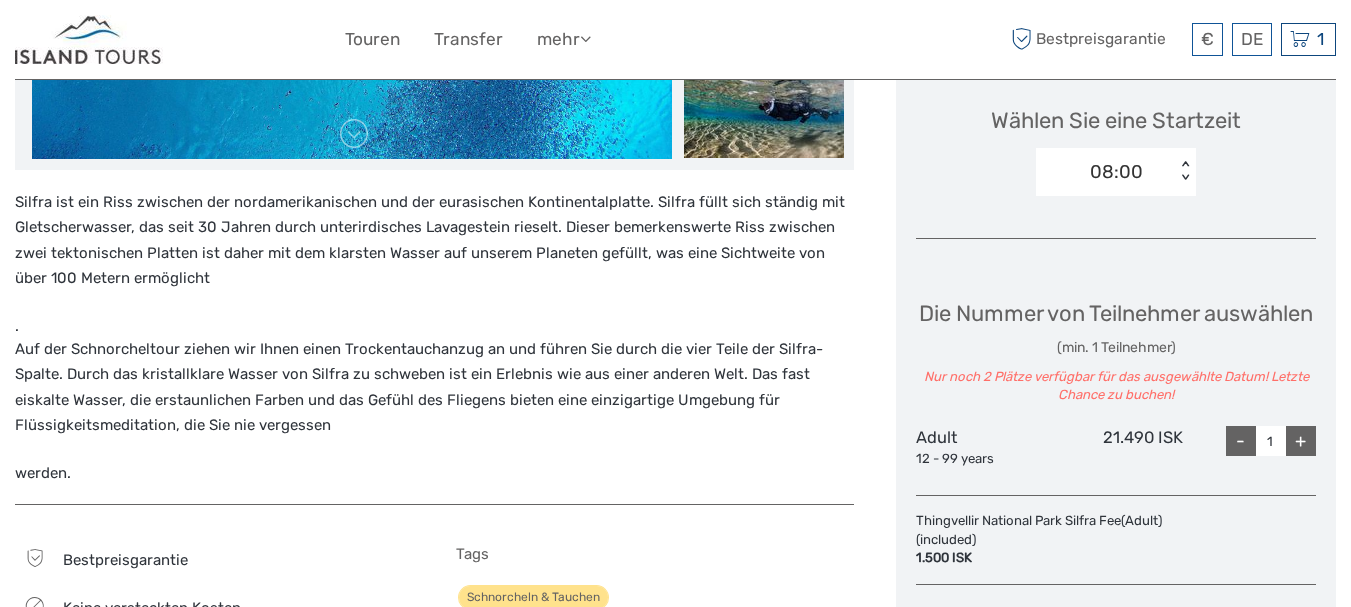click on "08:00" at bounding box center (1116, 172) 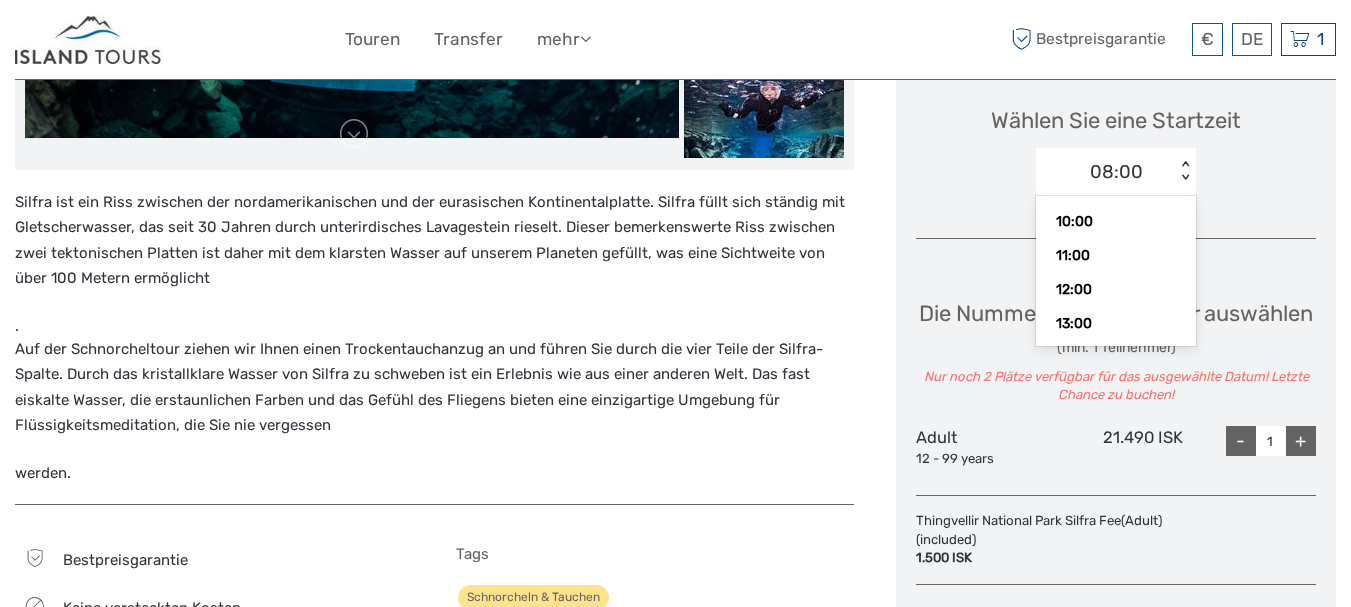 scroll, scrollTop: 65, scrollLeft: 0, axis: vertical 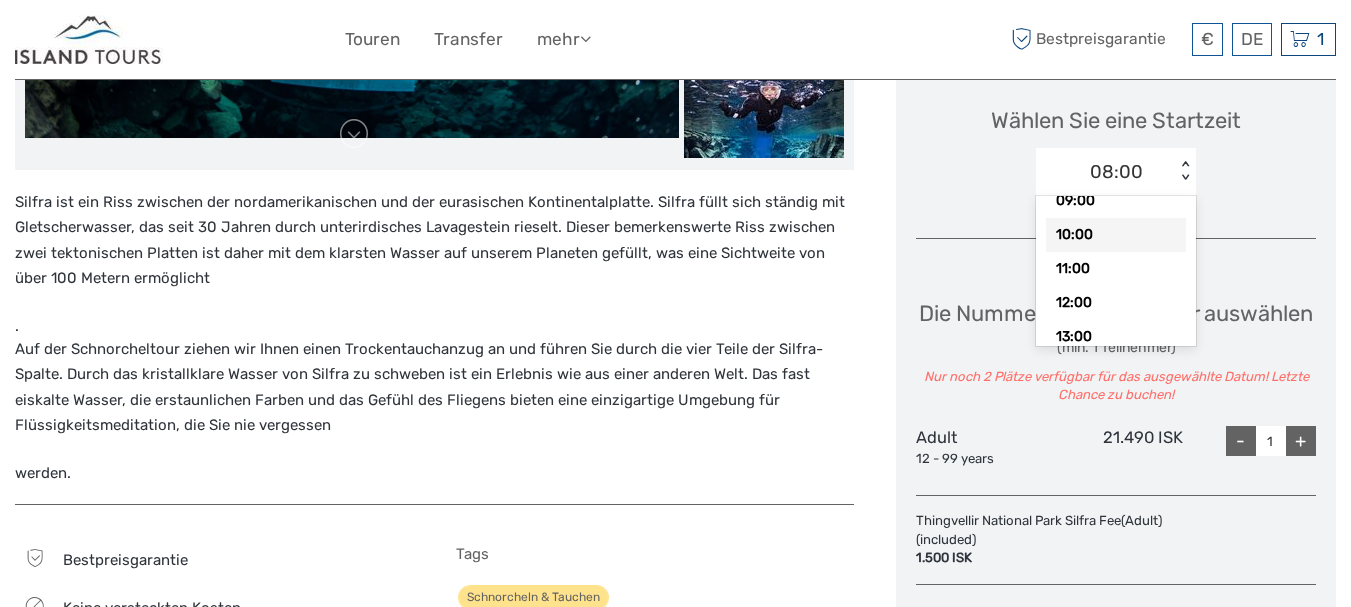 click on "10:00" at bounding box center [1116, 235] 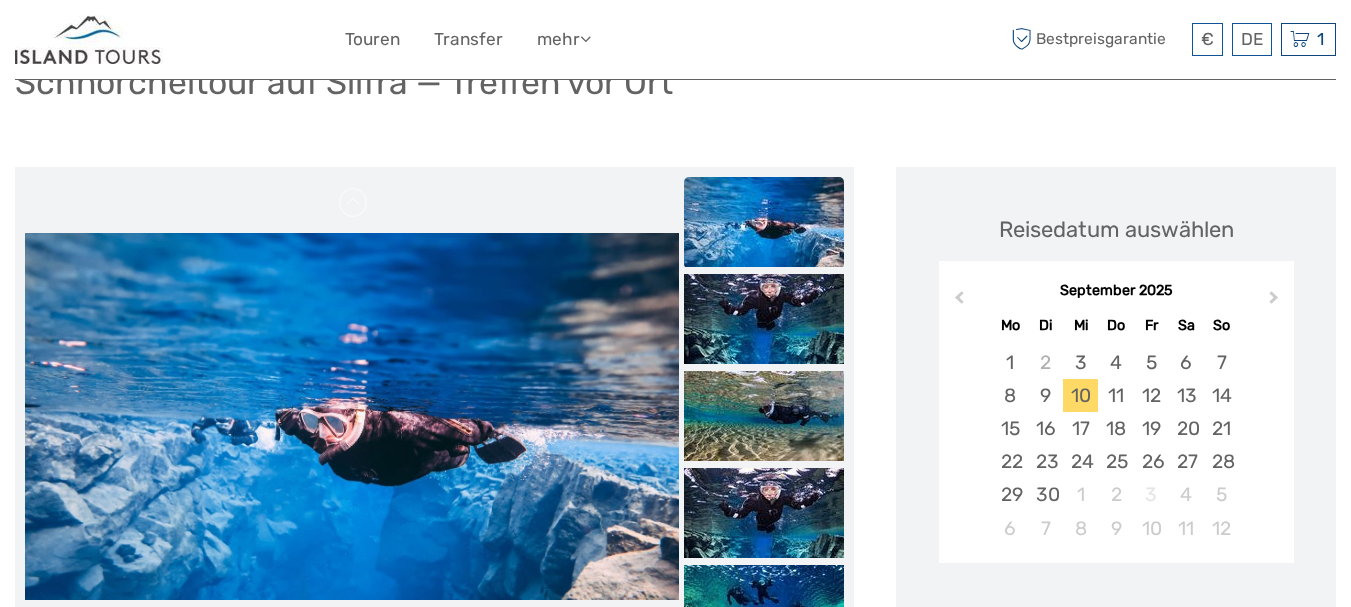 scroll, scrollTop: 148, scrollLeft: 0, axis: vertical 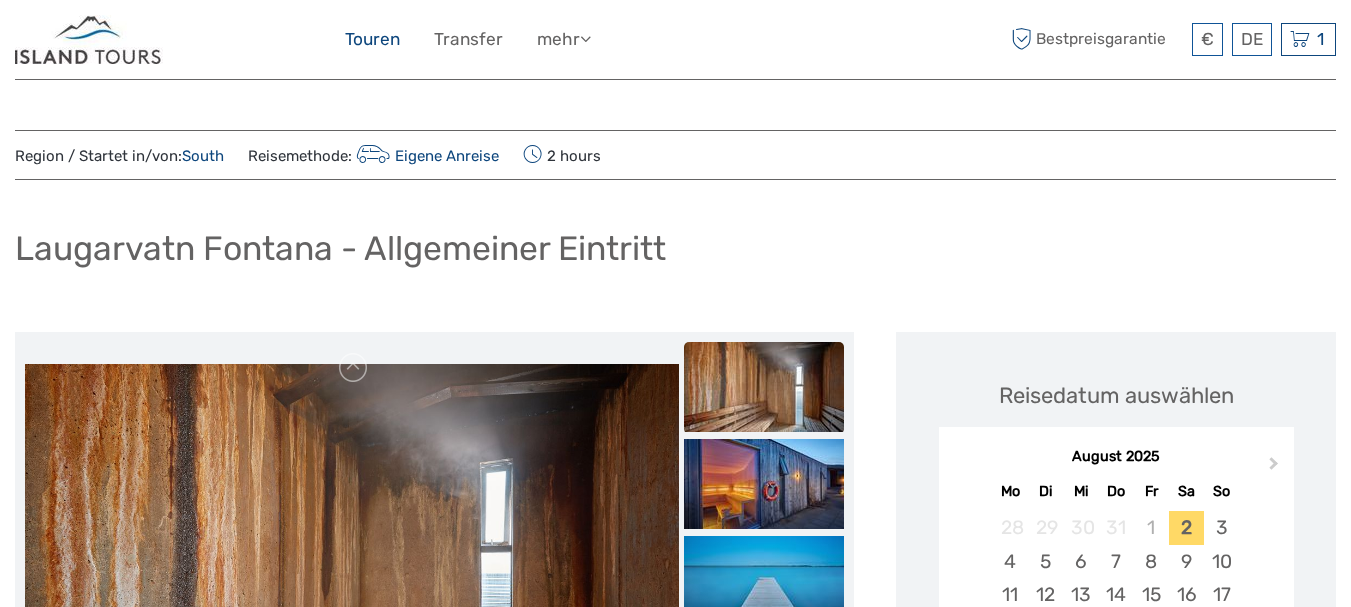 click on "Touren" at bounding box center (372, 39) 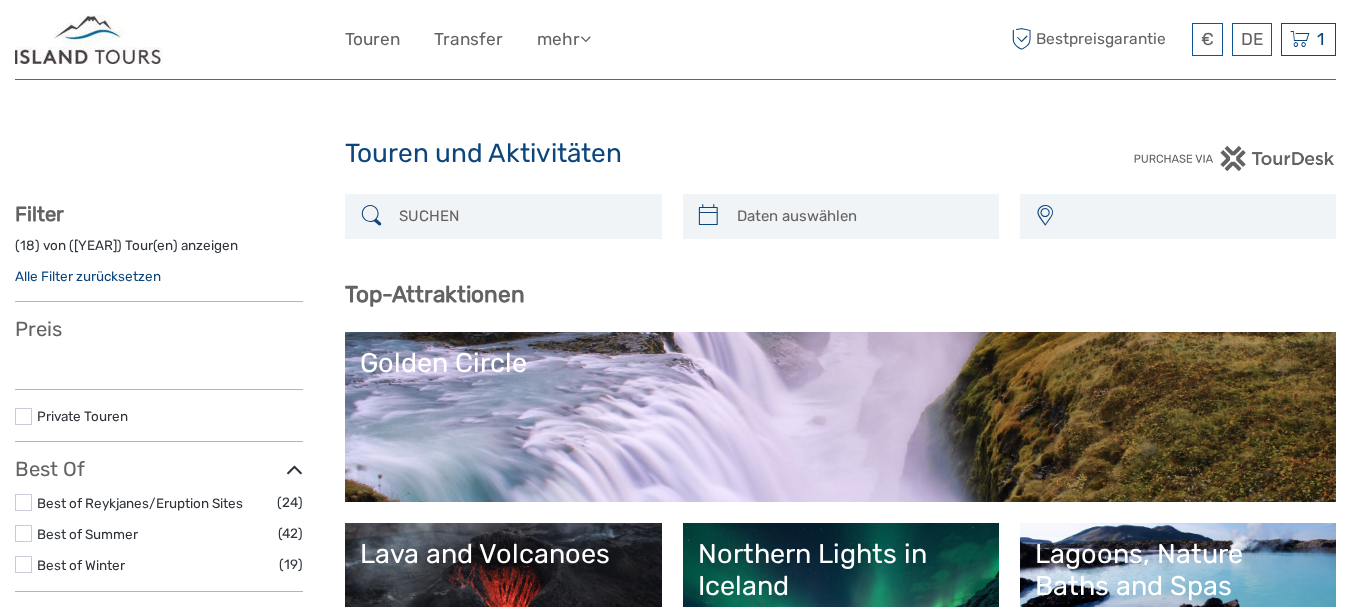 select 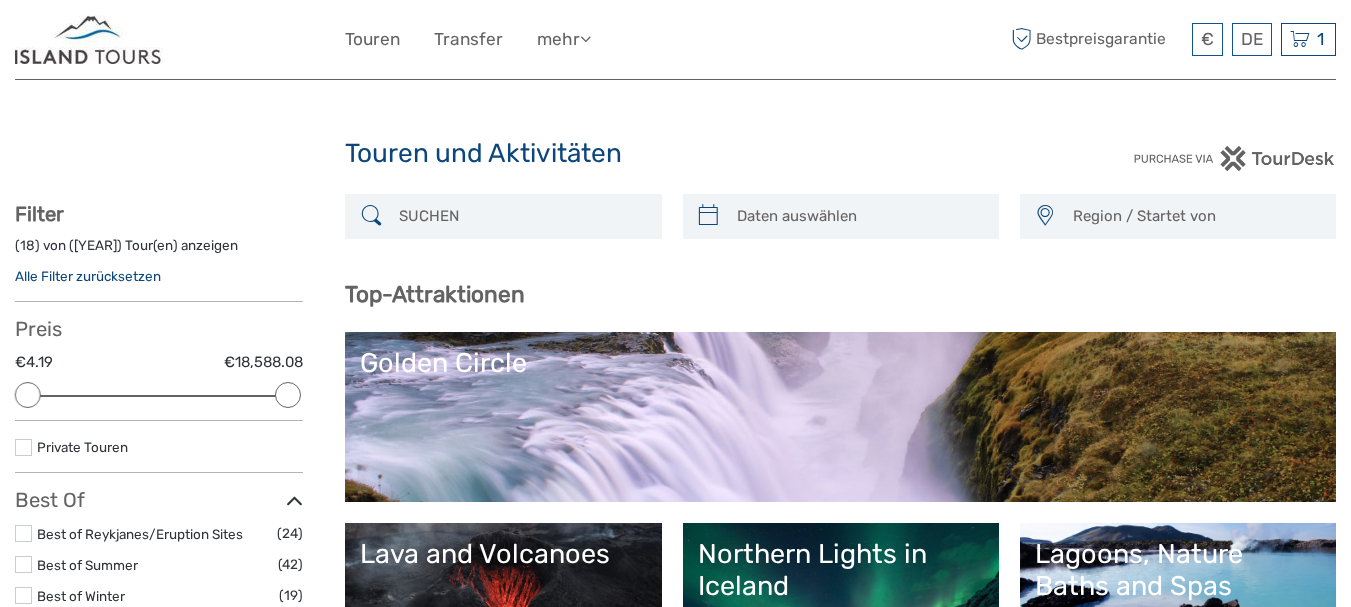 scroll, scrollTop: 0, scrollLeft: 0, axis: both 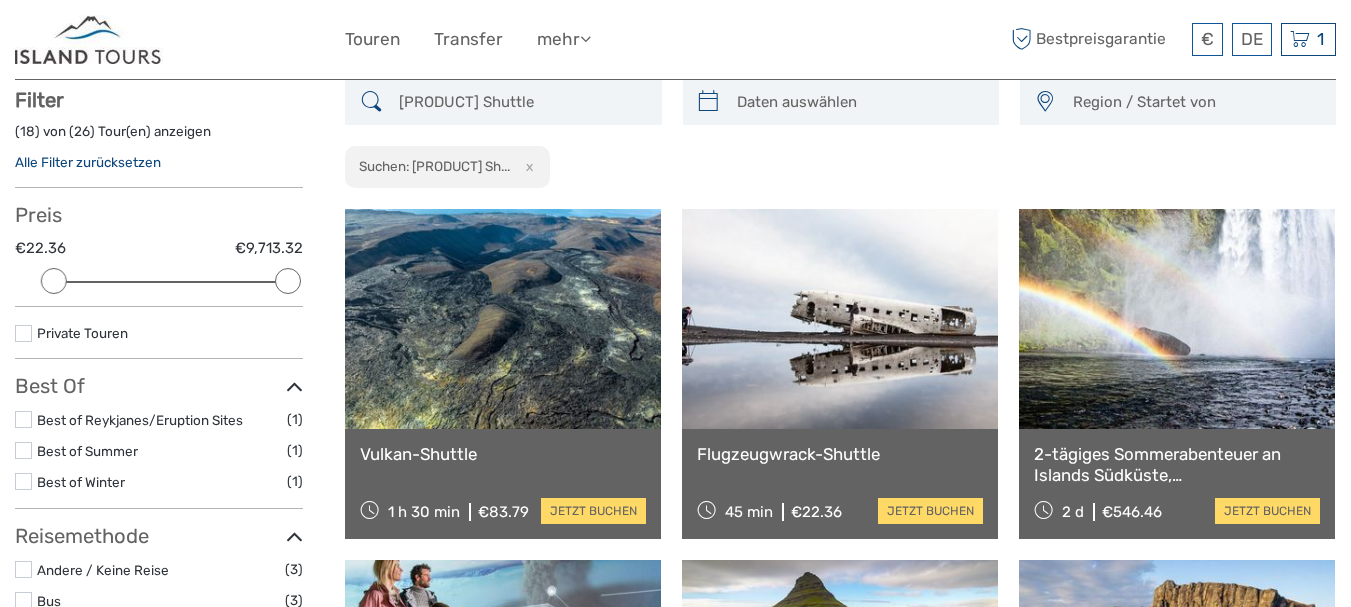 type on "[PRODUCT] Shuttle" 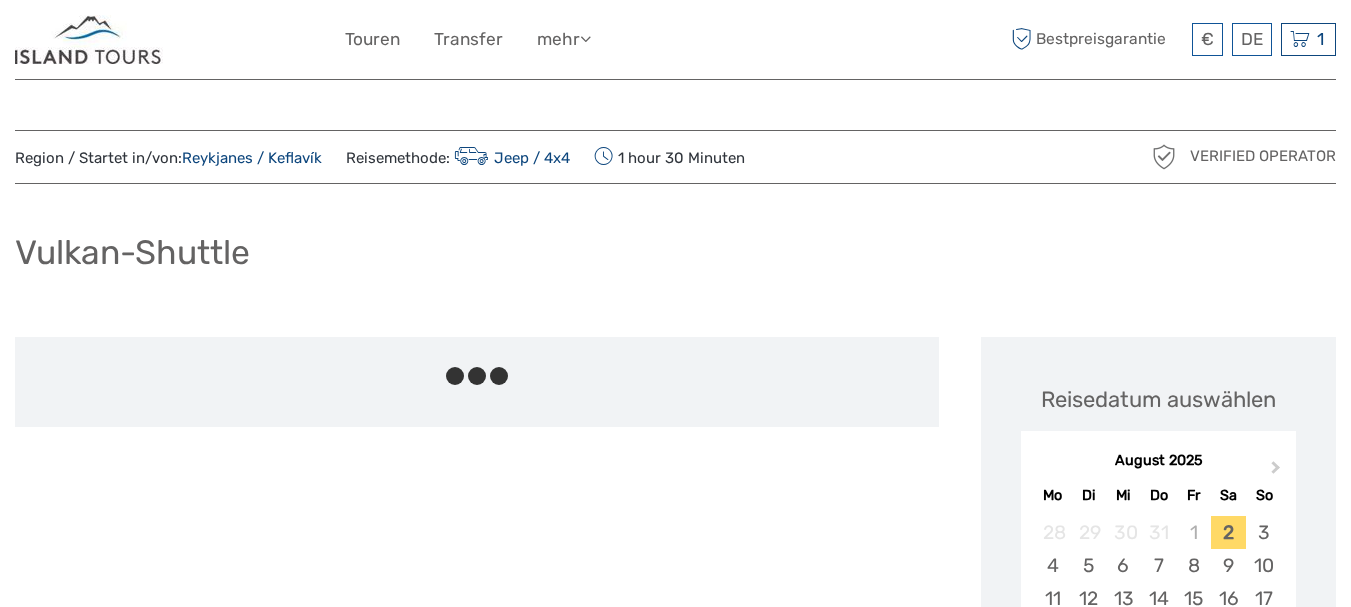 scroll, scrollTop: 0, scrollLeft: 0, axis: both 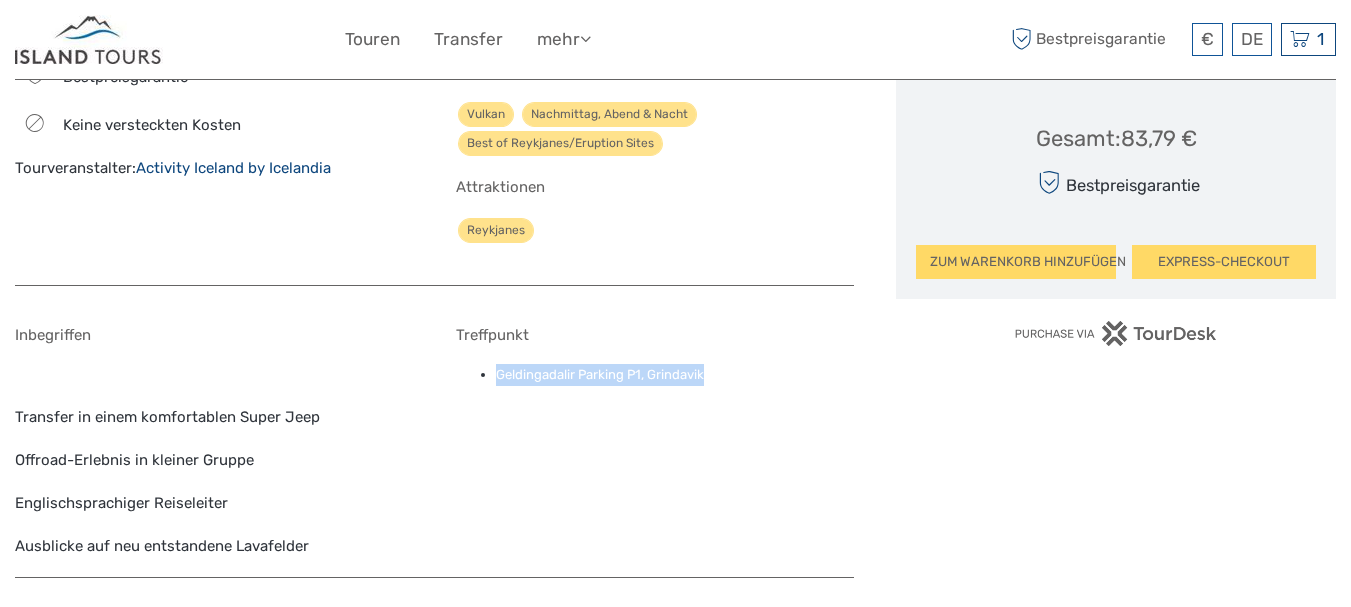 drag, startPoint x: 717, startPoint y: 375, endPoint x: 497, endPoint y: 383, distance: 220.1454 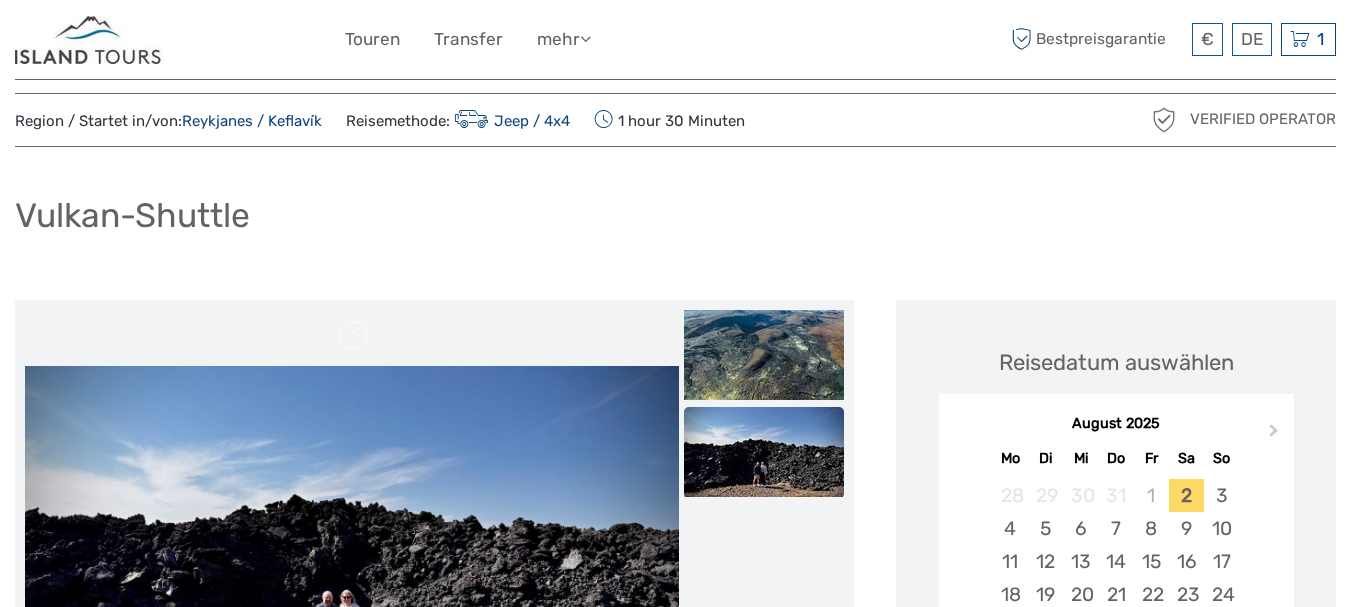 scroll, scrollTop: 0, scrollLeft: 0, axis: both 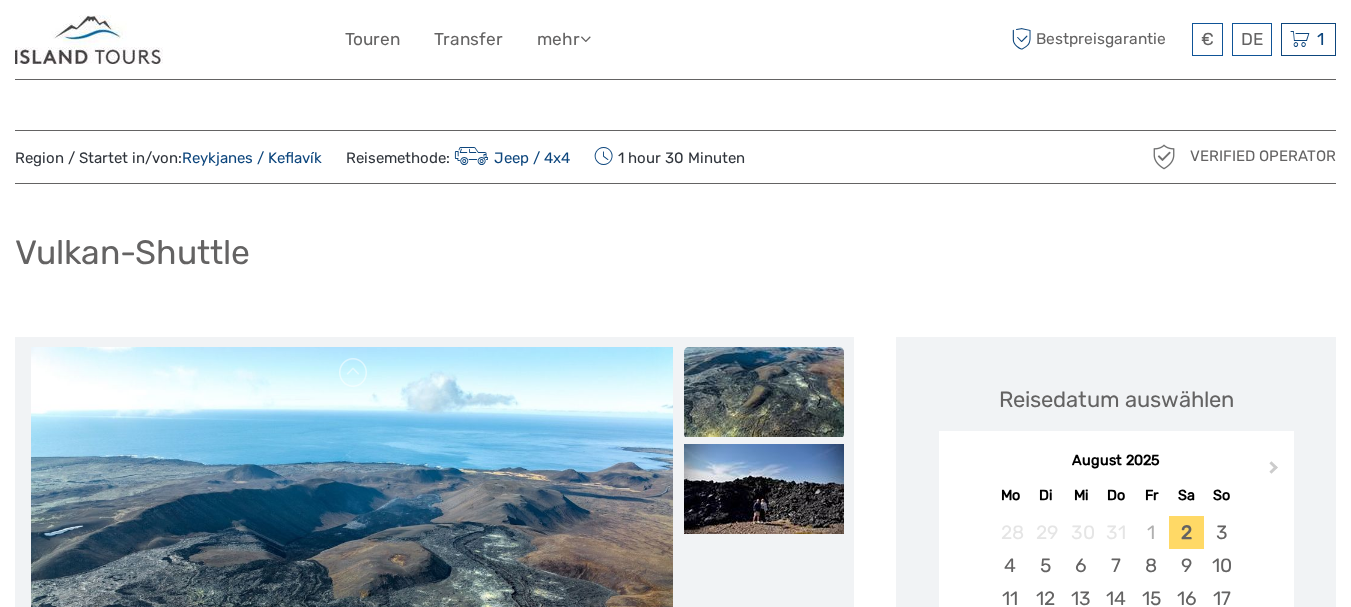 drag, startPoint x: 1350, startPoint y: 113, endPoint x: 1349, endPoint y: 166, distance: 53.009434 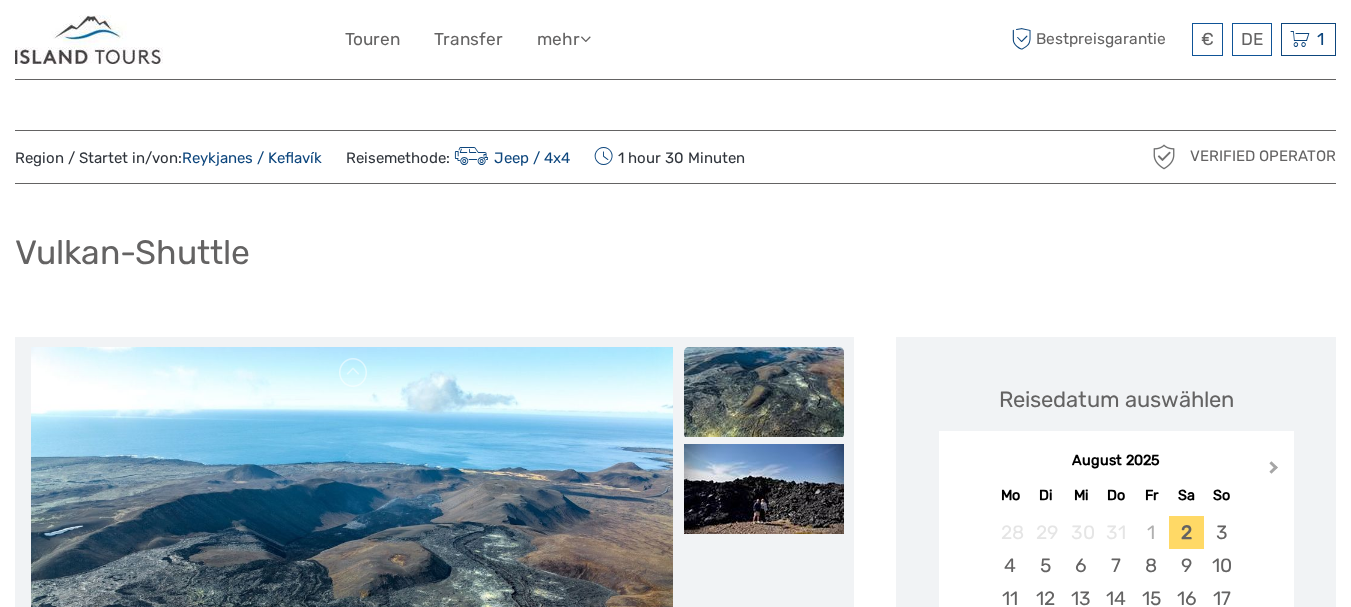 click on "Next Month" at bounding box center [1274, 471] 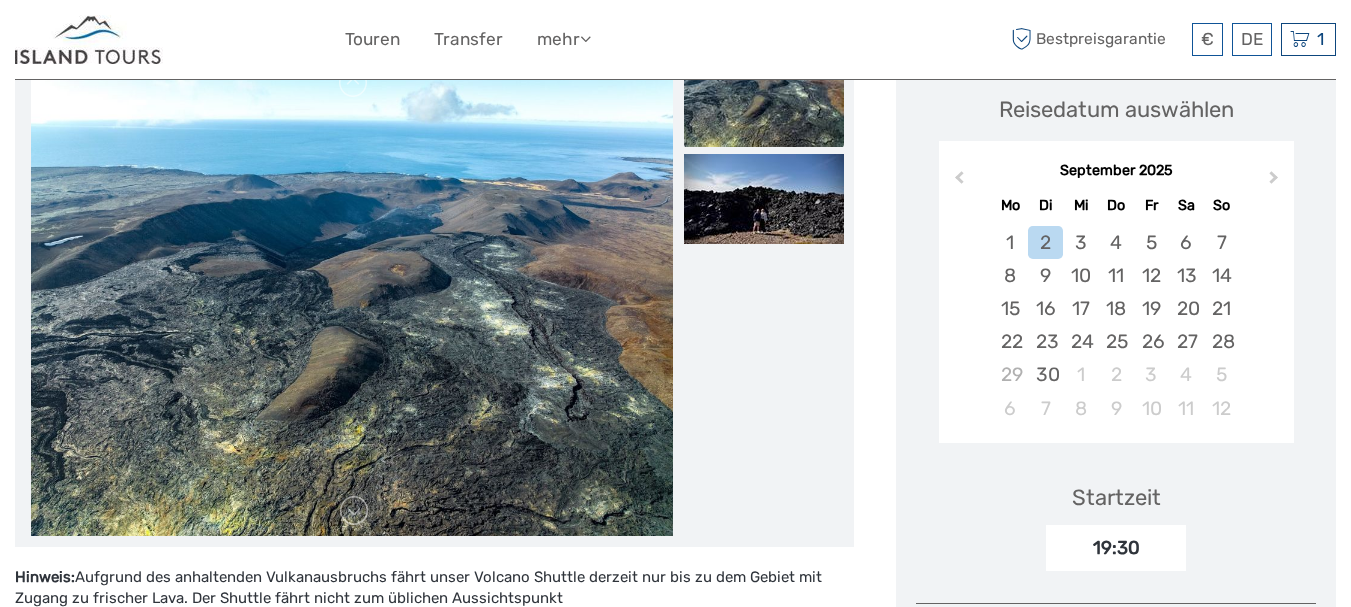 scroll, scrollTop: 294, scrollLeft: 0, axis: vertical 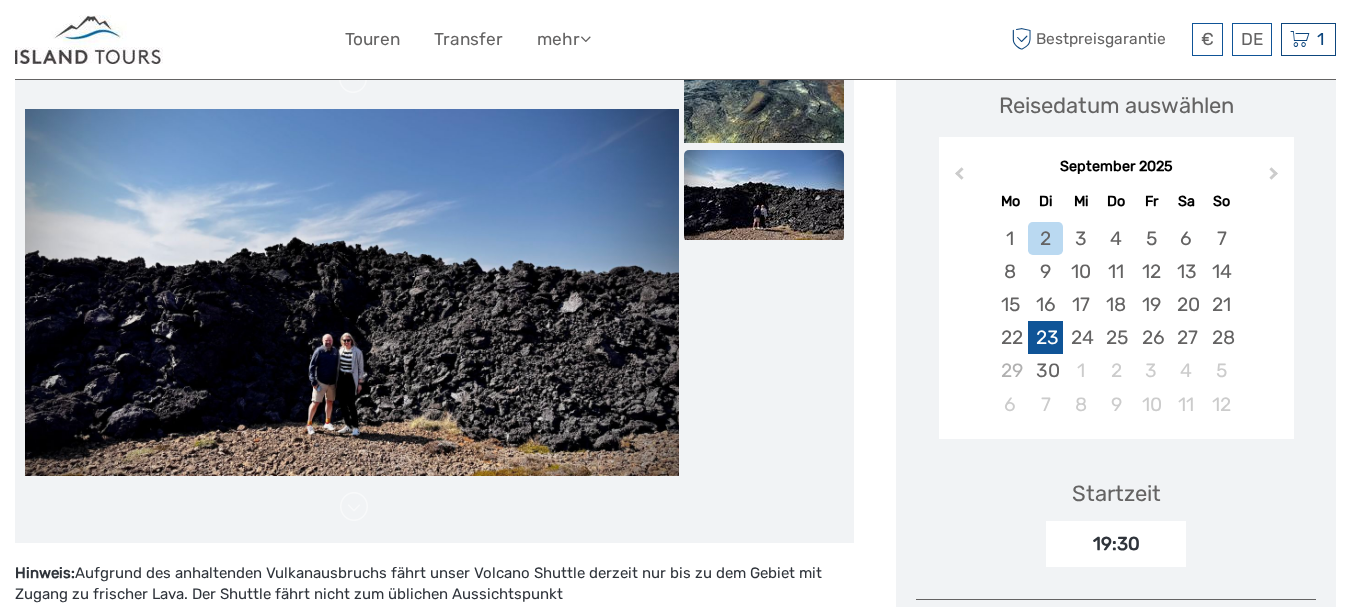 click on "23" at bounding box center [1045, 337] 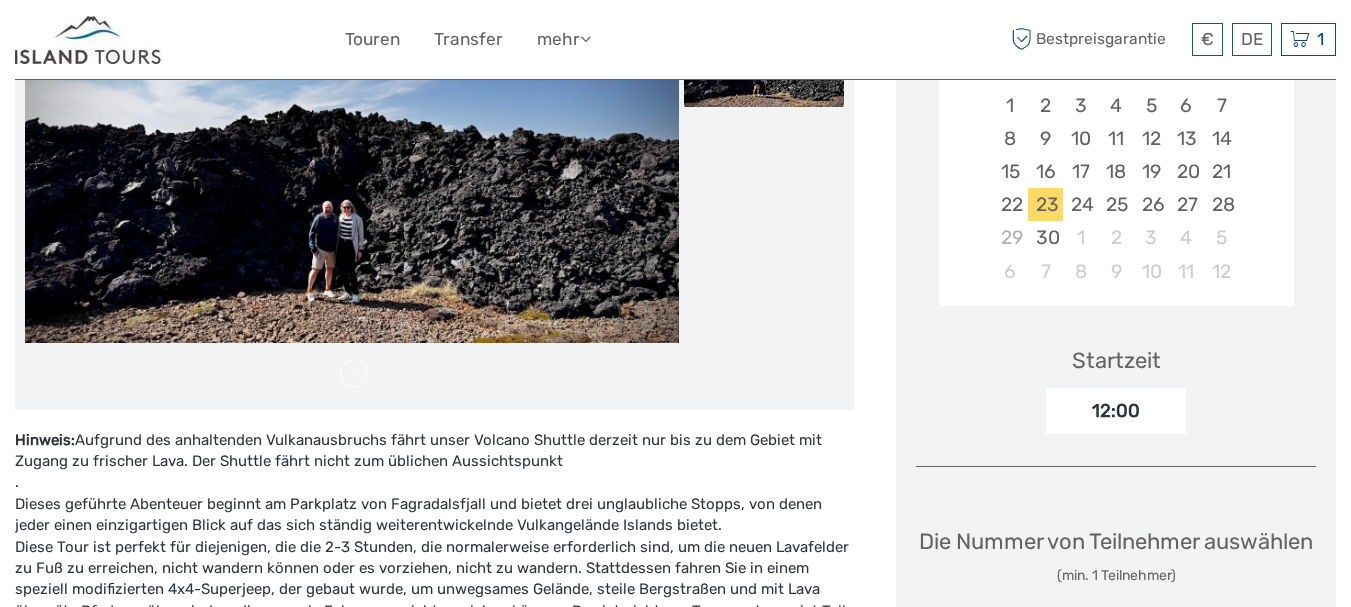 scroll, scrollTop: 451, scrollLeft: 0, axis: vertical 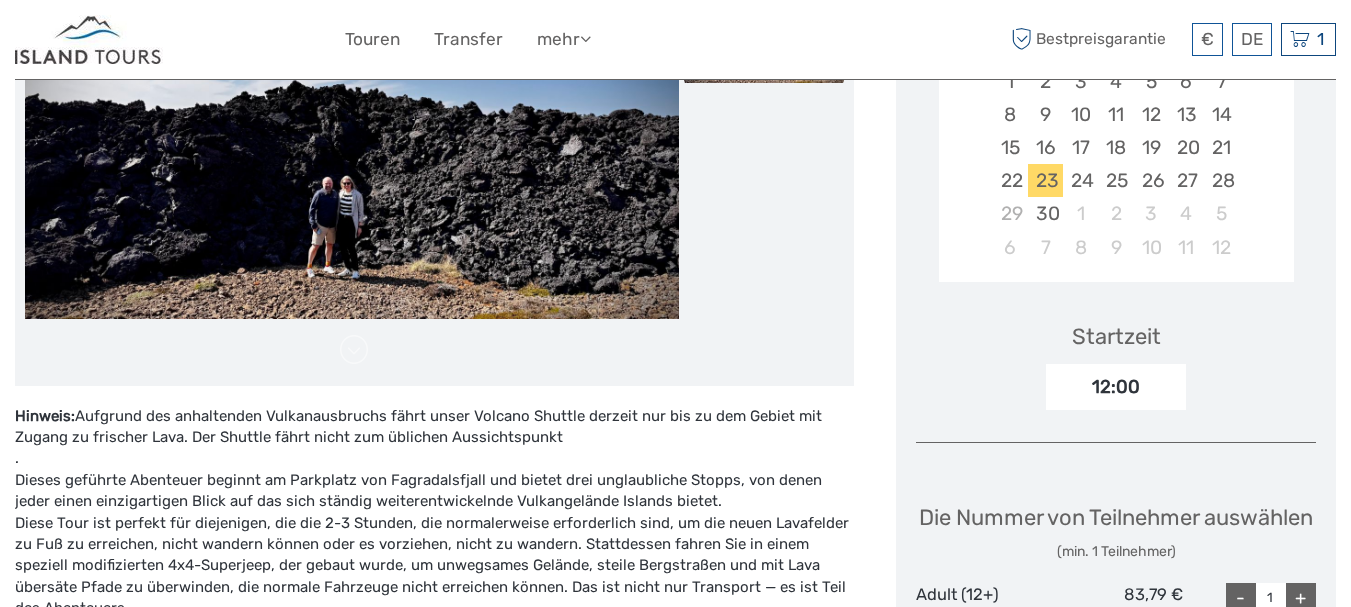 click on "12:00" at bounding box center (1116, 387) 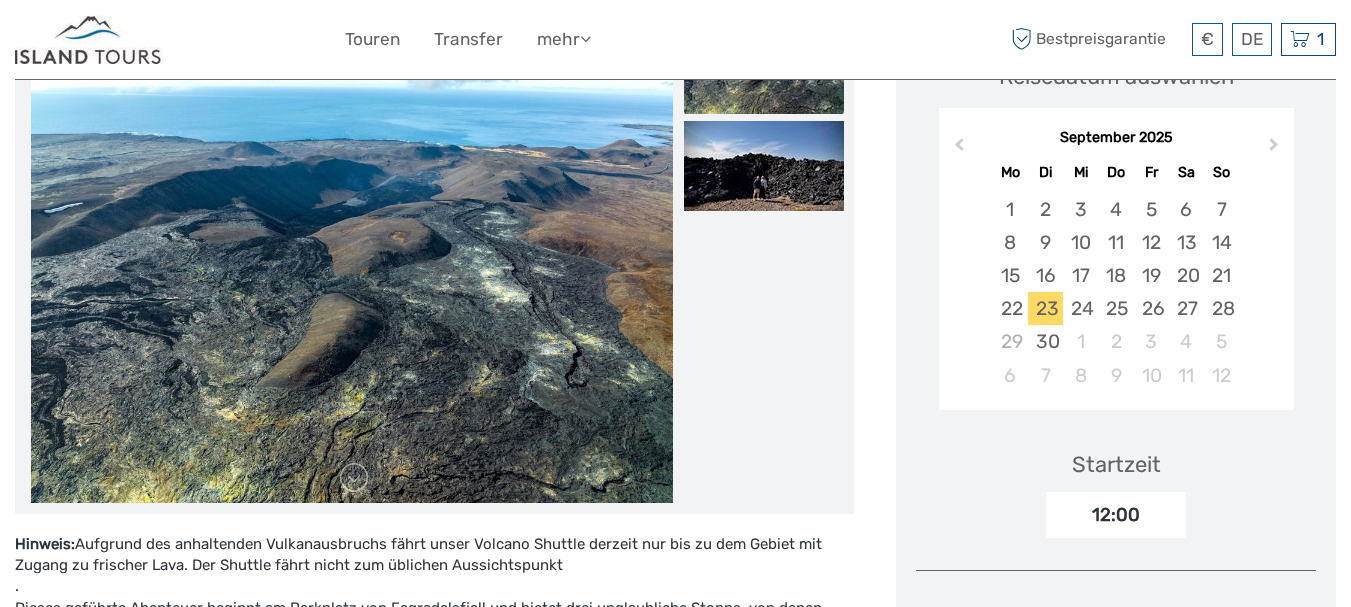 scroll, scrollTop: 332, scrollLeft: 0, axis: vertical 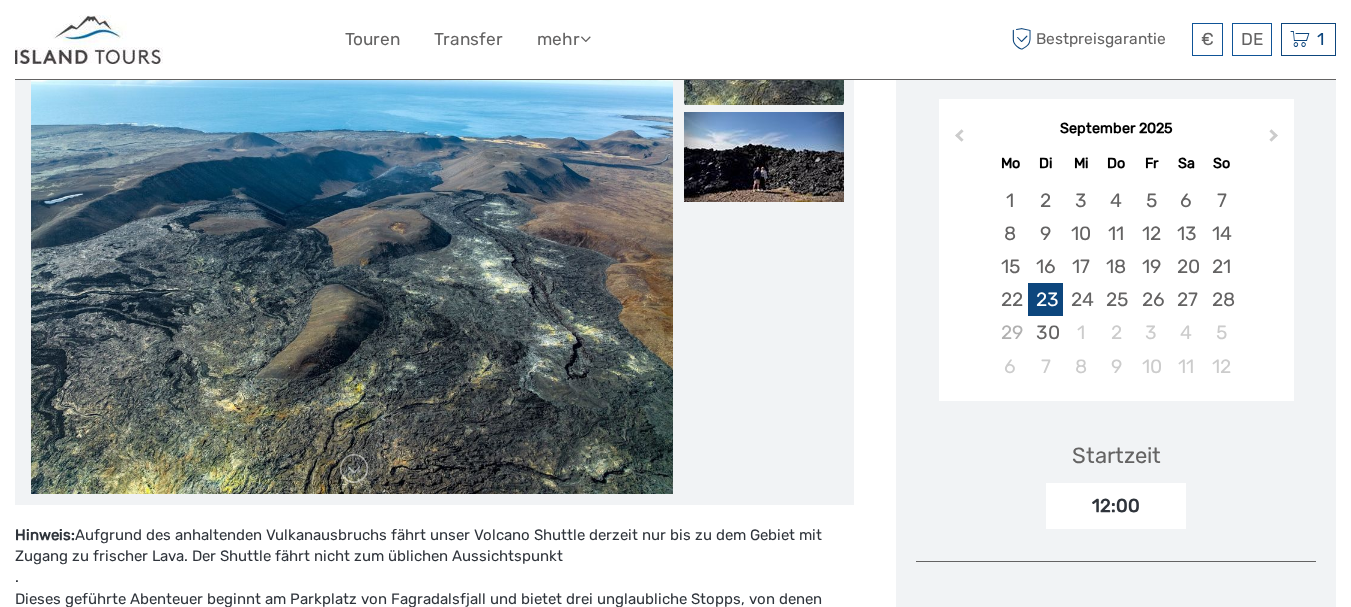 click on "23" at bounding box center [1045, 299] 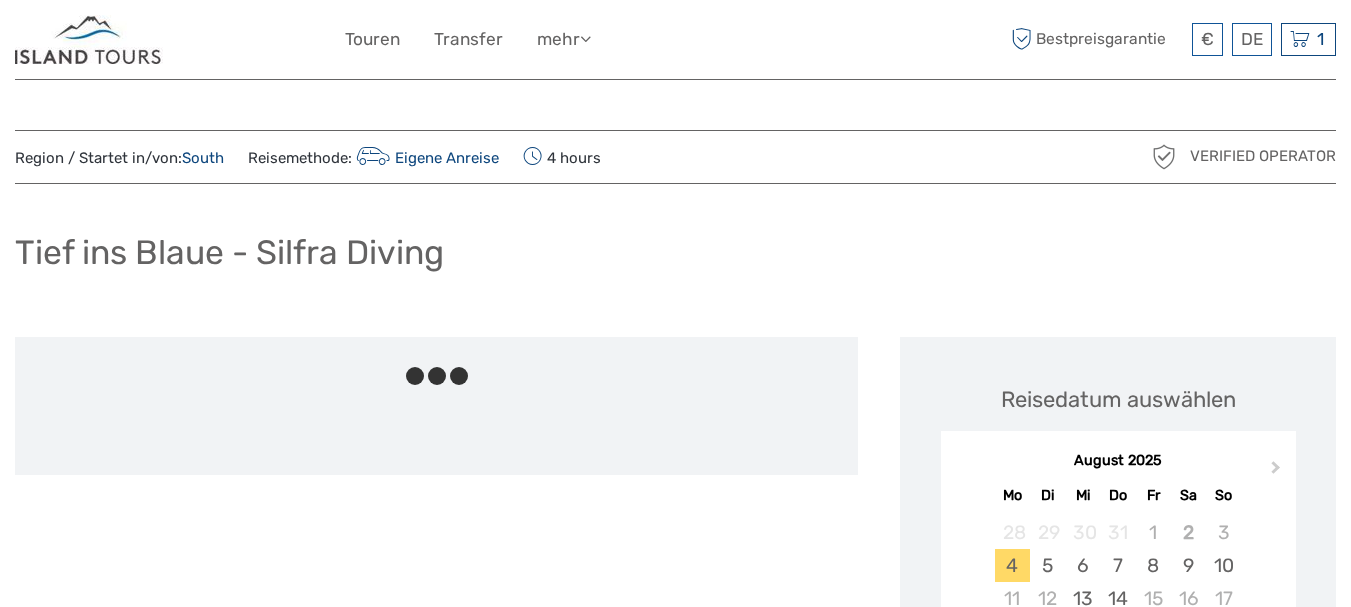 scroll, scrollTop: 0, scrollLeft: 0, axis: both 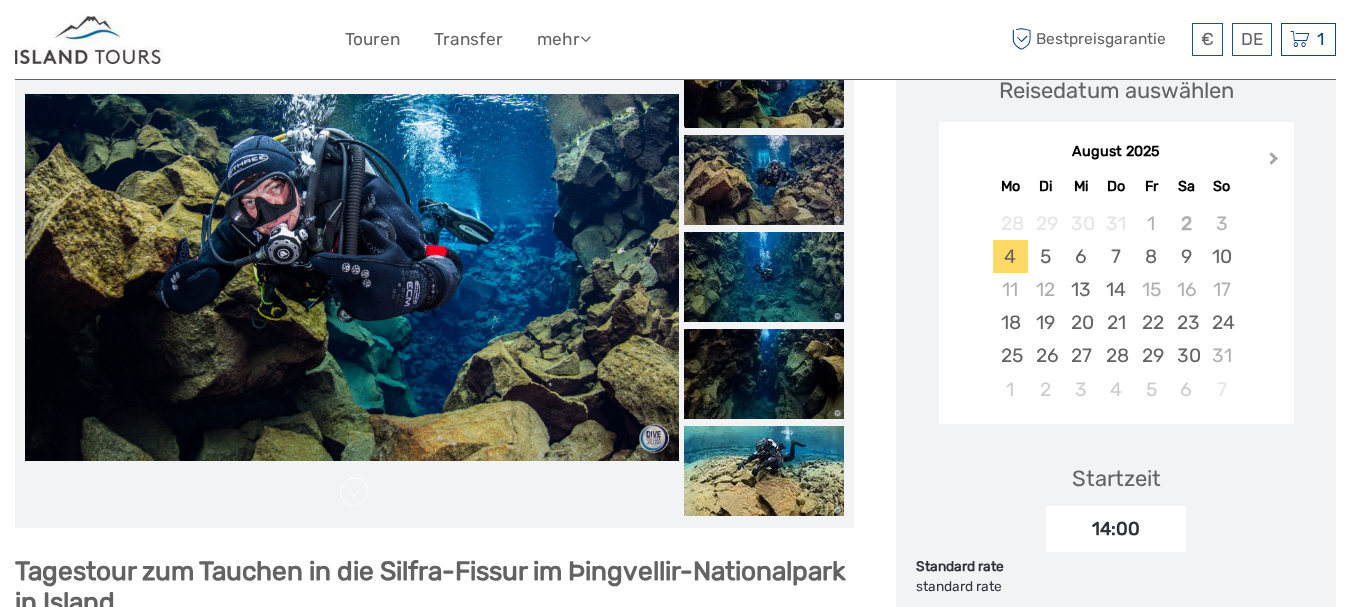 click on "Next Month" at bounding box center [1276, 163] 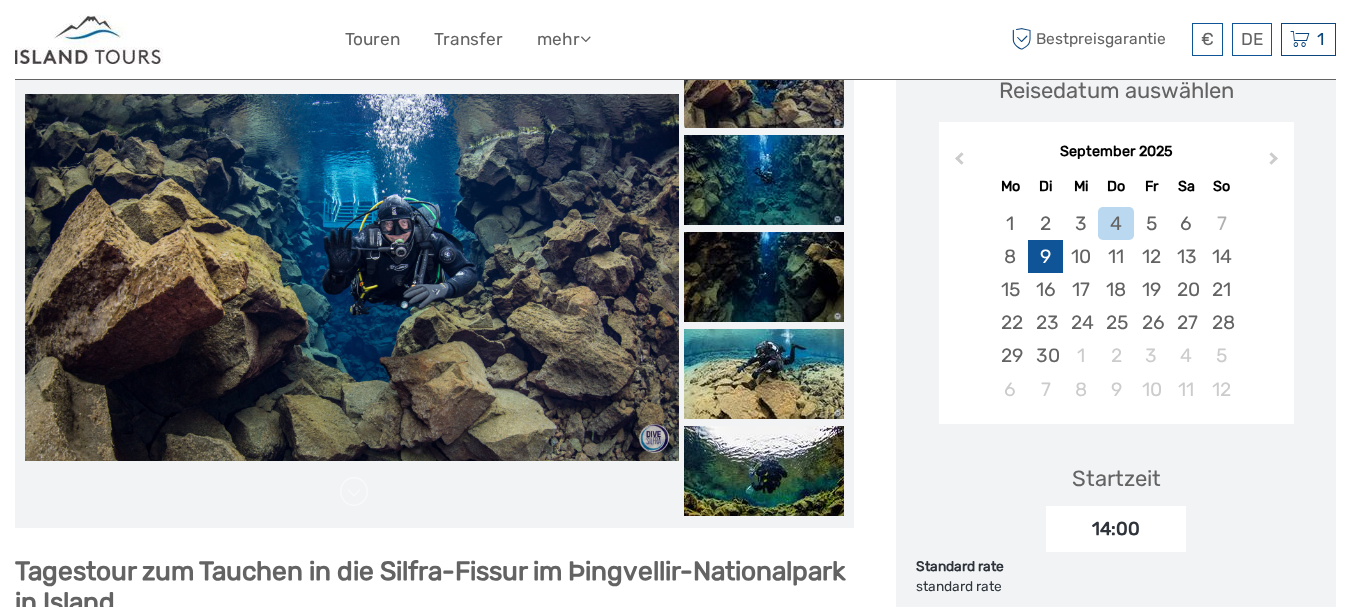 click on "9" at bounding box center [1045, 256] 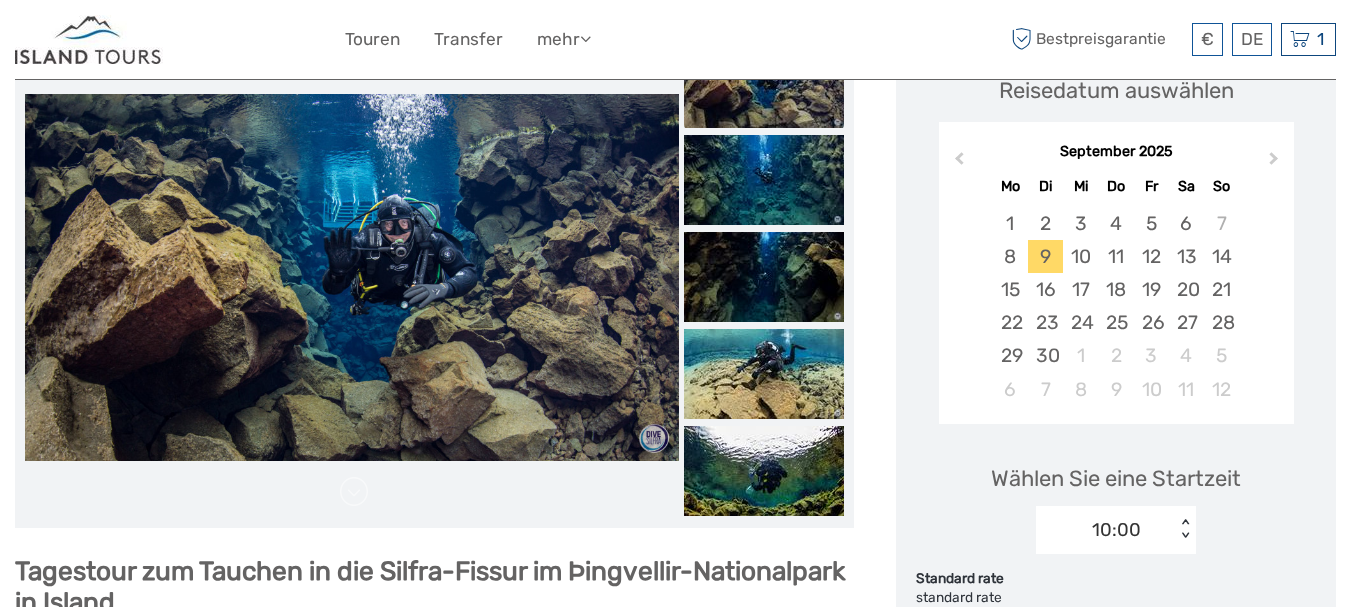 click on "10:00" at bounding box center (1105, 530) 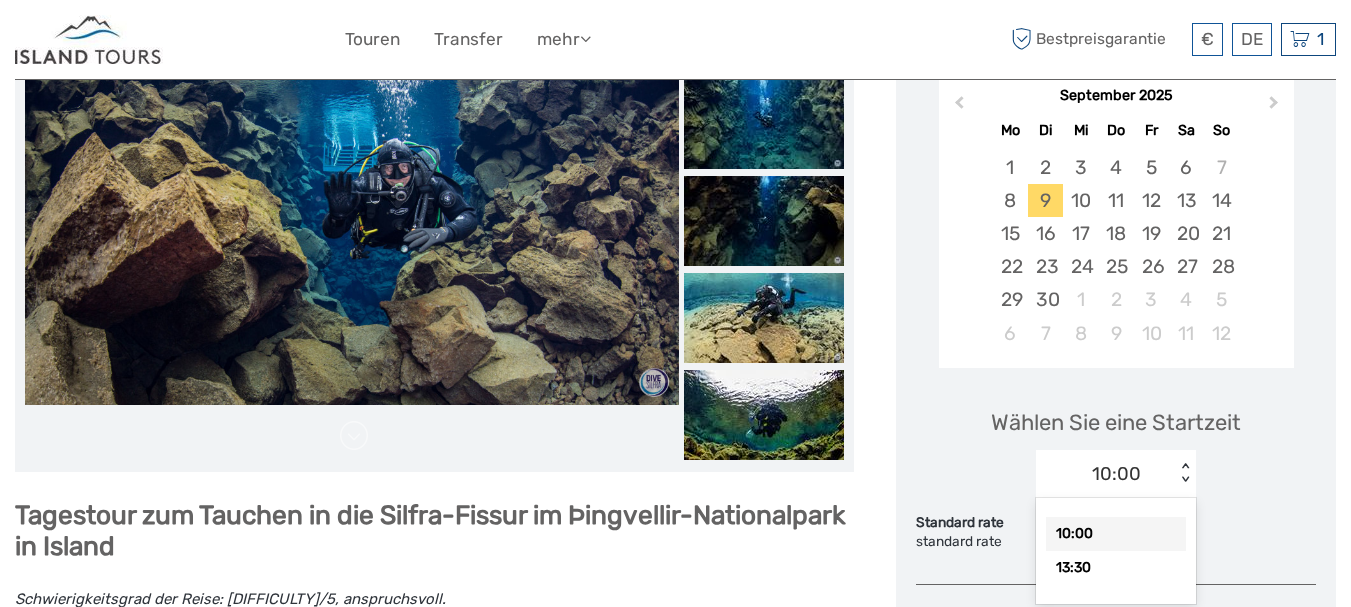 scroll, scrollTop: 370, scrollLeft: 0, axis: vertical 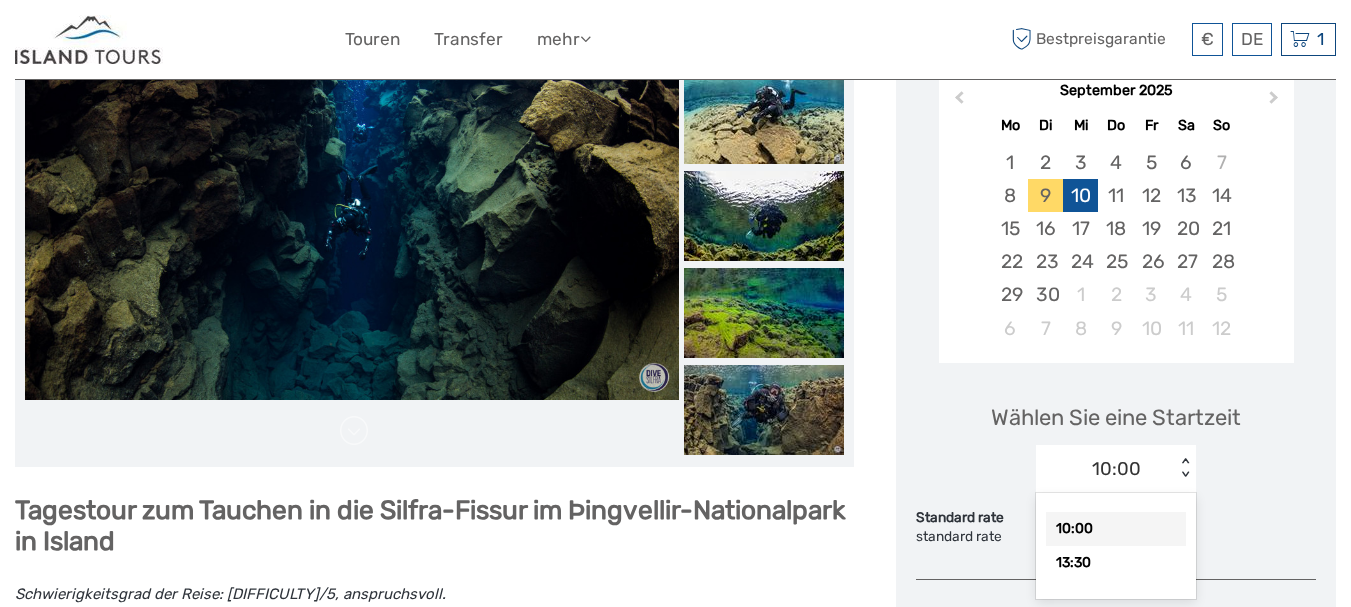 click on "10" at bounding box center (1080, 195) 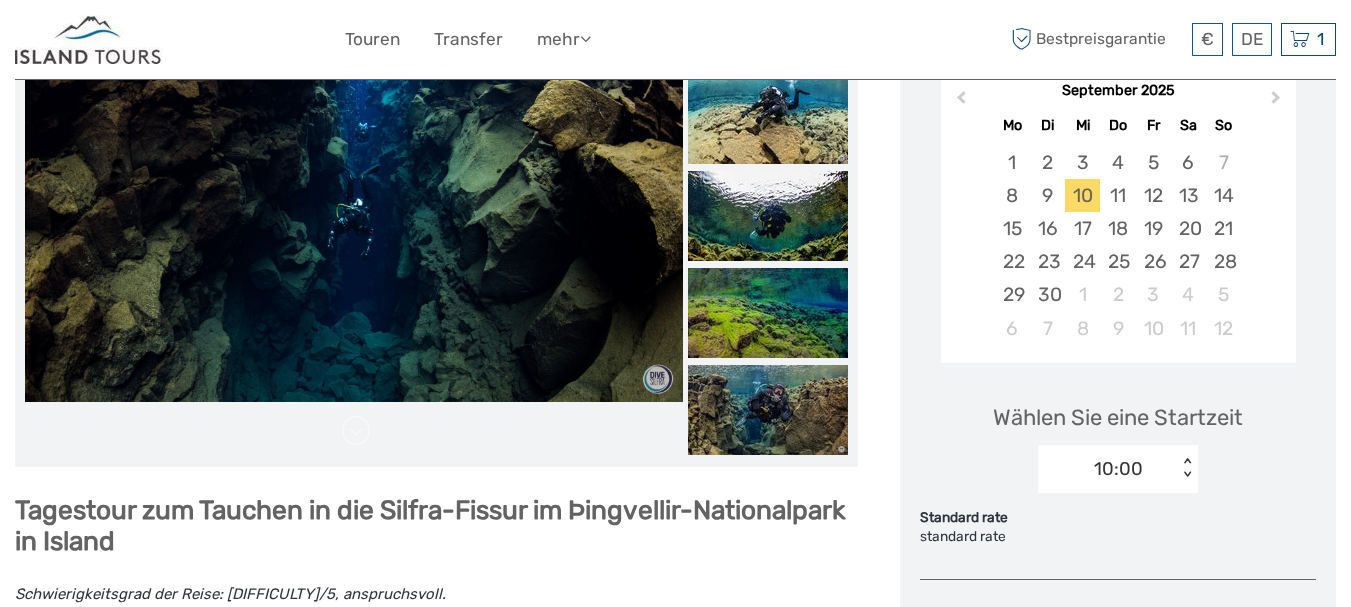 scroll, scrollTop: 393, scrollLeft: 0, axis: vertical 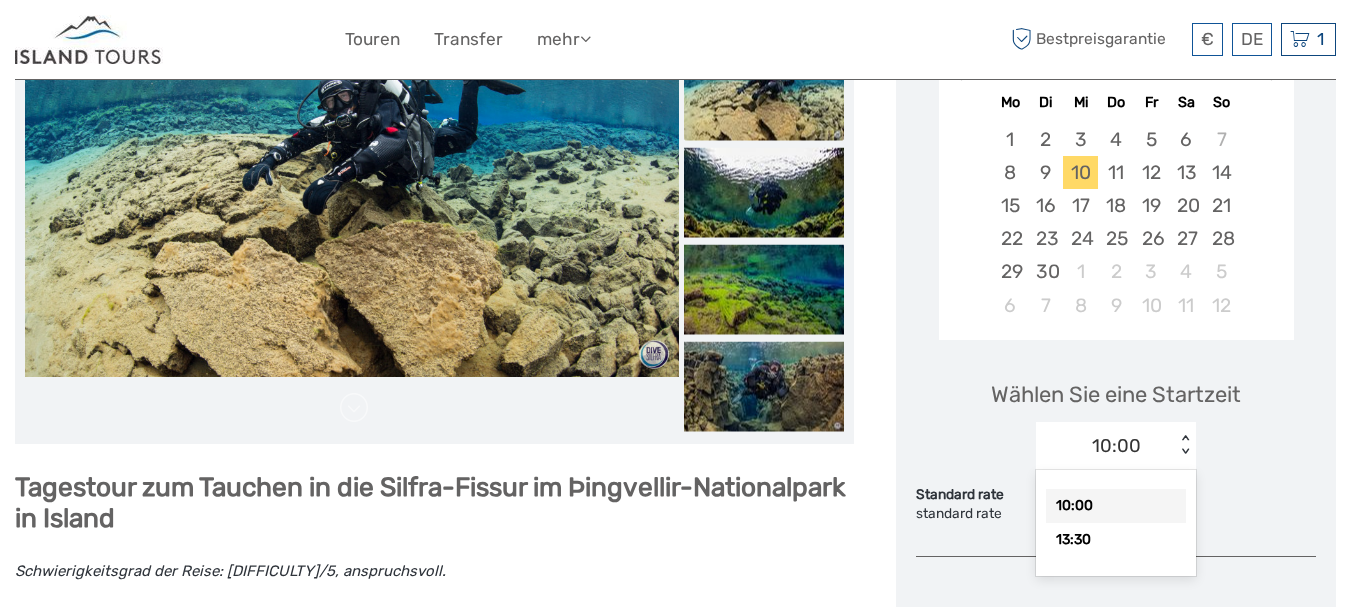 click on "10:00" at bounding box center (1116, 446) 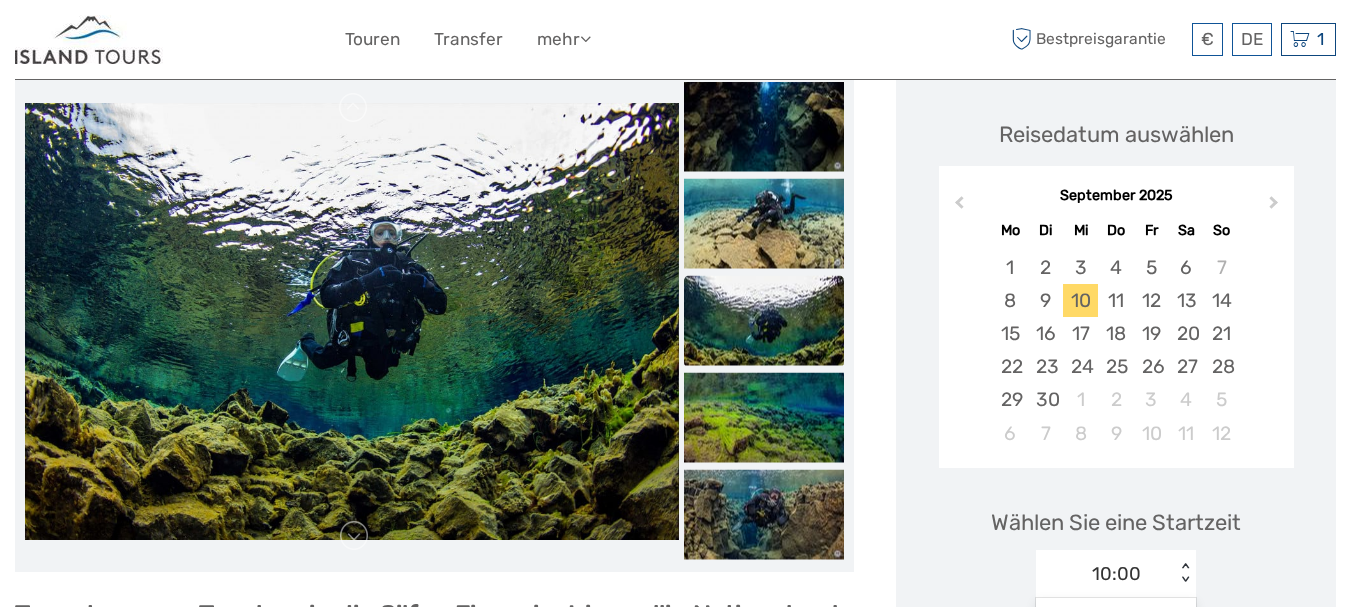 scroll, scrollTop: 273, scrollLeft: 0, axis: vertical 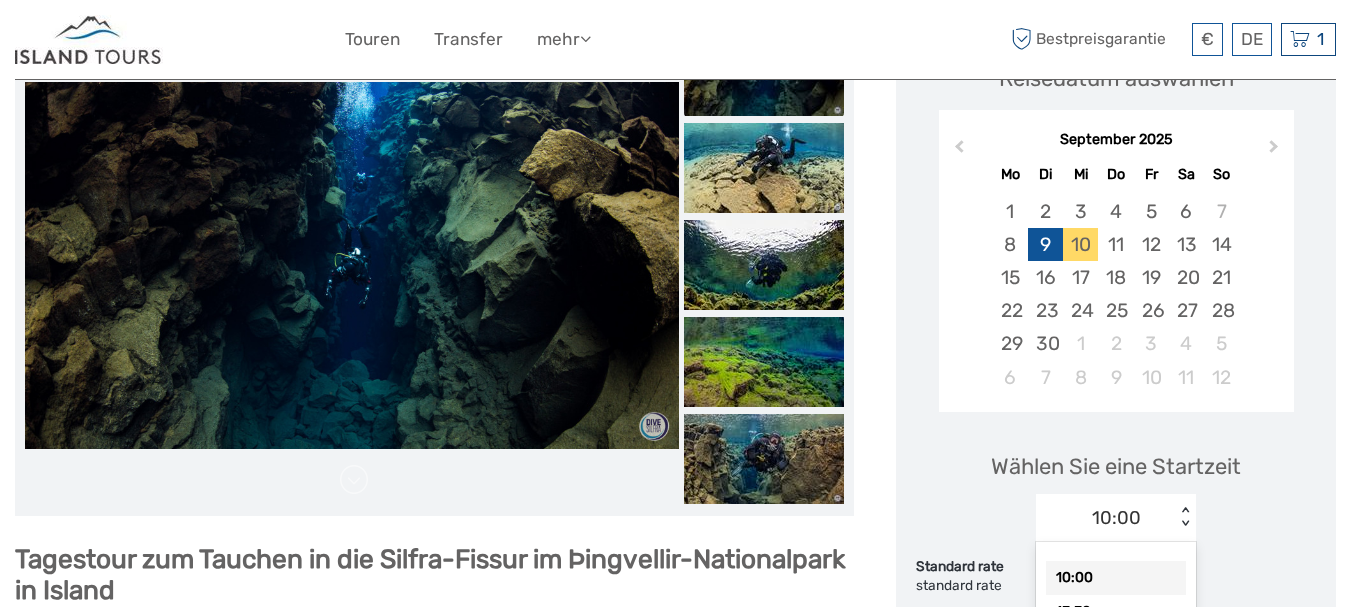 click on "9" at bounding box center [1045, 244] 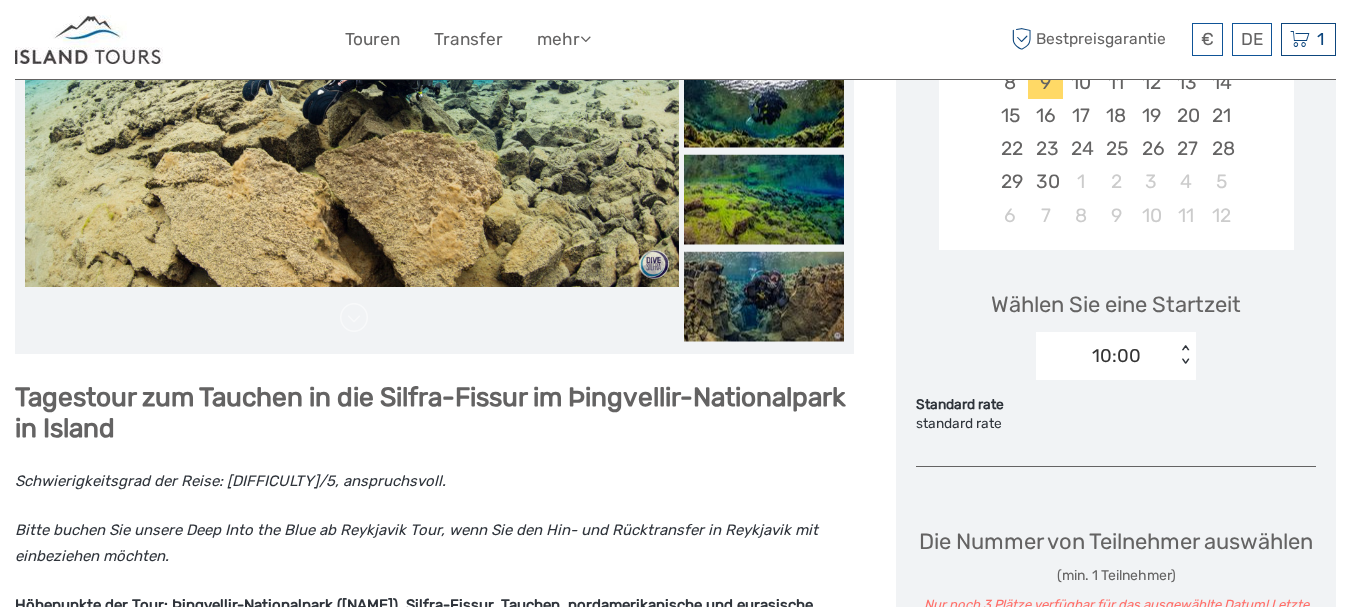 scroll, scrollTop: 430, scrollLeft: 0, axis: vertical 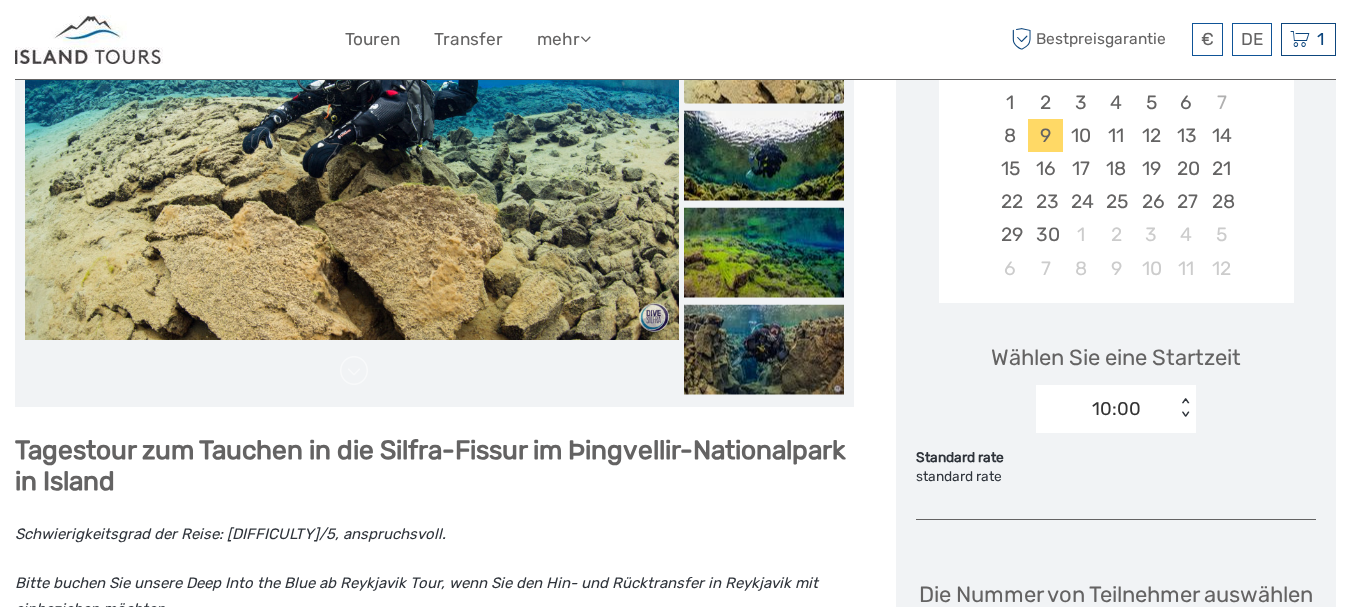 click on "10:00" at bounding box center (1116, 409) 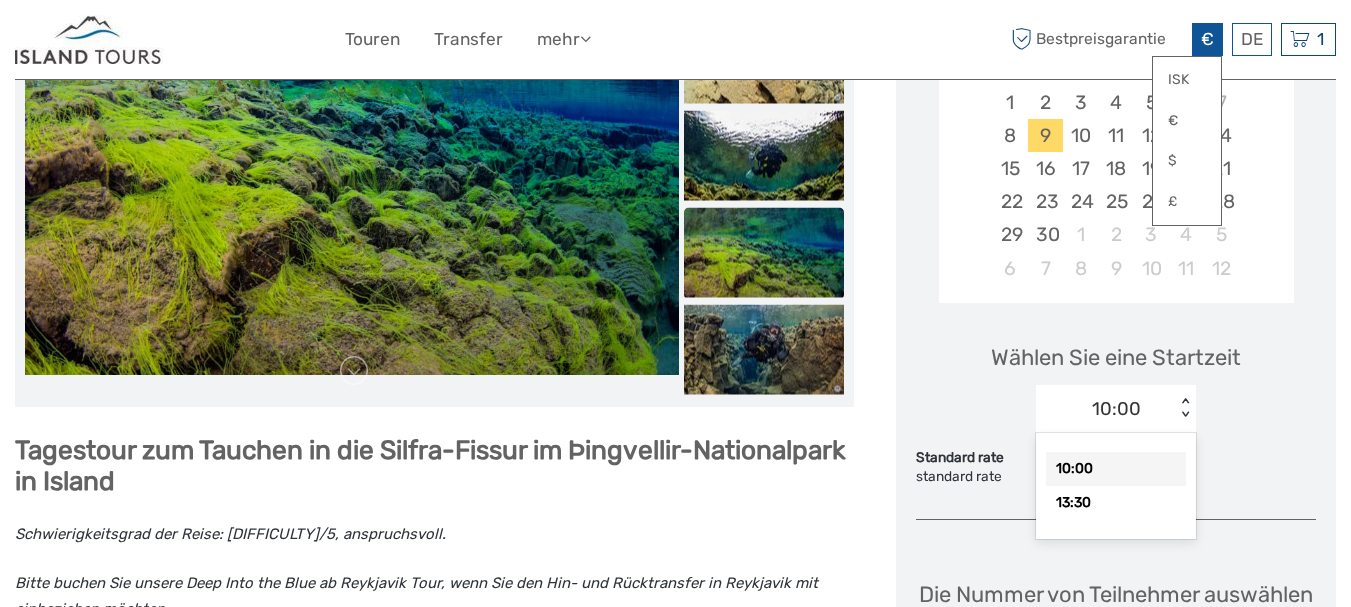click on "€
ISK
€
$
£" at bounding box center (1207, 39) 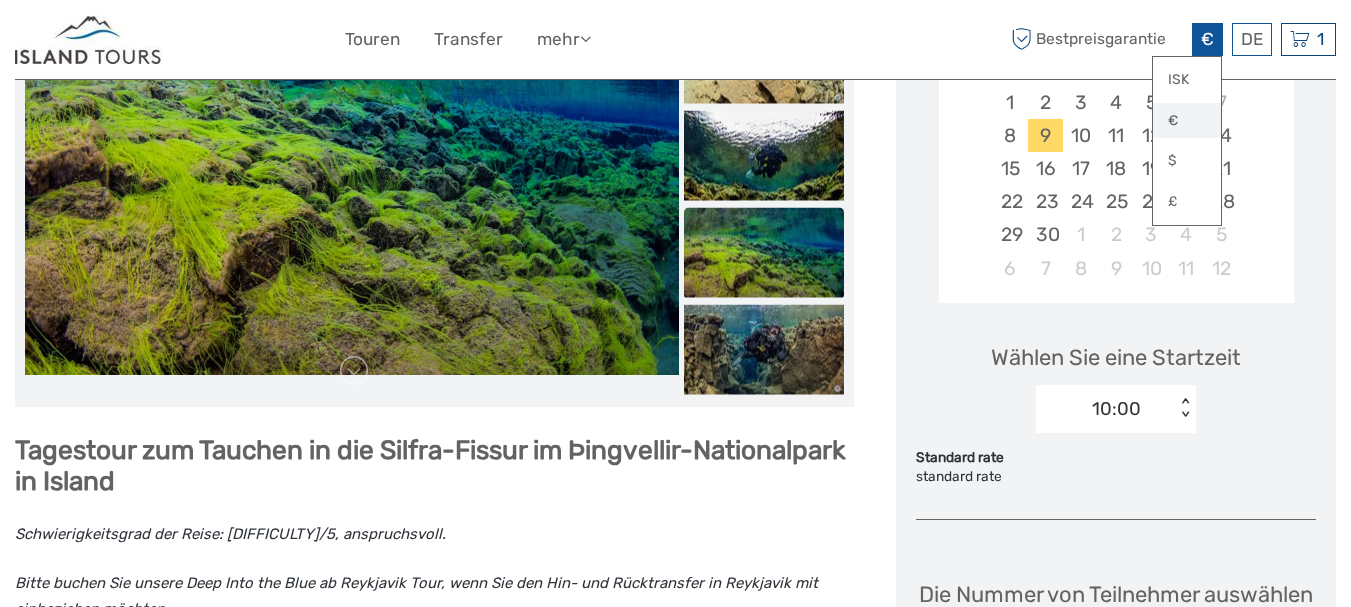 click on "€" at bounding box center [1187, 121] 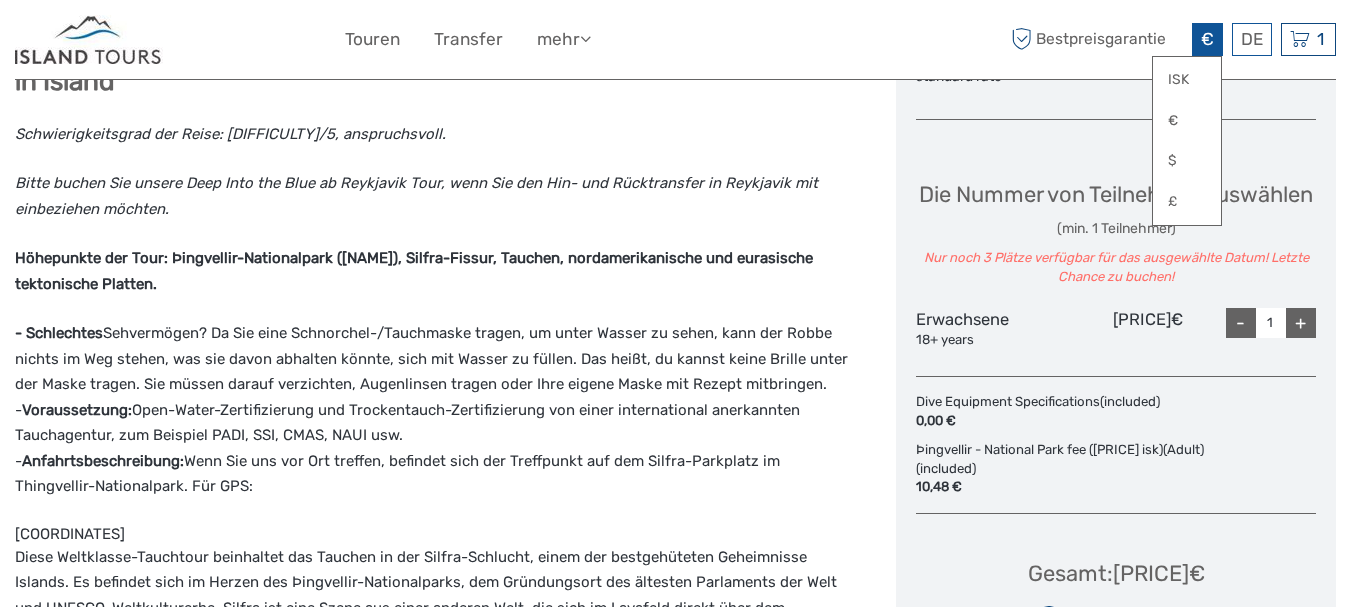 scroll, scrollTop: 846, scrollLeft: 0, axis: vertical 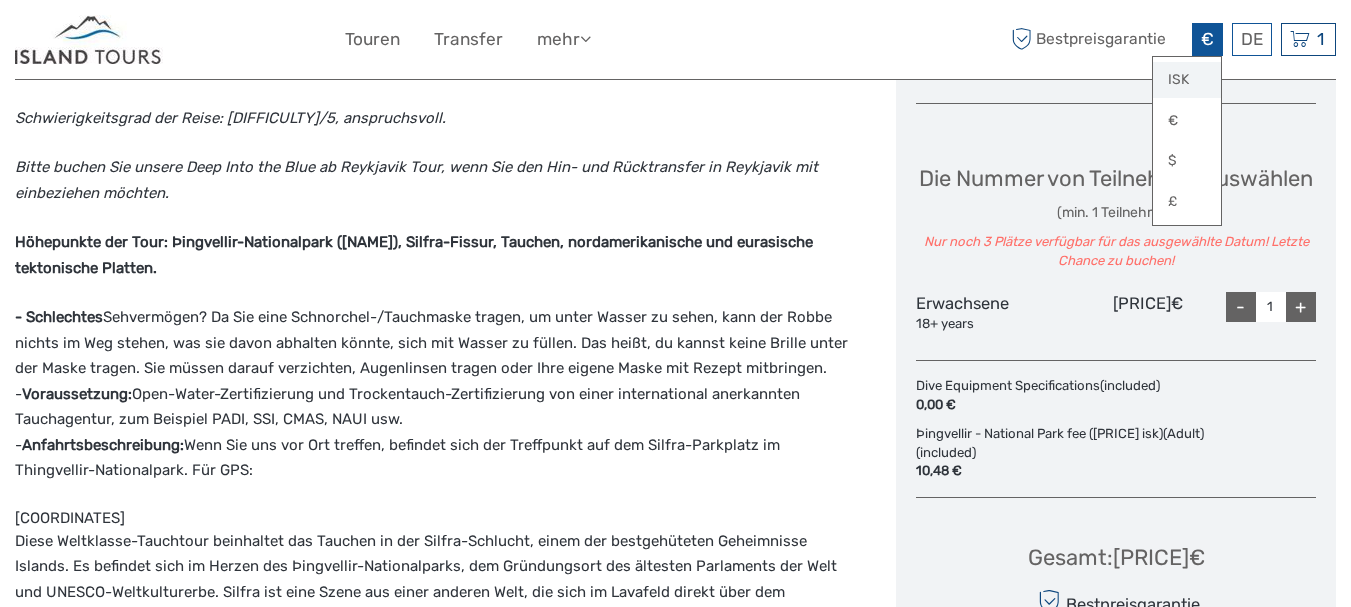click on "ISK" at bounding box center [1187, 80] 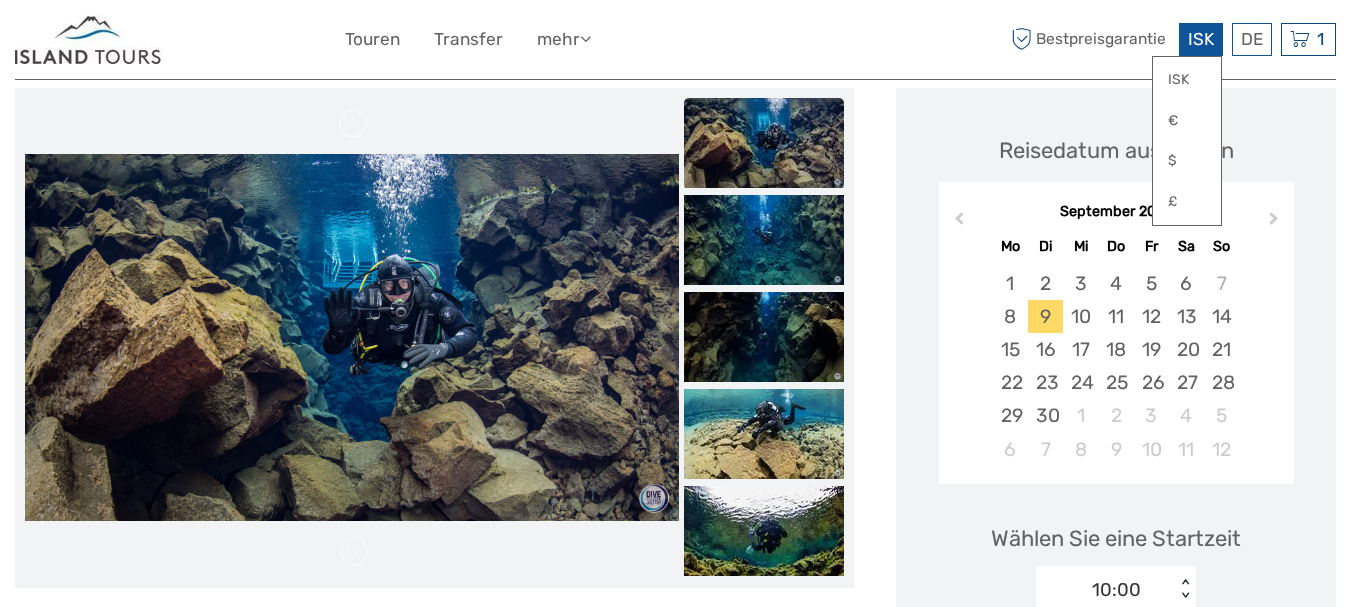 scroll, scrollTop: 227, scrollLeft: 0, axis: vertical 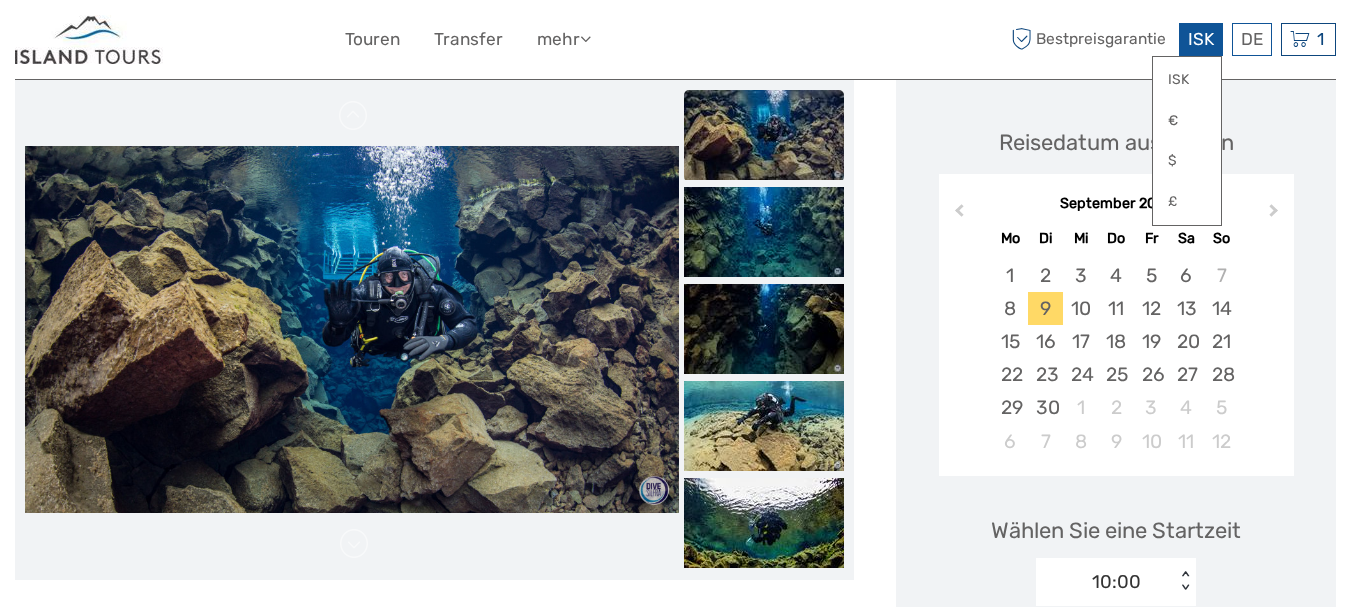 click on "ISK
ISK
€
$
£
DE
English
Español
Deutsch
Touren
Transfer
mehr
Essen & Trinken
Reiseartikel / Artikel über Reisen
Essen & Trinken
Reiseartikel / Artikel über Reisen
Bestpreisgarantie
Bestpreisgarantie
ISK
ISK
€
$
£
DE
English
Español
Deutsch
1" at bounding box center [675, 1895] 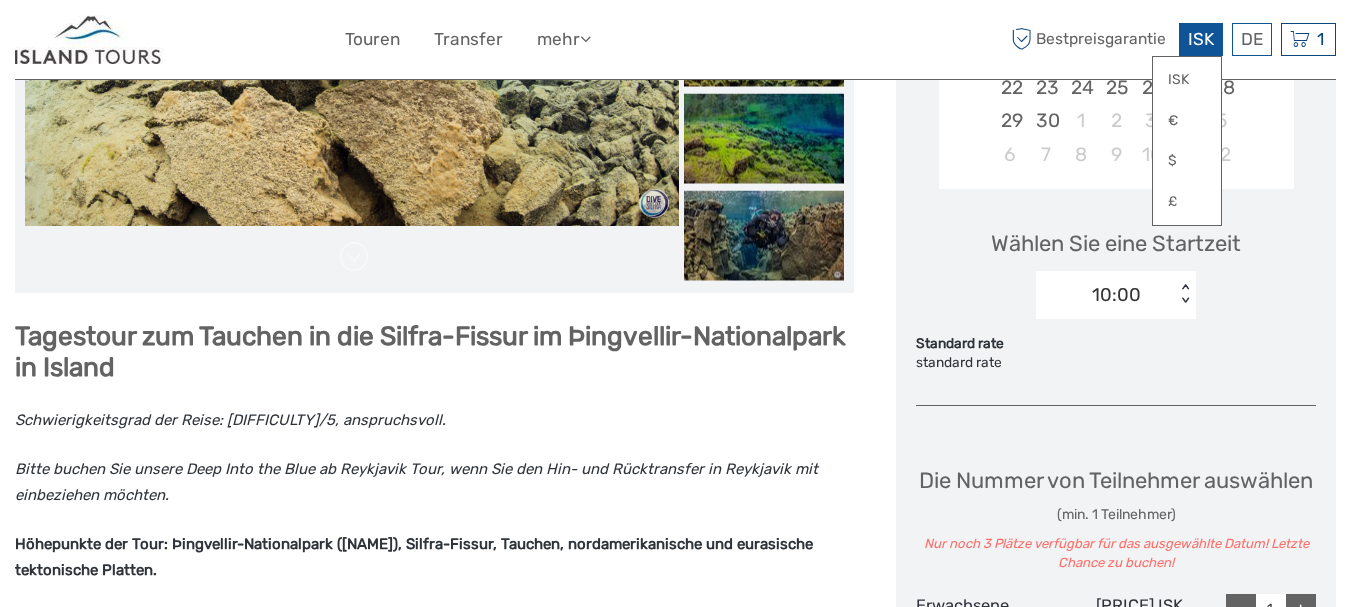 scroll, scrollTop: 521, scrollLeft: 0, axis: vertical 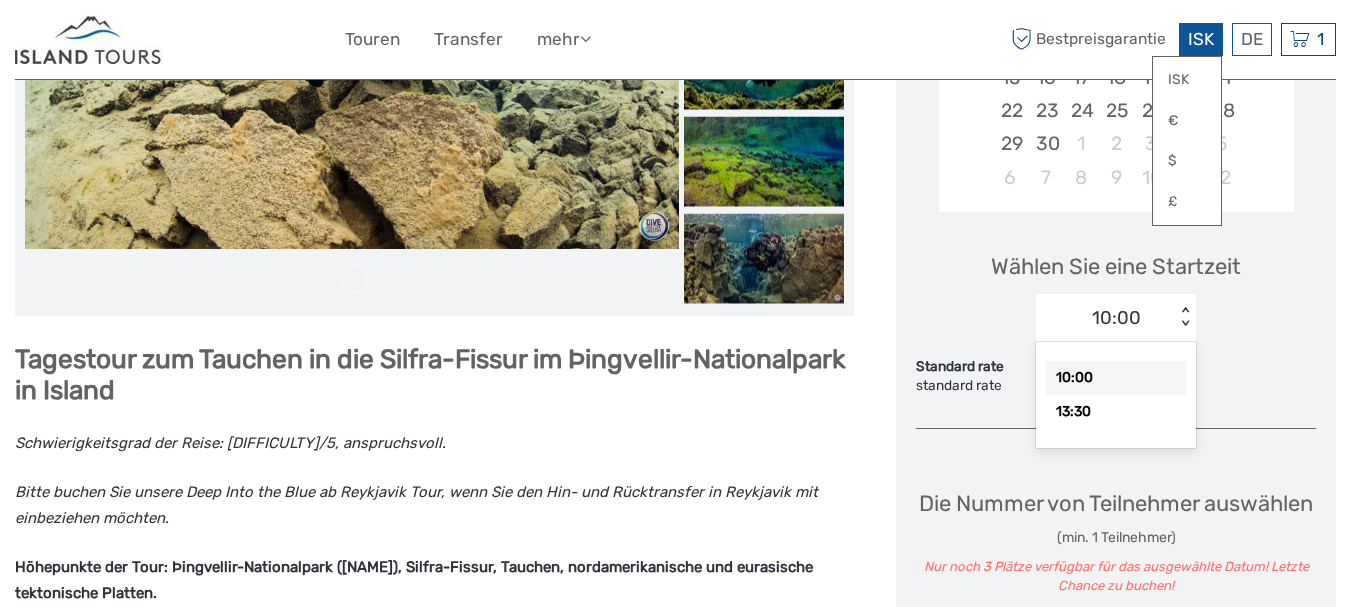 click on "10:00" at bounding box center [1105, 318] 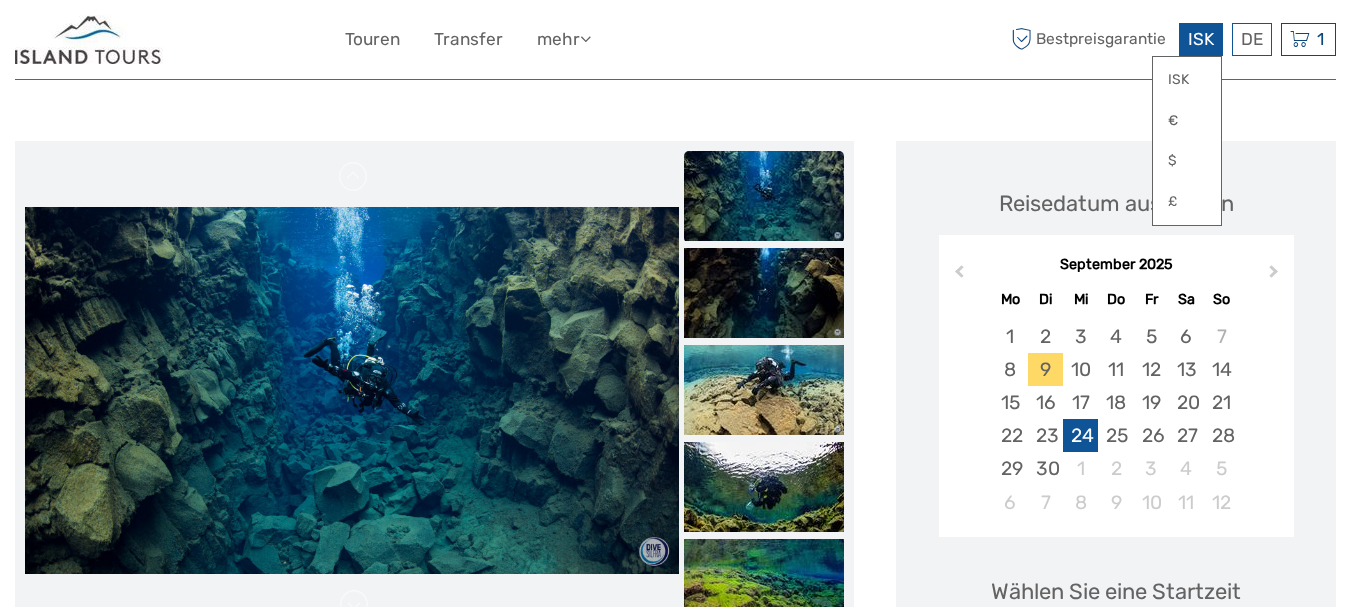 scroll, scrollTop: 188, scrollLeft: 0, axis: vertical 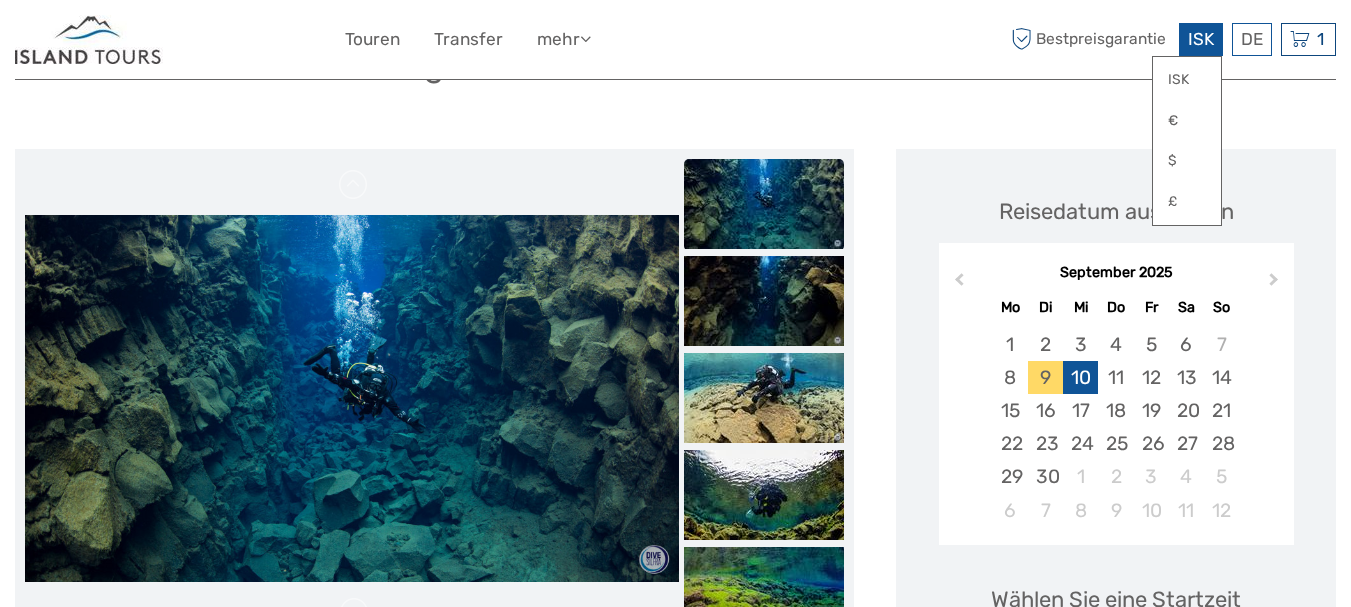 click on "10" at bounding box center (1080, 377) 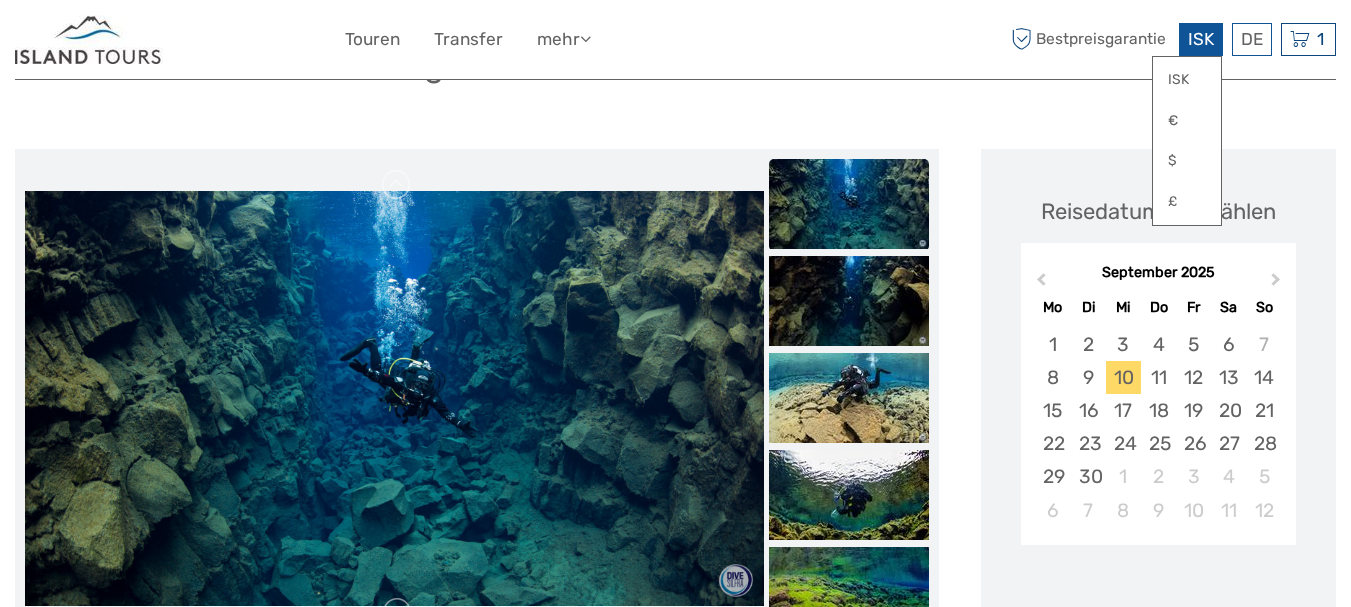 click on "Tief ins Blaue - Silfra Diving" at bounding box center [675, 72] 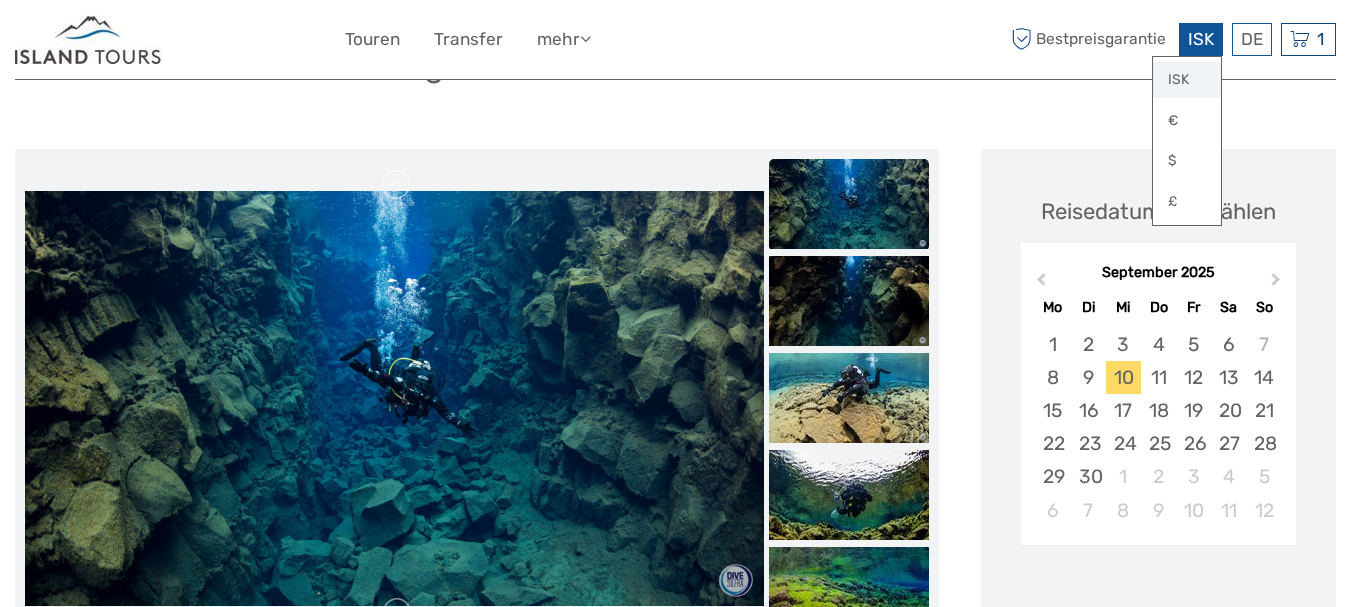 click on "ISK" at bounding box center (1187, 80) 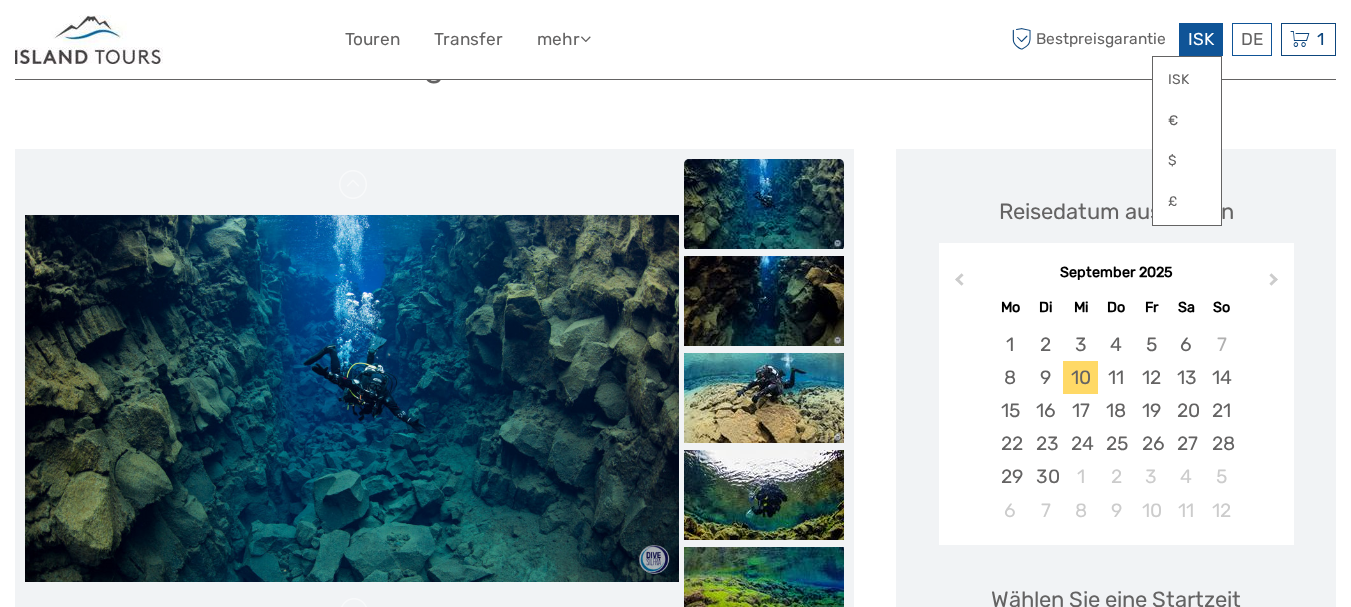 click on "ISK" at bounding box center (1201, 39) 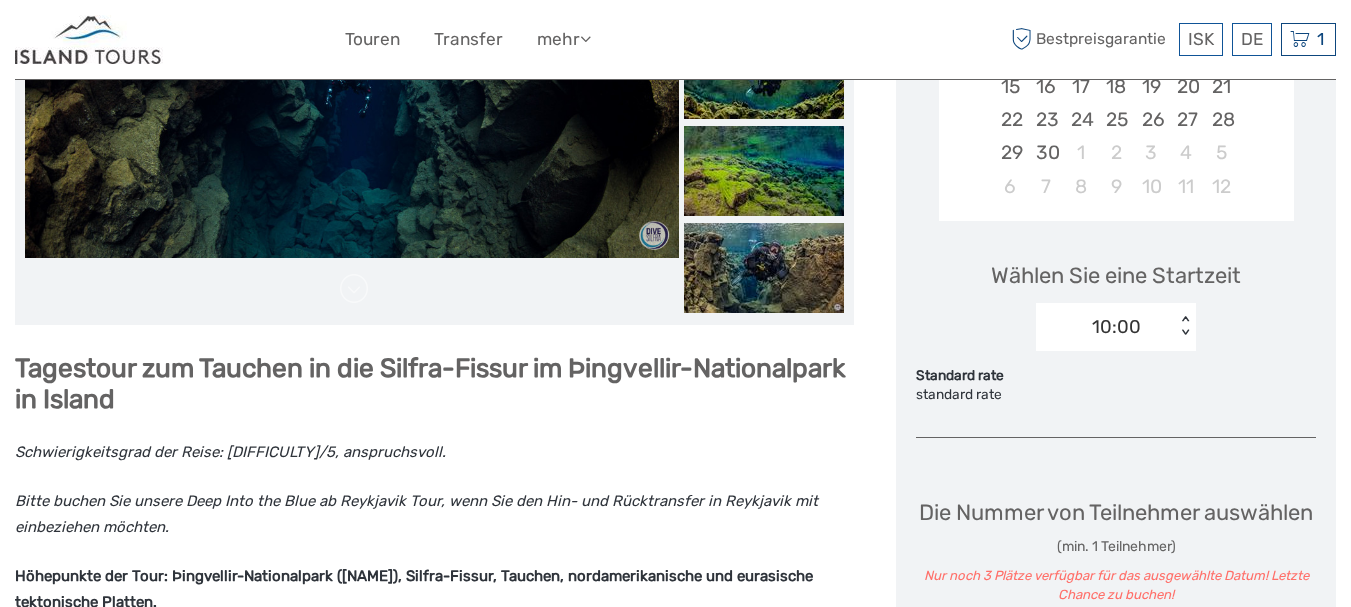 scroll, scrollTop: 527, scrollLeft: 0, axis: vertical 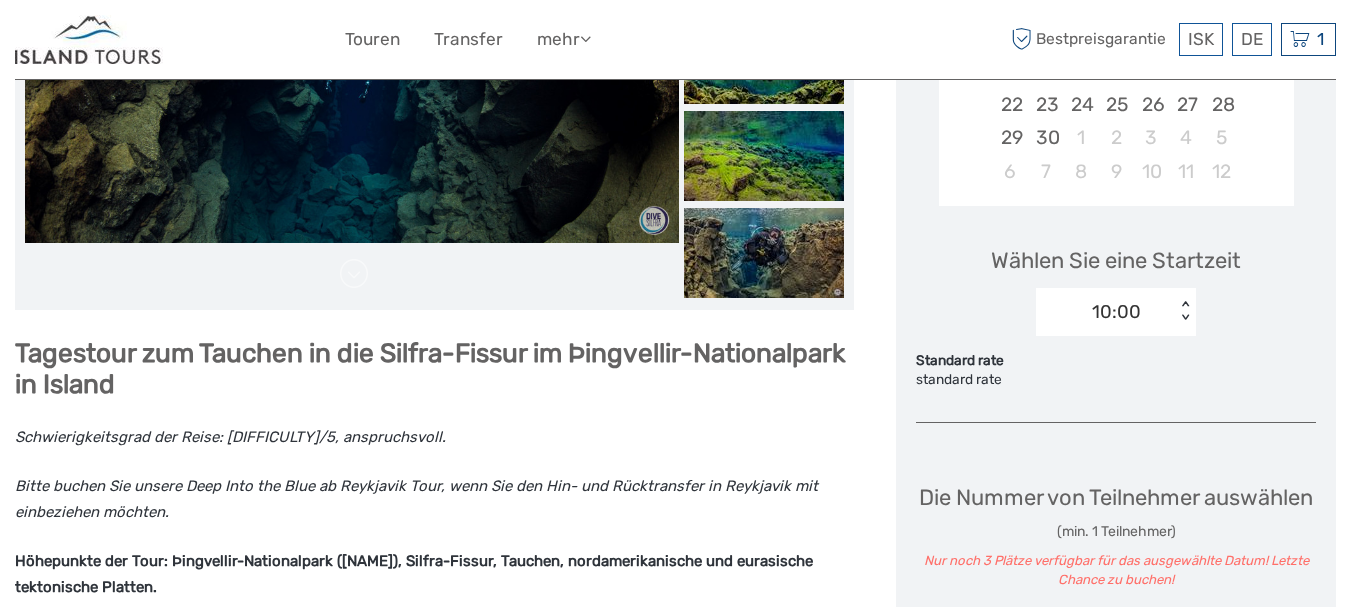 click on "10:00" at bounding box center (1105, 312) 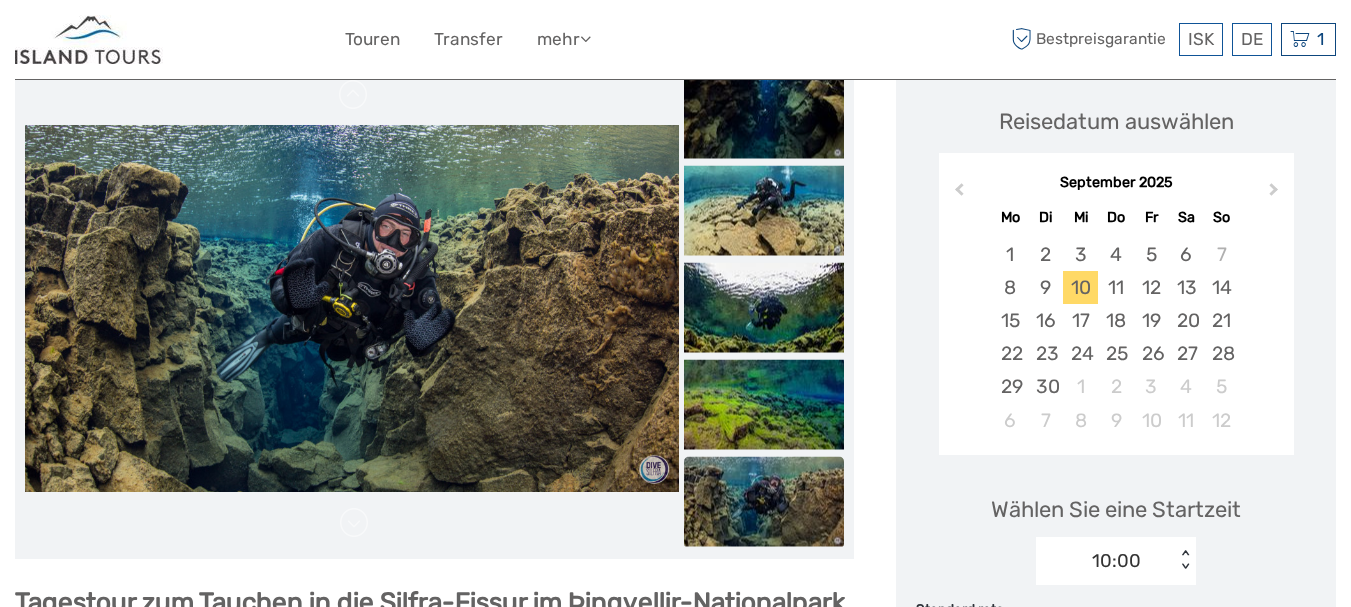 scroll, scrollTop: 256, scrollLeft: 0, axis: vertical 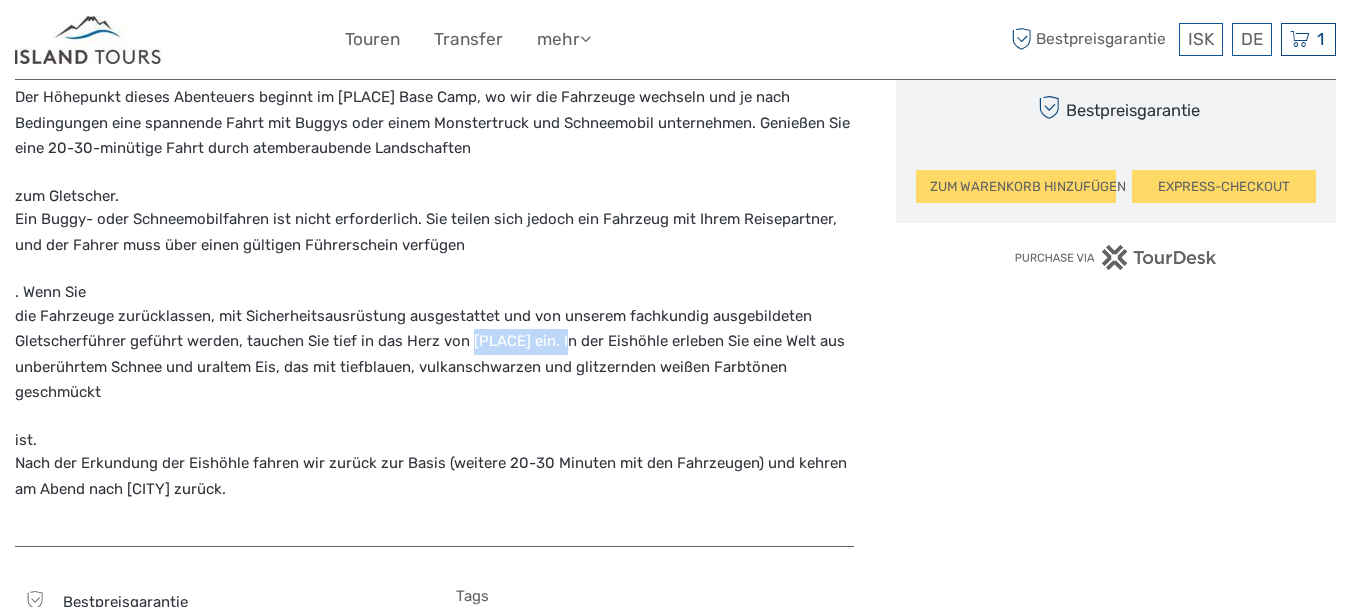 drag, startPoint x: 565, startPoint y: 342, endPoint x: 471, endPoint y: 344, distance: 94.02127 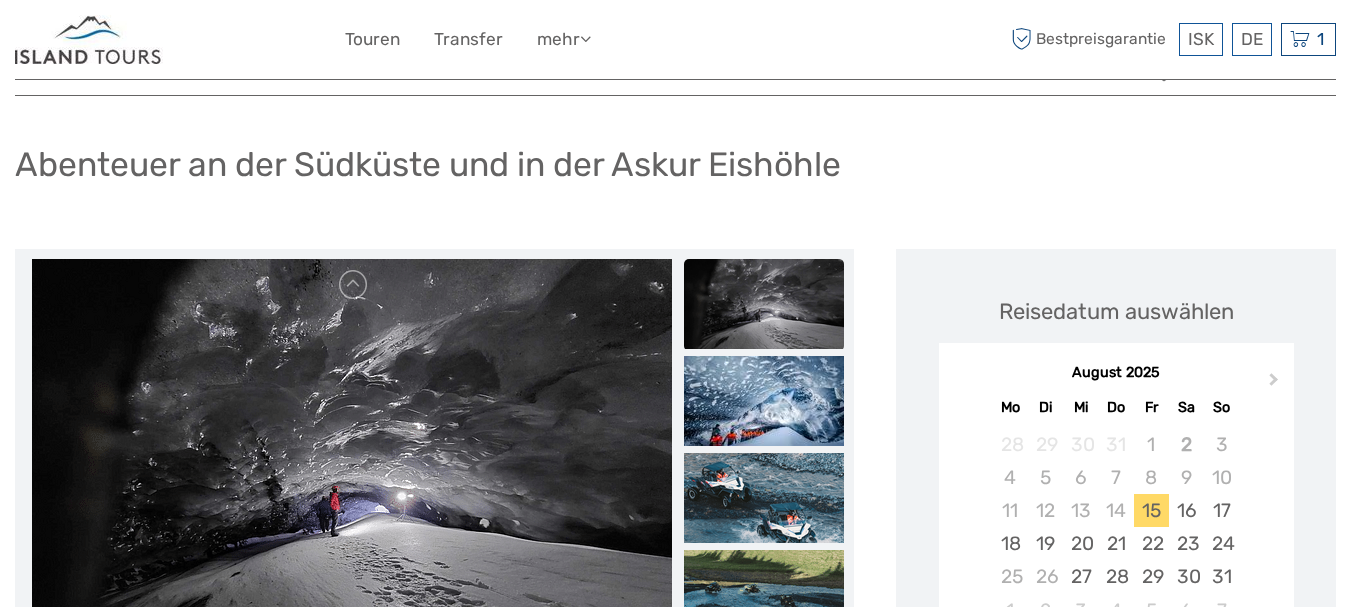 scroll, scrollTop: 0, scrollLeft: 0, axis: both 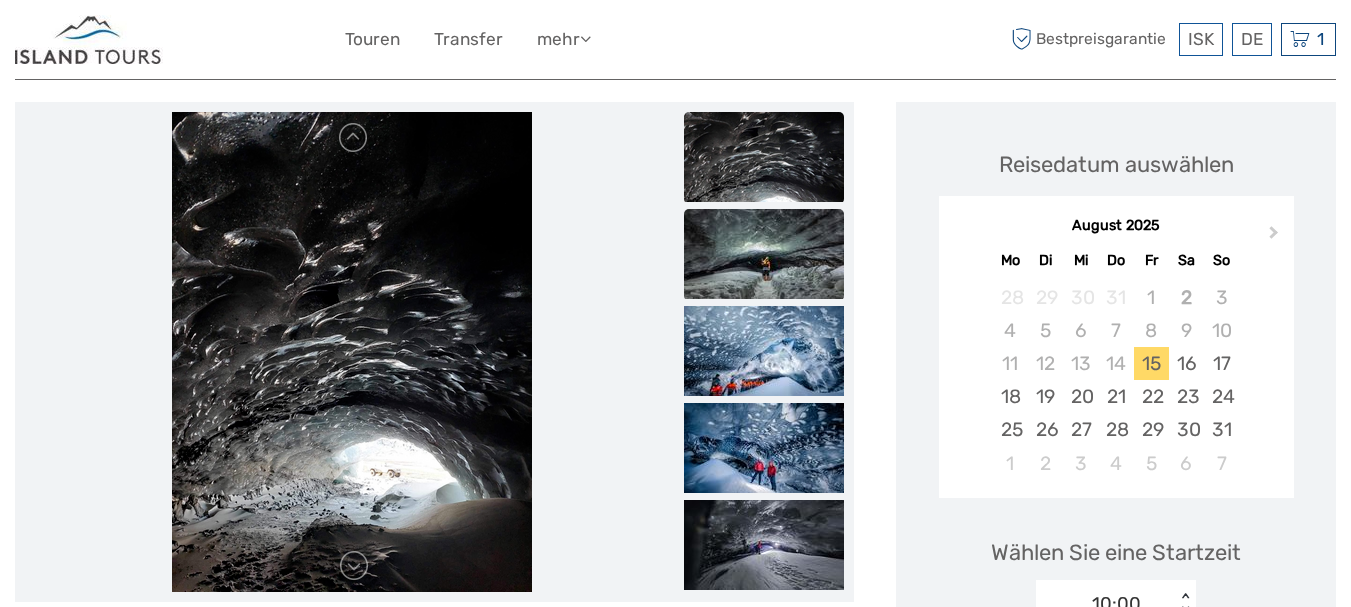 click at bounding box center (764, 254) 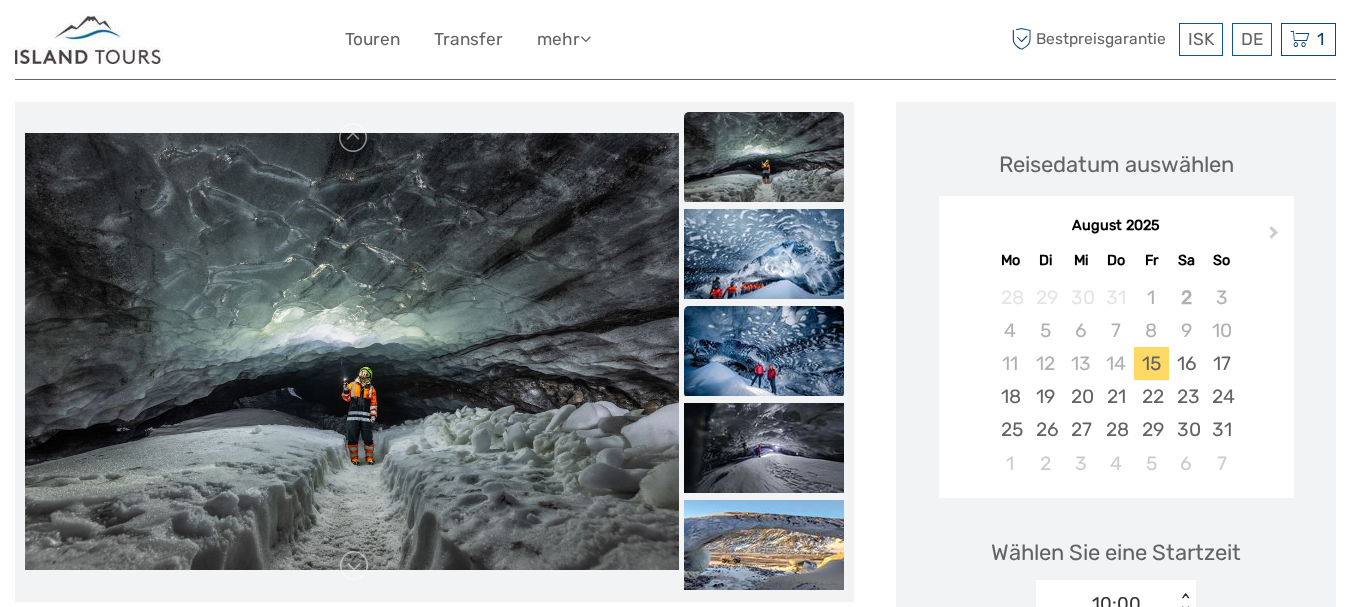 click at bounding box center (764, 351) 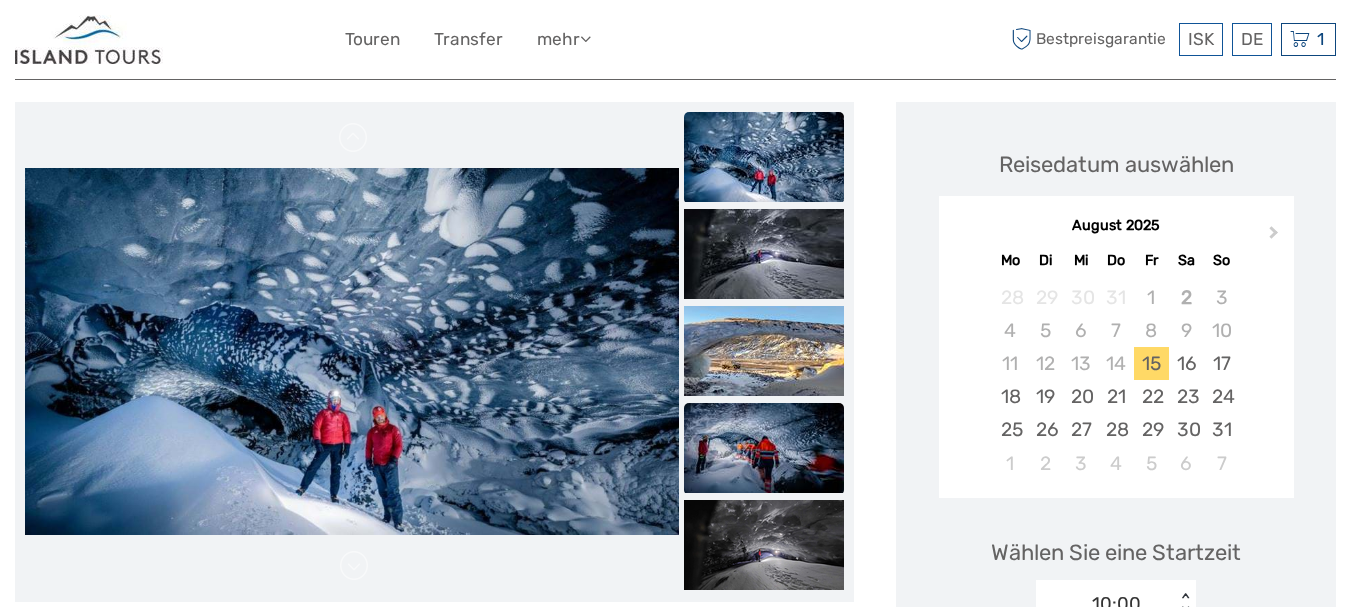 click at bounding box center (764, 448) 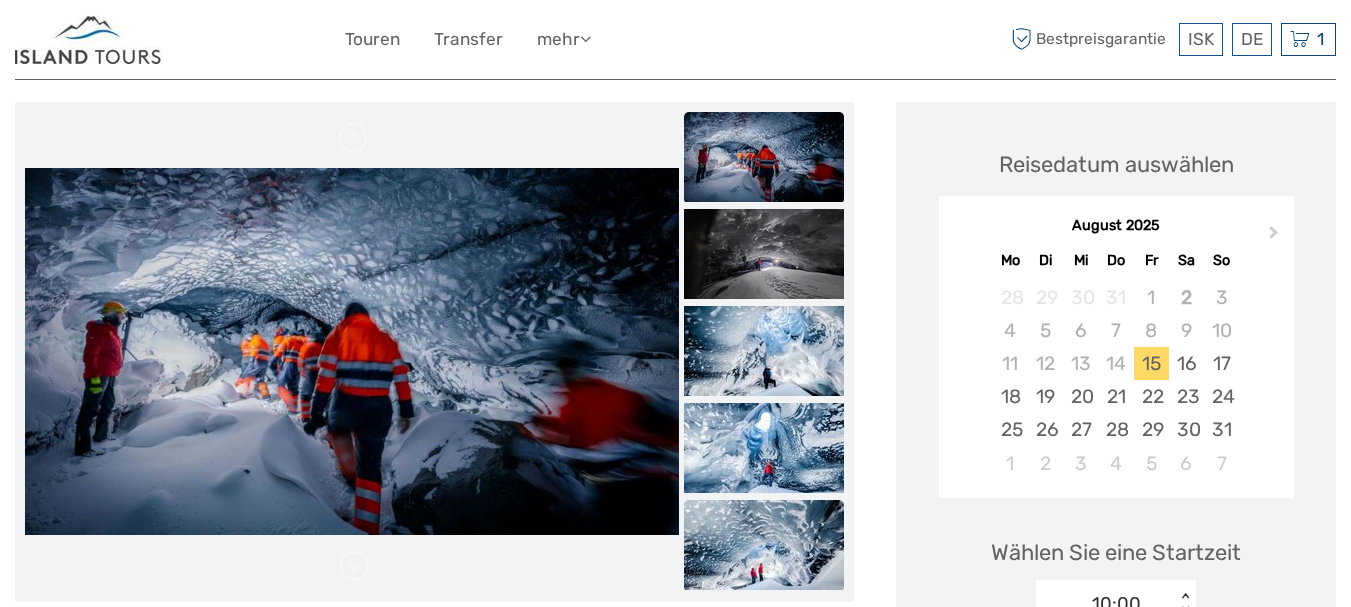 click at bounding box center (764, 545) 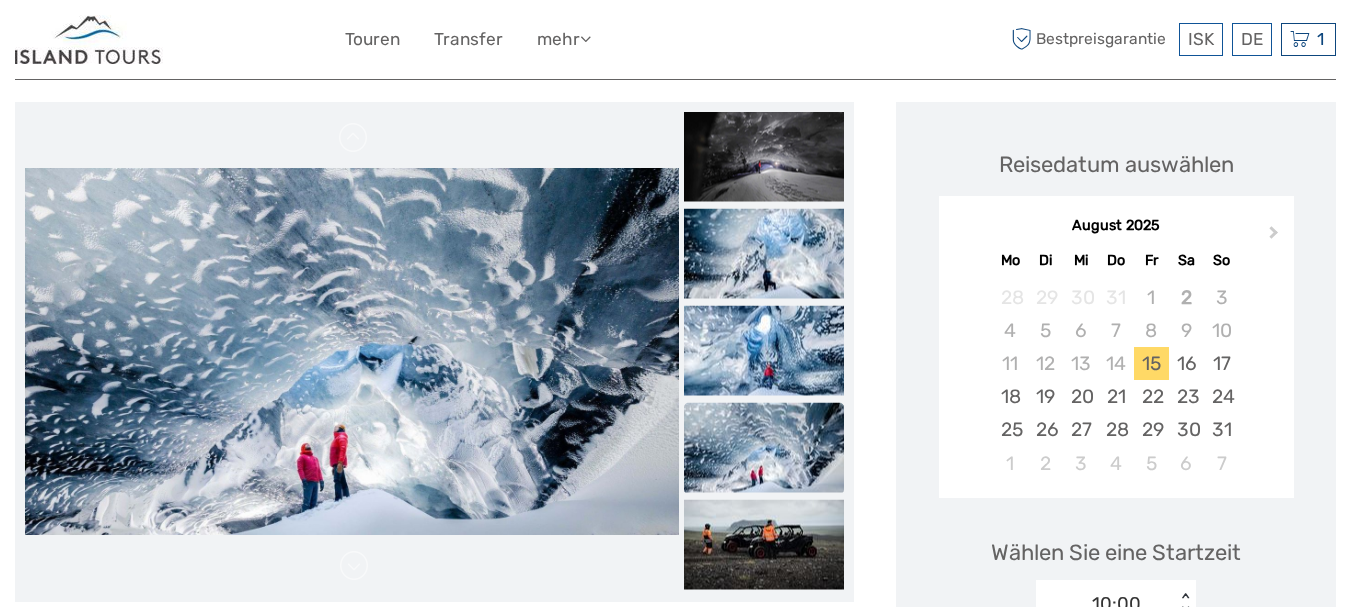 click at bounding box center [764, 544] 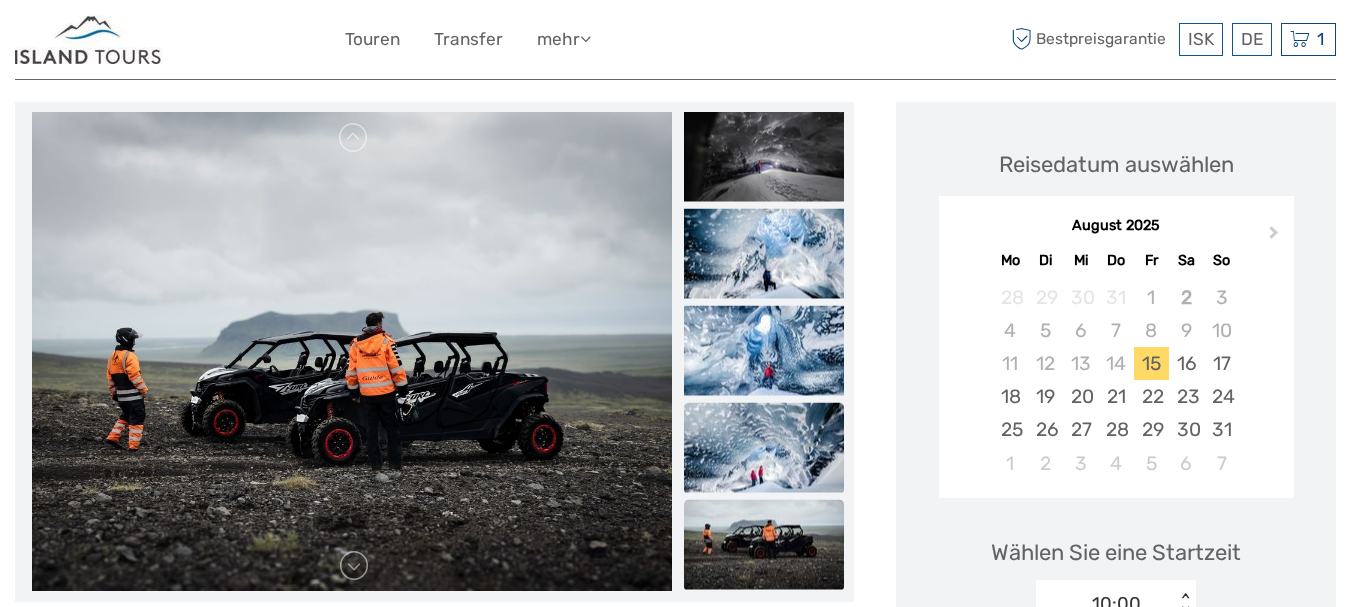 click at bounding box center [764, 544] 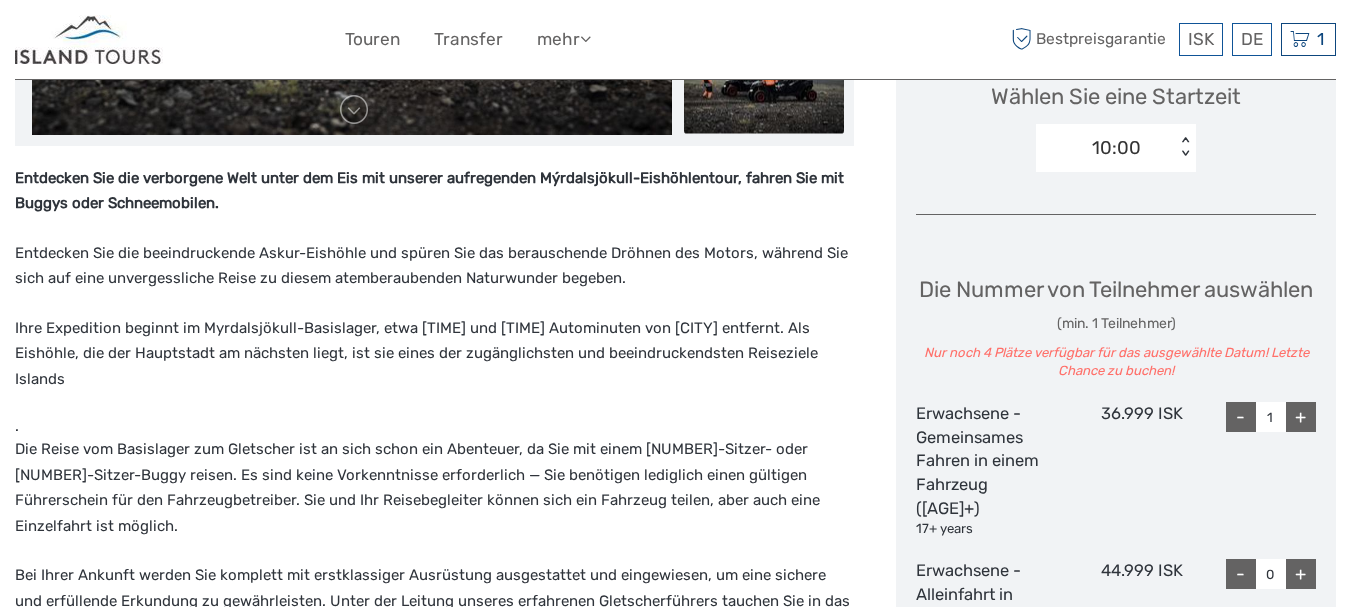 scroll, scrollTop: 702, scrollLeft: 0, axis: vertical 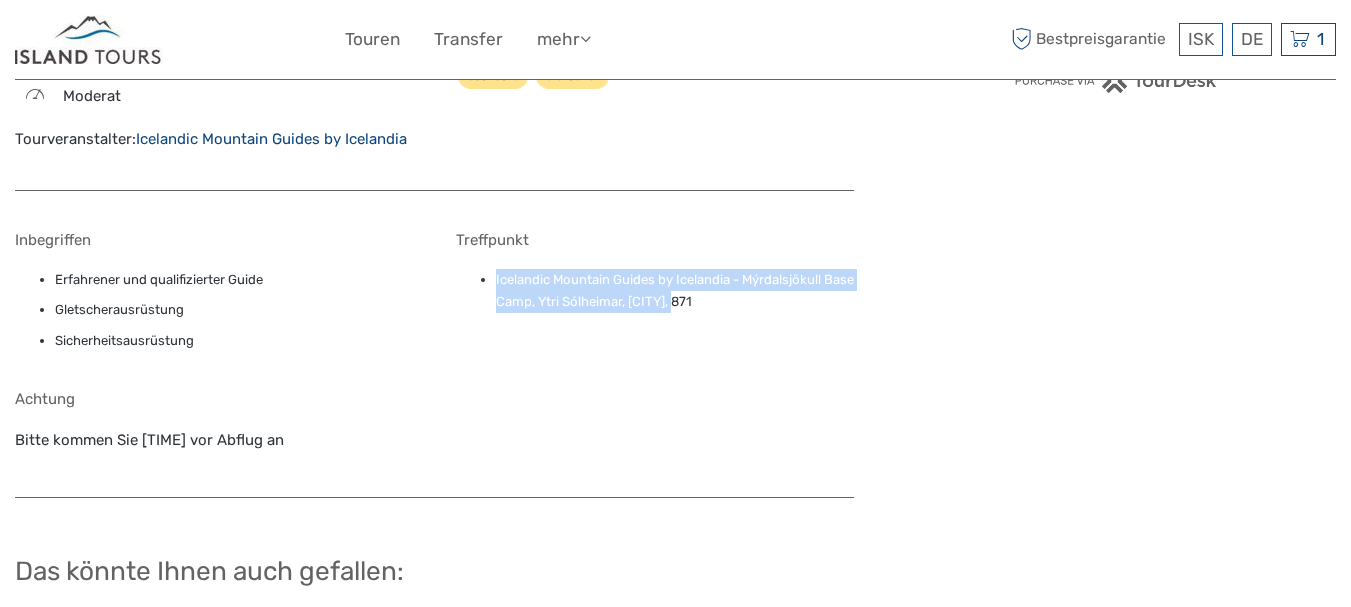 drag, startPoint x: 722, startPoint y: 280, endPoint x: 447, endPoint y: 237, distance: 278.34152 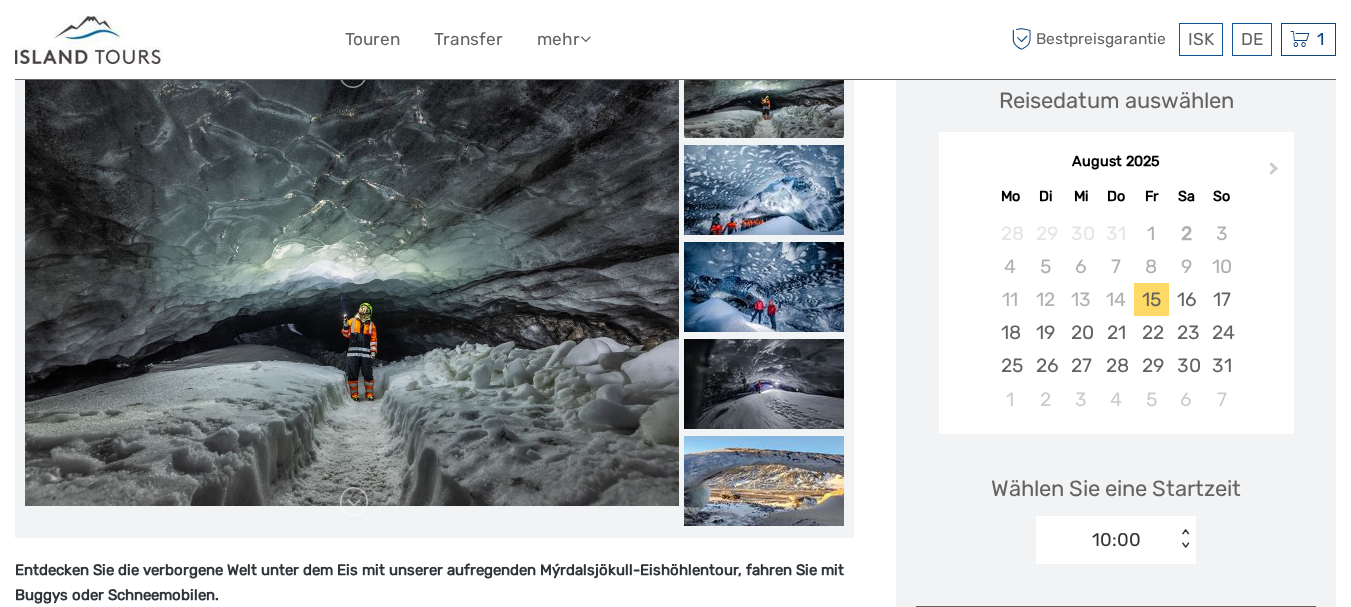 scroll, scrollTop: 316, scrollLeft: 0, axis: vertical 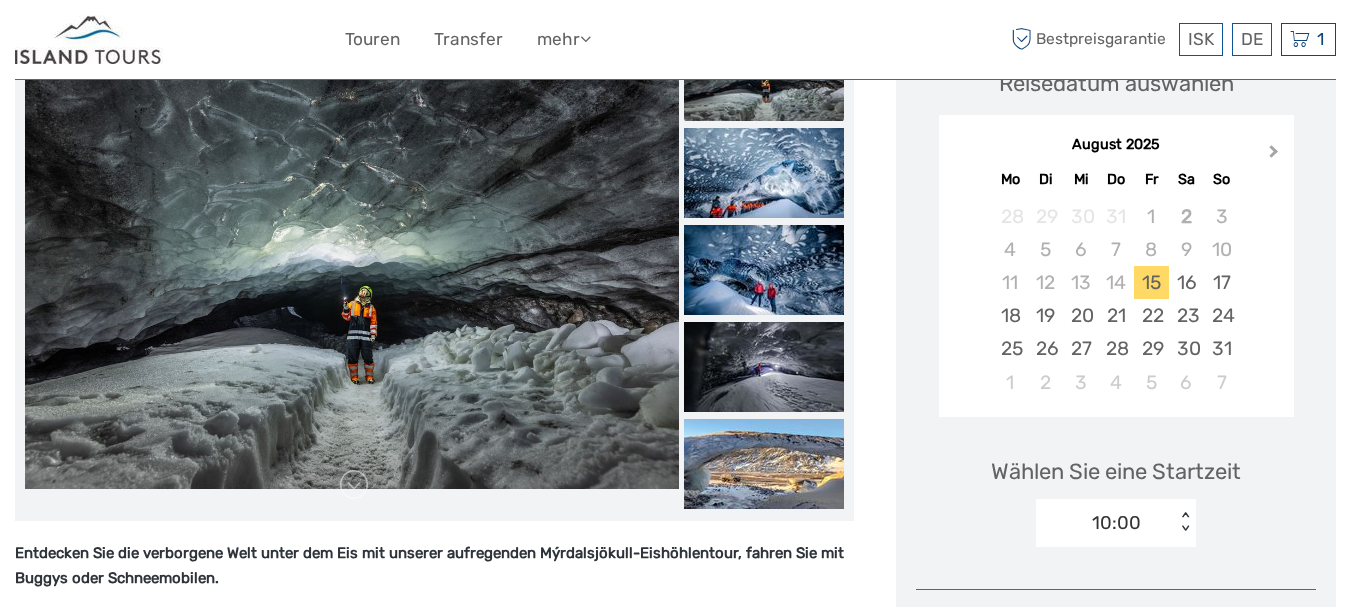 click on "Next Month" at bounding box center [1274, 155] 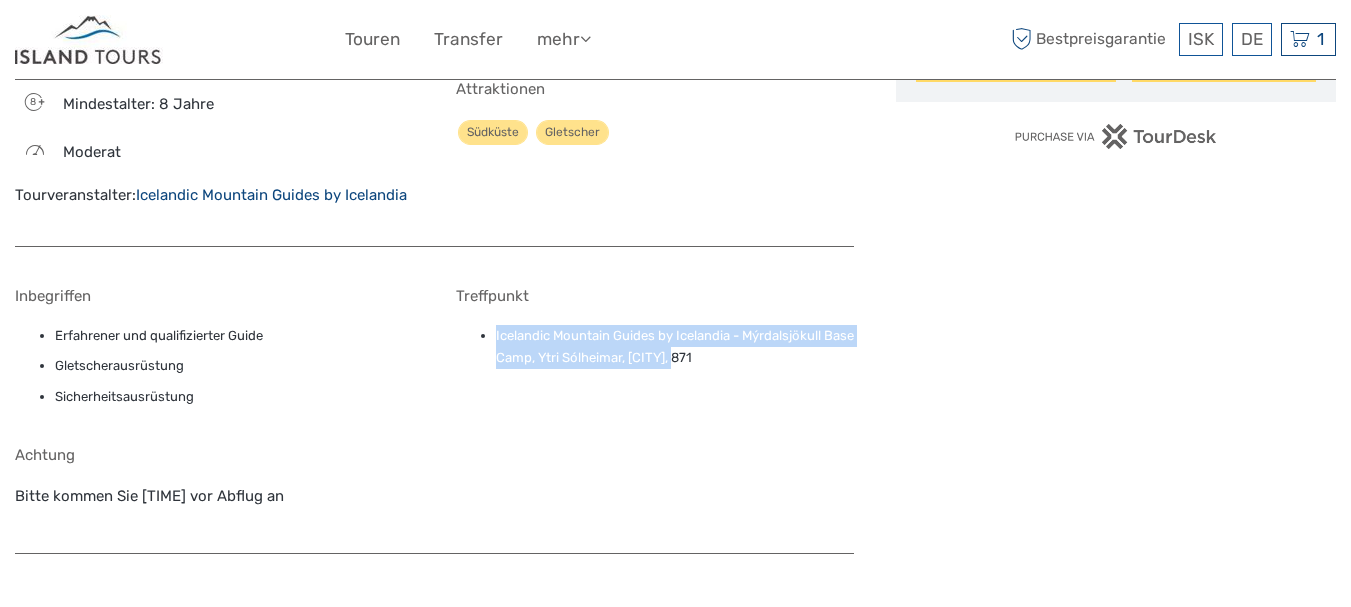 scroll, scrollTop: 1680, scrollLeft: 0, axis: vertical 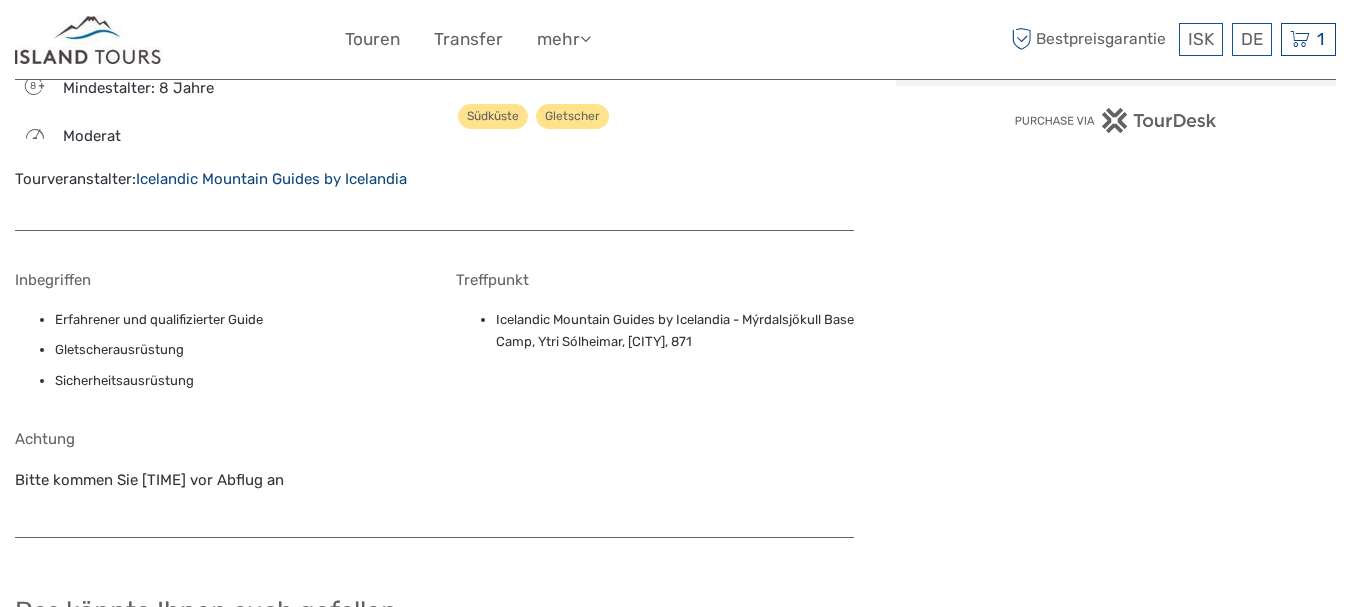 click on "Reisedatum auswählen [MONTH] [YEAR] Previous Month Next Month [MONTH] [YEAR] Mo Di Mi Do Fr Sa So 1 2 3 4 5 6 7 8 9 10 11 12 13 14 15 16 17 18 19 20 21 22 23 24 25 26 27 28 29 30 1 2 3 4 5 6 7 8 9 10 11 12 Wählen Sie eine Startzeit 10:00 < > Die Nummer von Teilnehmer auswählen (min. [NUMBER] Teilnehmer) Nur noch 4 Plätze verfügbar für das ausgewählte Datum! Letzte Chance zu buchen! Erwachsene - Gemeinsames Fahren in einem Fahrzeug ([AGE]+) [AGE]+ years 36.999 ISK - 1 + Erwachsene - Alleinfahrt in einem Fahrzeug ([AGE]+) [AGE]+ years 44.999 ISK - 0 + Jugend - Reiten mit einem Erwachsenen ([AGE] - [AGE] Jahre) [AGE] - [AGE] years 25.899 ISK - 0 + Gesamt : 36.999 ISK Bestpreisgarantie ZUM WARENKORB HINZUFÜGEN EXPRESS-CHECKOUT" at bounding box center [1116, -392] 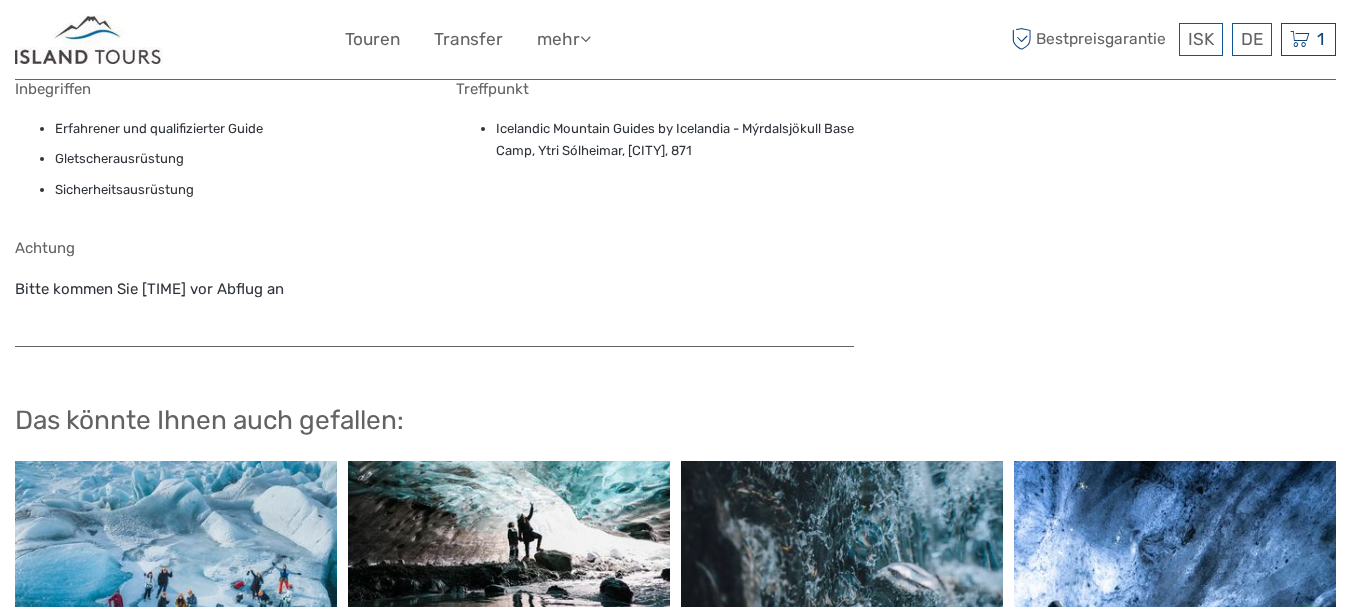 scroll, scrollTop: 1876, scrollLeft: 0, axis: vertical 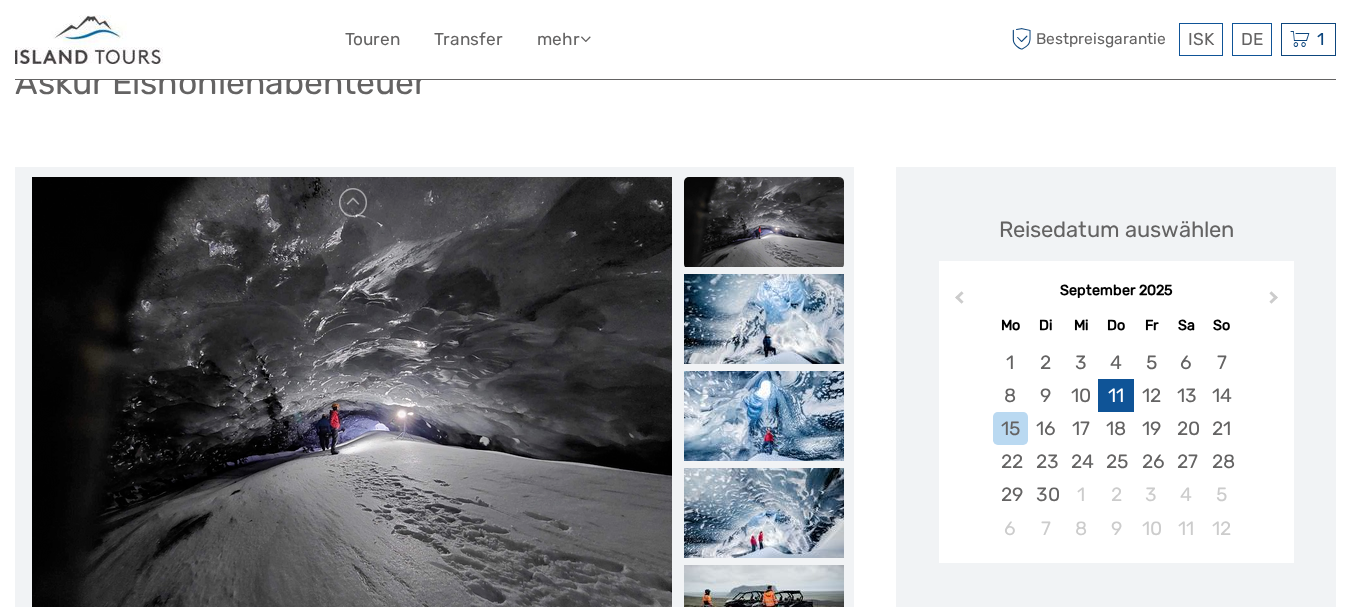 click on "11" at bounding box center (1115, 395) 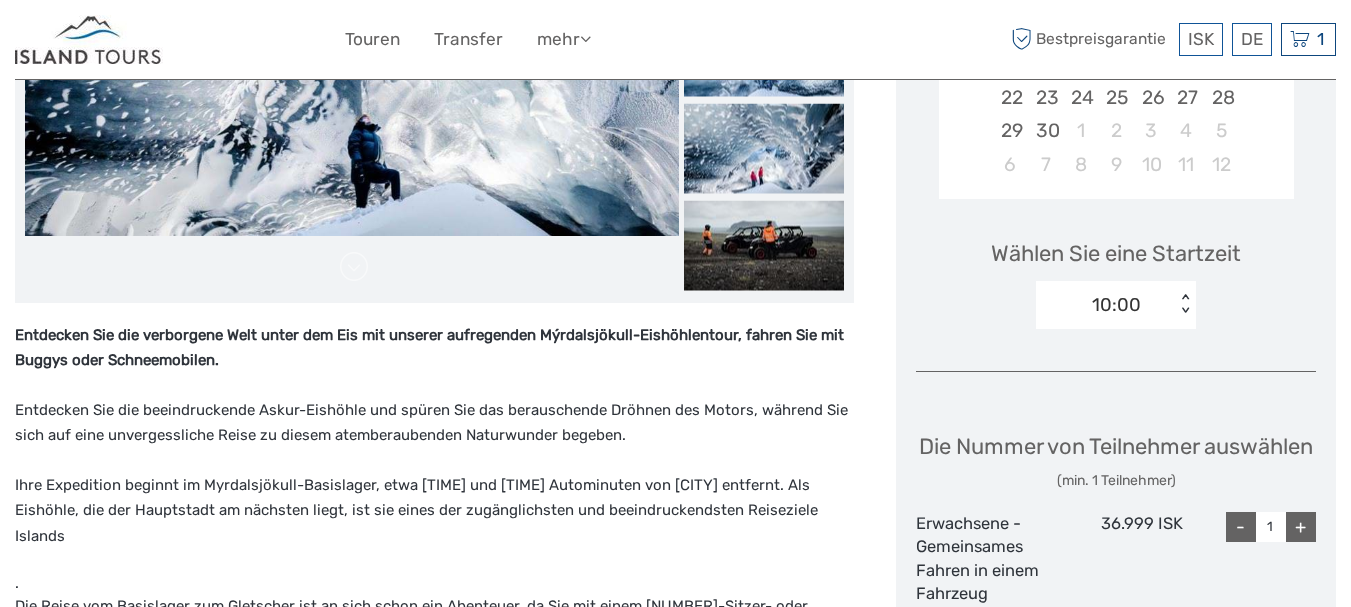 scroll, scrollTop: 500, scrollLeft: 0, axis: vertical 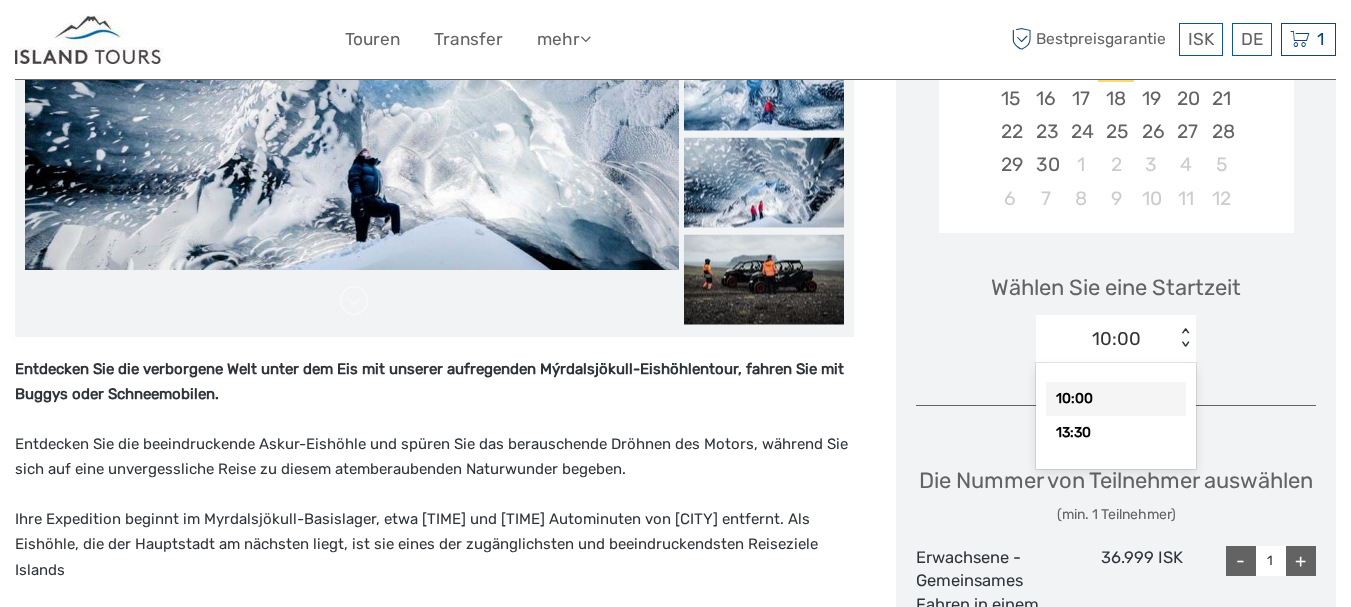 click on "10:00" at bounding box center (1105, 339) 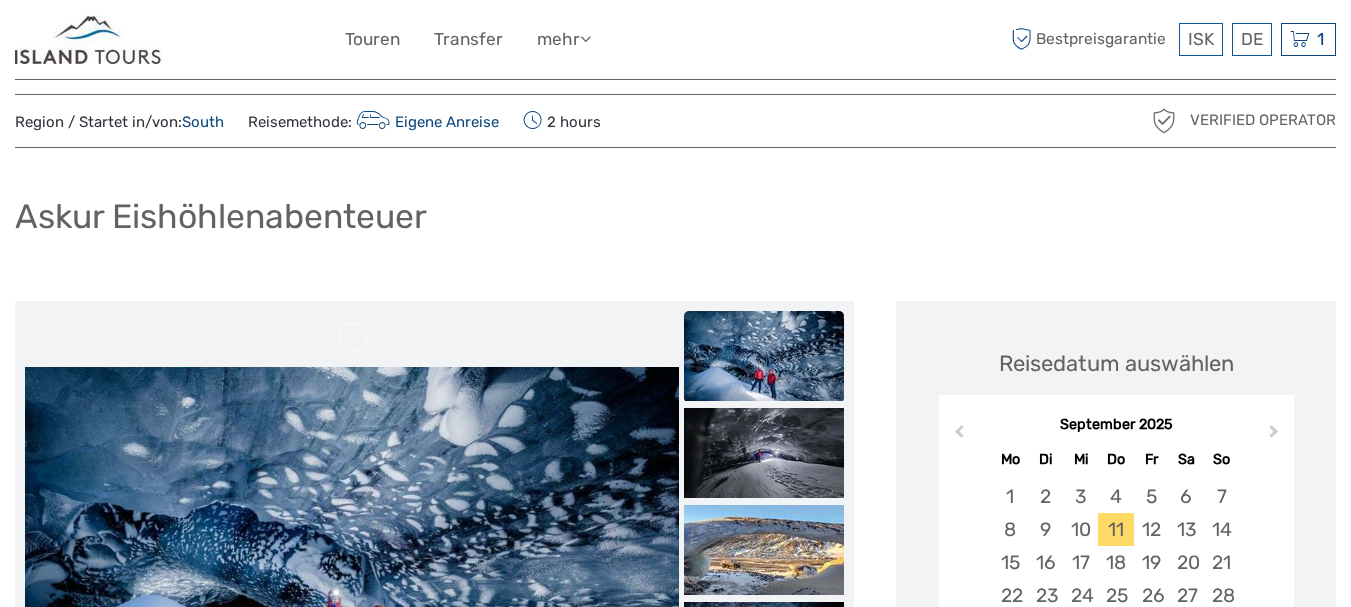 scroll, scrollTop: 19, scrollLeft: 0, axis: vertical 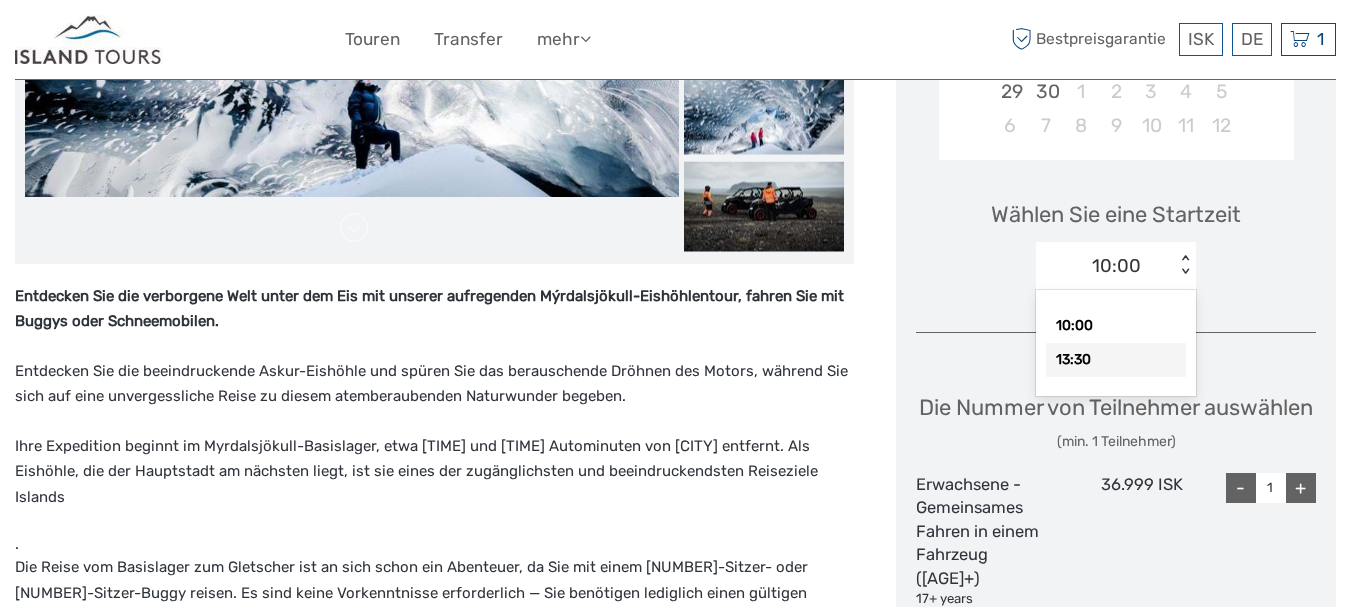 click on "13:30" at bounding box center (1116, 360) 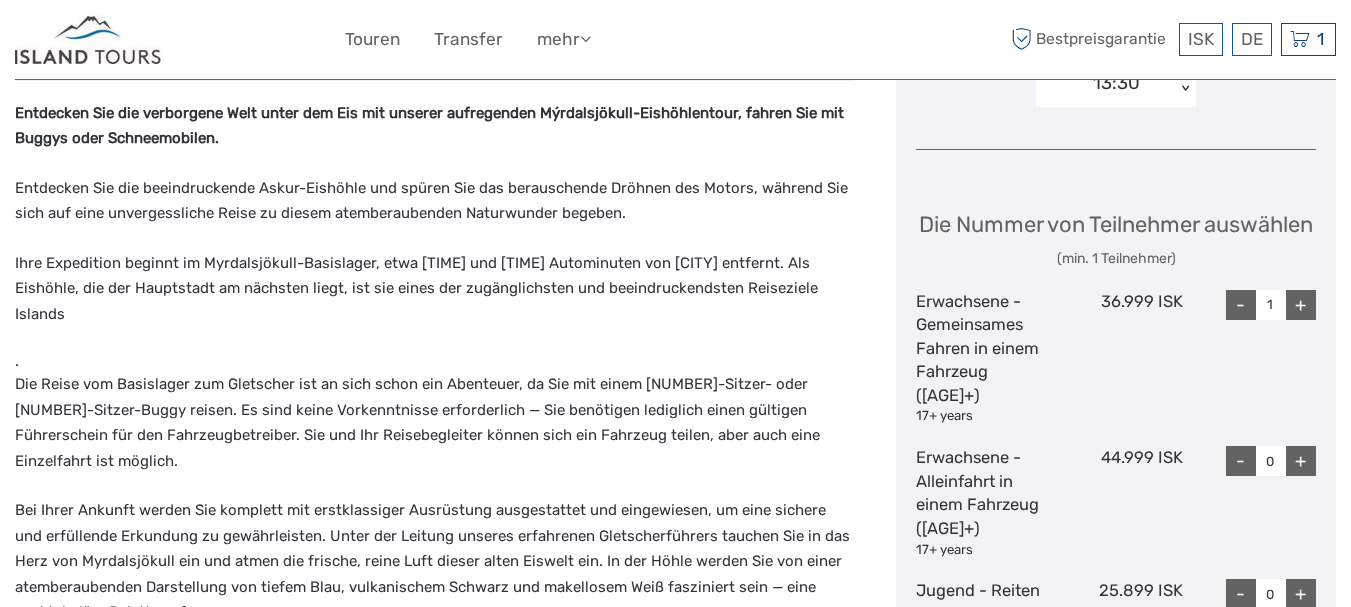 scroll, scrollTop: 806, scrollLeft: 0, axis: vertical 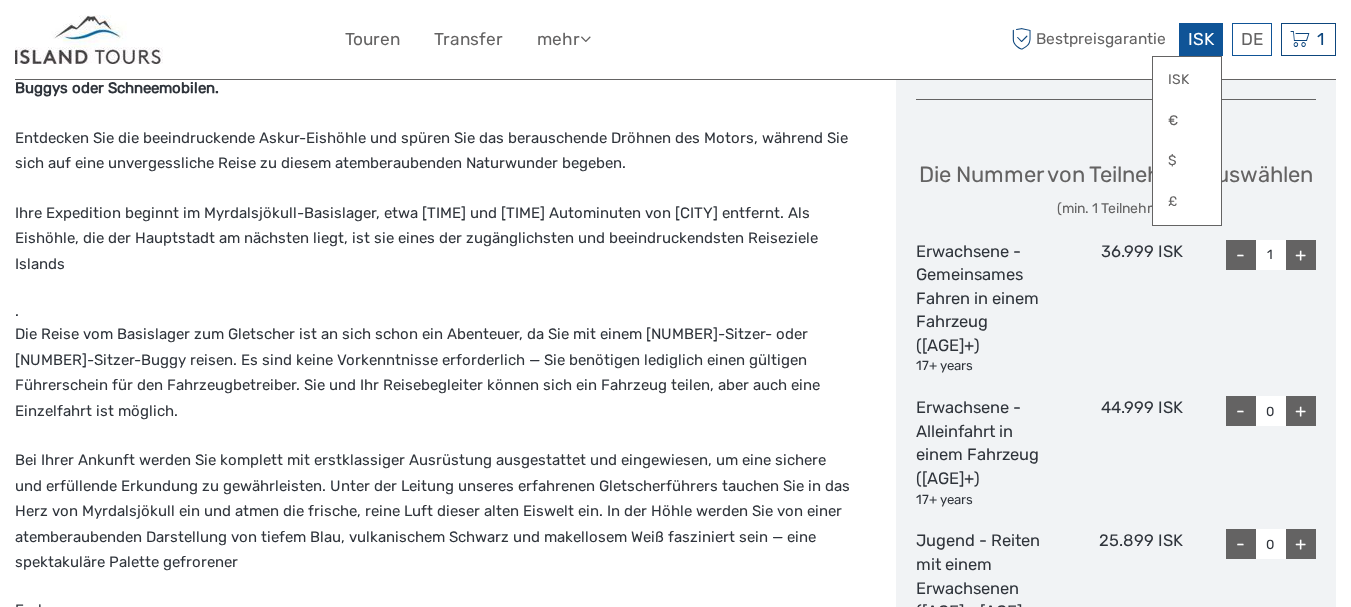 click on "ISK" at bounding box center (1201, 39) 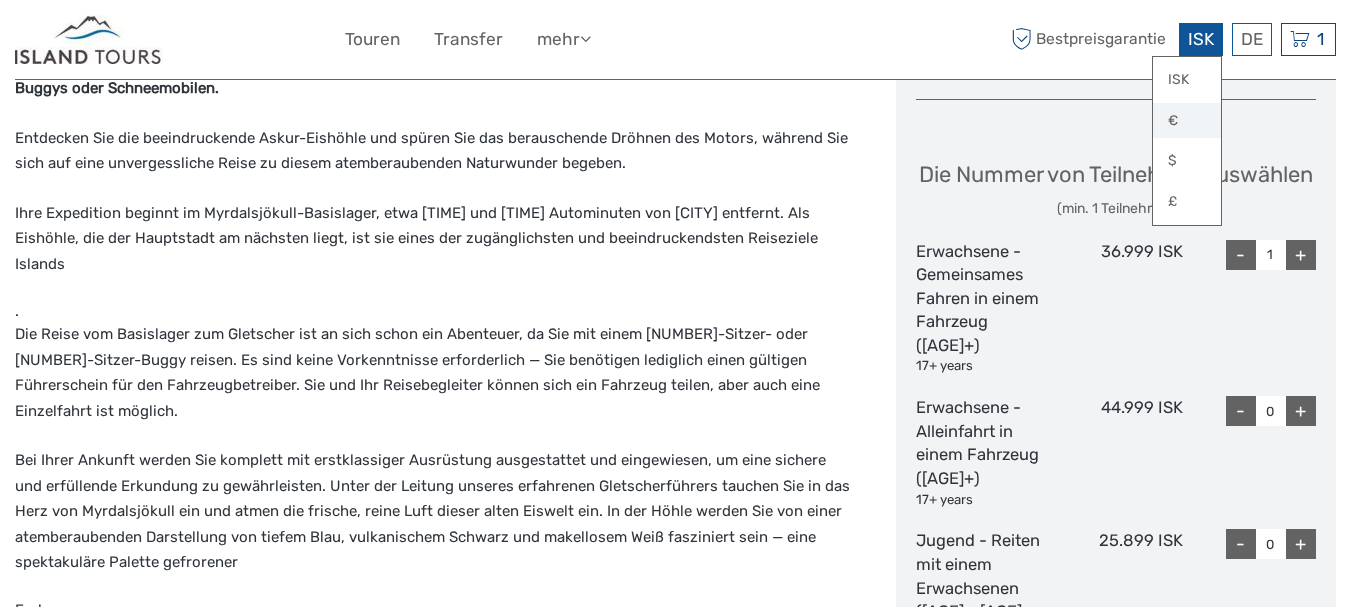click on "€" at bounding box center (1187, 121) 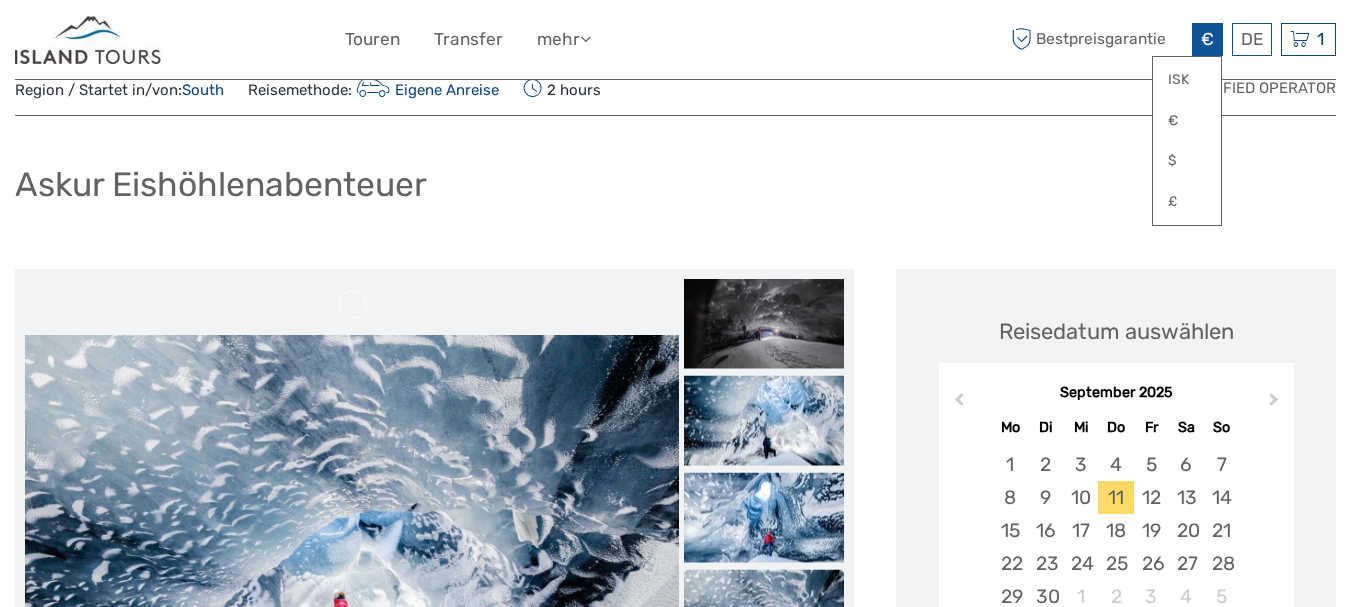 scroll, scrollTop: 62, scrollLeft: 0, axis: vertical 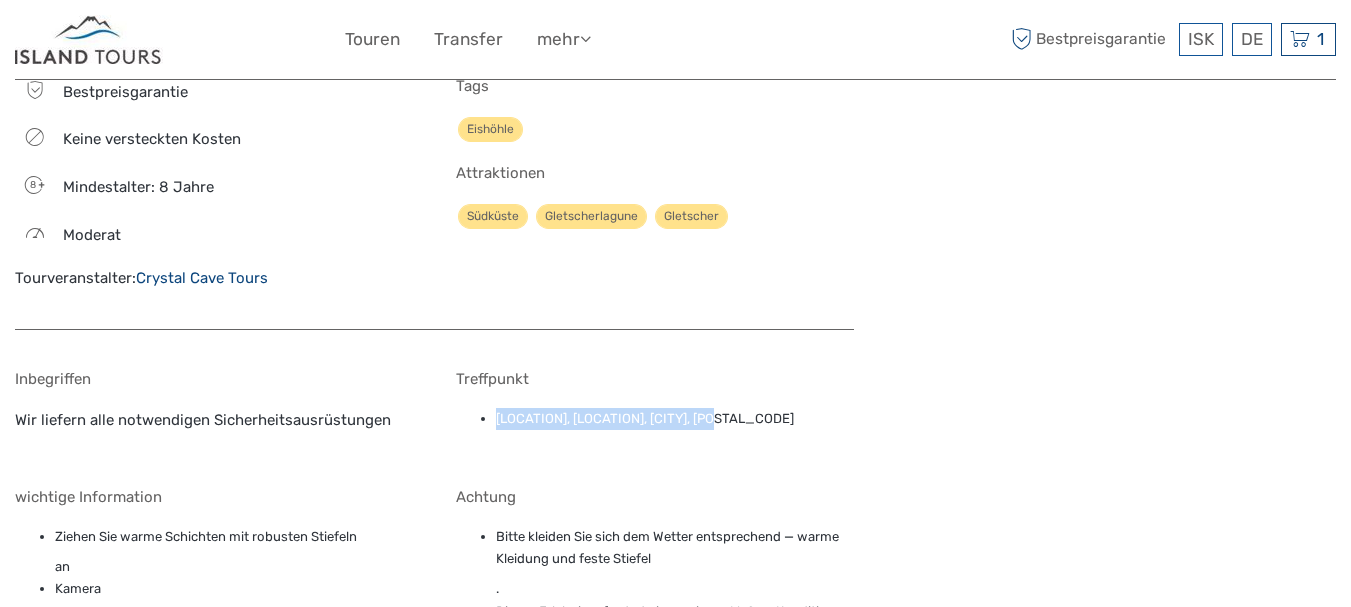 drag, startPoint x: 723, startPoint y: 415, endPoint x: 490, endPoint y: 424, distance: 233.17375 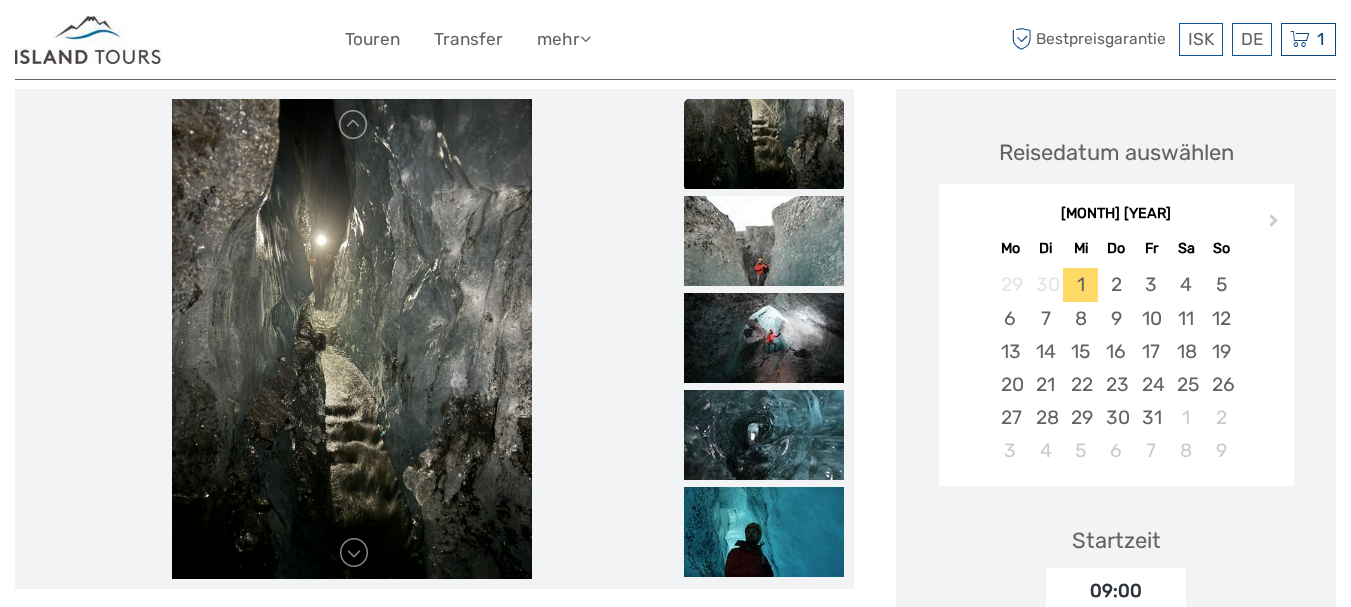 scroll, scrollTop: 261, scrollLeft: 0, axis: vertical 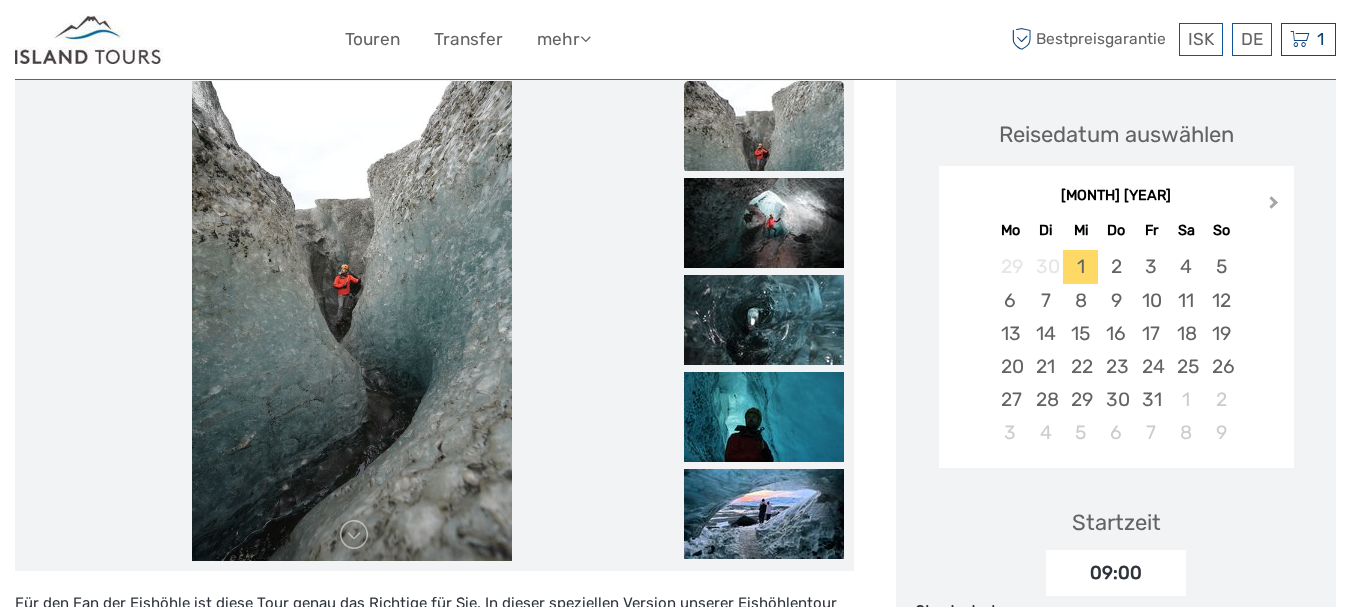 click on "Next Month" at bounding box center [1274, 206] 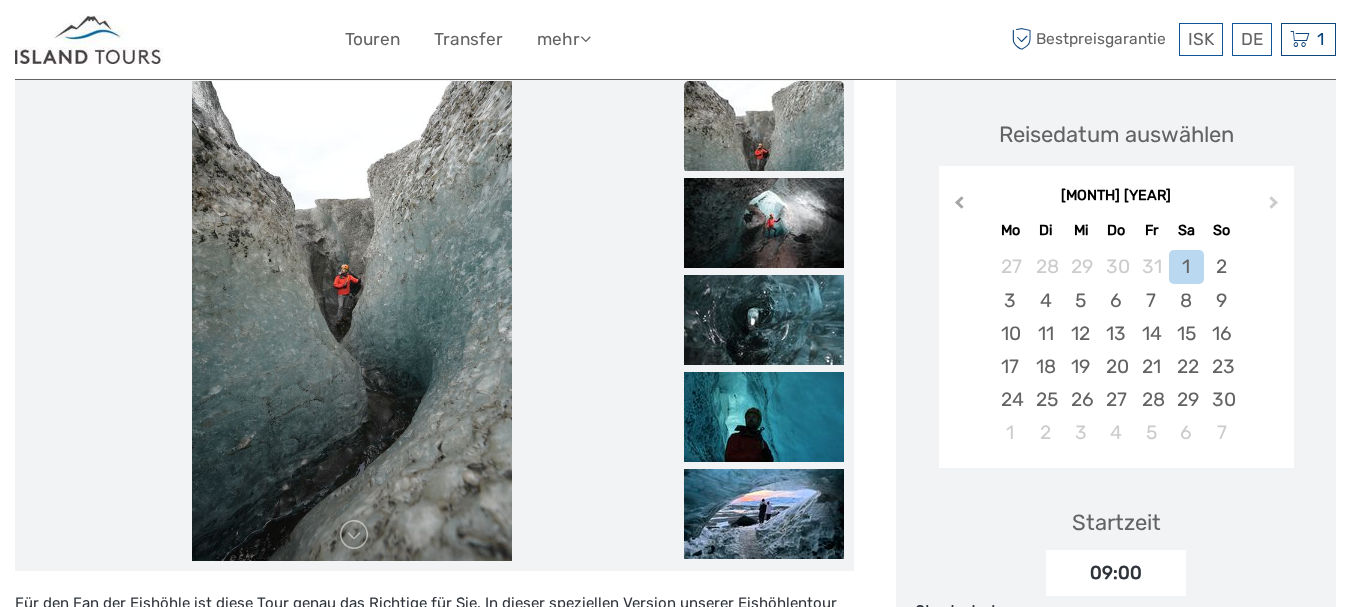 click on "Previous Month" at bounding box center (957, 207) 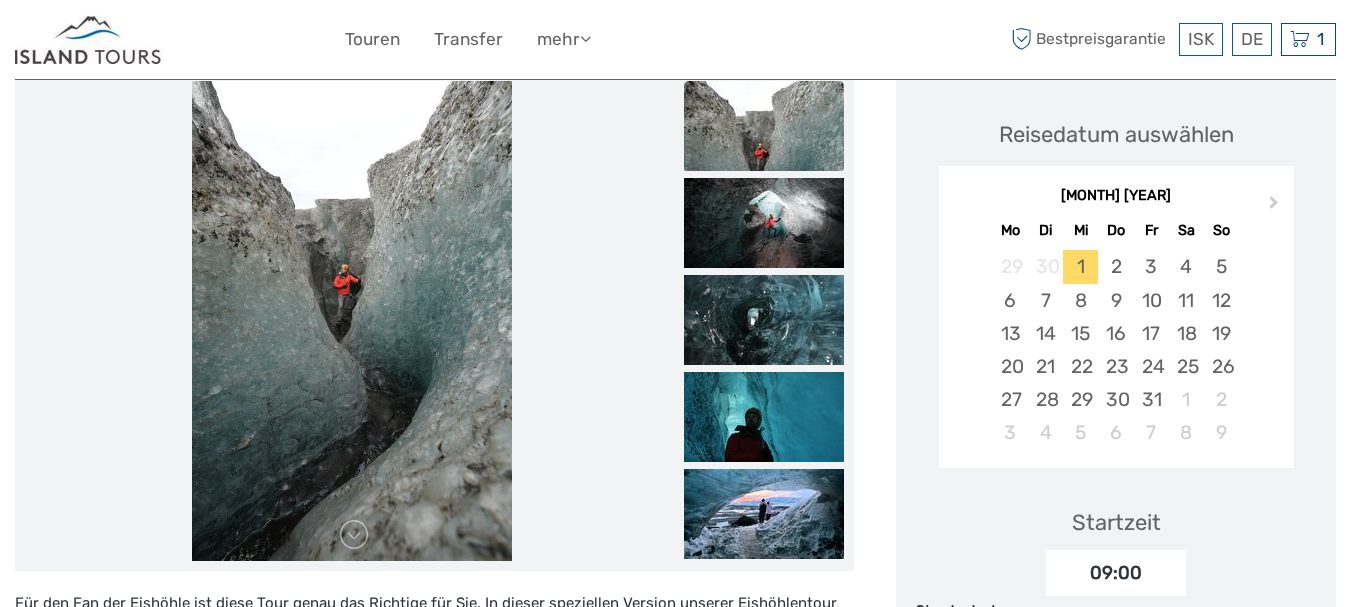 drag, startPoint x: 973, startPoint y: 232, endPoint x: 963, endPoint y: 211, distance: 23.259407 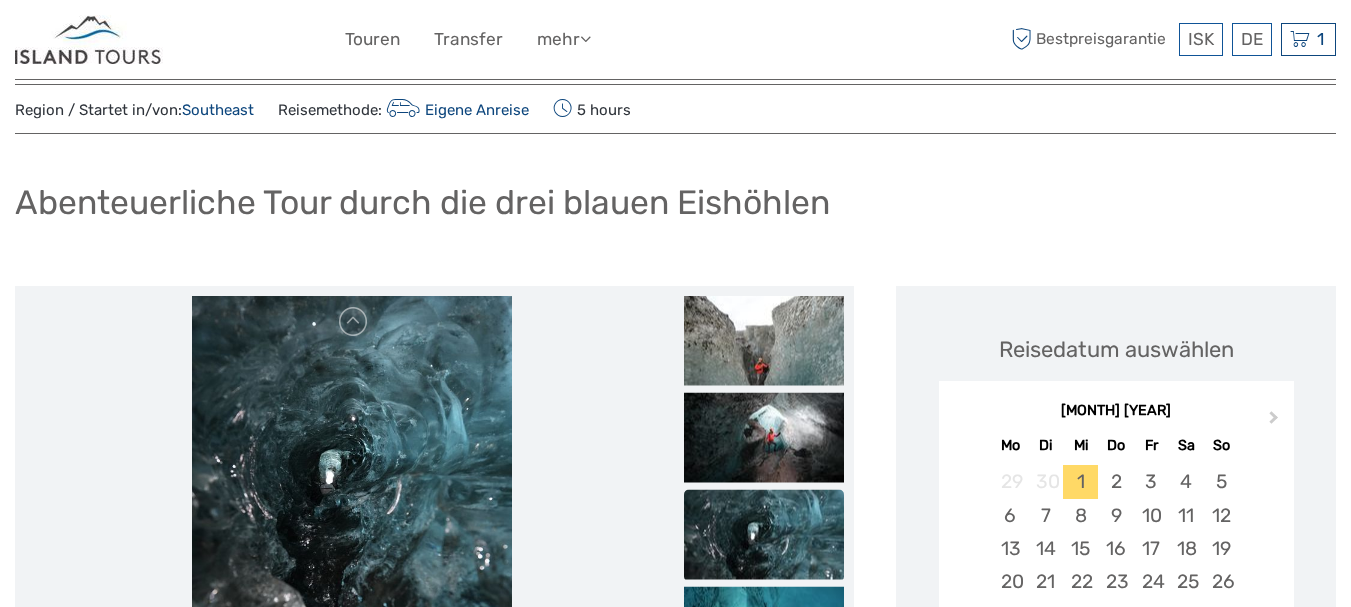scroll, scrollTop: 0, scrollLeft: 0, axis: both 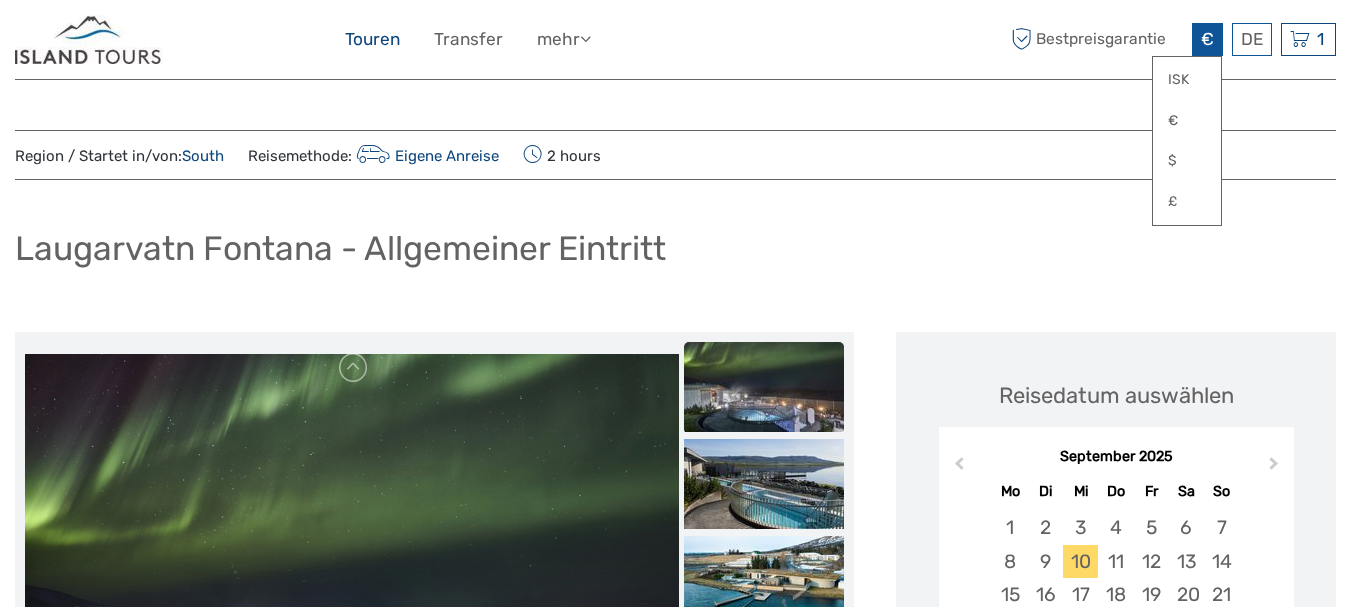 click on "Touren" at bounding box center (372, 39) 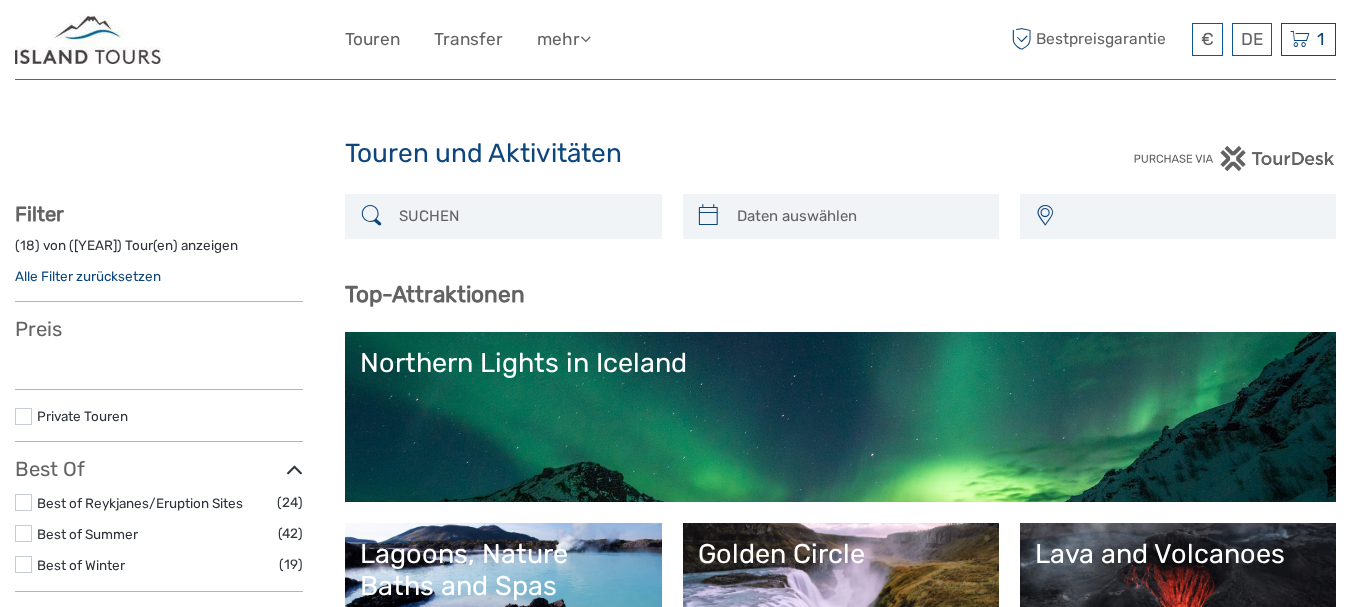 select 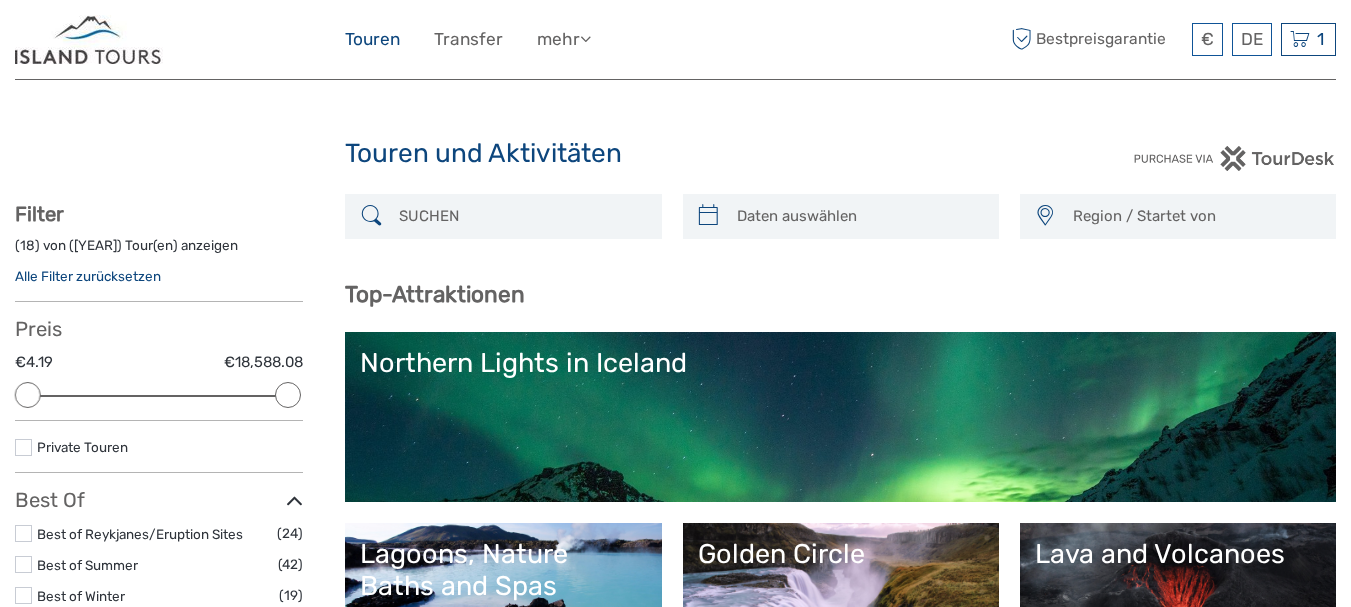 scroll, scrollTop: 0, scrollLeft: 0, axis: both 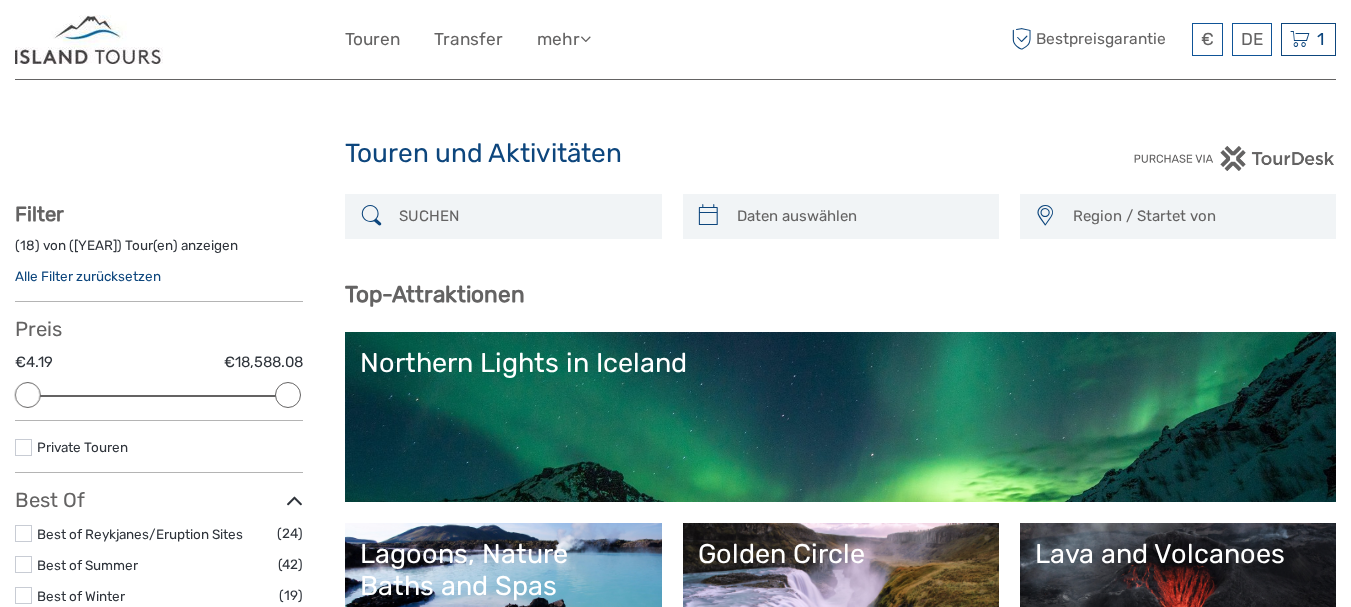 type on "02/08/2025" 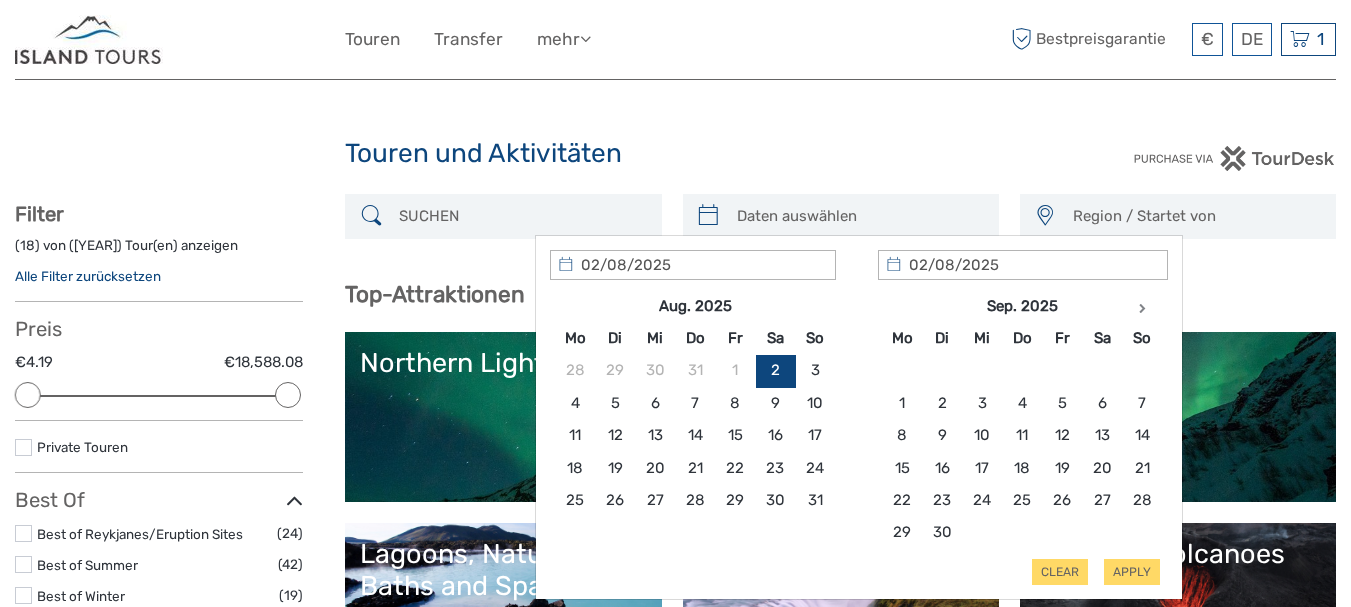 click at bounding box center (859, 216) 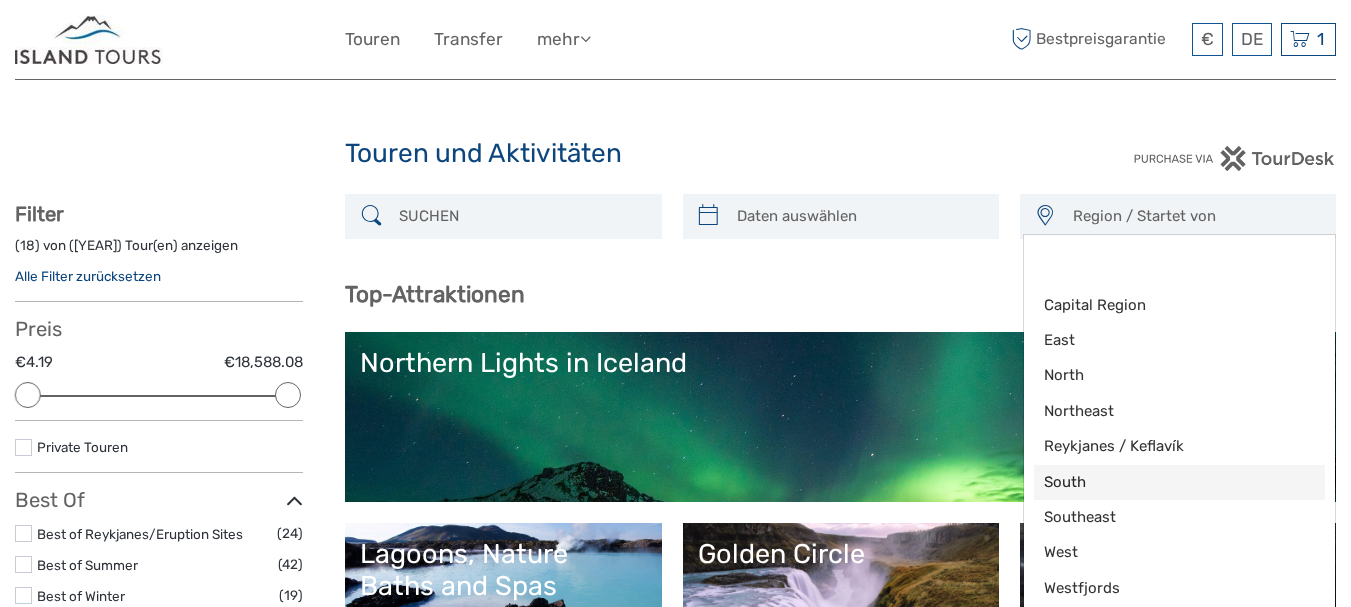 click on "South" at bounding box center [1162, 482] 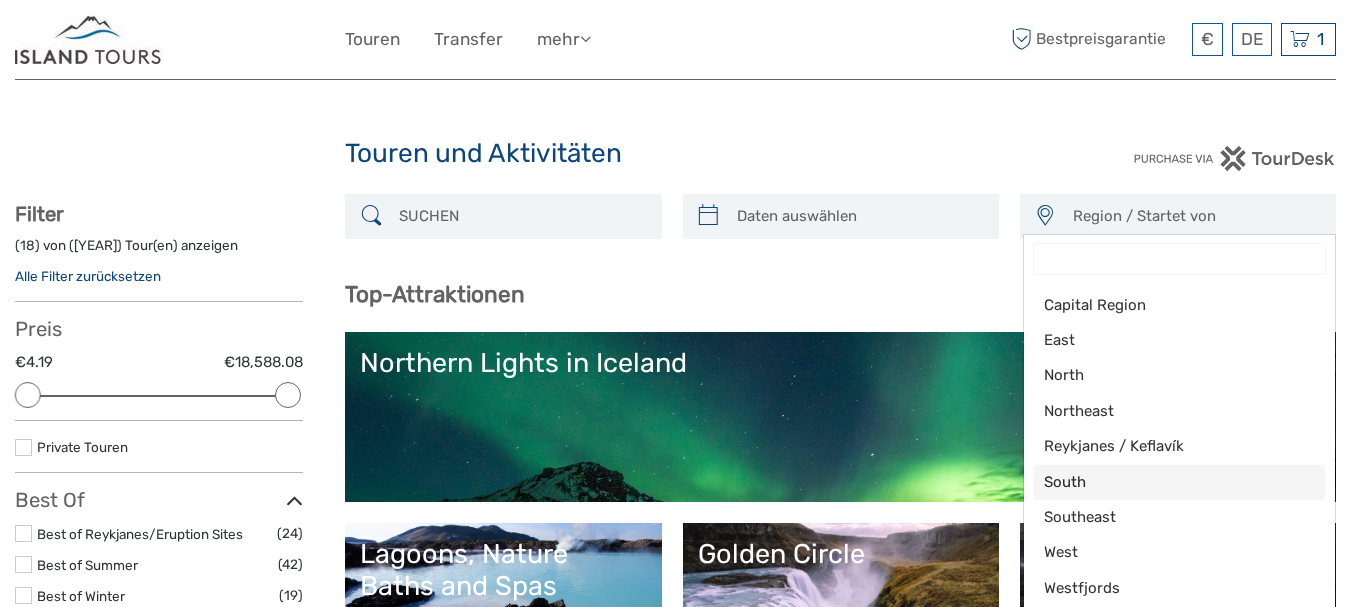 select on "South" 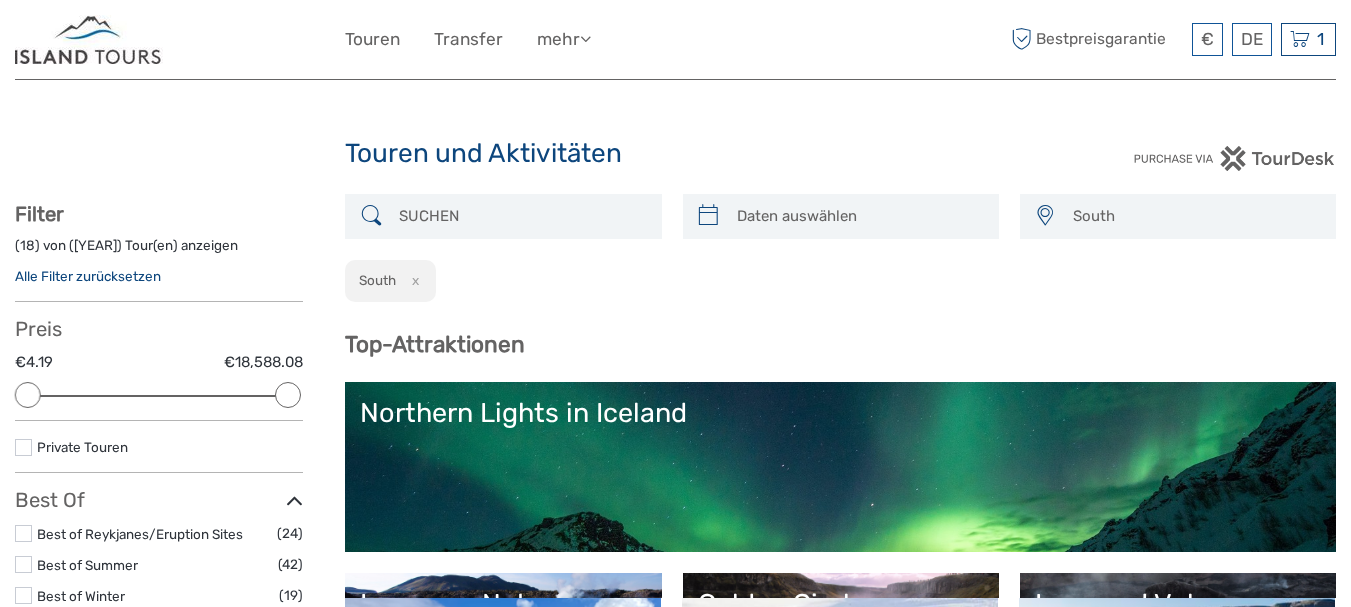 scroll, scrollTop: 81, scrollLeft: 0, axis: vertical 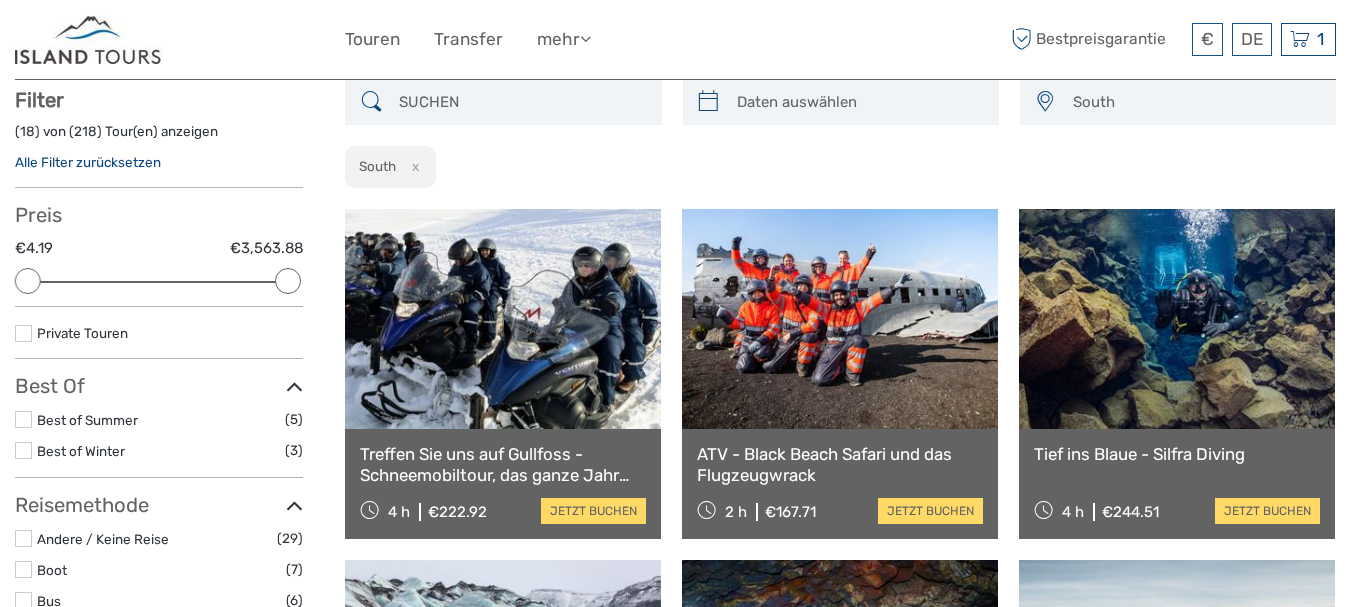 click at bounding box center (708, 102) 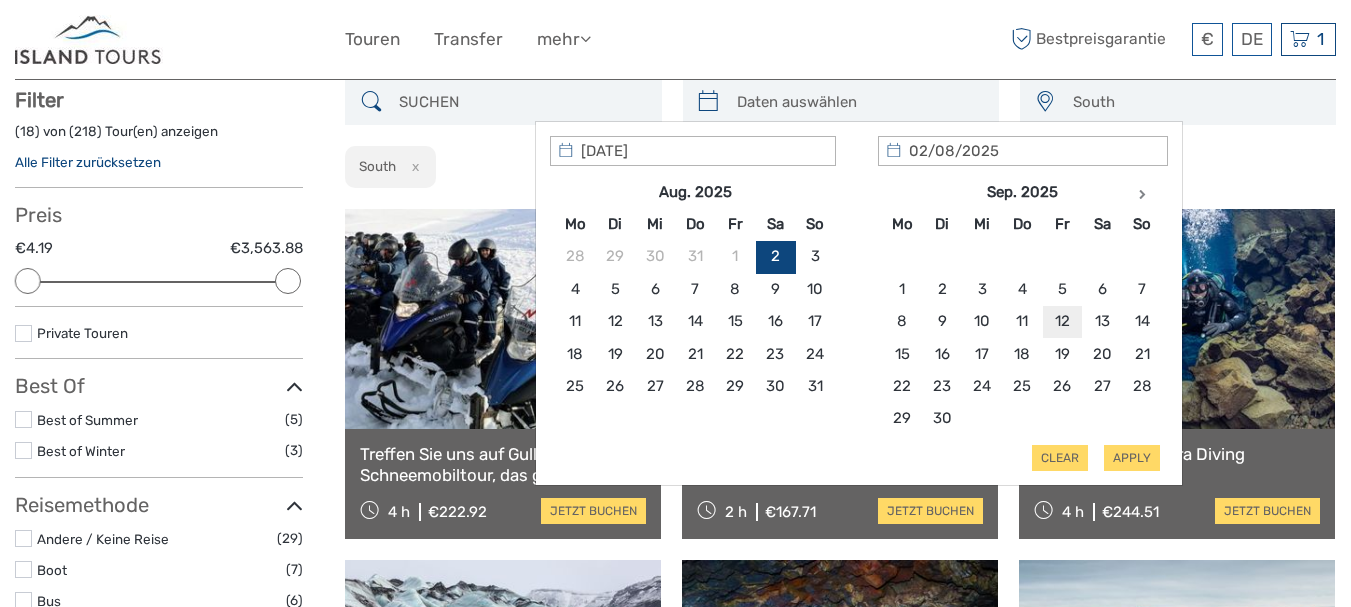 type on "12/09/2025" 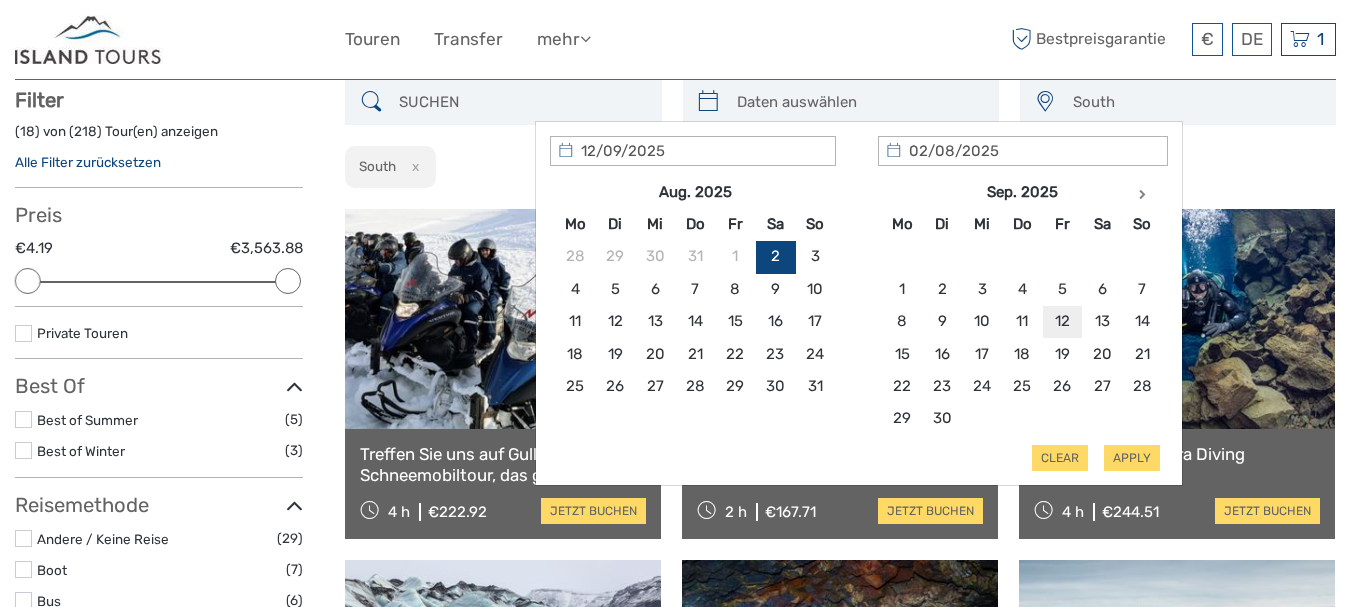 type on "12/09/2025" 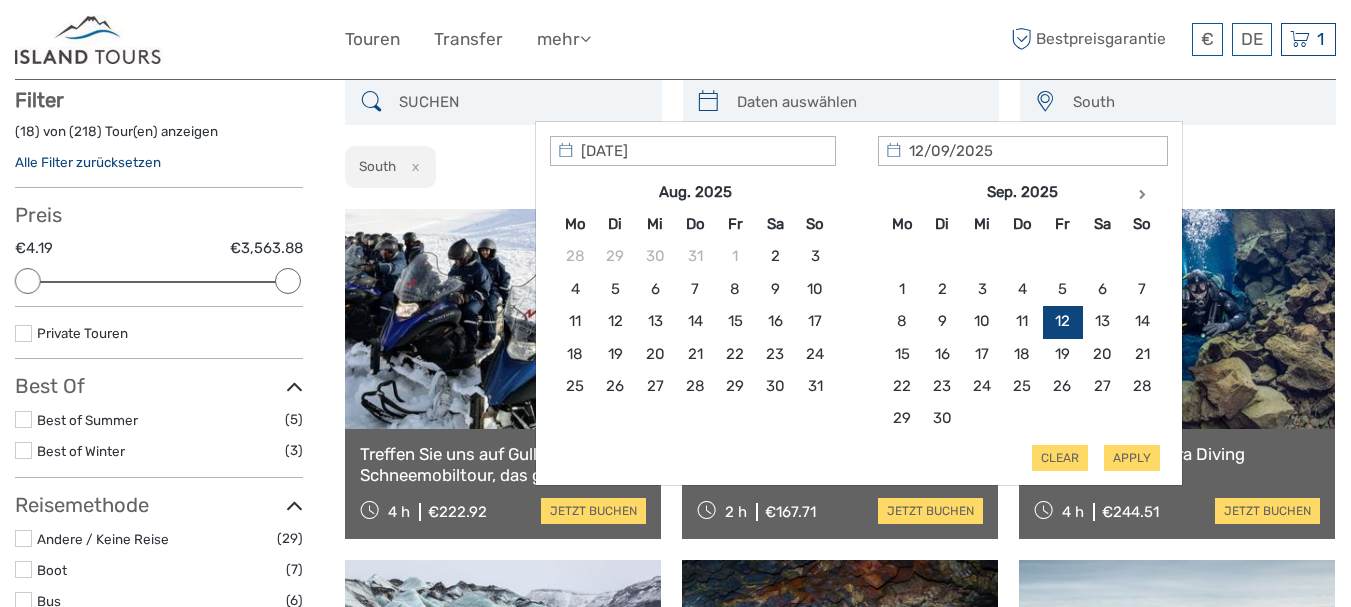 type on "12/09/2025" 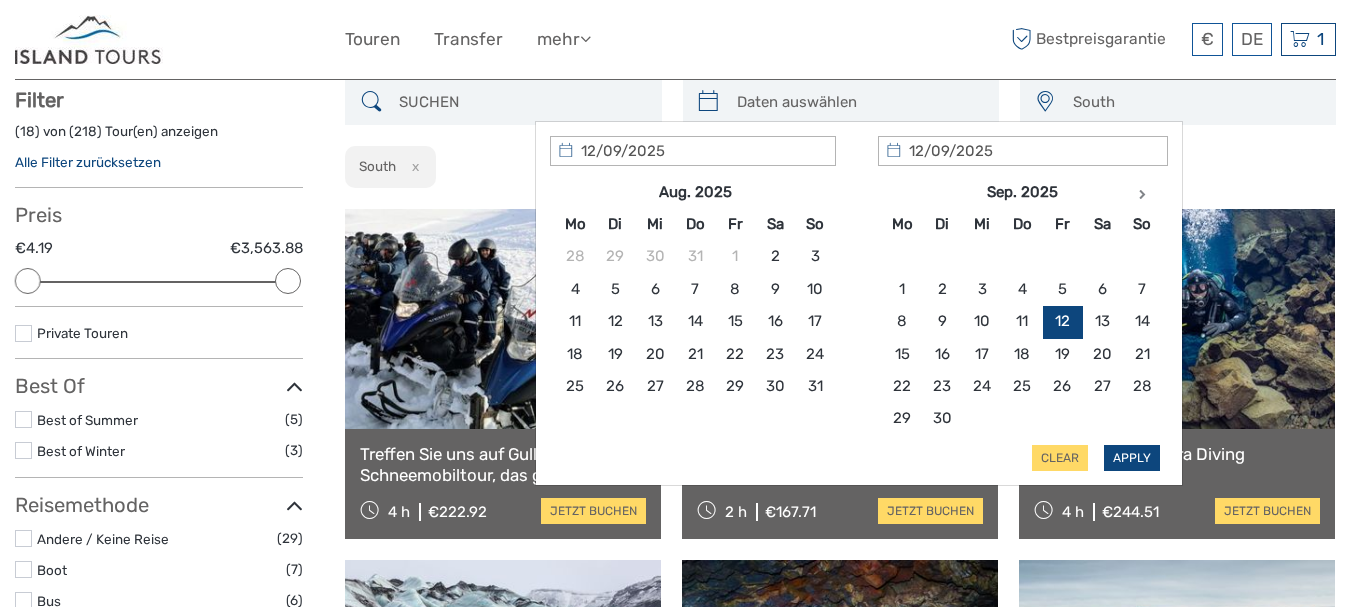 click on "Apply" at bounding box center (1132, 458) 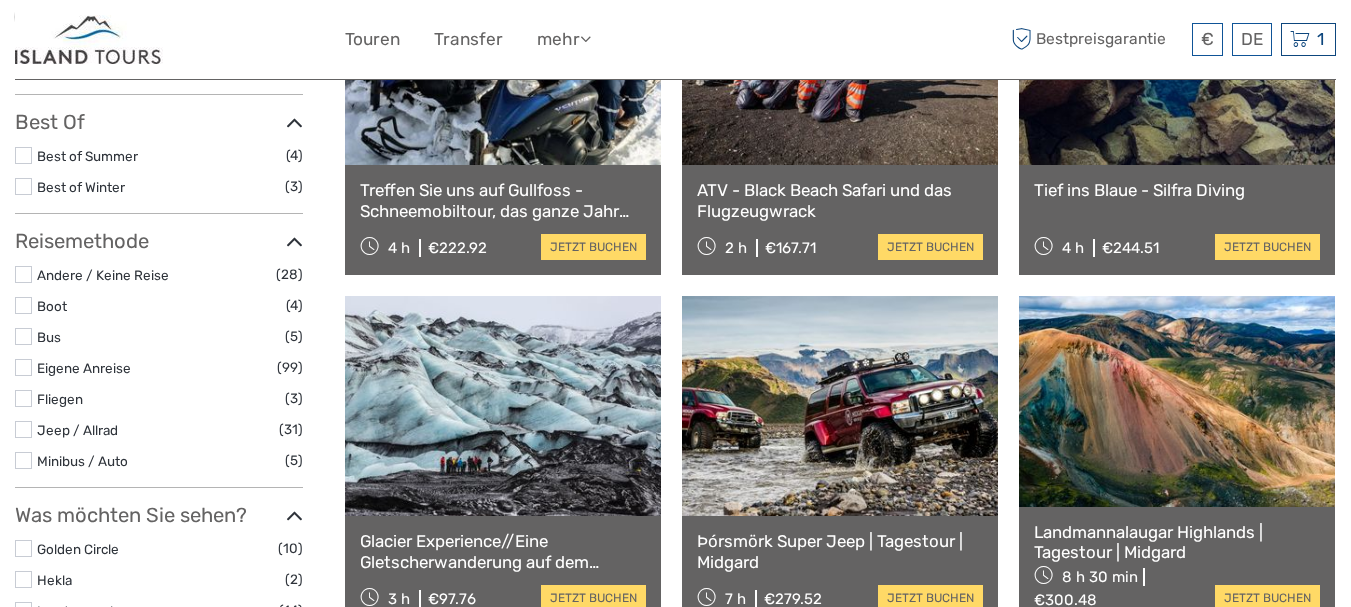 scroll, scrollTop: 0, scrollLeft: 0, axis: both 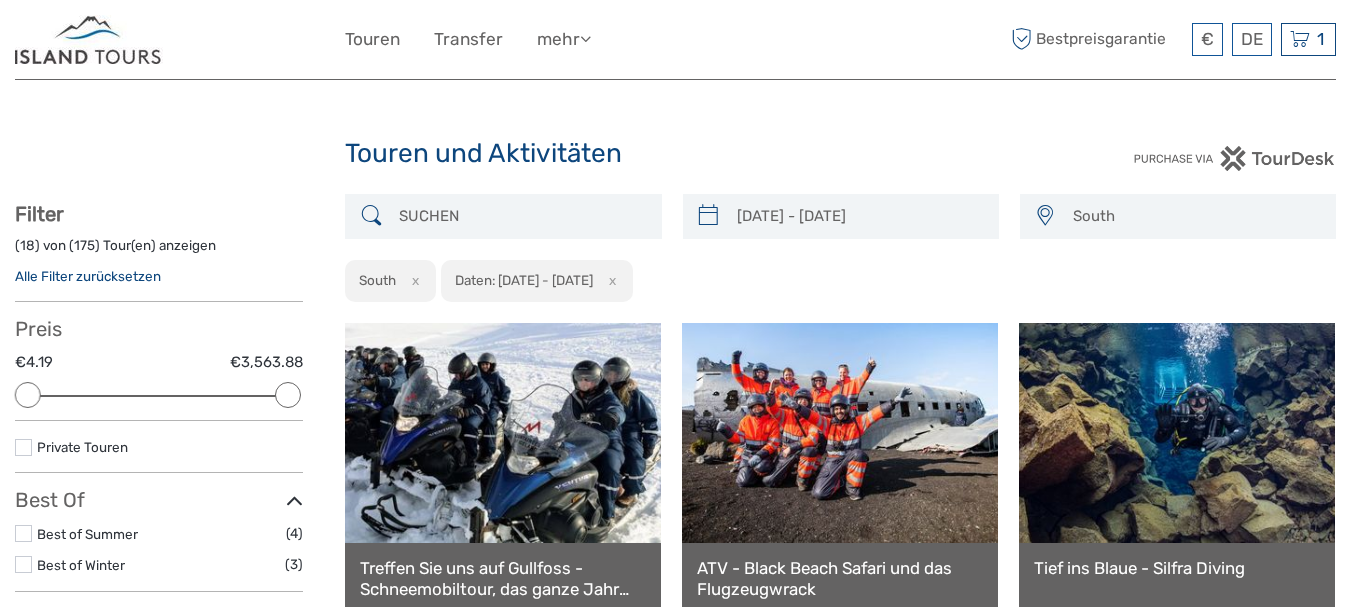 click at bounding box center [521, 216] 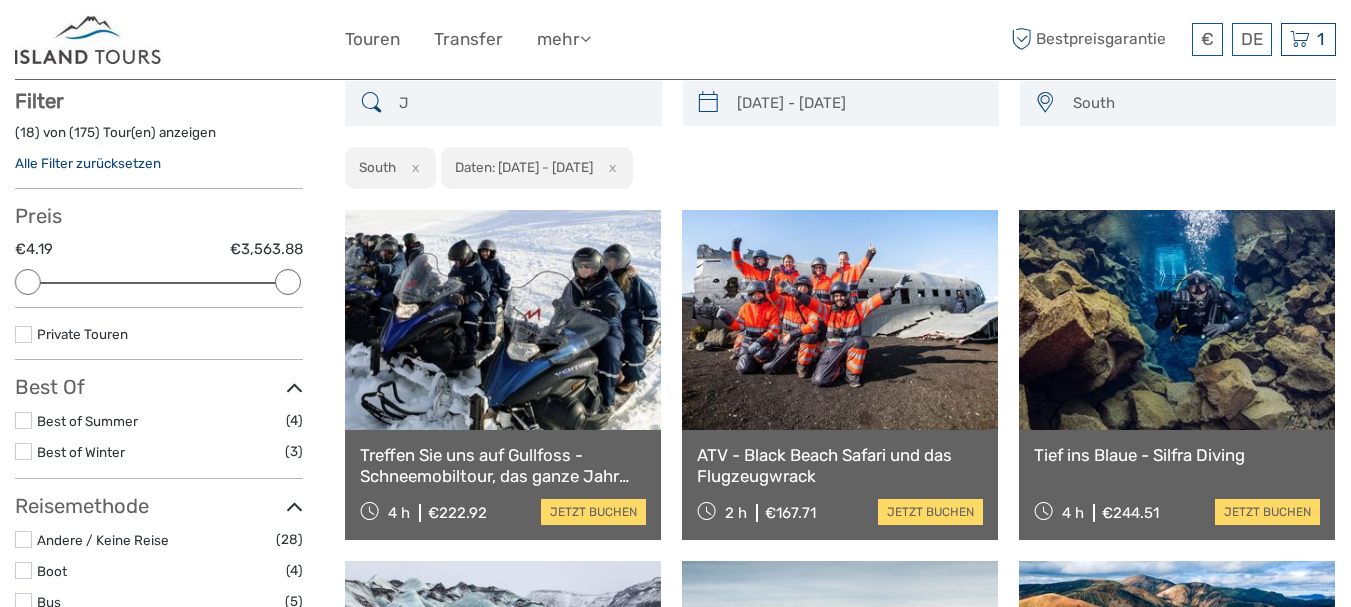 scroll, scrollTop: 114, scrollLeft: 0, axis: vertical 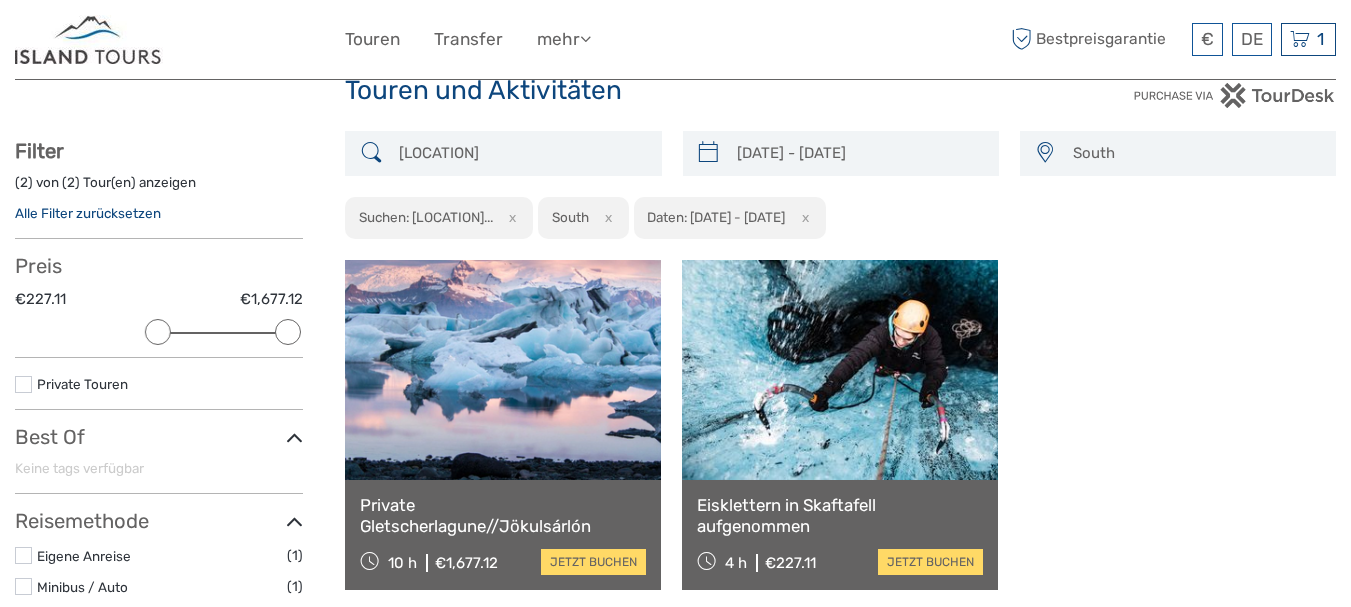 type on "Jökulsarlon" 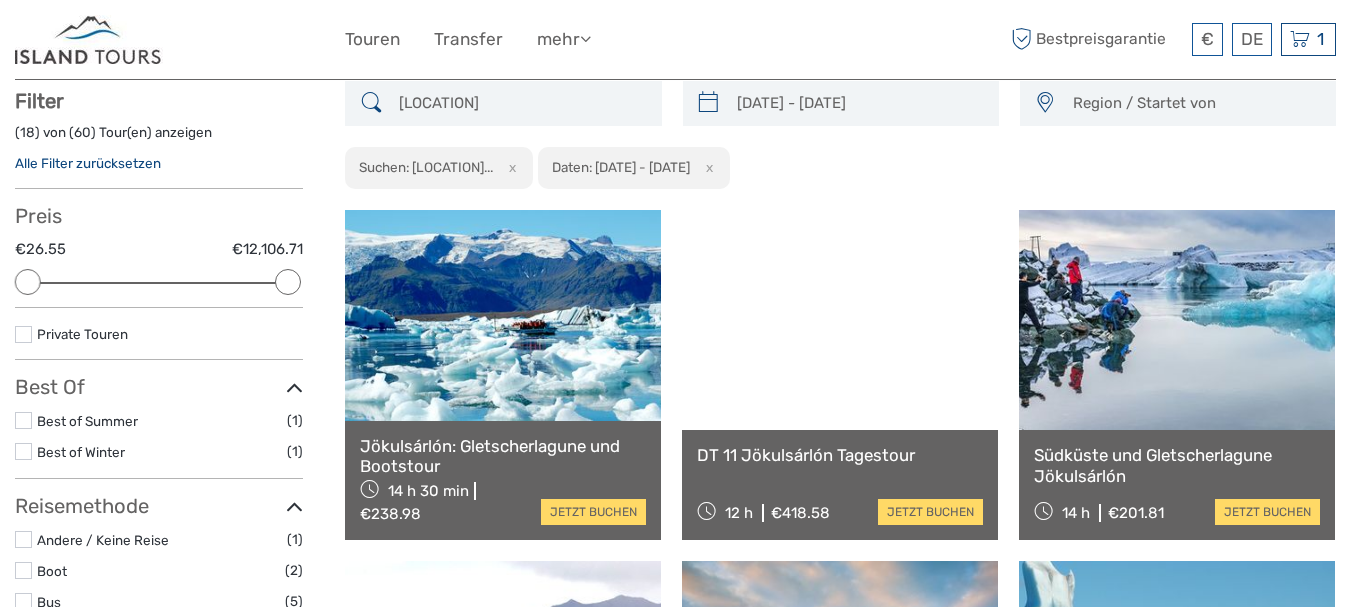 scroll, scrollTop: 114, scrollLeft: 0, axis: vertical 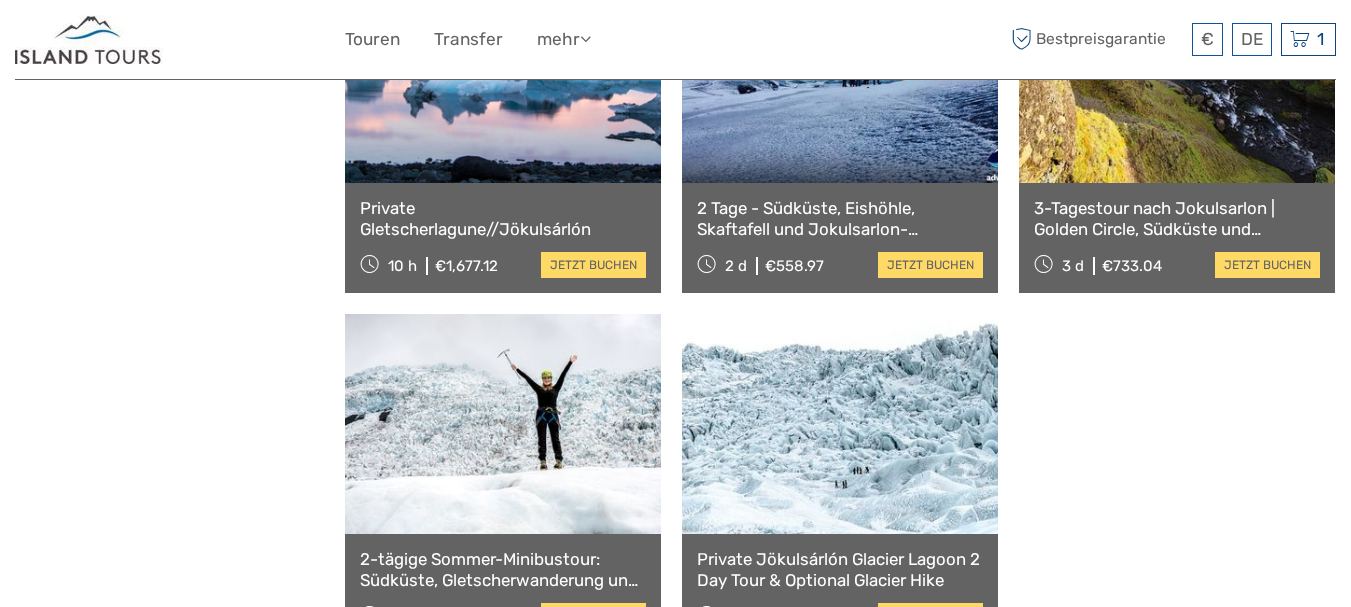 click on "Mehr sehen" at bounding box center [841, 694] 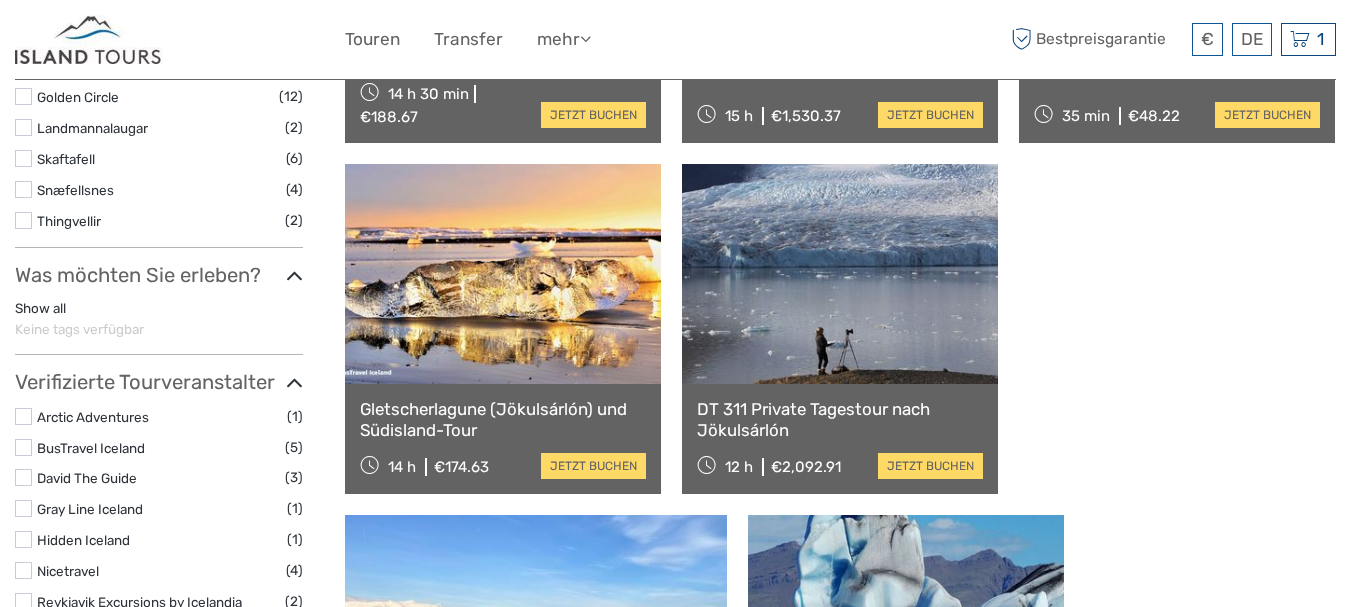 scroll, scrollTop: 843, scrollLeft: 0, axis: vertical 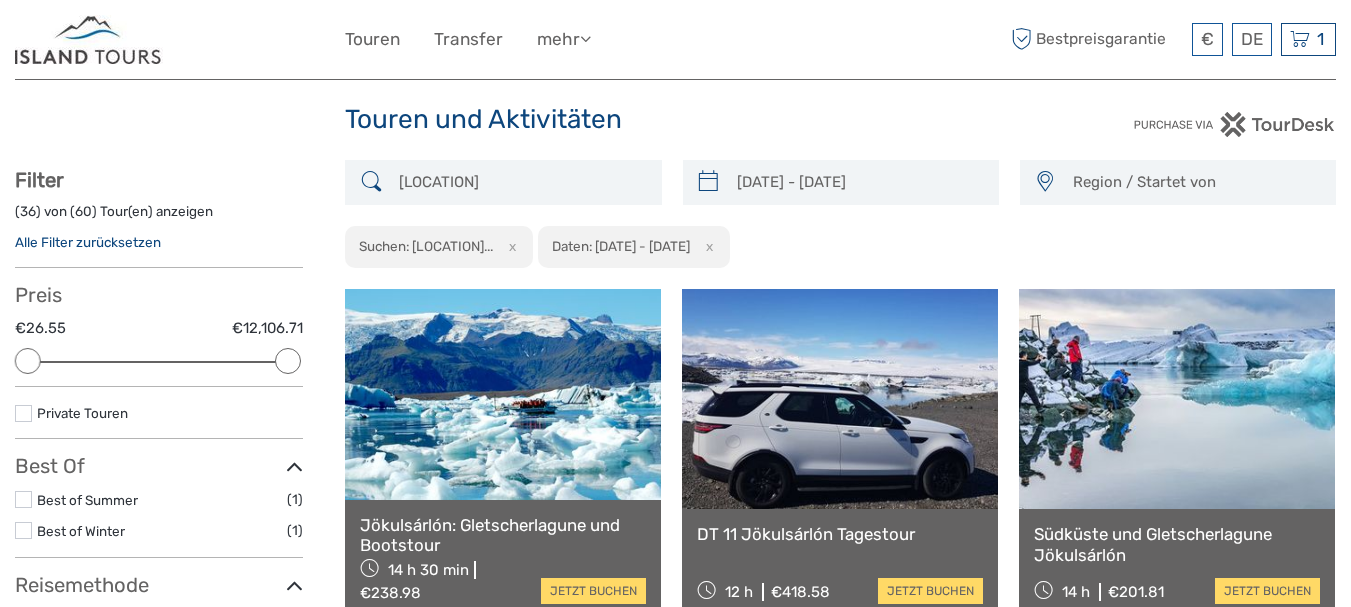 click on "x" at bounding box center (509, 246) 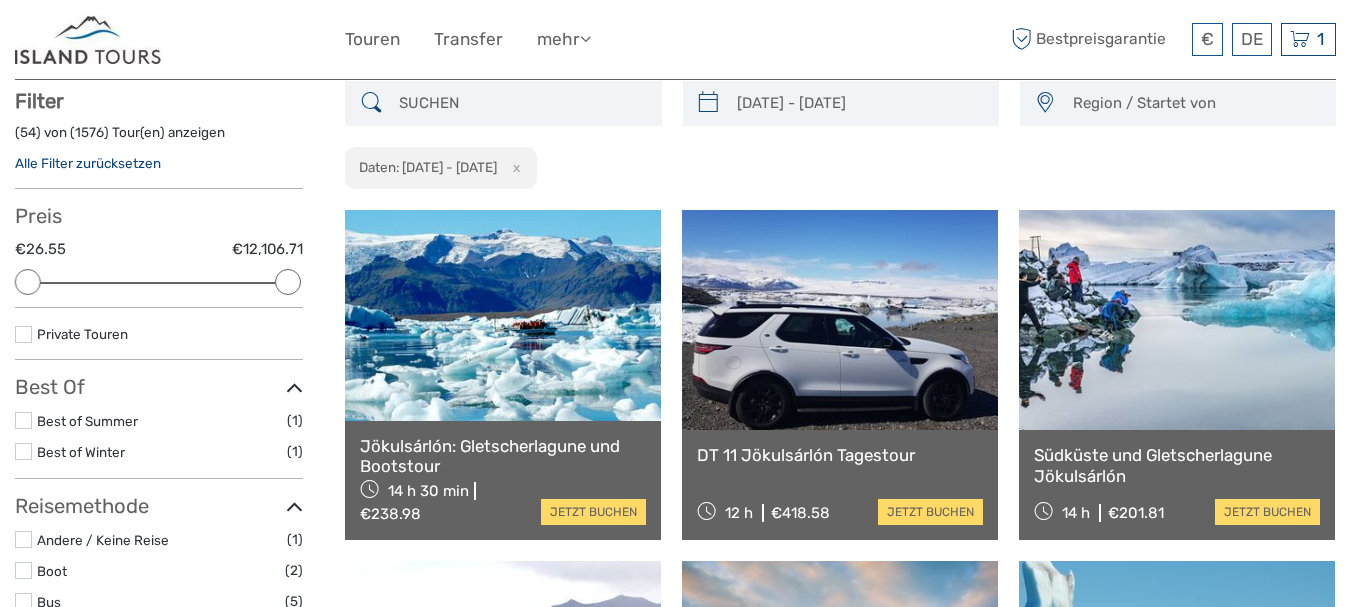 scroll, scrollTop: 114, scrollLeft: 0, axis: vertical 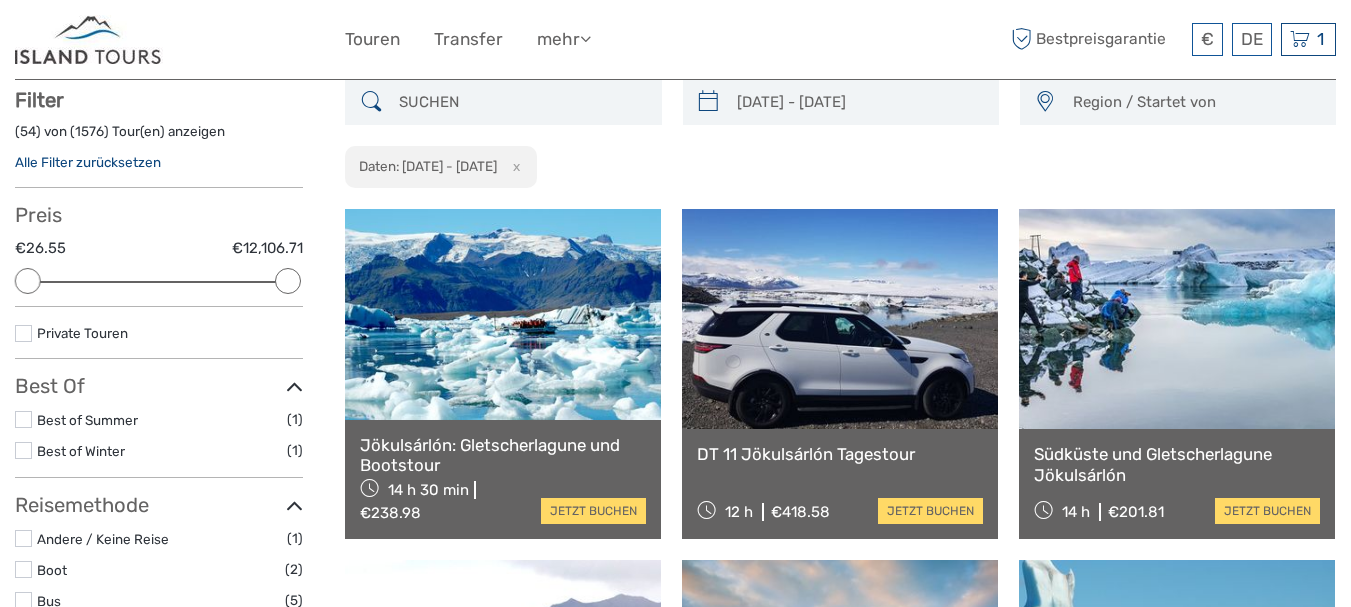 click at bounding box center [708, 102] 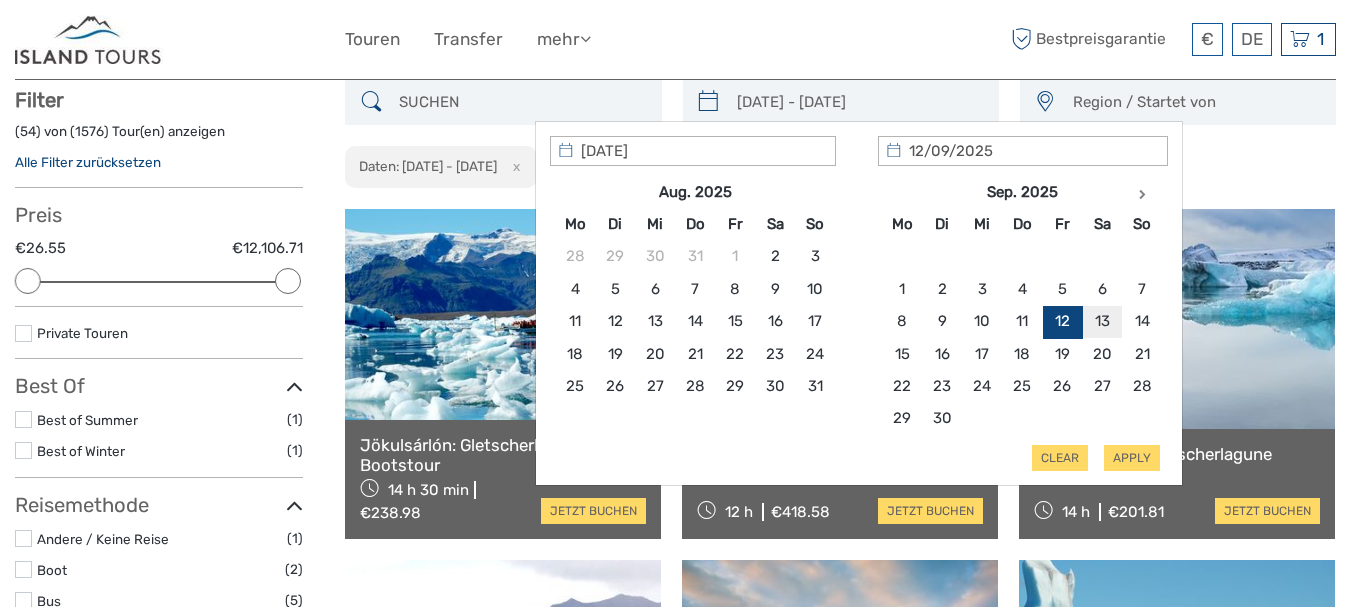 type on "13/09/2025" 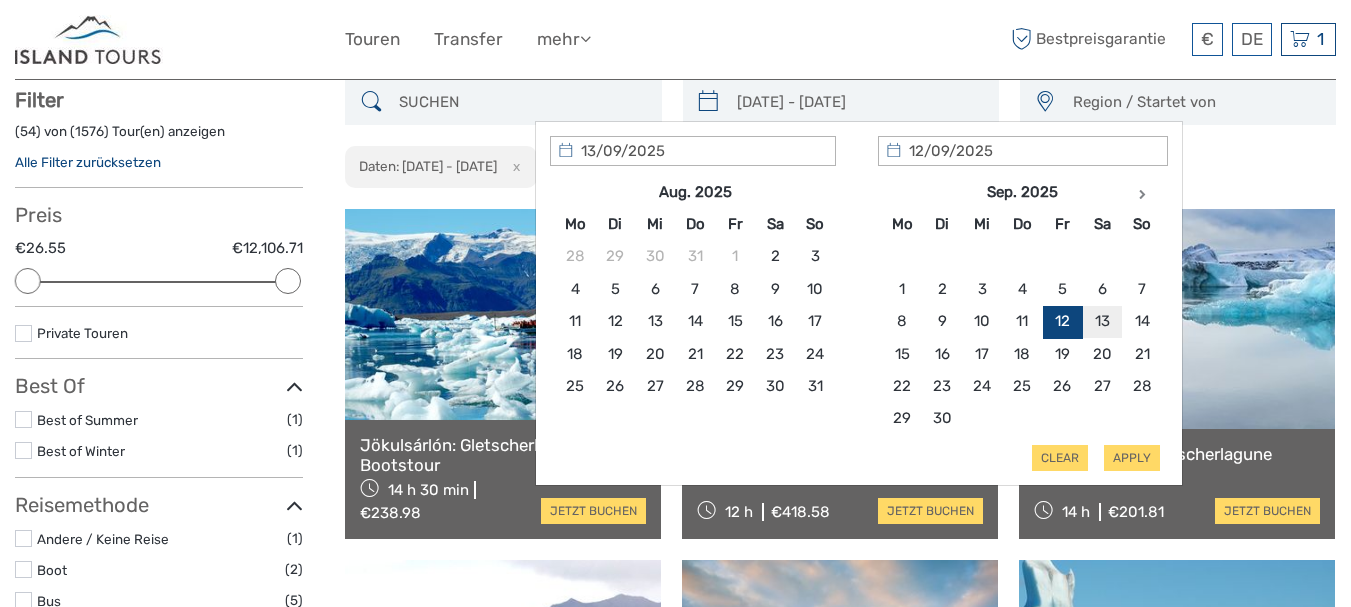 type on "13/09/2025" 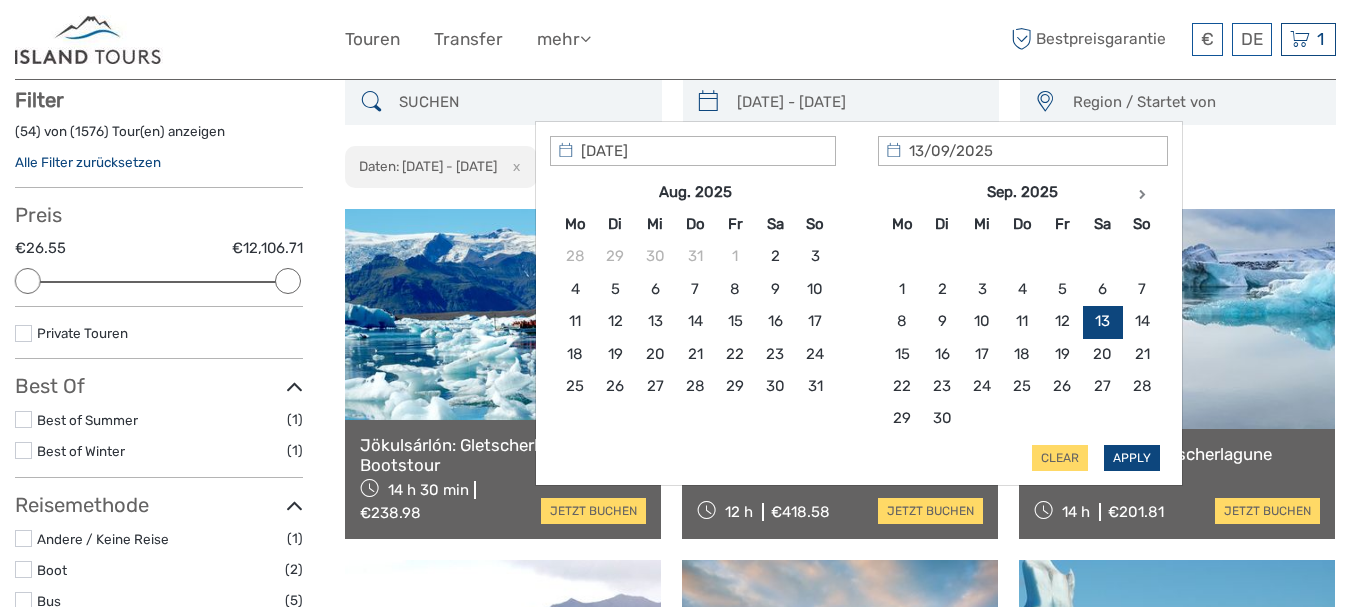 type on "13/09/2025" 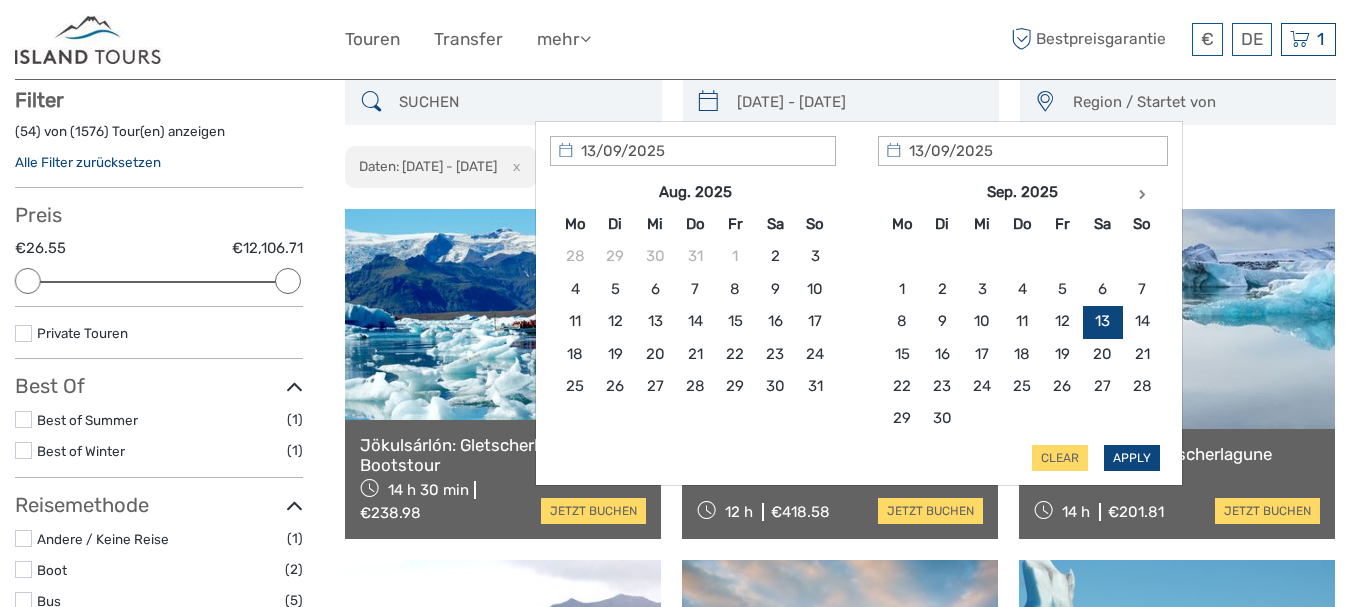 click on "Apply" at bounding box center [1132, 458] 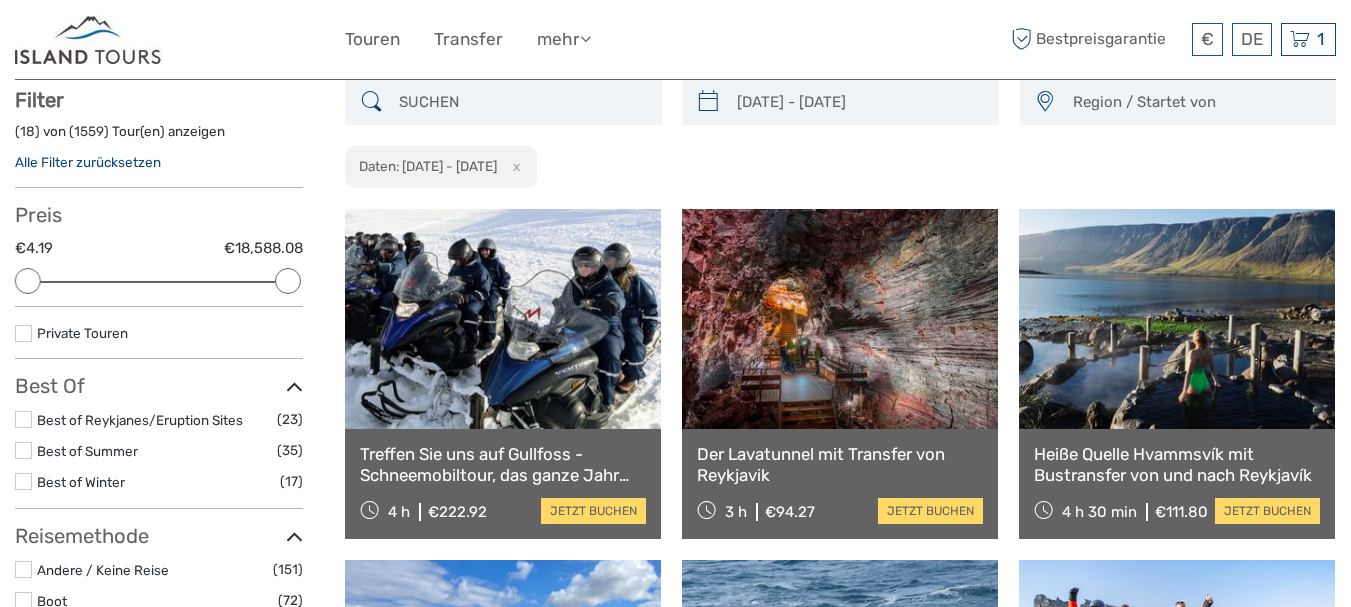 click at bounding box center (521, 102) 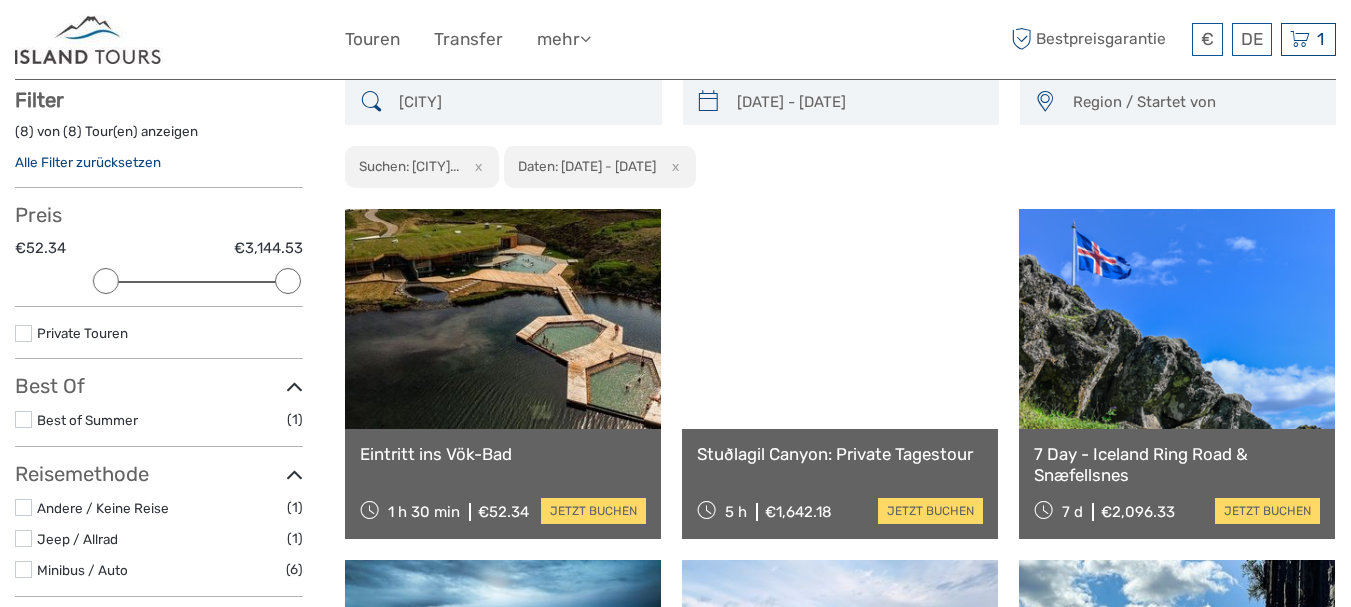 type on "Egilsstadir" 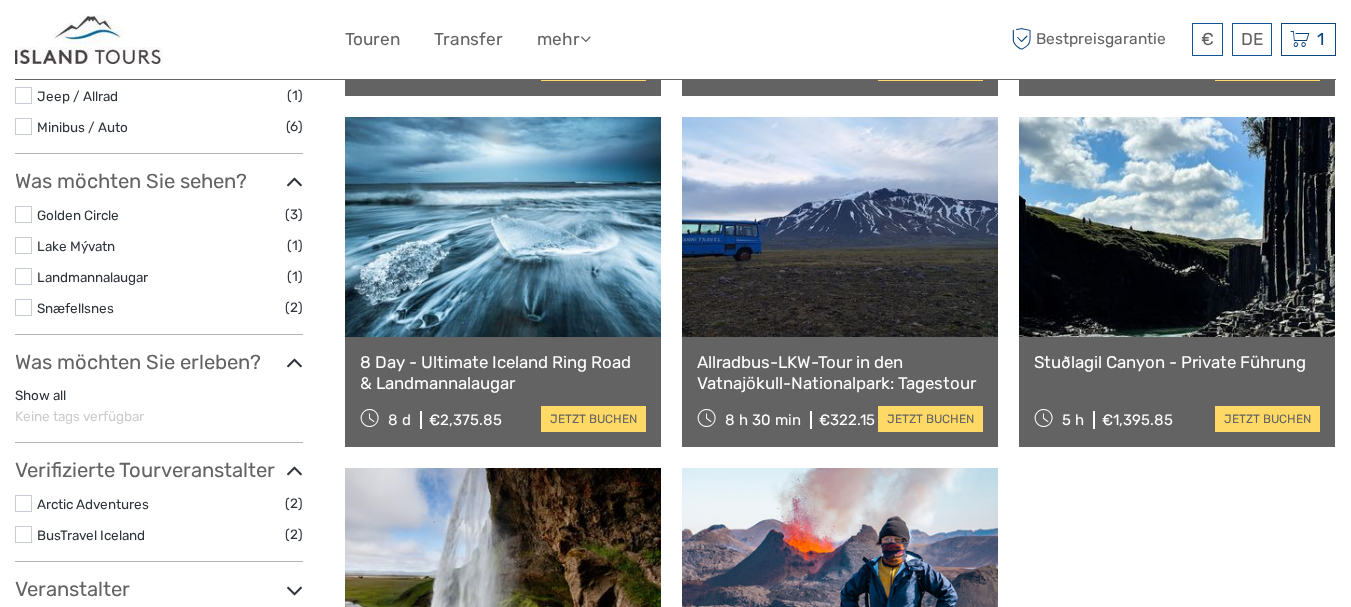 scroll, scrollTop: 553, scrollLeft: 0, axis: vertical 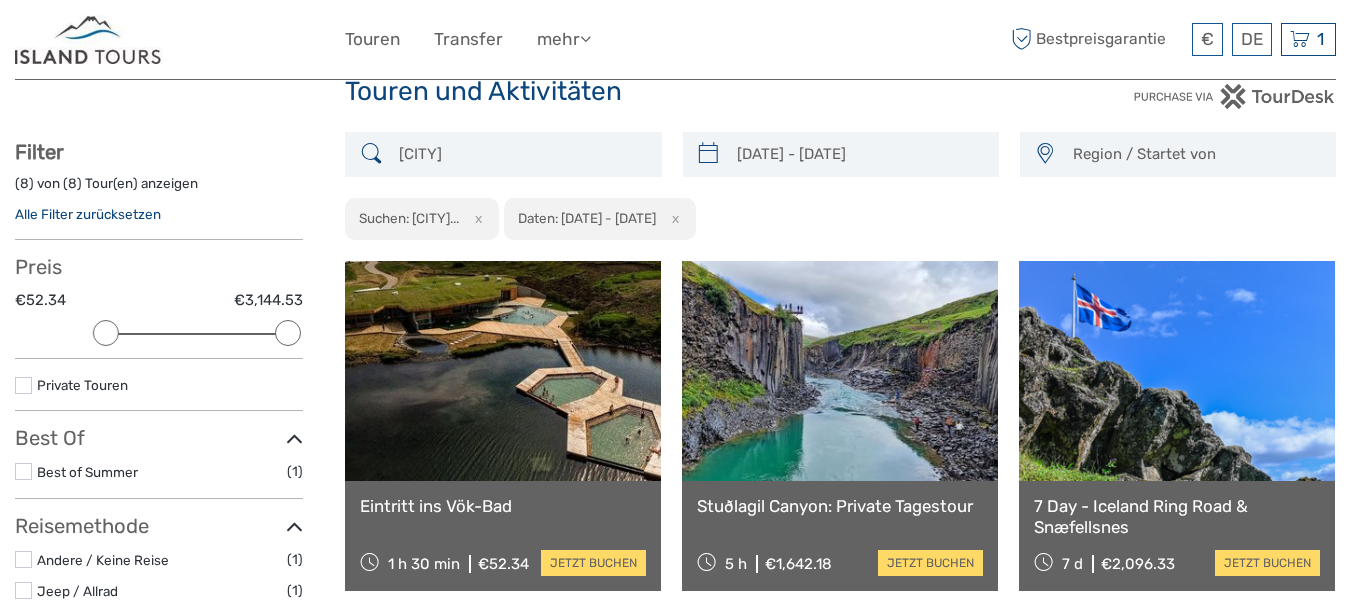 drag, startPoint x: 494, startPoint y: 156, endPoint x: 304, endPoint y: 156, distance: 190 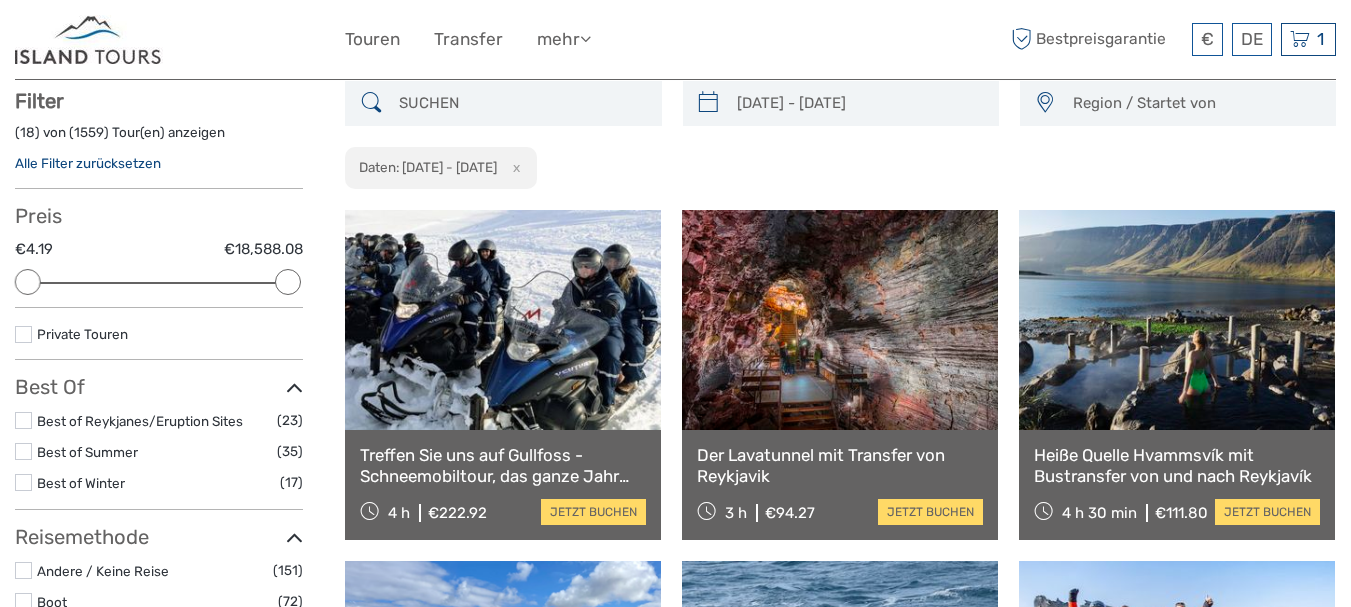 scroll, scrollTop: 114, scrollLeft: 0, axis: vertical 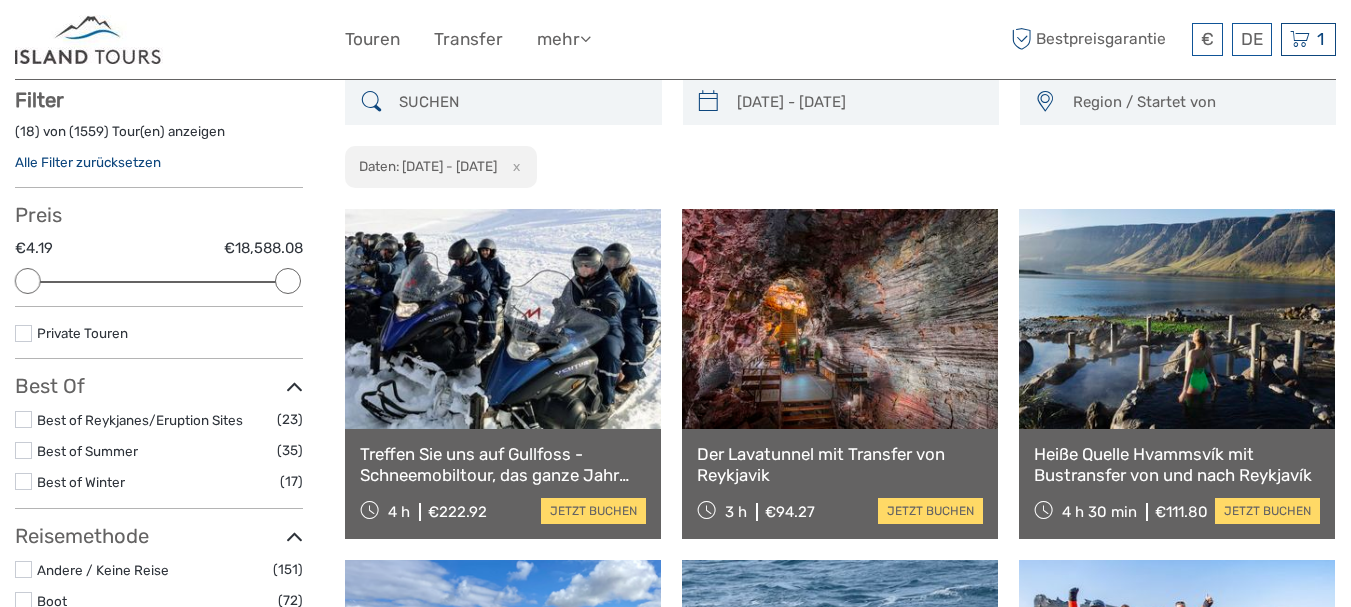 type 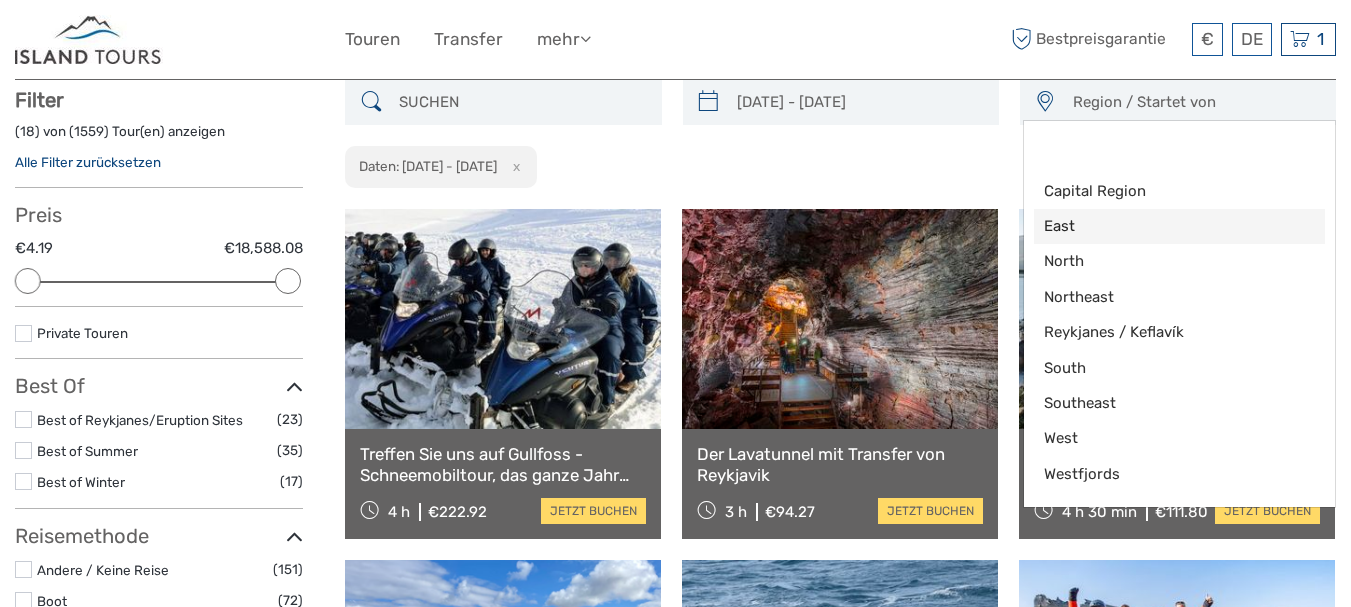 click on "East" at bounding box center [1162, 226] 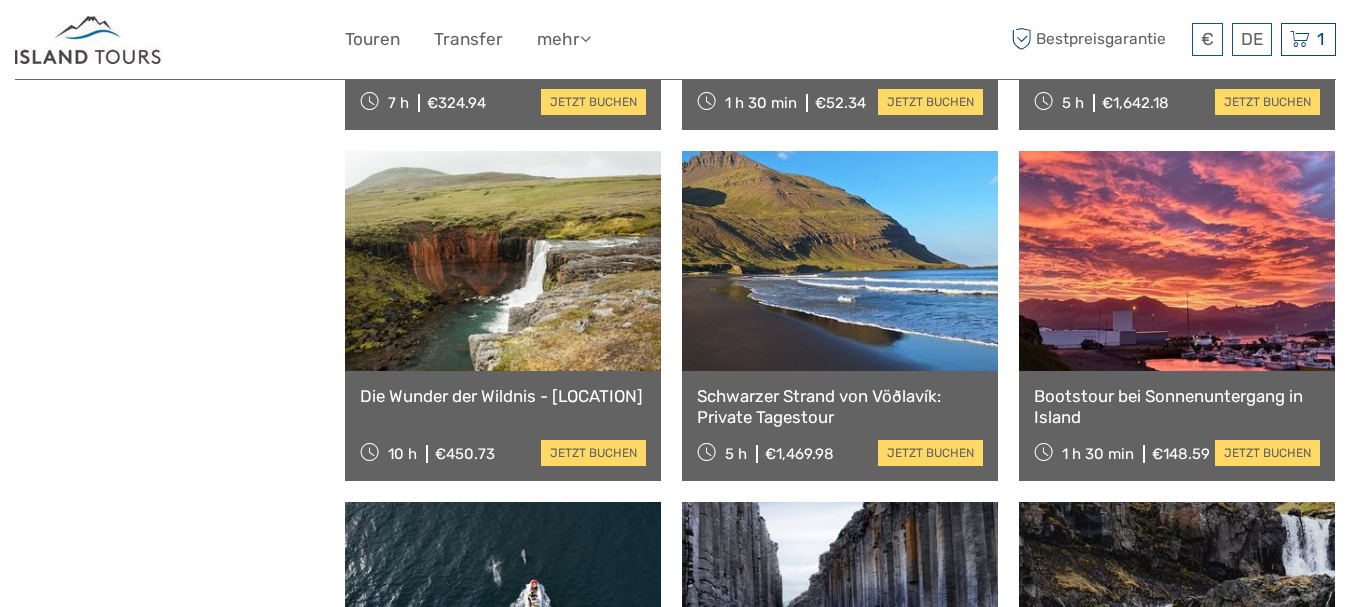 scroll, scrollTop: 1279, scrollLeft: 0, axis: vertical 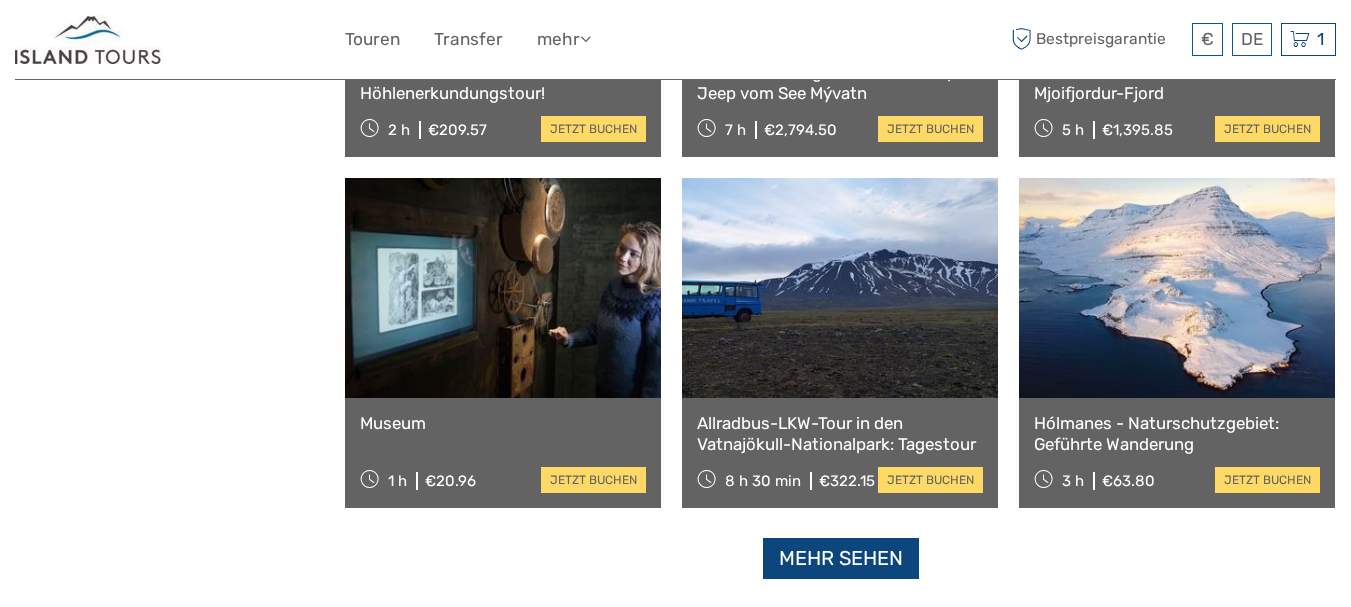 click on "Mehr sehen" at bounding box center [841, 558] 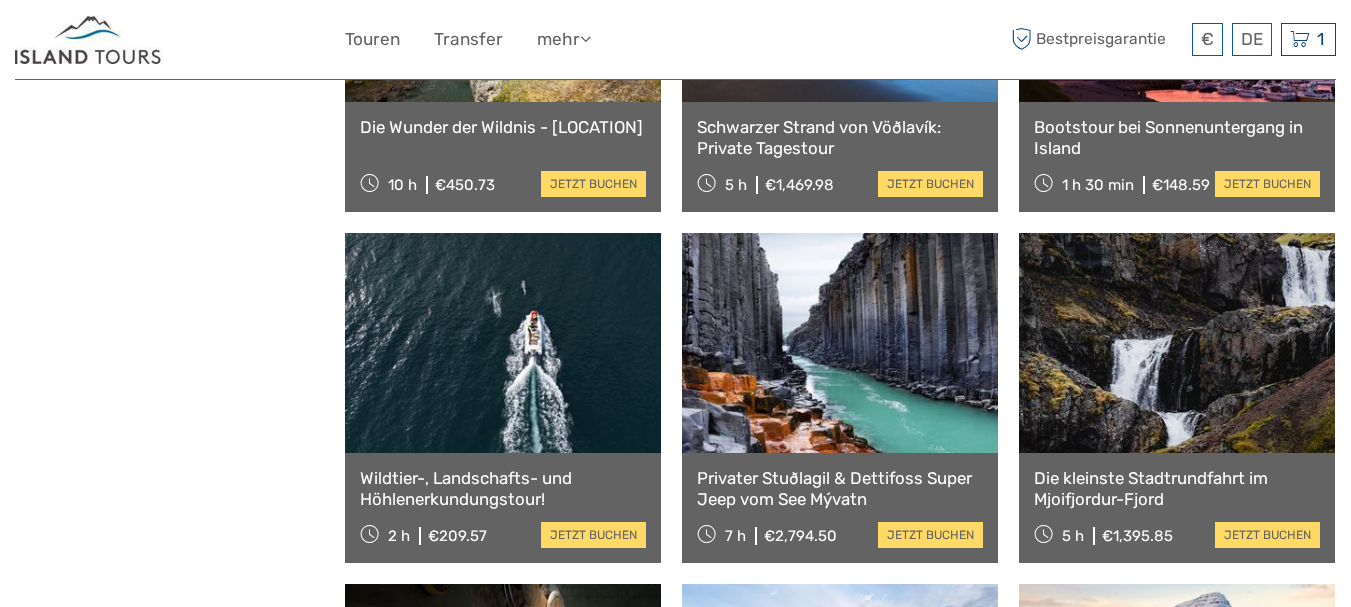 scroll, scrollTop: 1473, scrollLeft: 0, axis: vertical 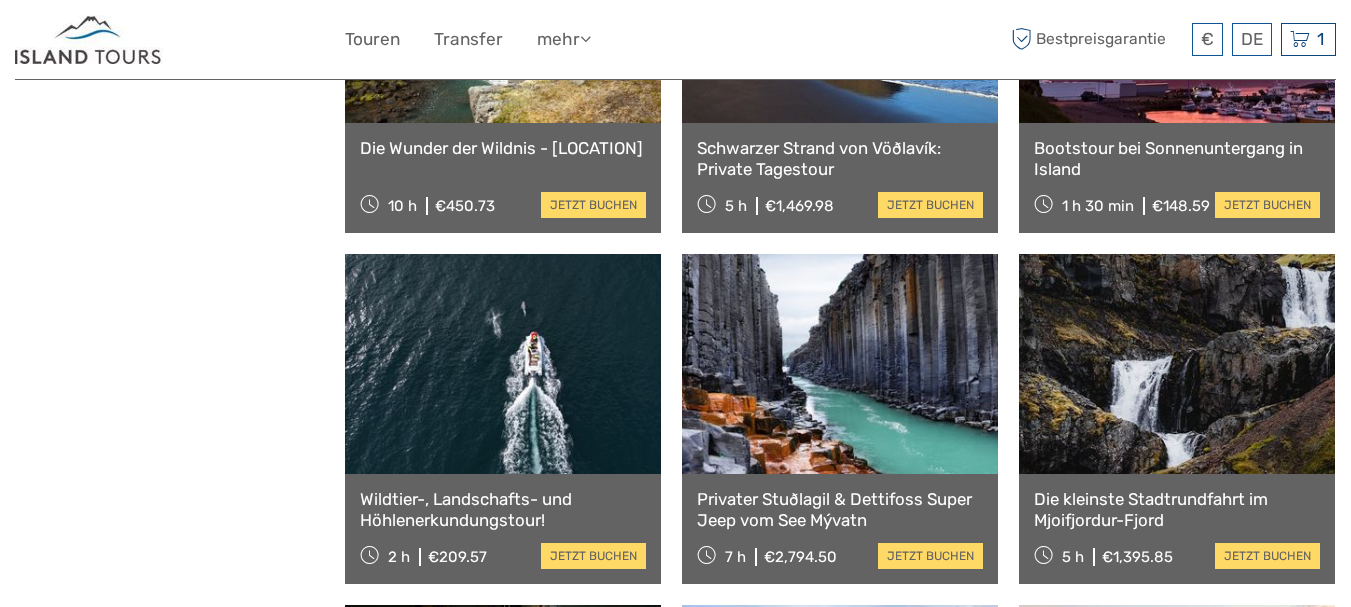 click at bounding box center [840, 364] 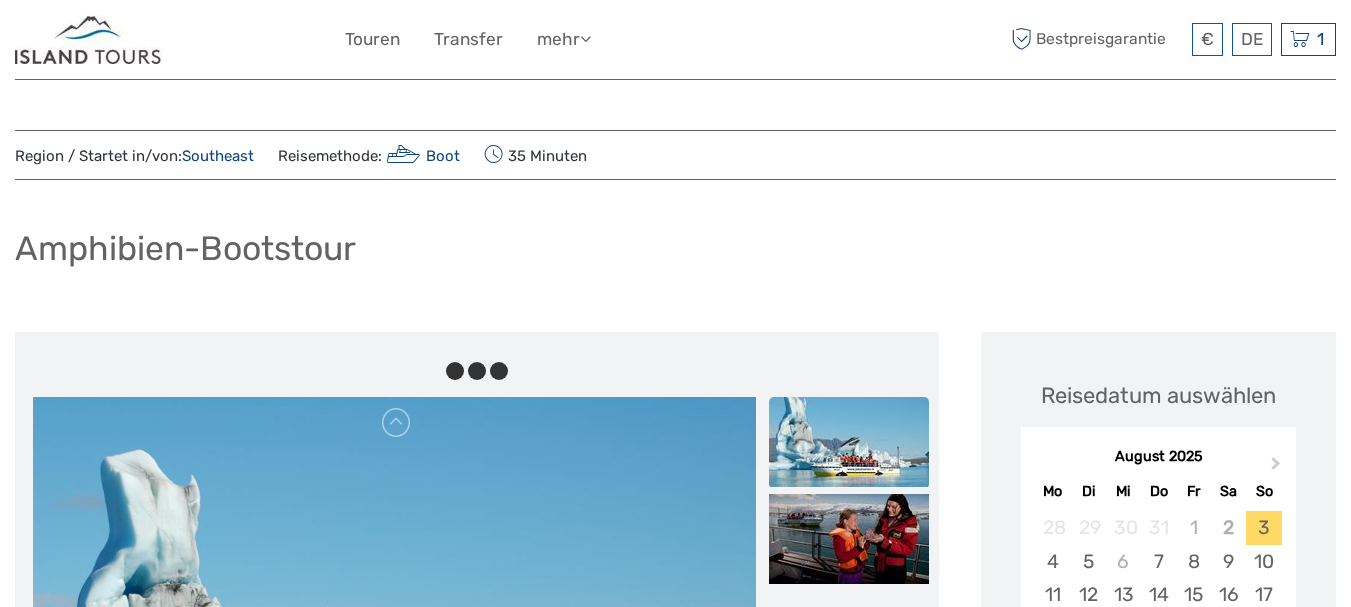 scroll, scrollTop: 0, scrollLeft: 0, axis: both 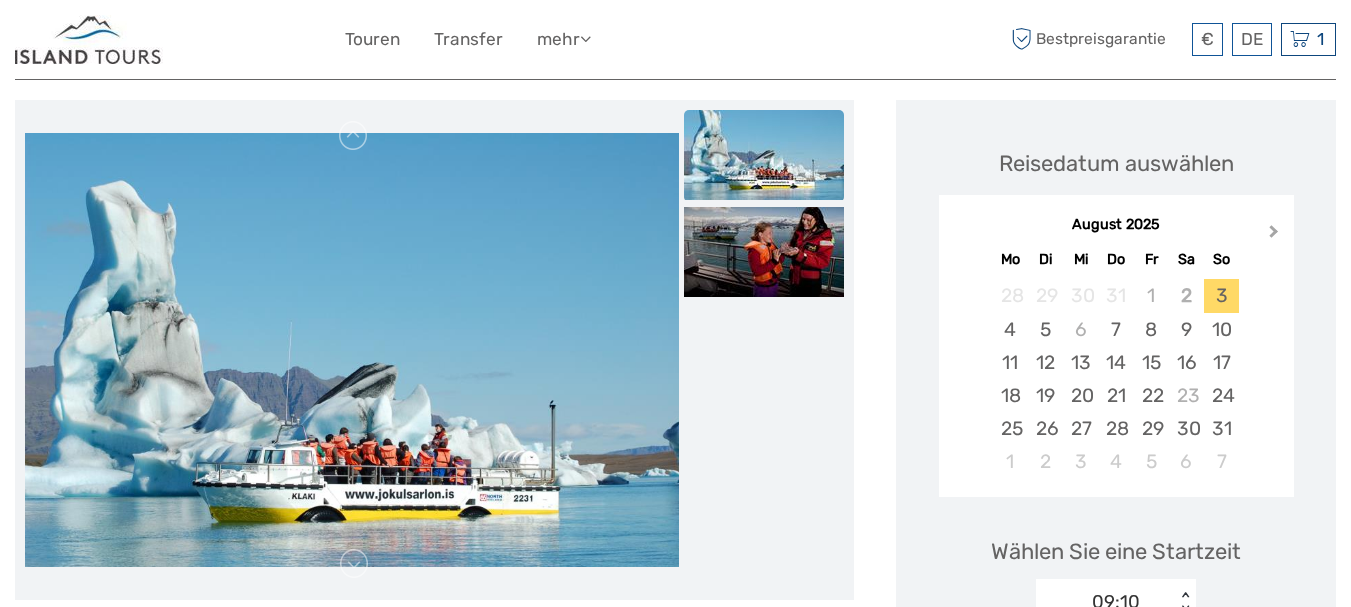 click on "Next Month" at bounding box center [1276, 236] 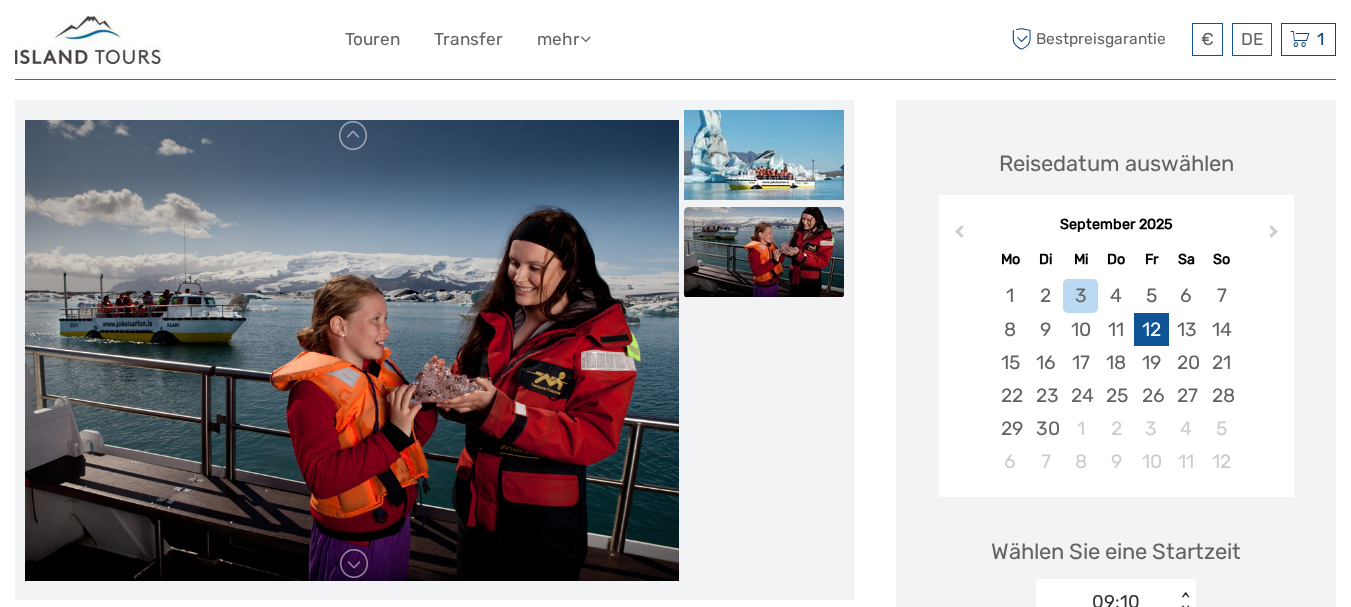 click on "12" at bounding box center [1151, 329] 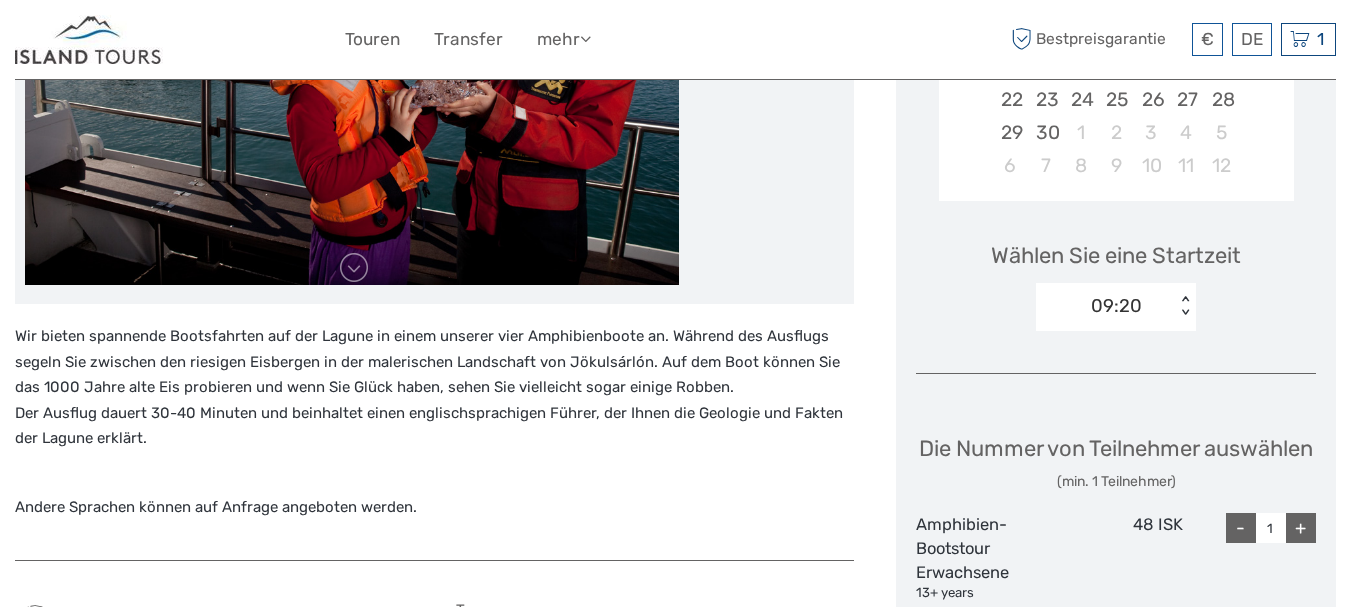scroll, scrollTop: 536, scrollLeft: 0, axis: vertical 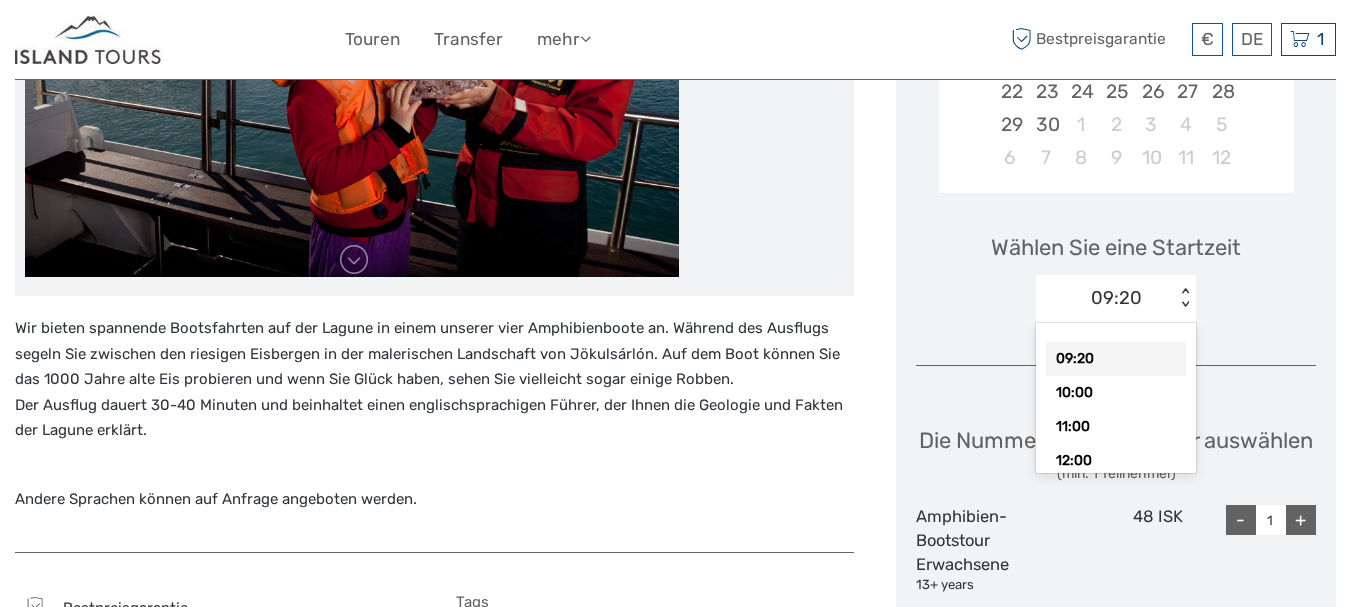 click on "09:20" at bounding box center (1116, 298) 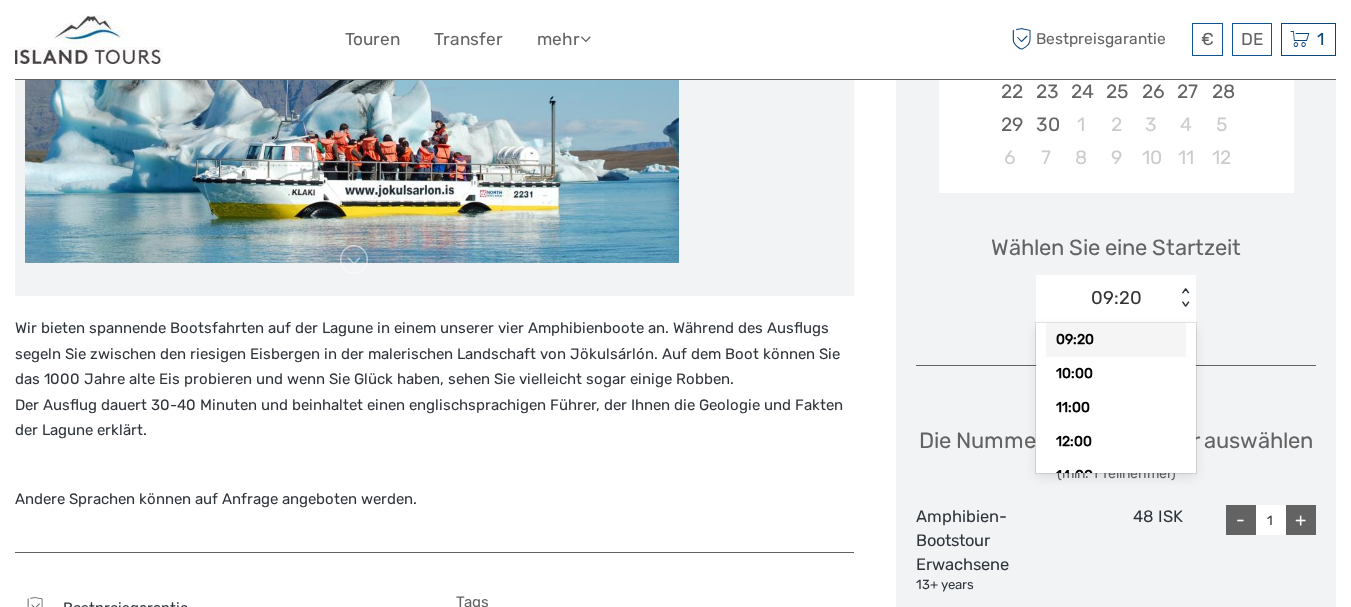 scroll, scrollTop: 0, scrollLeft: 0, axis: both 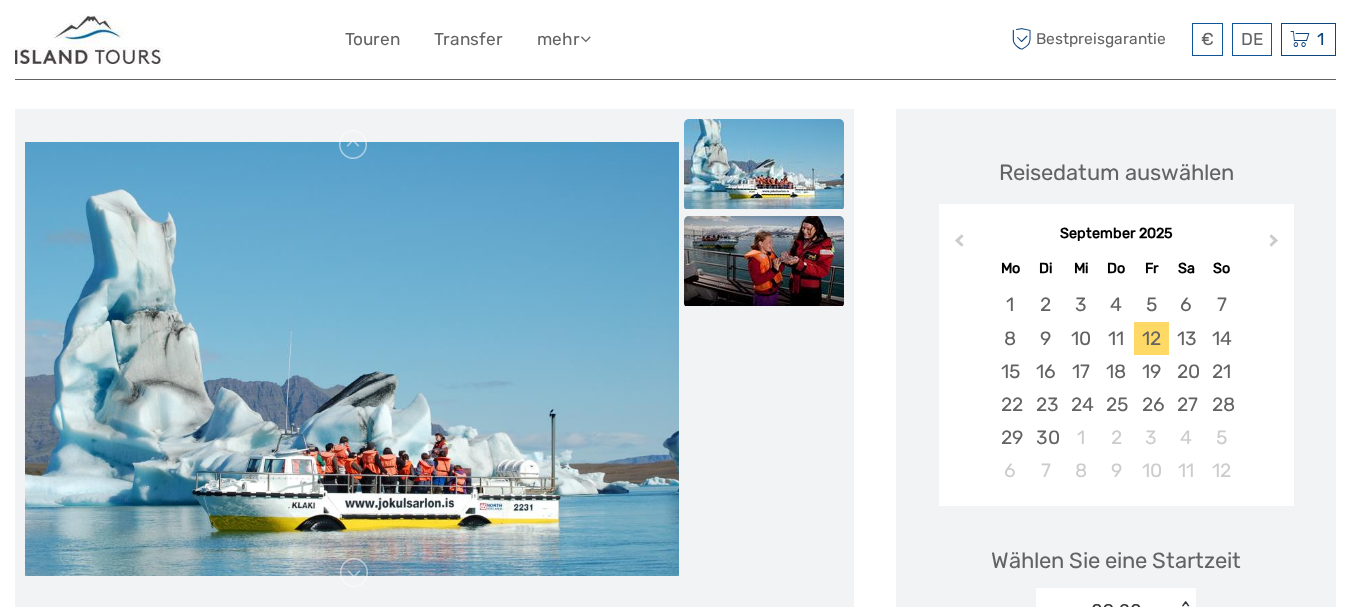 click at bounding box center [764, 261] 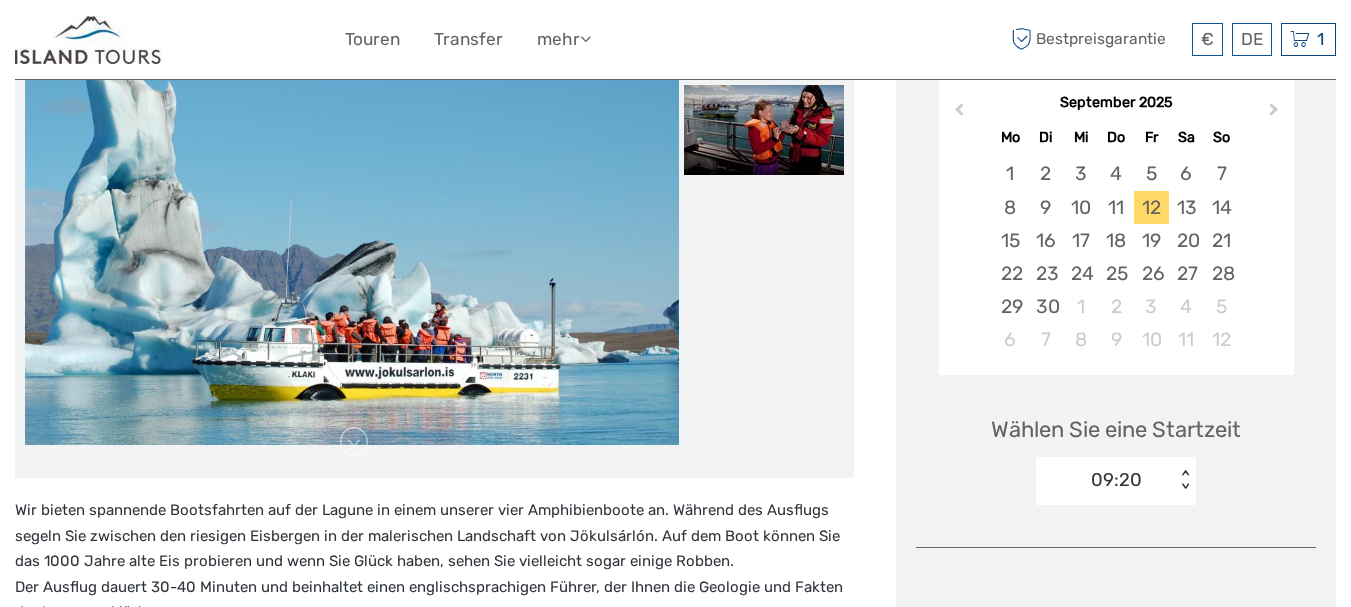 scroll, scrollTop: 385, scrollLeft: 0, axis: vertical 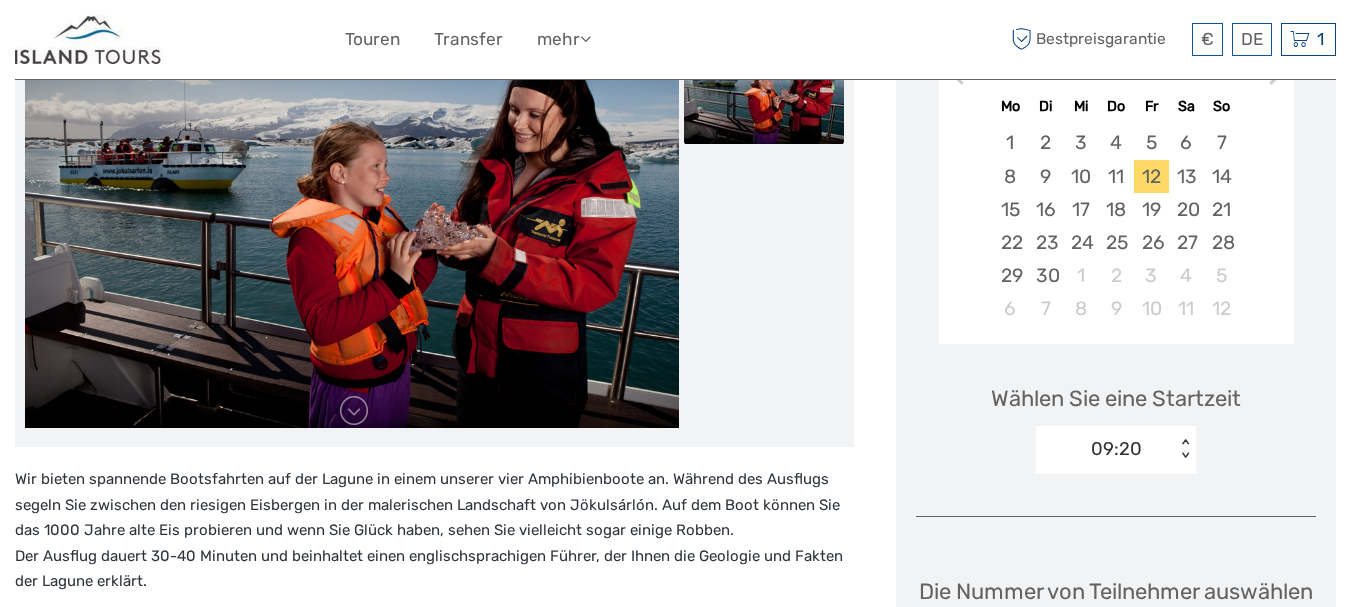 click on "09:20 < >" at bounding box center [1116, 450] 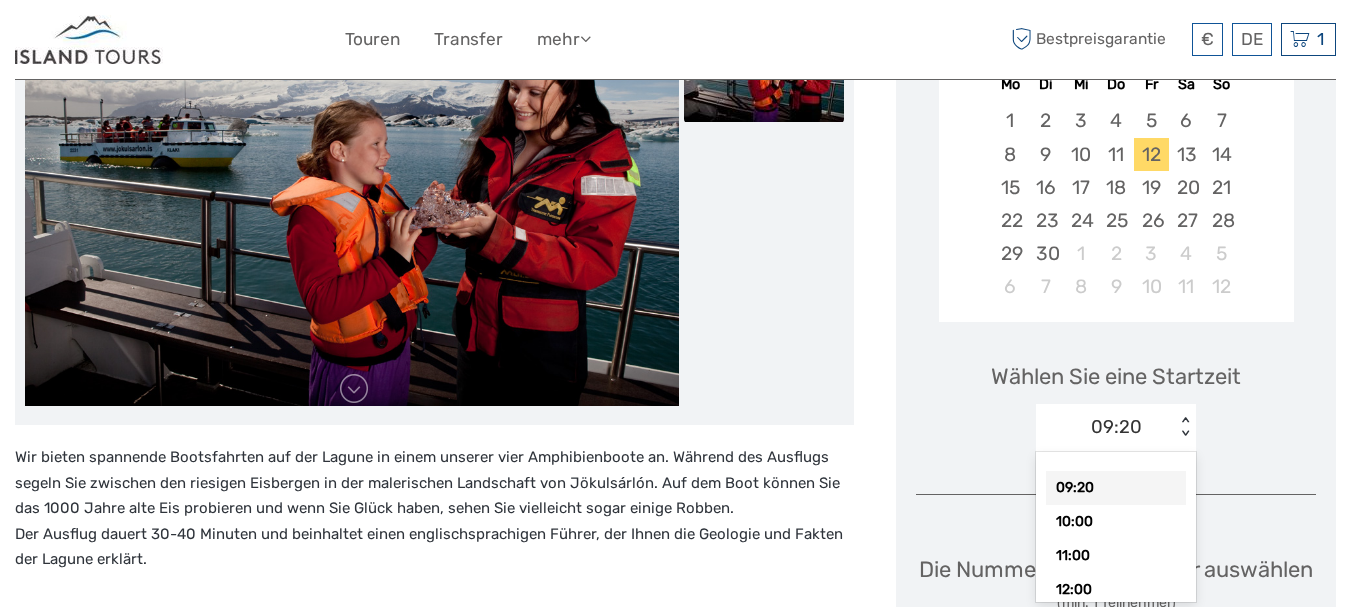scroll, scrollTop: 410, scrollLeft: 0, axis: vertical 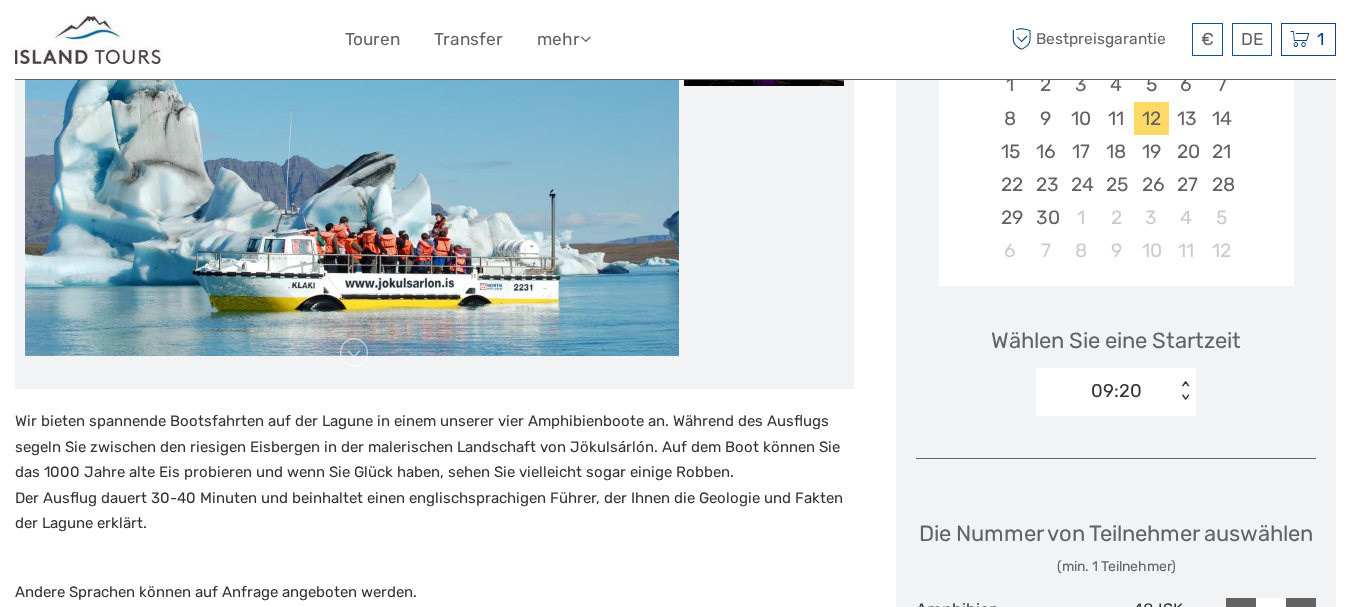 click on "09:20" at bounding box center [1116, 391] 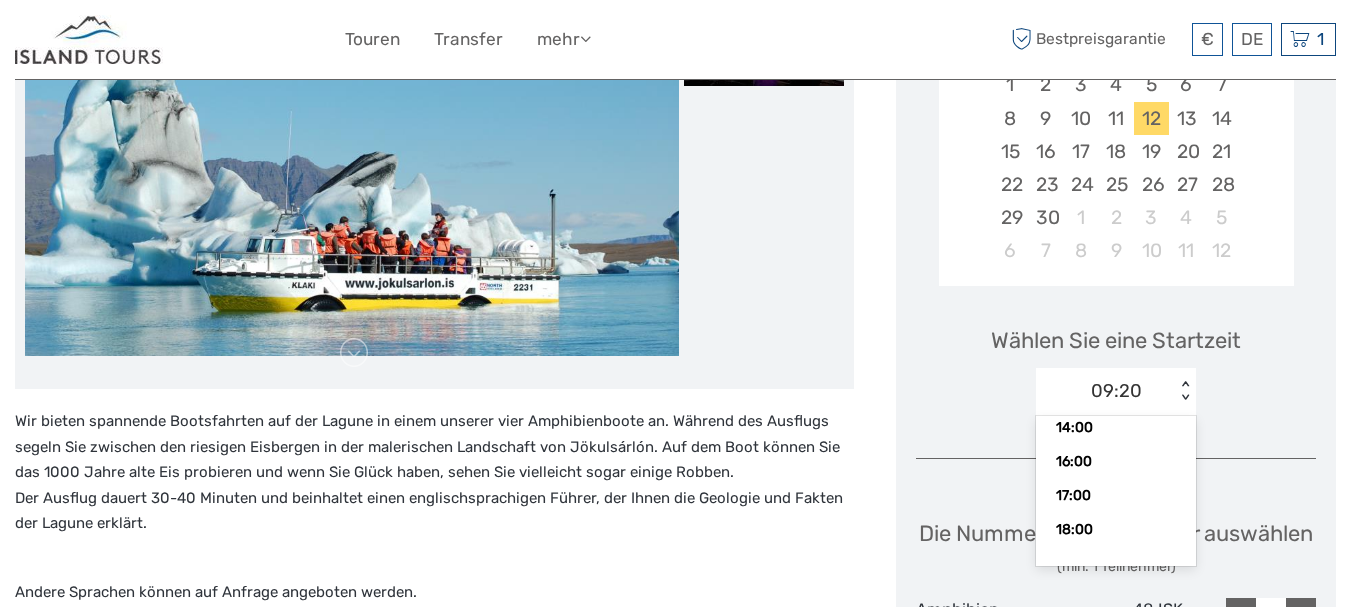 scroll, scrollTop: 141, scrollLeft: 0, axis: vertical 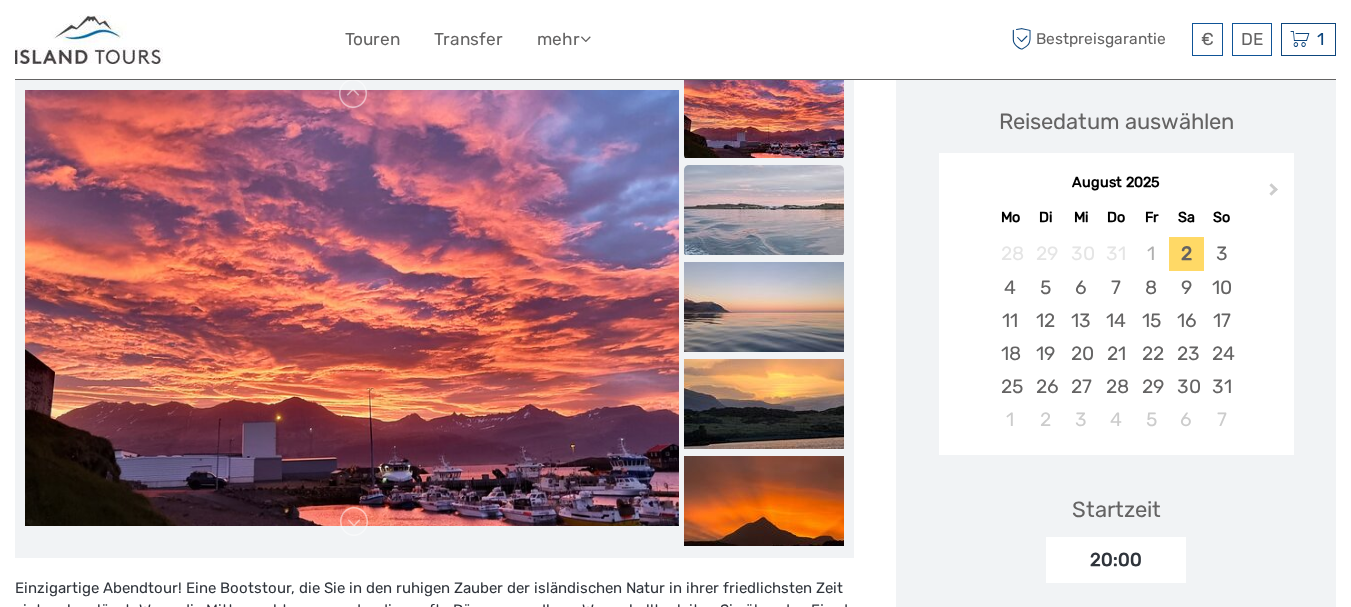 click at bounding box center [764, 210] 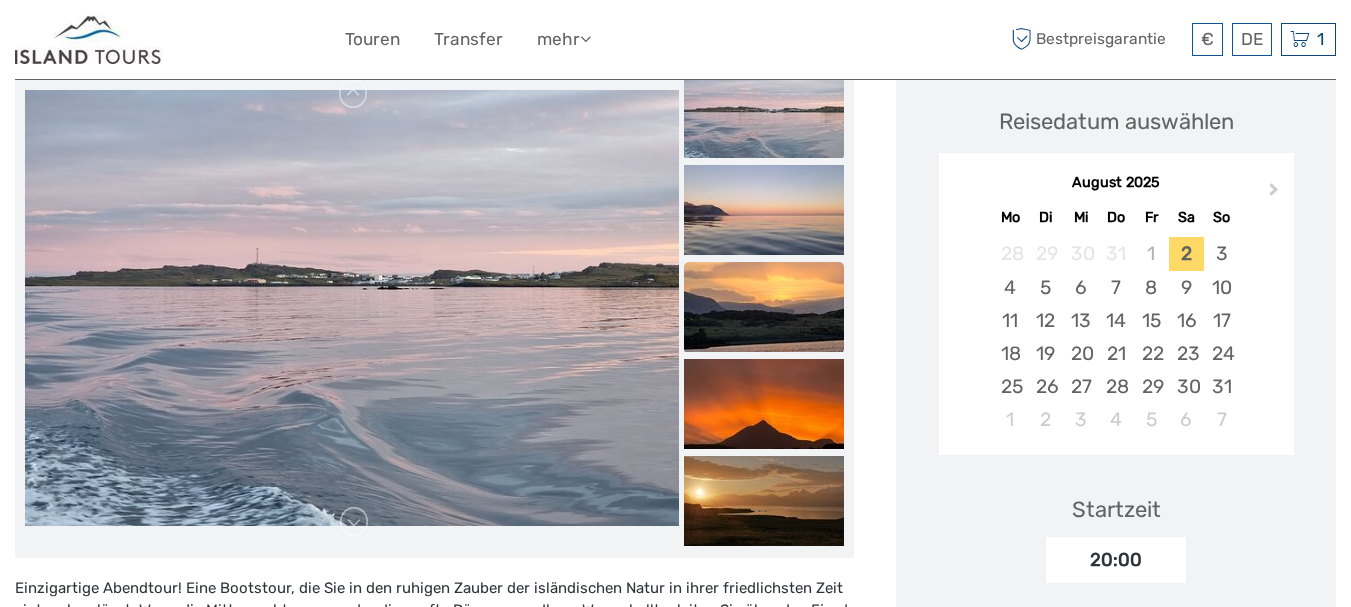 drag, startPoint x: 766, startPoint y: 309, endPoint x: 765, endPoint y: 371, distance: 62.008064 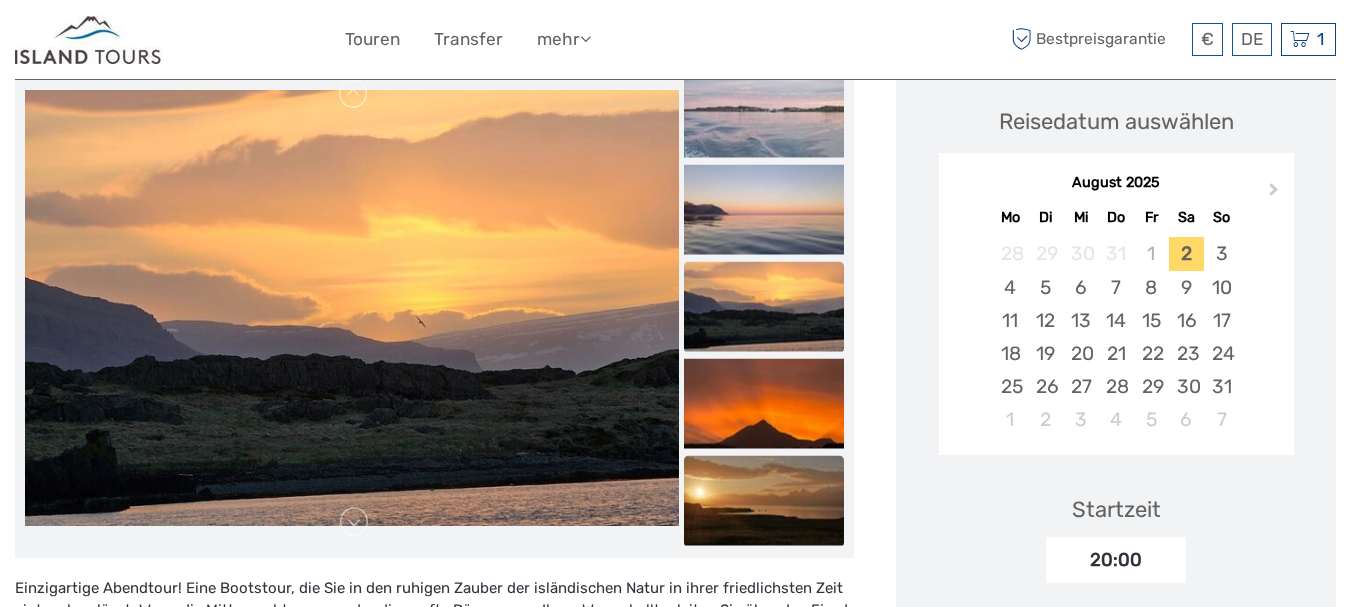 click at bounding box center [764, 501] 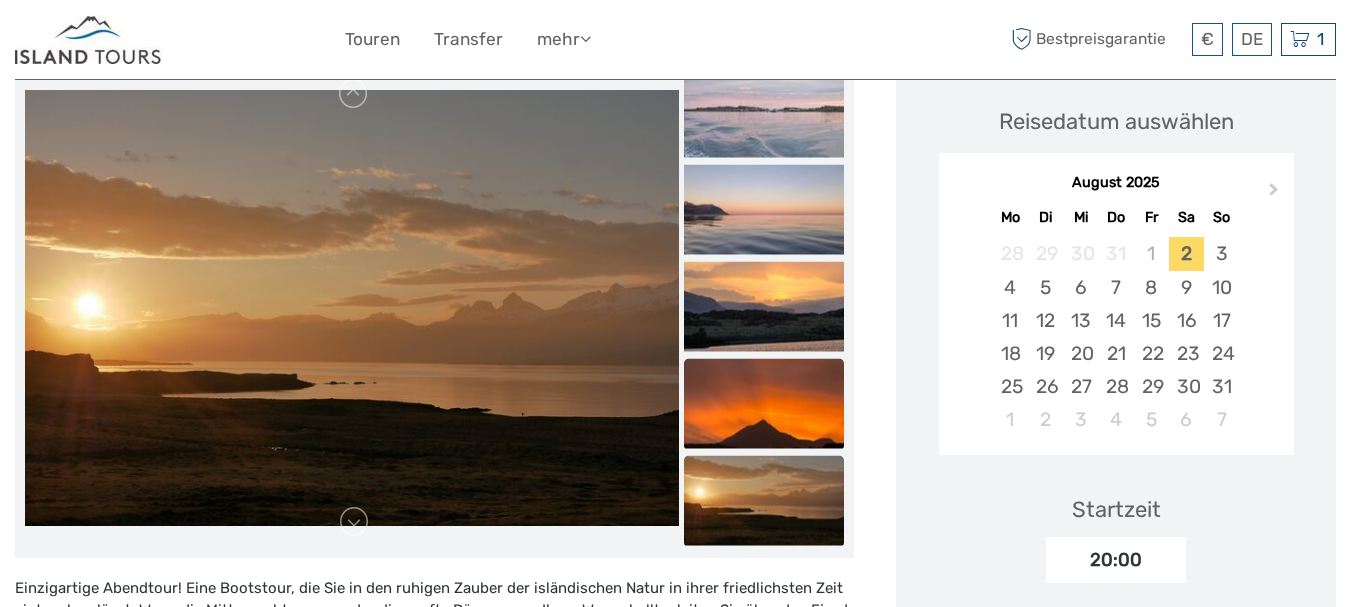 click at bounding box center [764, 404] 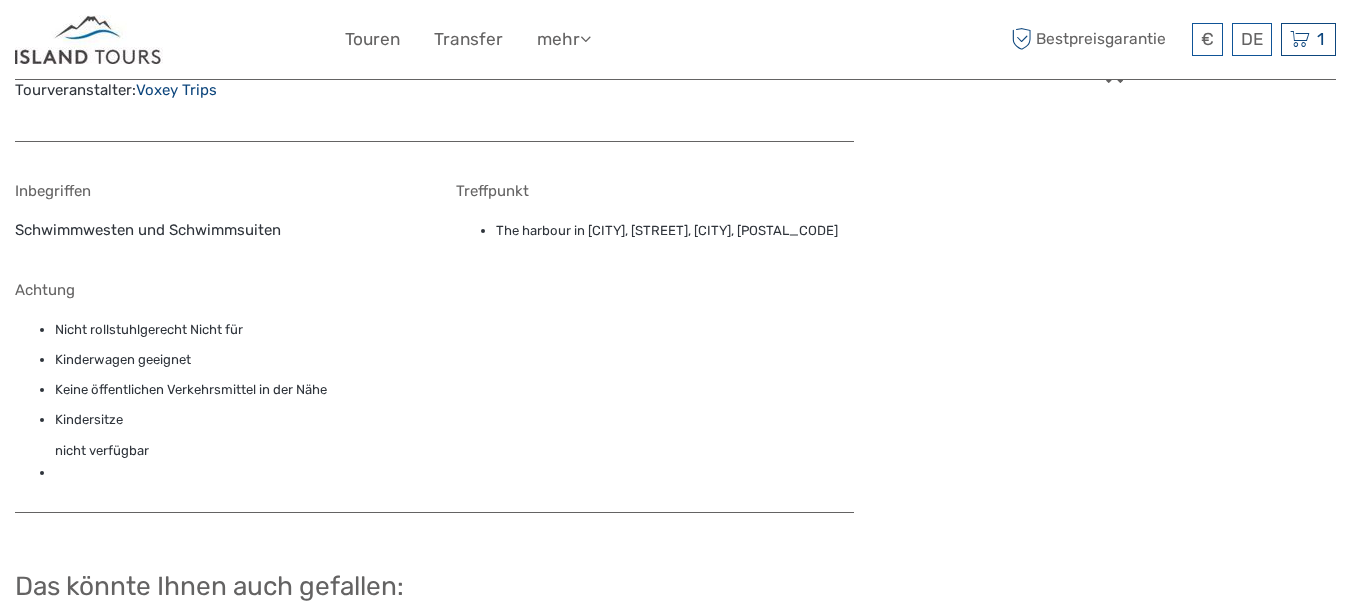 scroll, scrollTop: 1301, scrollLeft: 0, axis: vertical 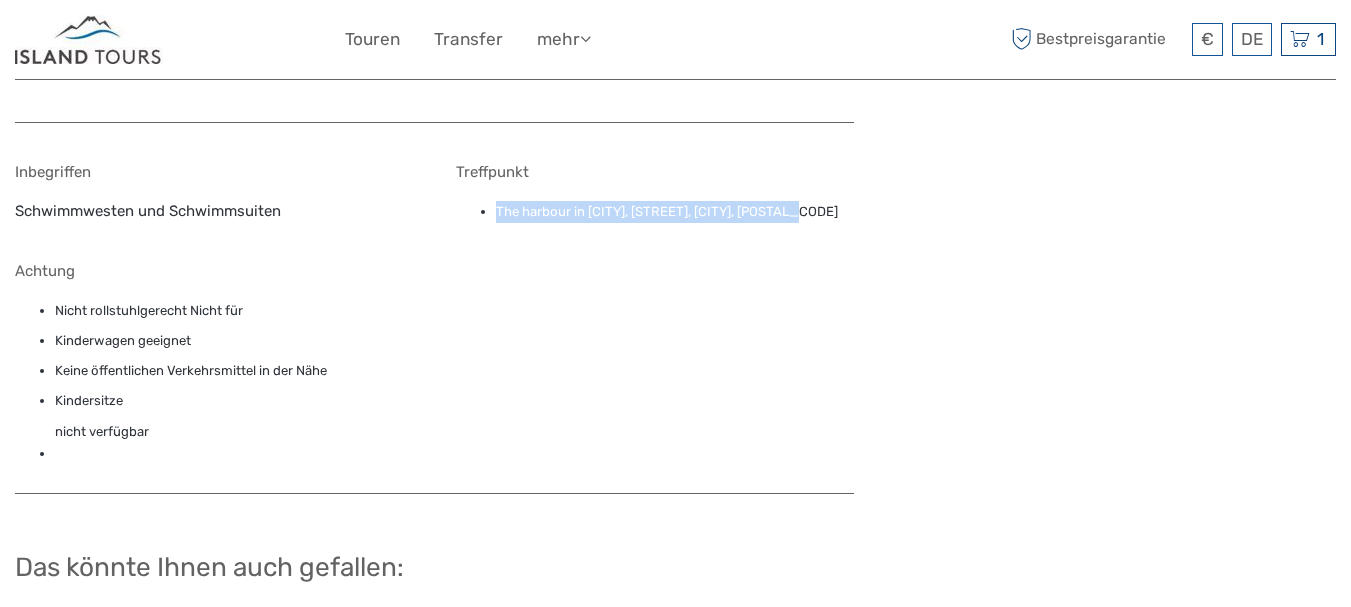 drag, startPoint x: 794, startPoint y: 207, endPoint x: 498, endPoint y: 207, distance: 296 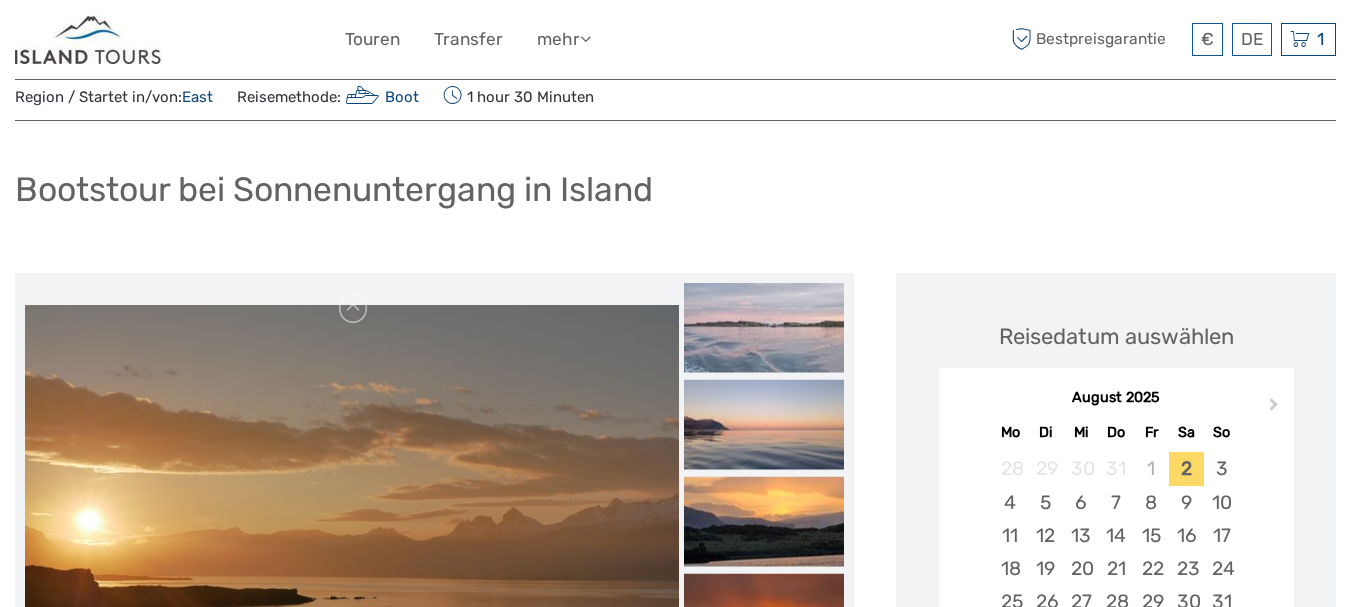 scroll, scrollTop: 5, scrollLeft: 0, axis: vertical 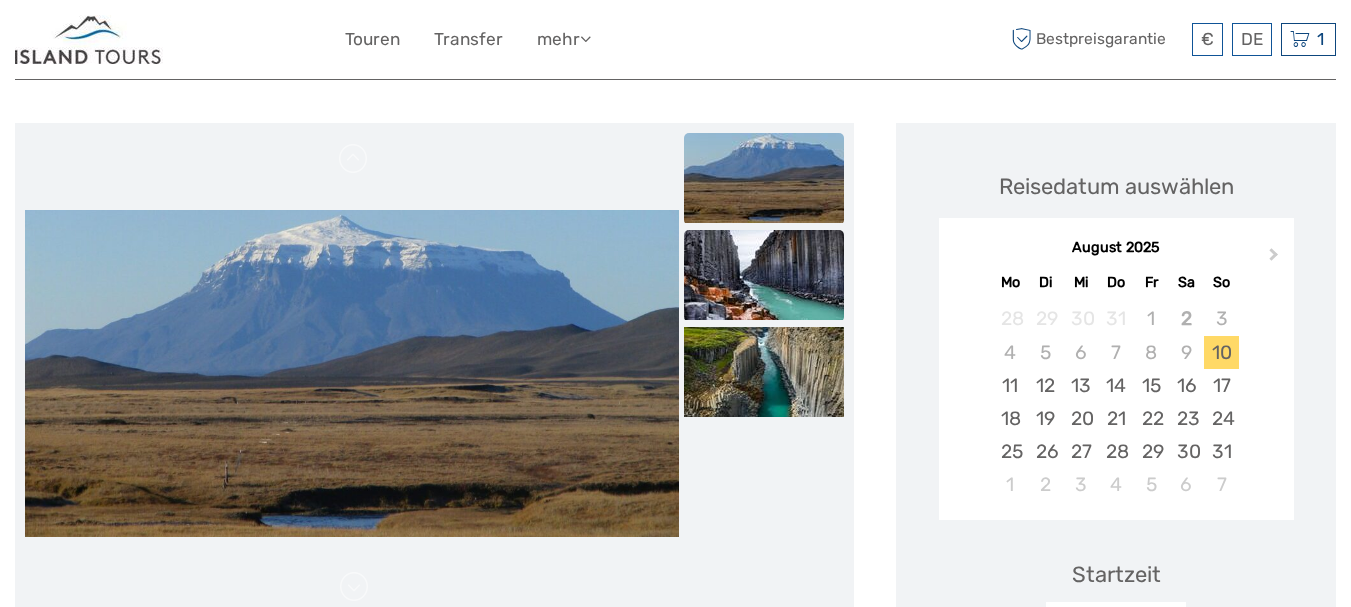 click at bounding box center [764, 275] 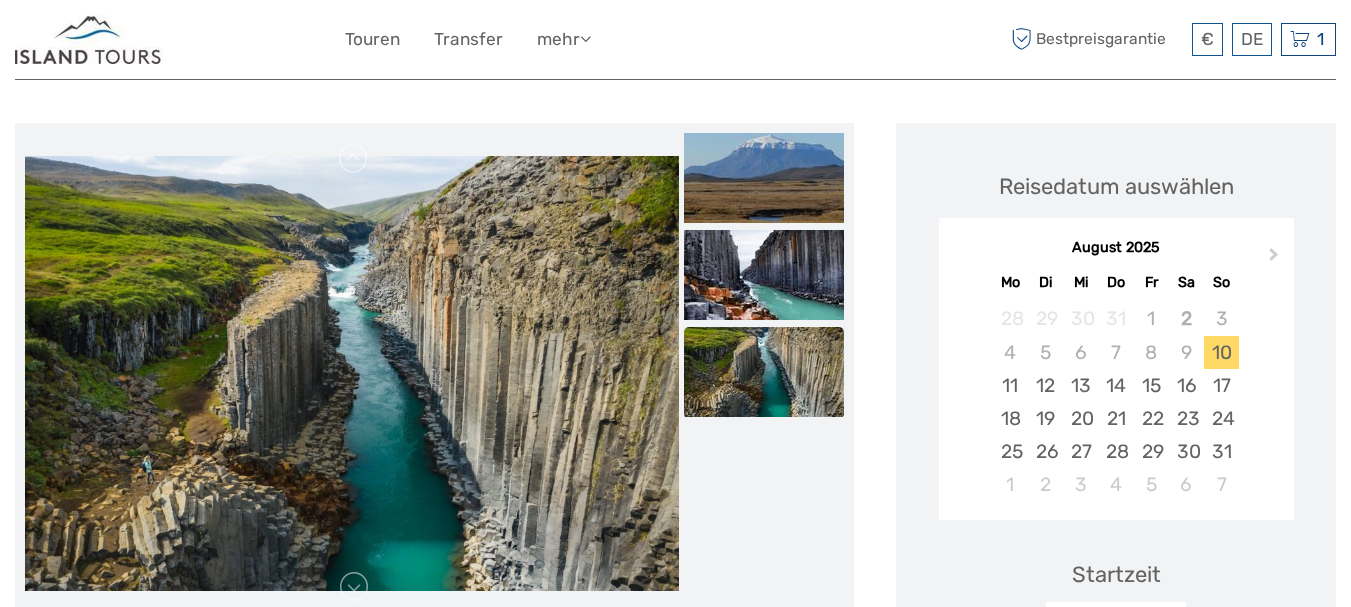 click at bounding box center (764, 372) 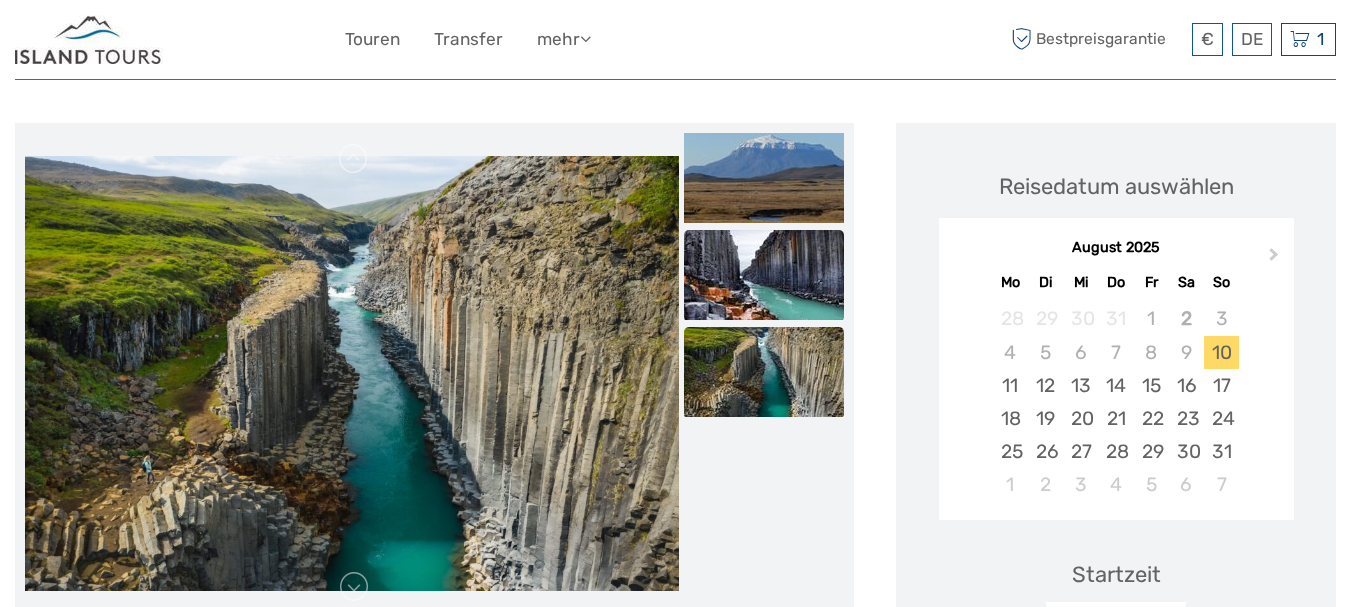 click at bounding box center (764, 275) 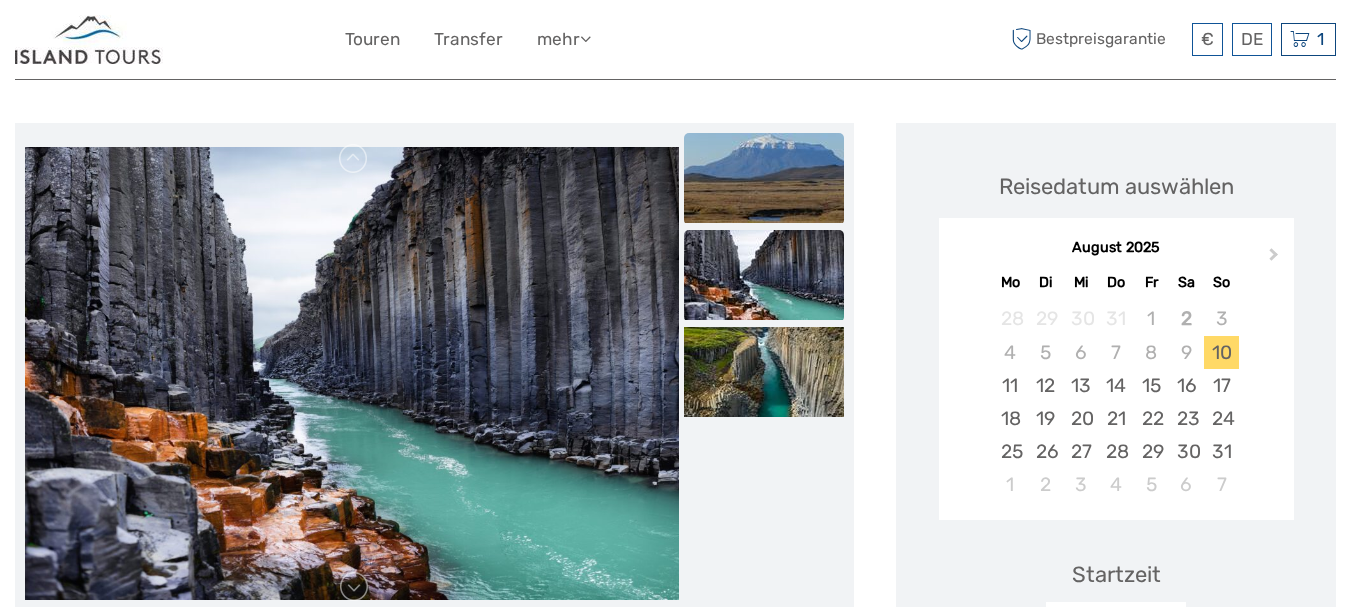 click at bounding box center (764, 178) 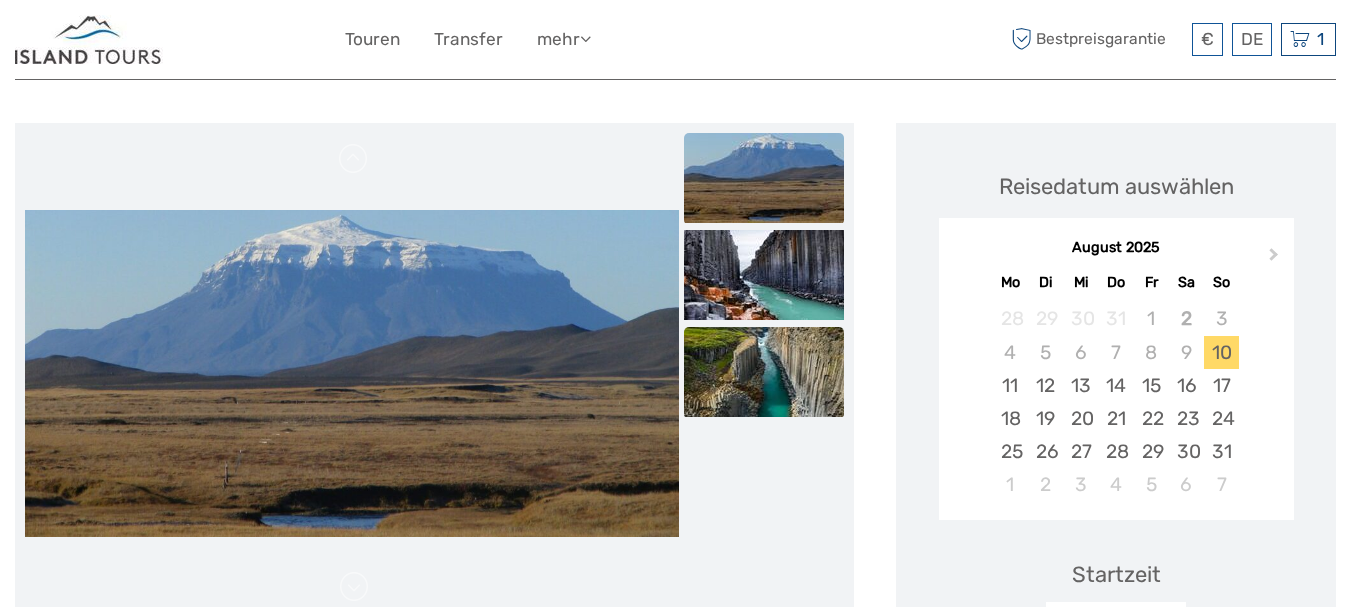 click at bounding box center [764, 372] 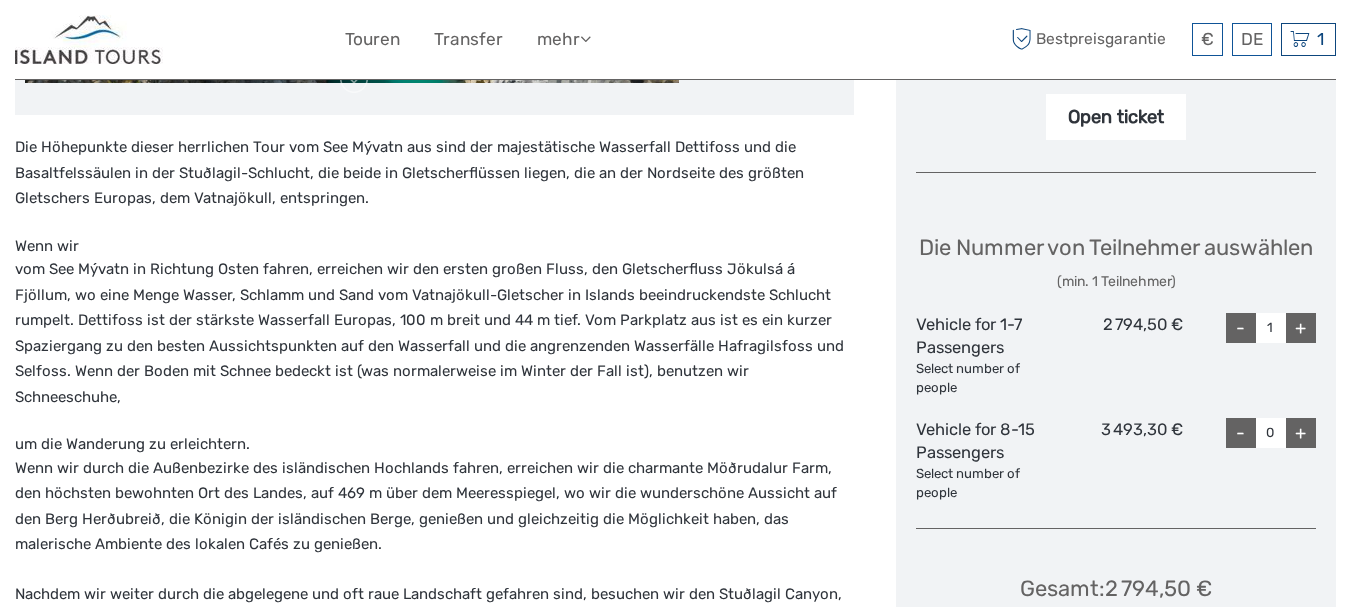scroll, scrollTop: 708, scrollLeft: 0, axis: vertical 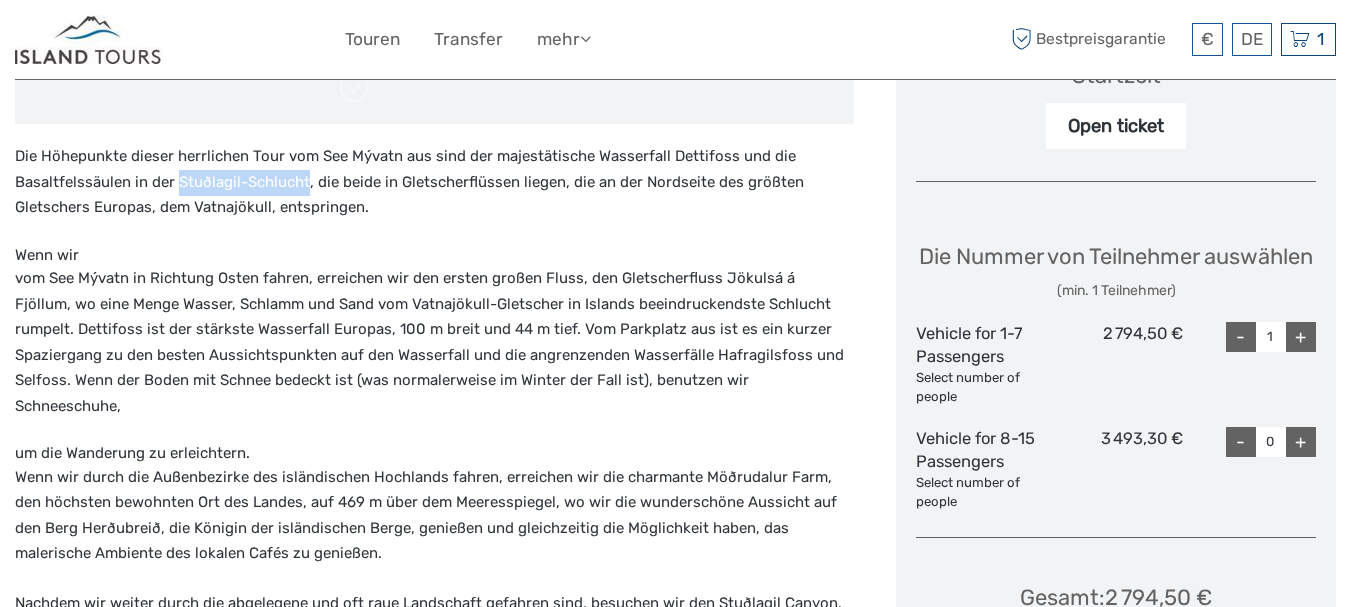 drag, startPoint x: 306, startPoint y: 186, endPoint x: 178, endPoint y: 170, distance: 128.99612 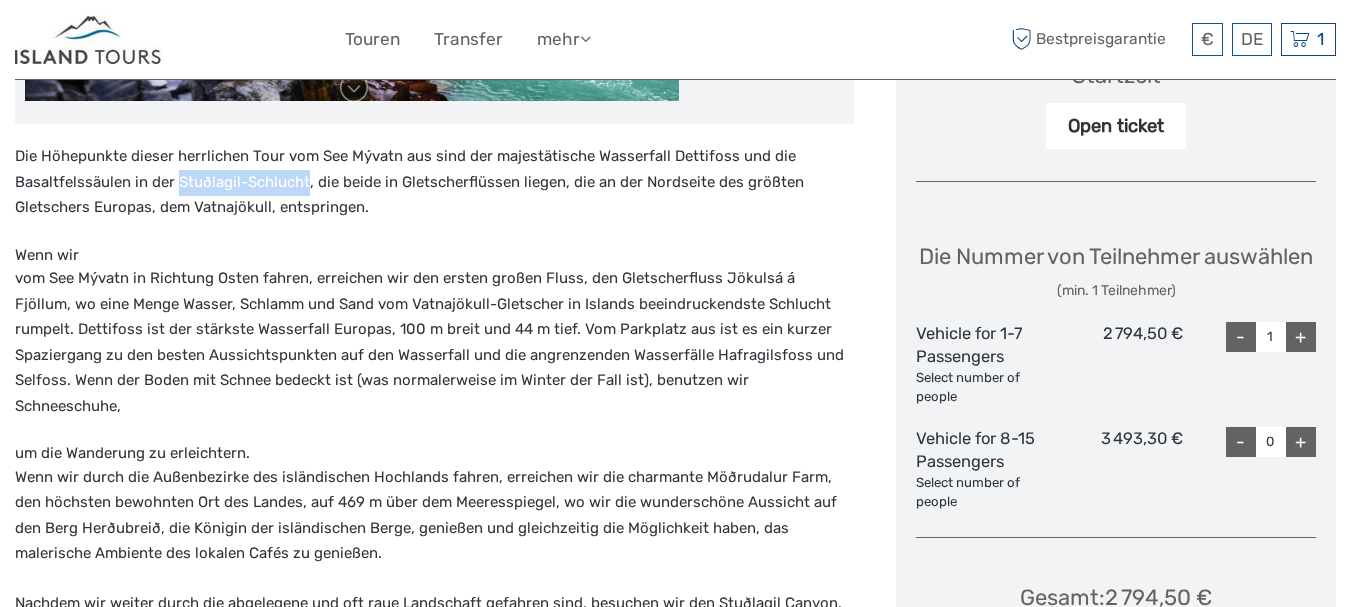 copy on "Stuðlagil-Schlucht" 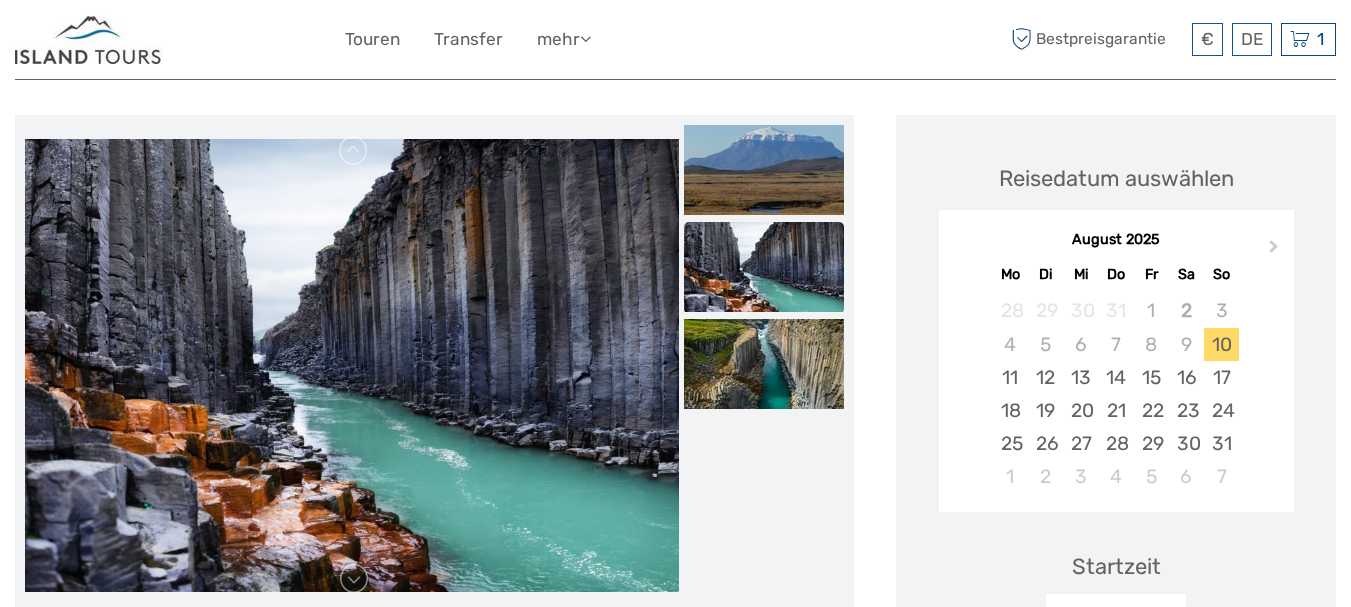 scroll, scrollTop: 230, scrollLeft: 0, axis: vertical 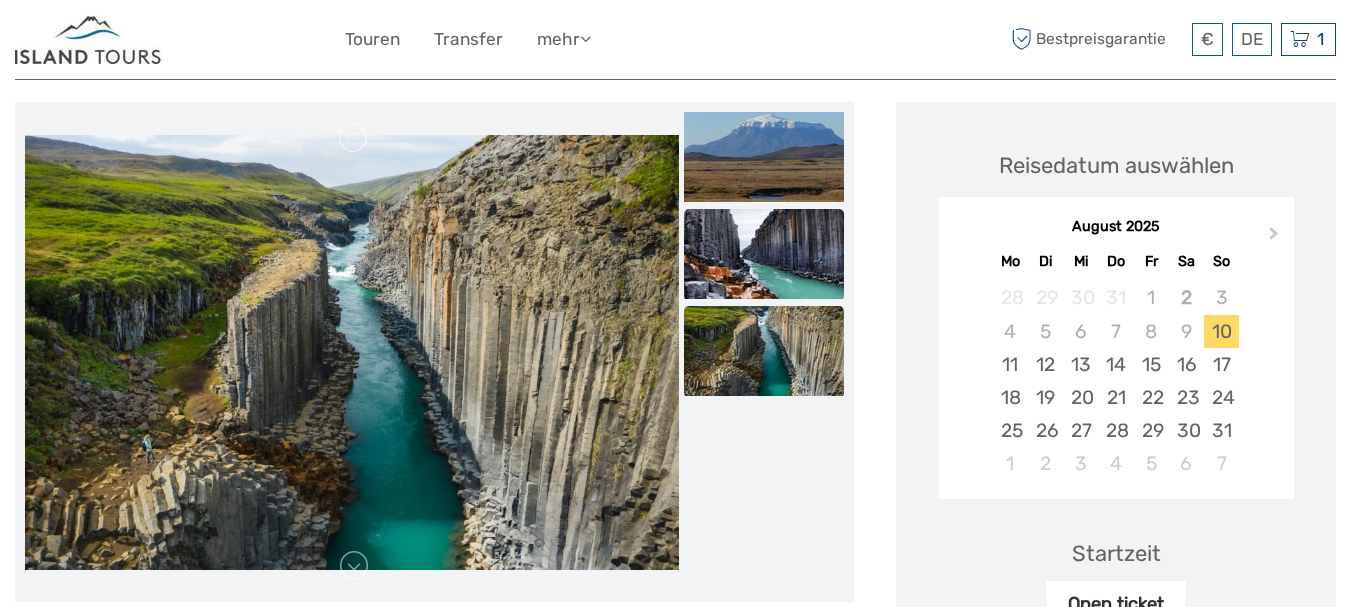 click at bounding box center [764, 254] 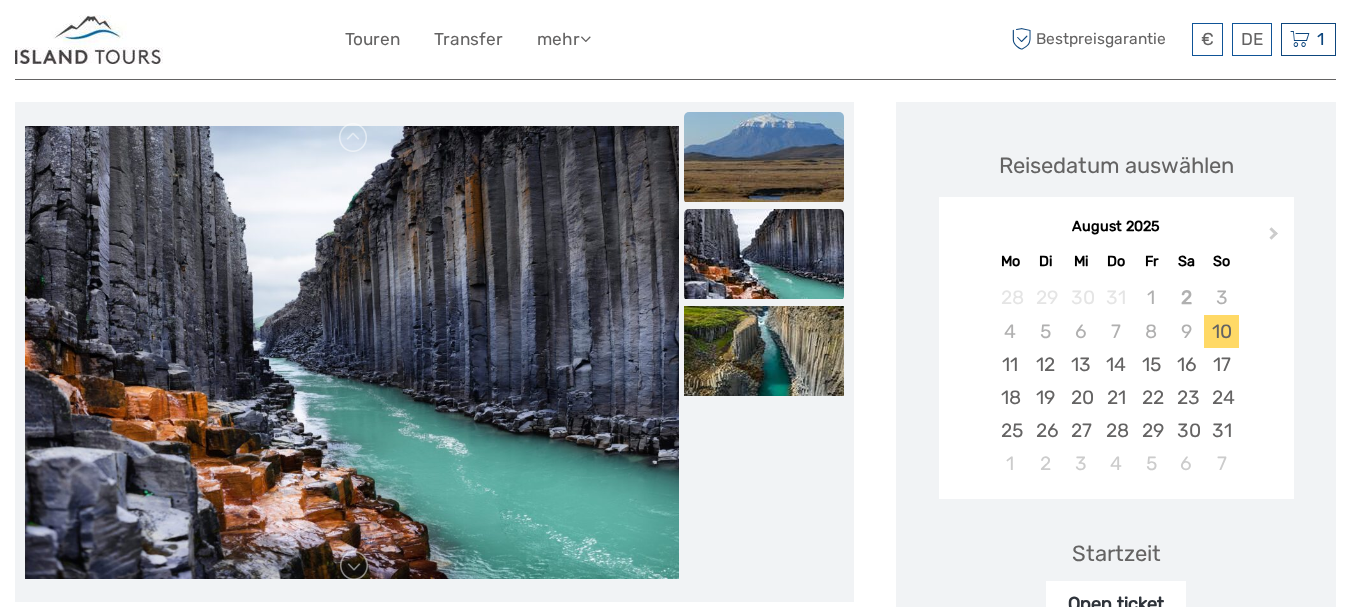 click at bounding box center [764, 157] 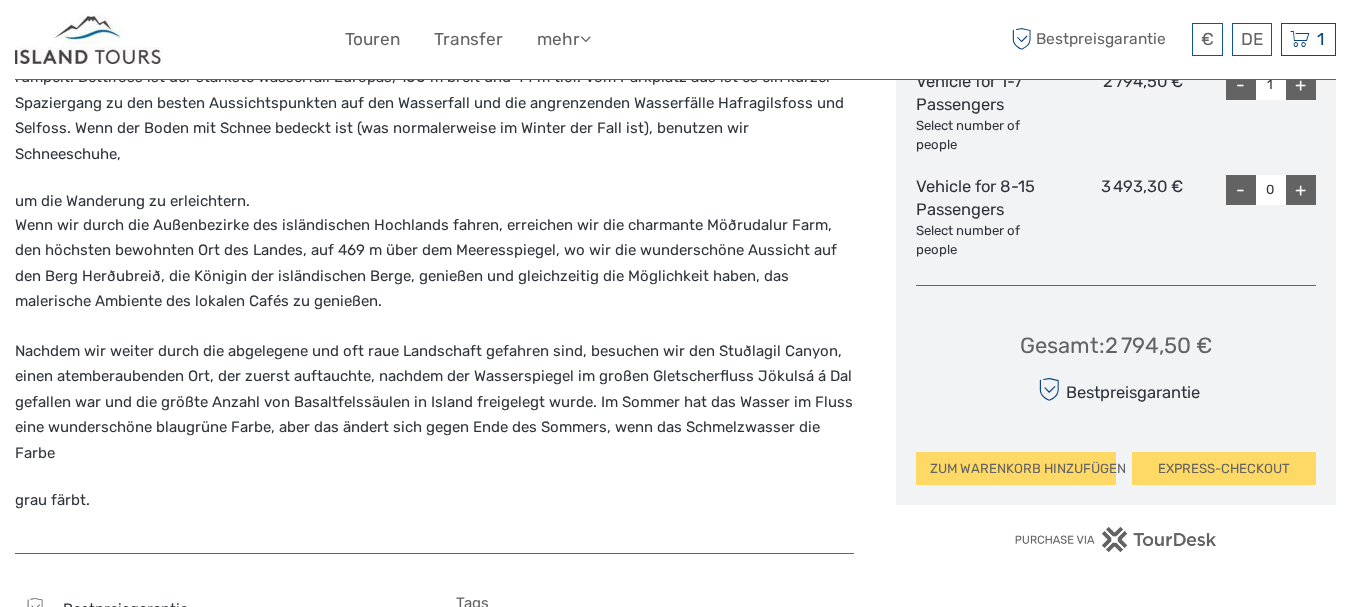 scroll, scrollTop: 952, scrollLeft: 0, axis: vertical 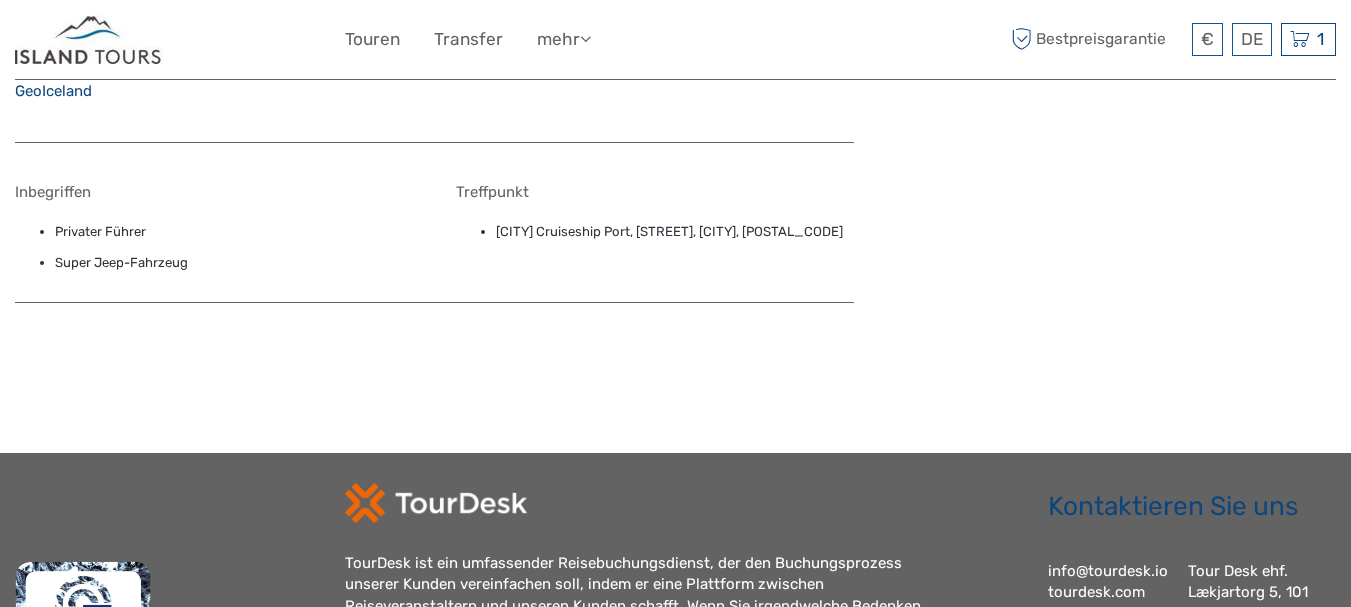 drag, startPoint x: 518, startPoint y: 233, endPoint x: 498, endPoint y: 210, distance: 30.479502 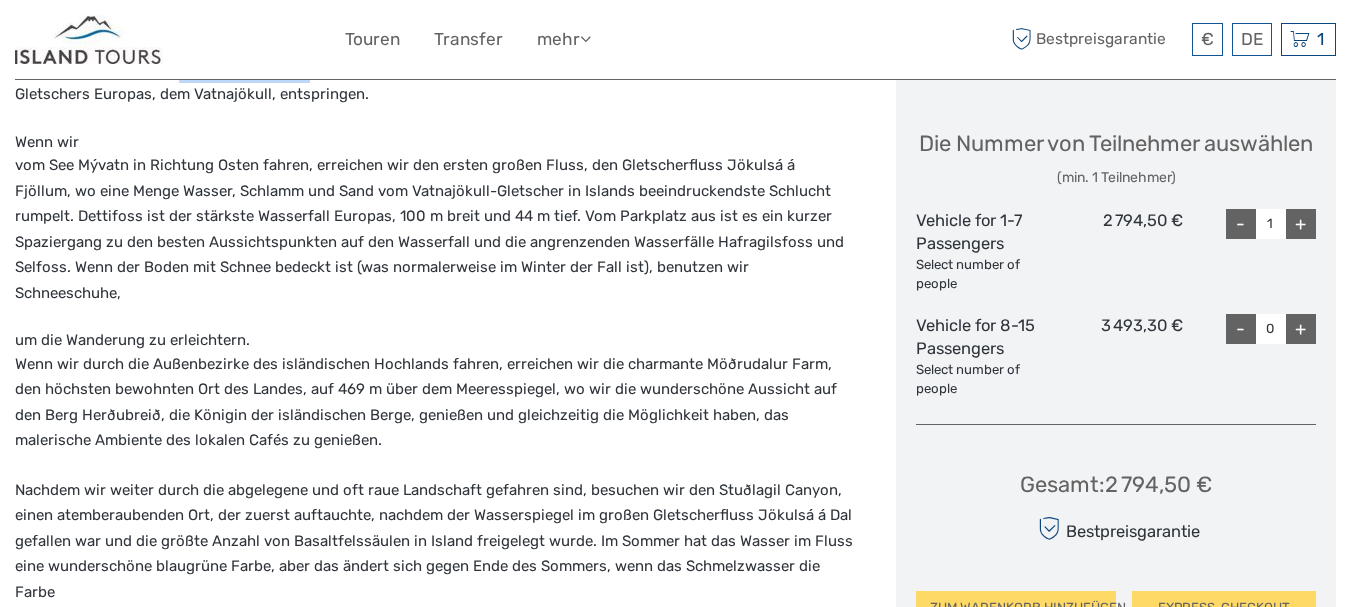 scroll, scrollTop: 830, scrollLeft: 0, axis: vertical 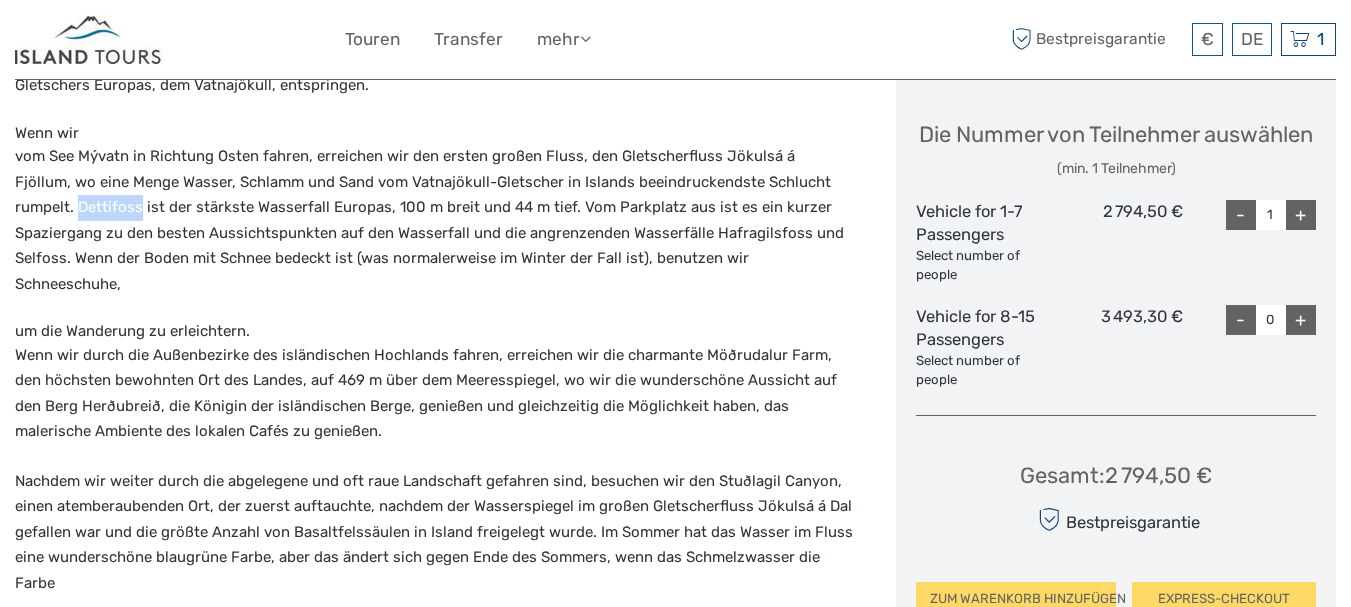 drag, startPoint x: 12, startPoint y: 205, endPoint x: 80, endPoint y: 210, distance: 68.18358 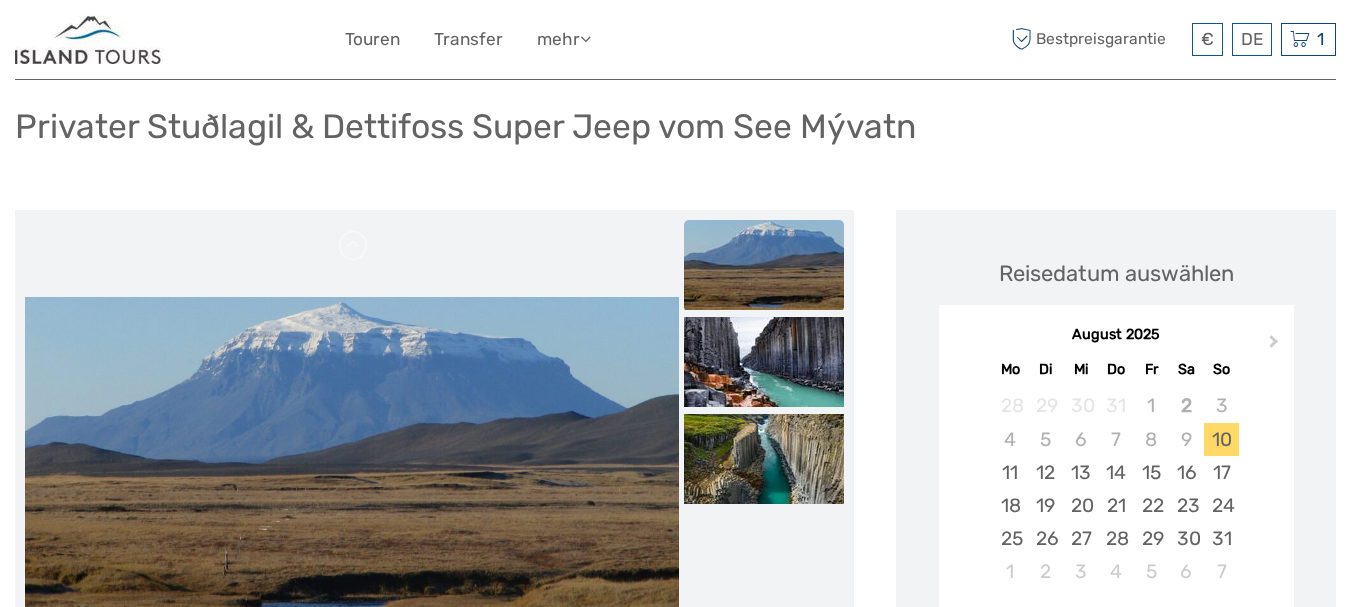 scroll, scrollTop: 113, scrollLeft: 0, axis: vertical 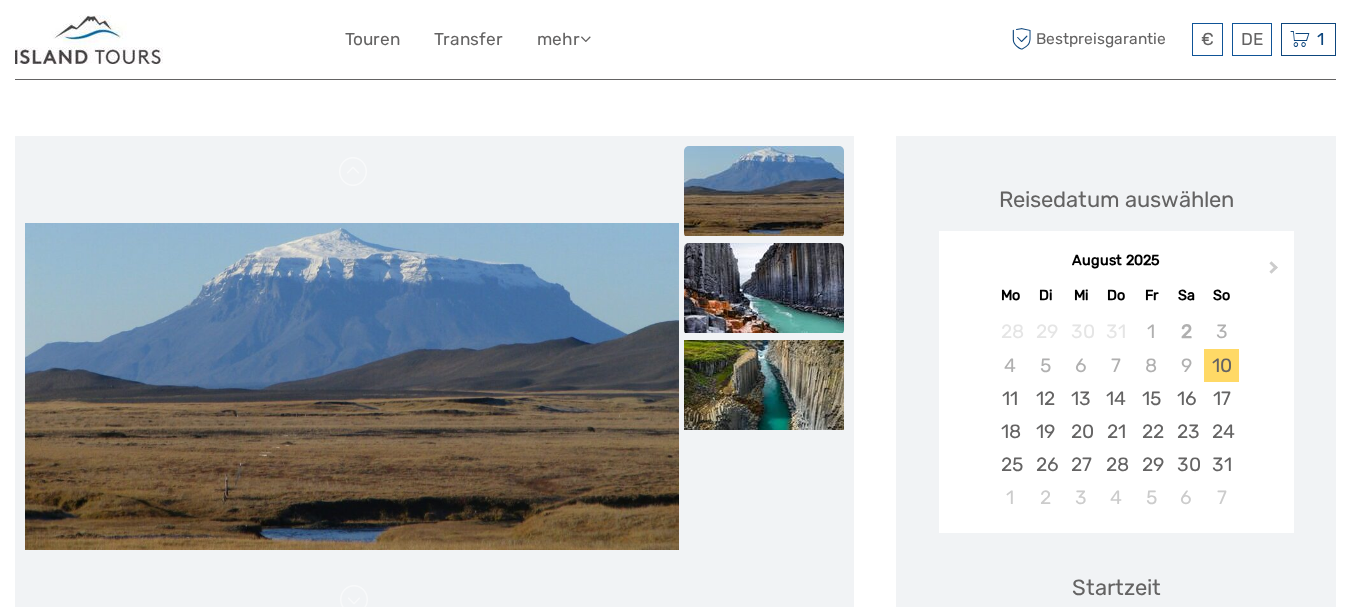 click at bounding box center (764, 288) 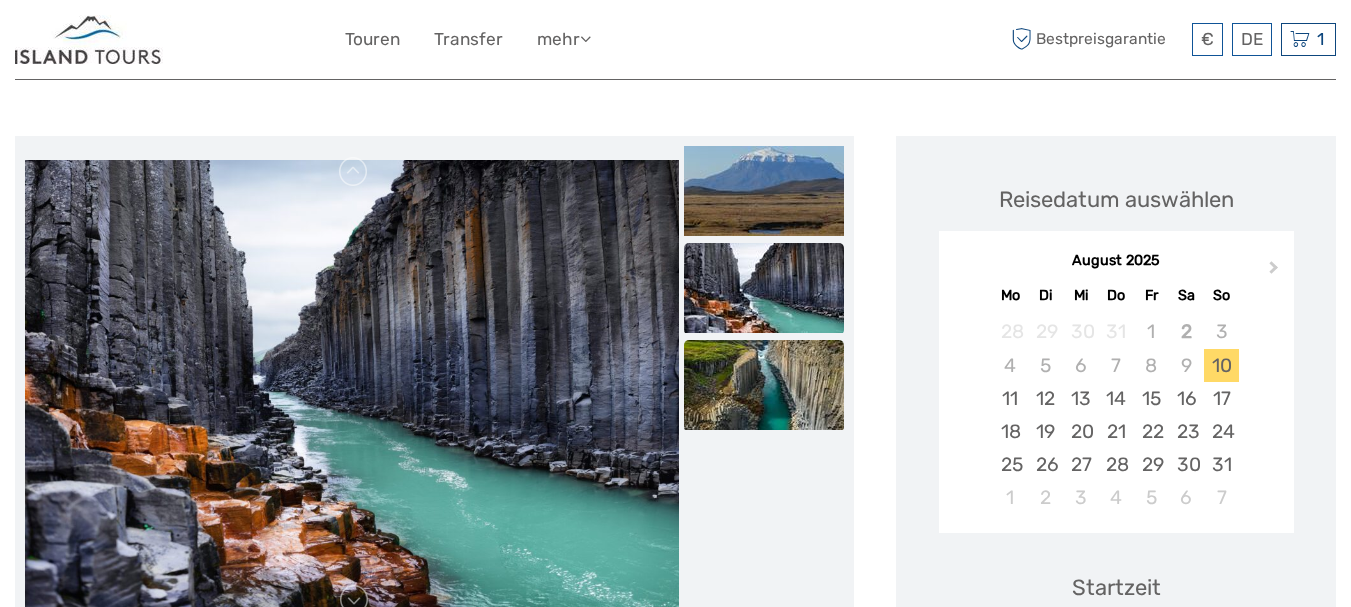 click at bounding box center [764, 385] 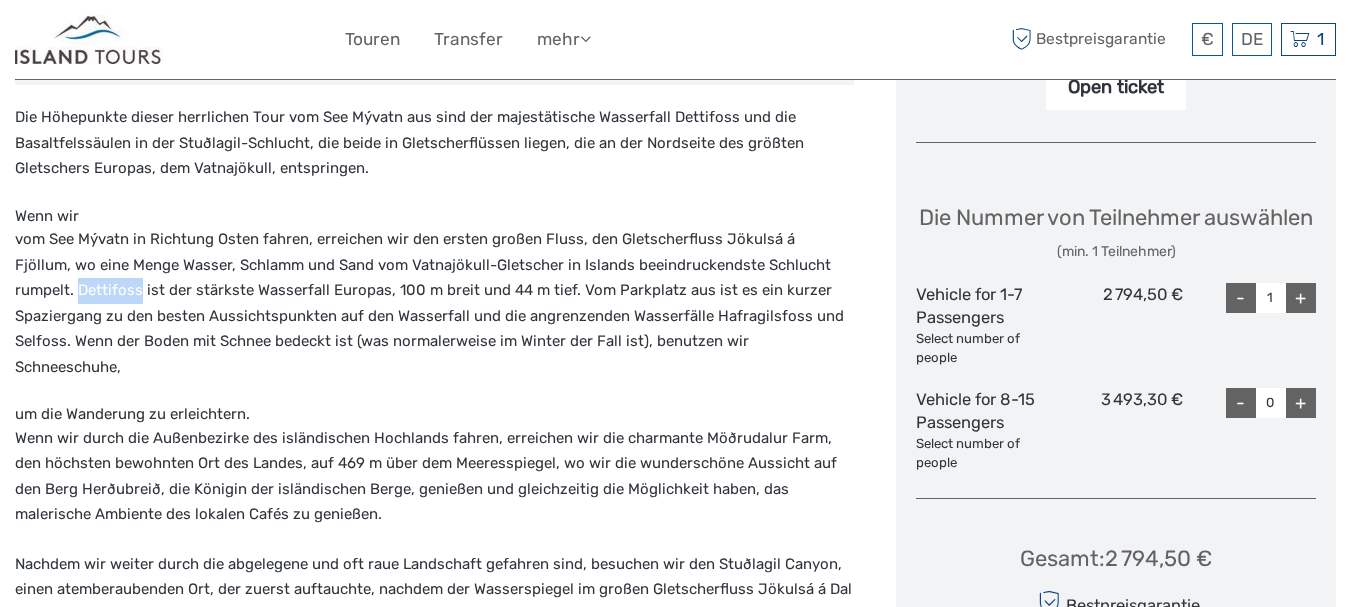 scroll, scrollTop: 734, scrollLeft: 0, axis: vertical 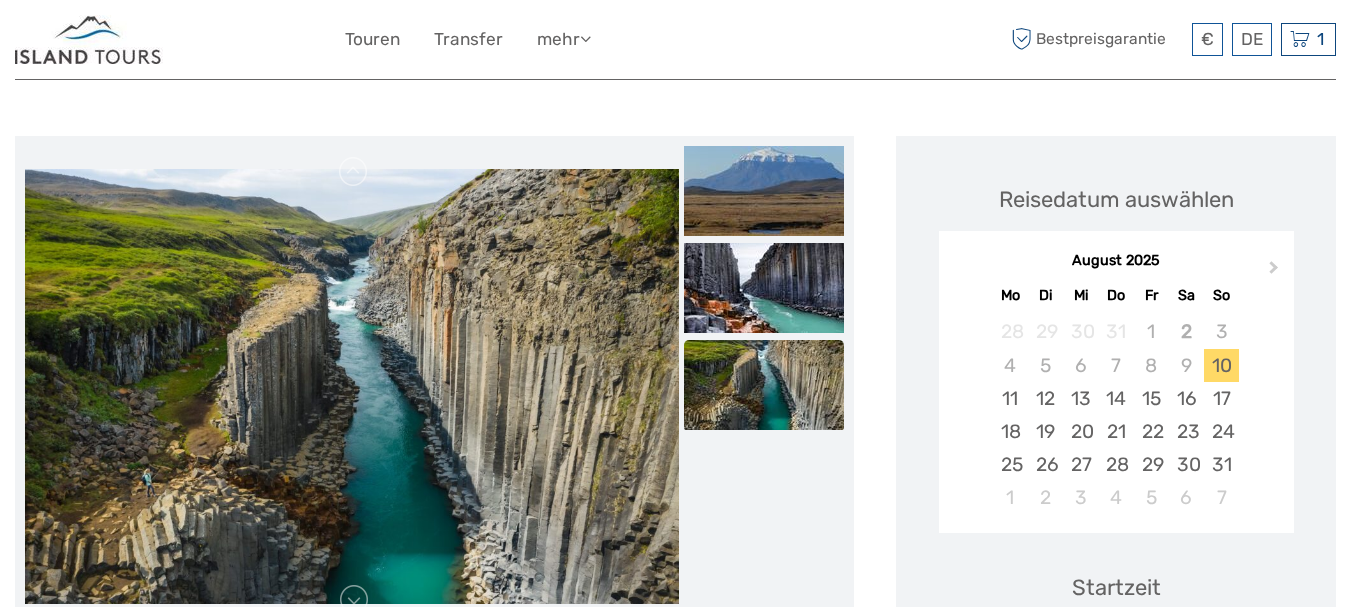 click on "€
ISK
€
$
£
DE
English
Español
Deutsch
Touren
Transfer
mehr
Essen & Trinken
Reiseartikel / Artikel über Reisen
Essen & Trinken
Reiseartikel / Artikel über Reisen
Bestpreisgarantie" at bounding box center (675, 39) 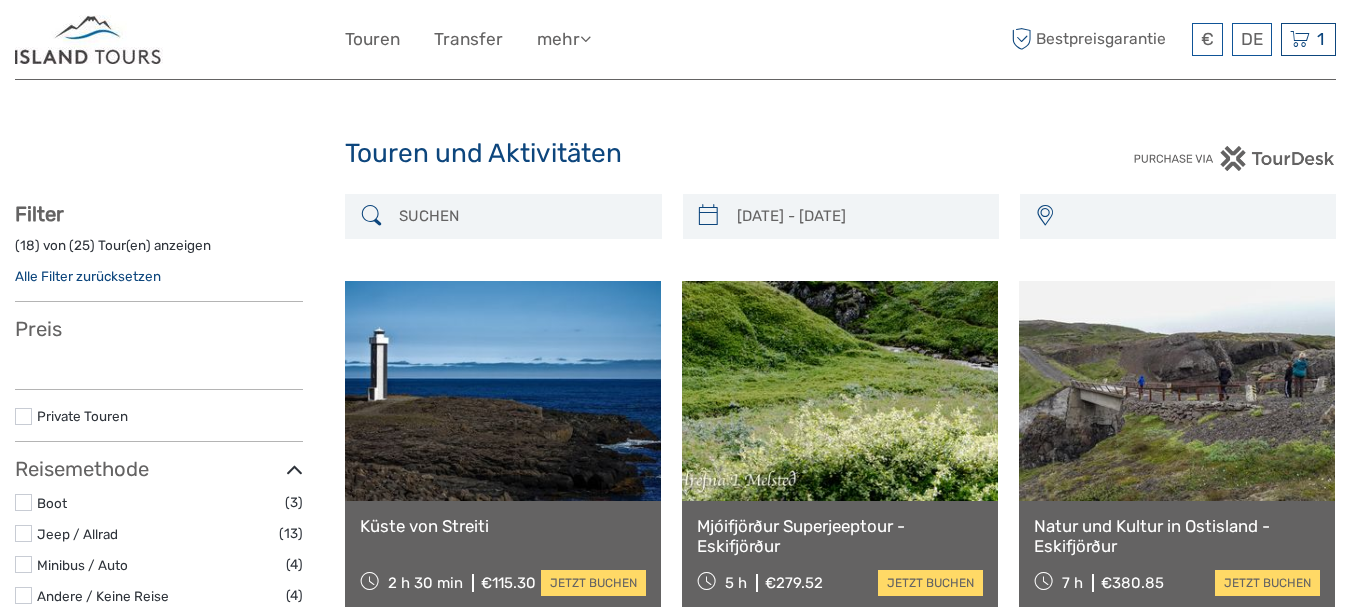 scroll, scrollTop: 1473, scrollLeft: 0, axis: vertical 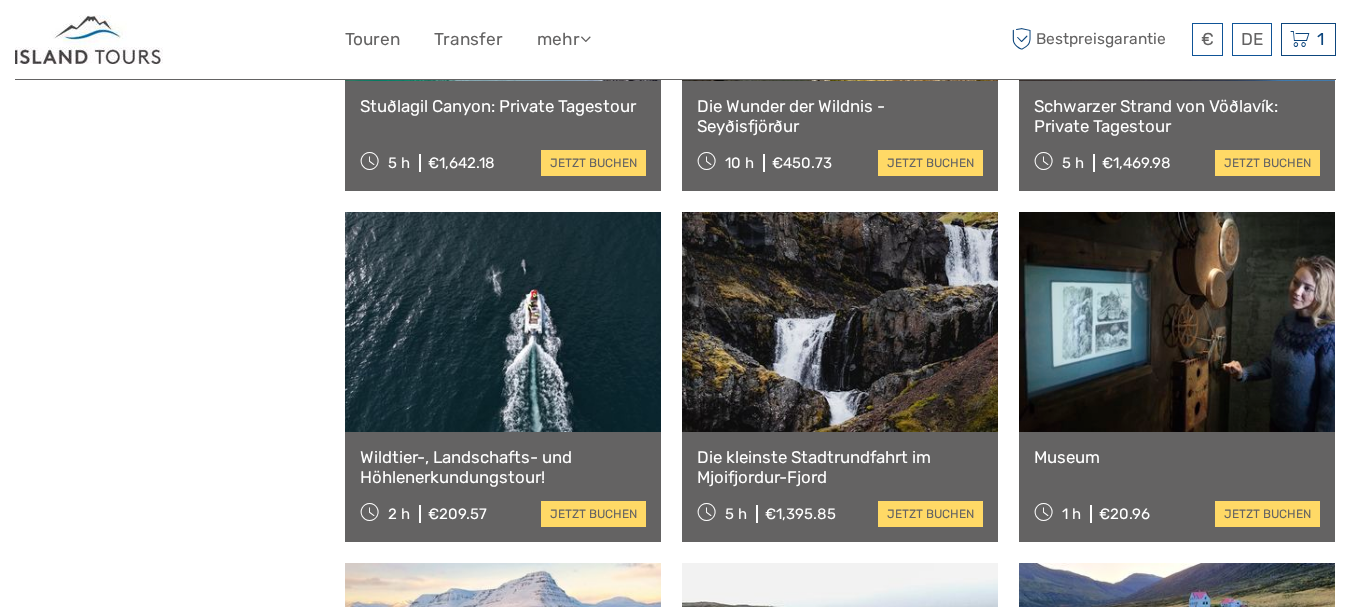 type on "[DATE]  -  [DATE]" 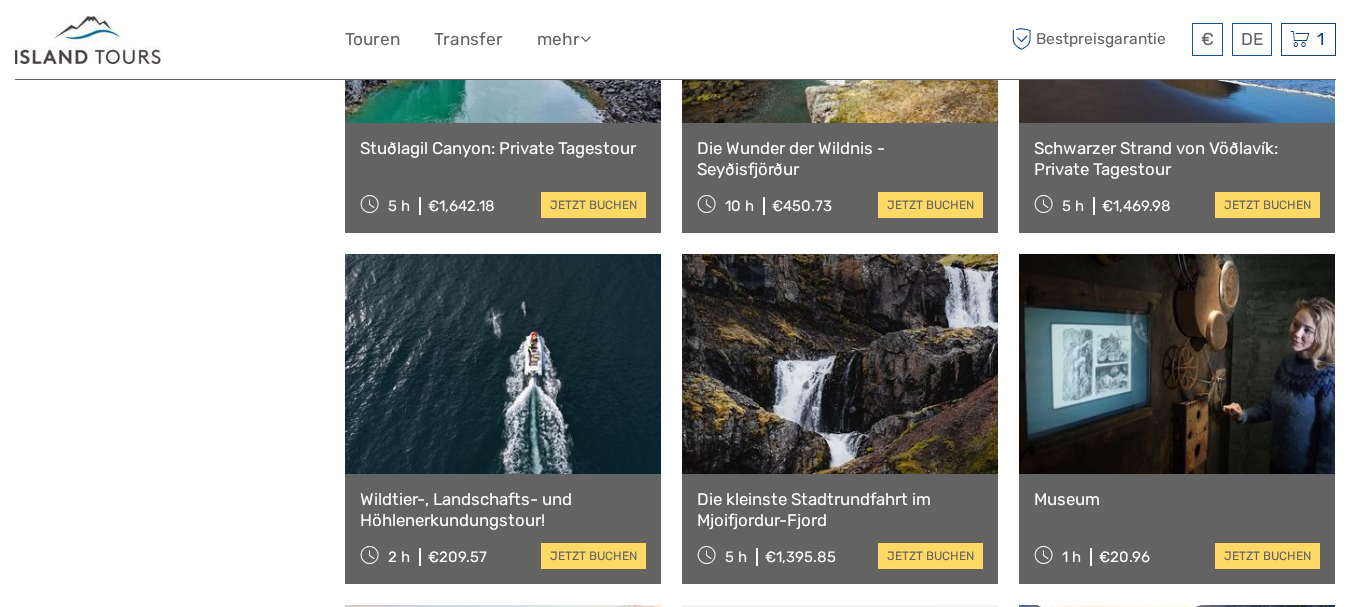 scroll, scrollTop: 0, scrollLeft: 0, axis: both 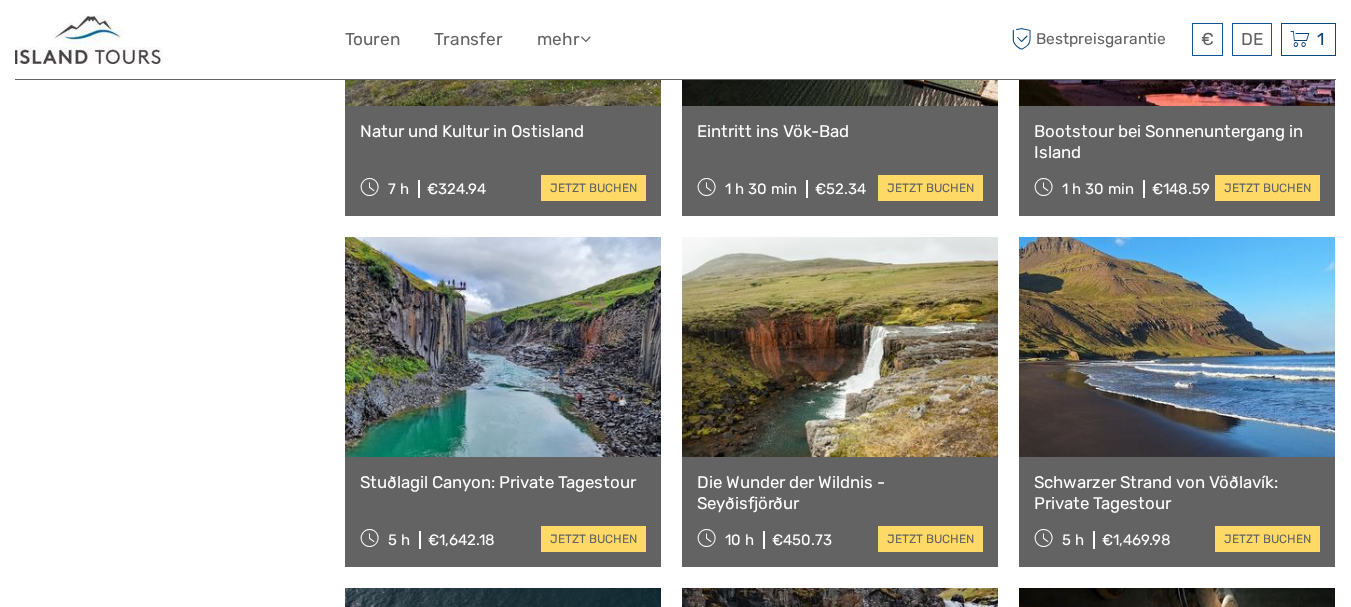 click at bounding box center [503, 347] 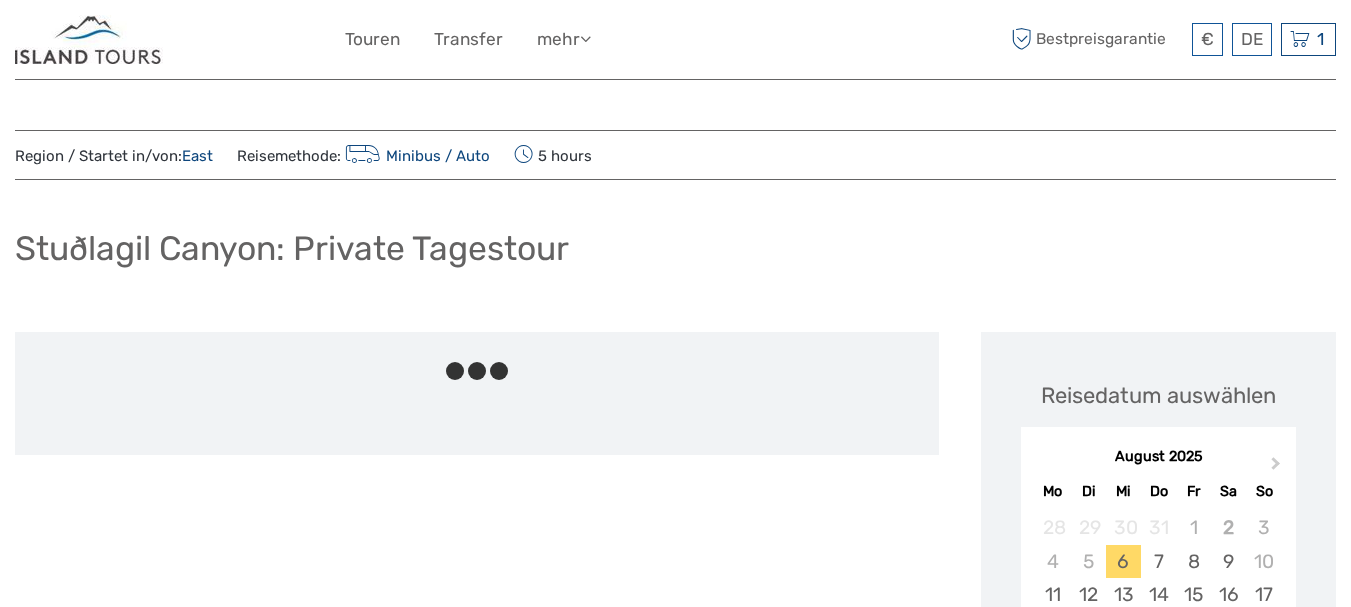 scroll, scrollTop: 0, scrollLeft: 0, axis: both 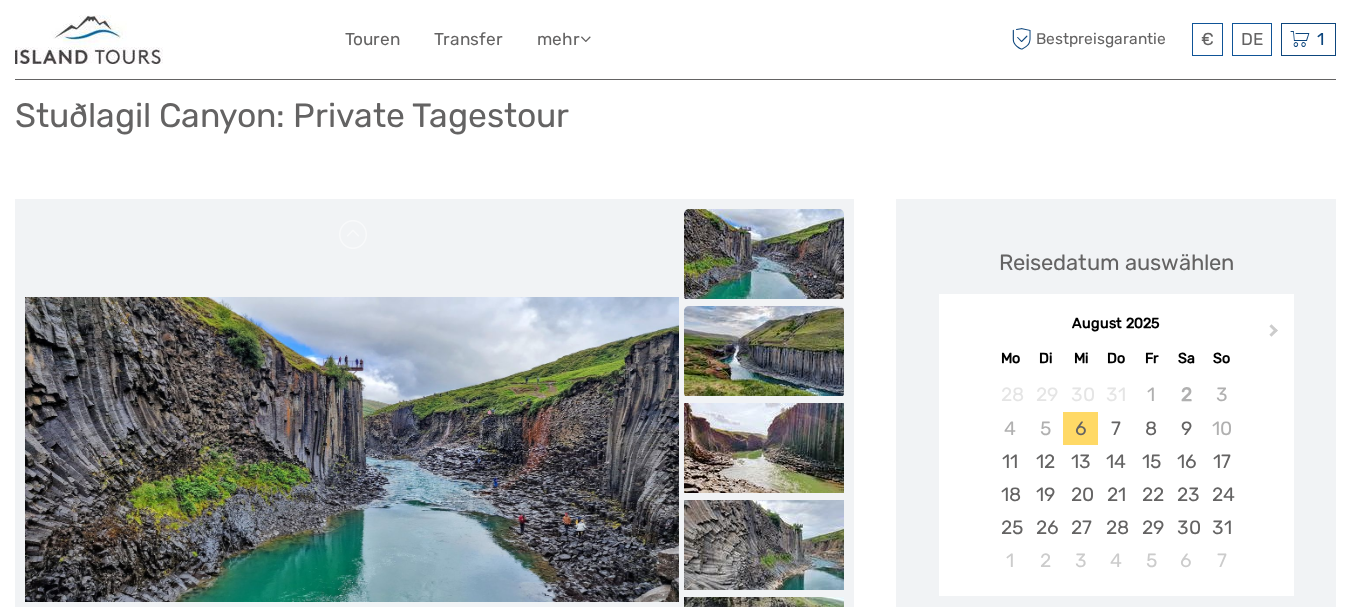 click at bounding box center (764, 351) 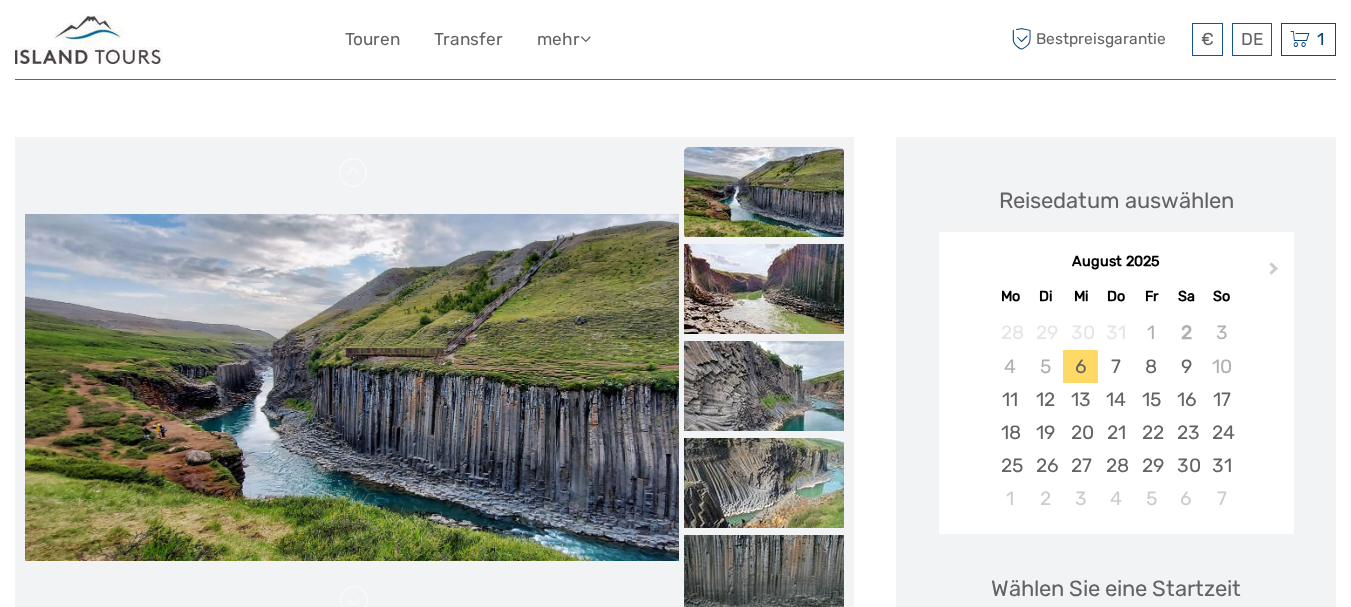 scroll, scrollTop: 200, scrollLeft: 0, axis: vertical 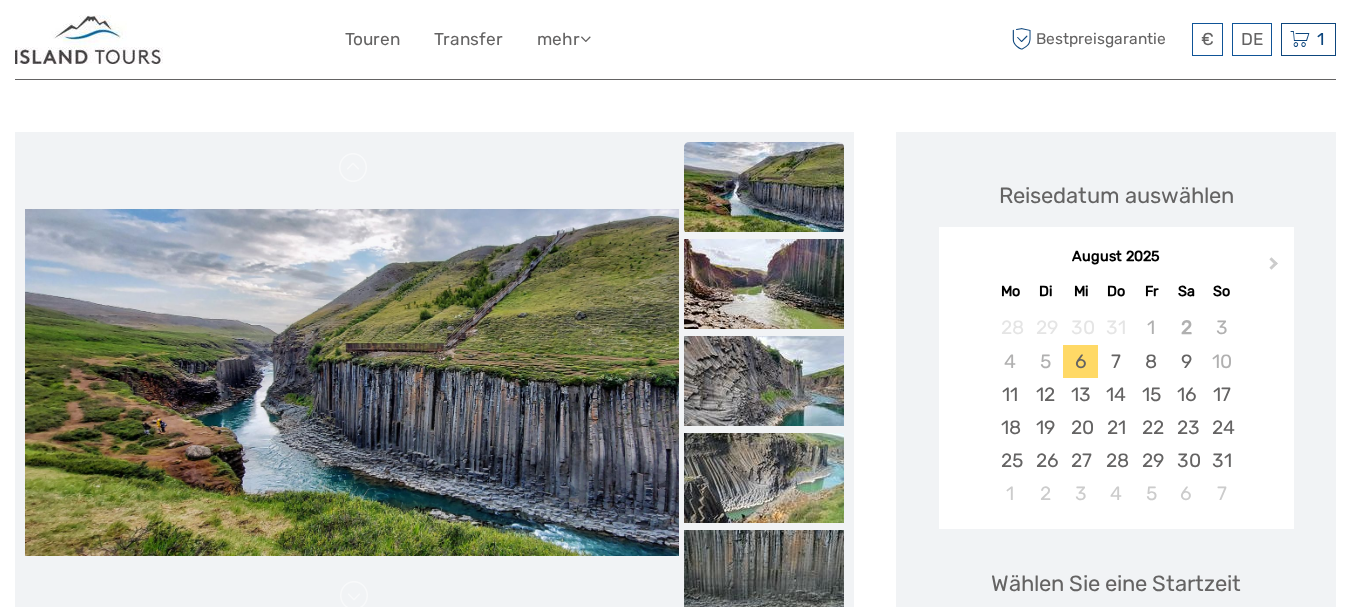 click at bounding box center [764, 381] 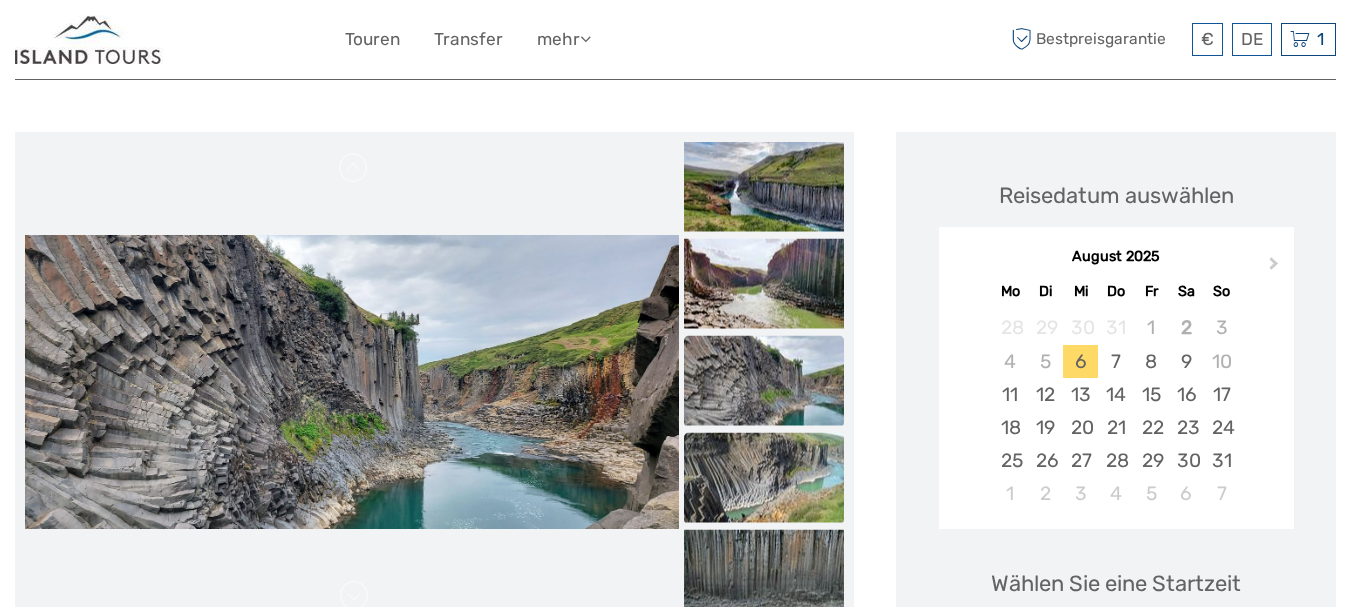 click at bounding box center [764, 478] 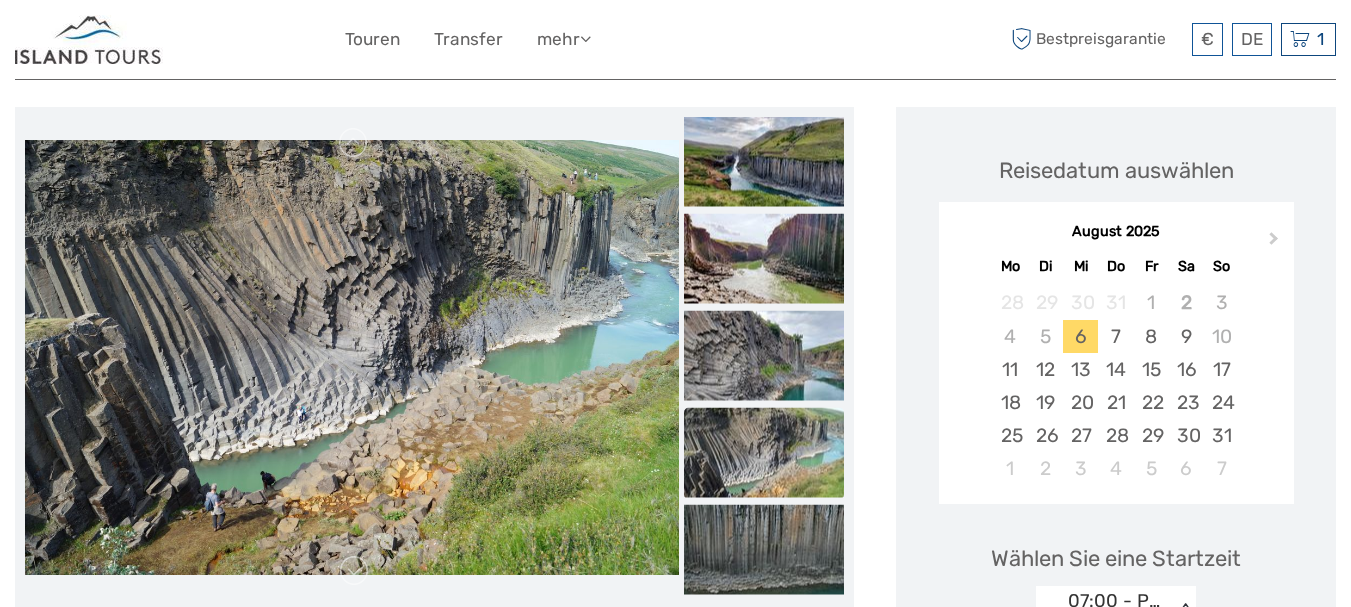 scroll, scrollTop: 233, scrollLeft: 0, axis: vertical 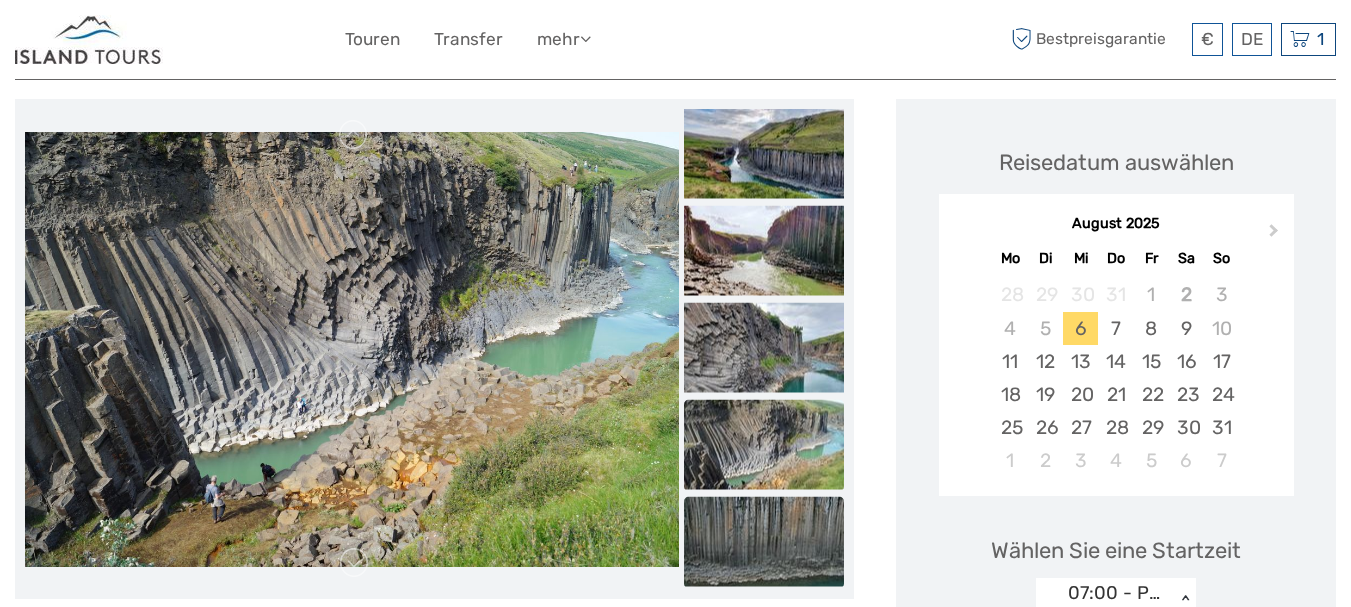 click at bounding box center [764, 542] 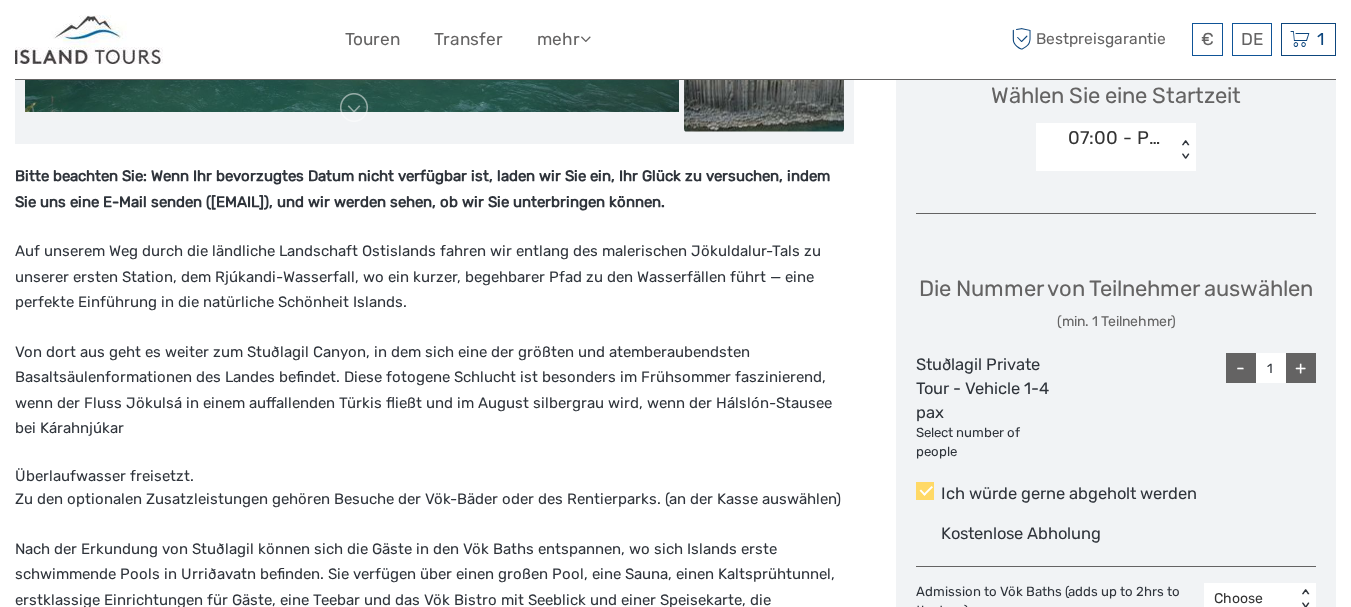 scroll, scrollTop: 733, scrollLeft: 0, axis: vertical 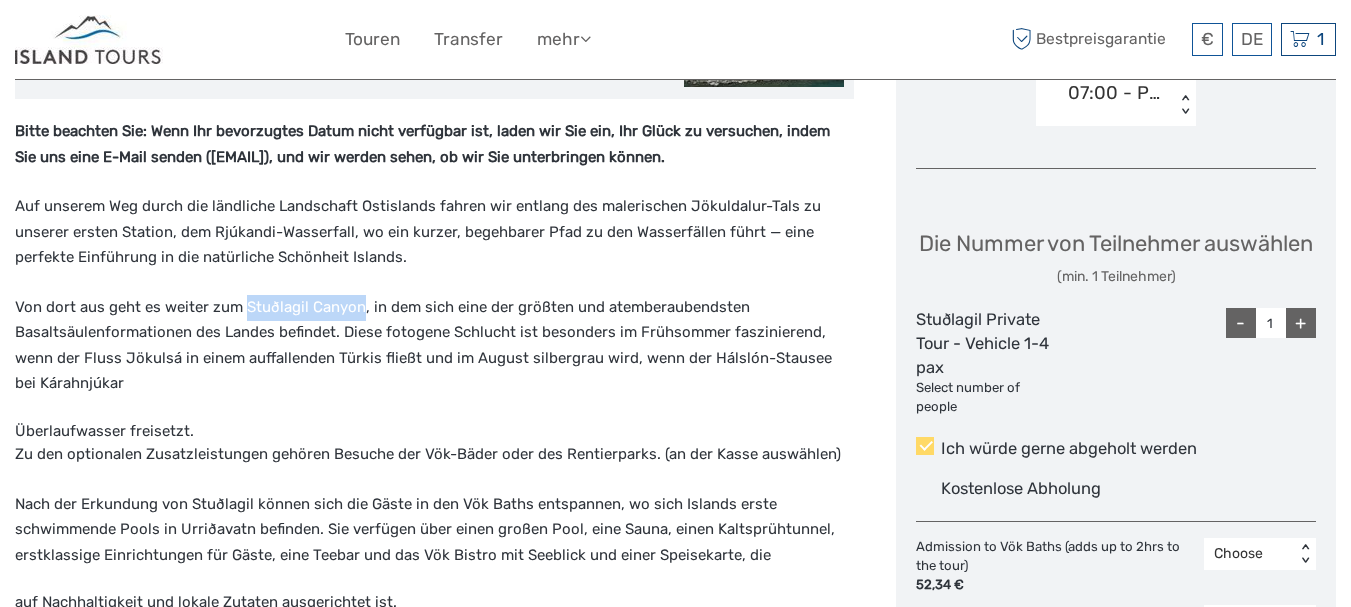 drag, startPoint x: 243, startPoint y: 306, endPoint x: 361, endPoint y: 315, distance: 118.34272 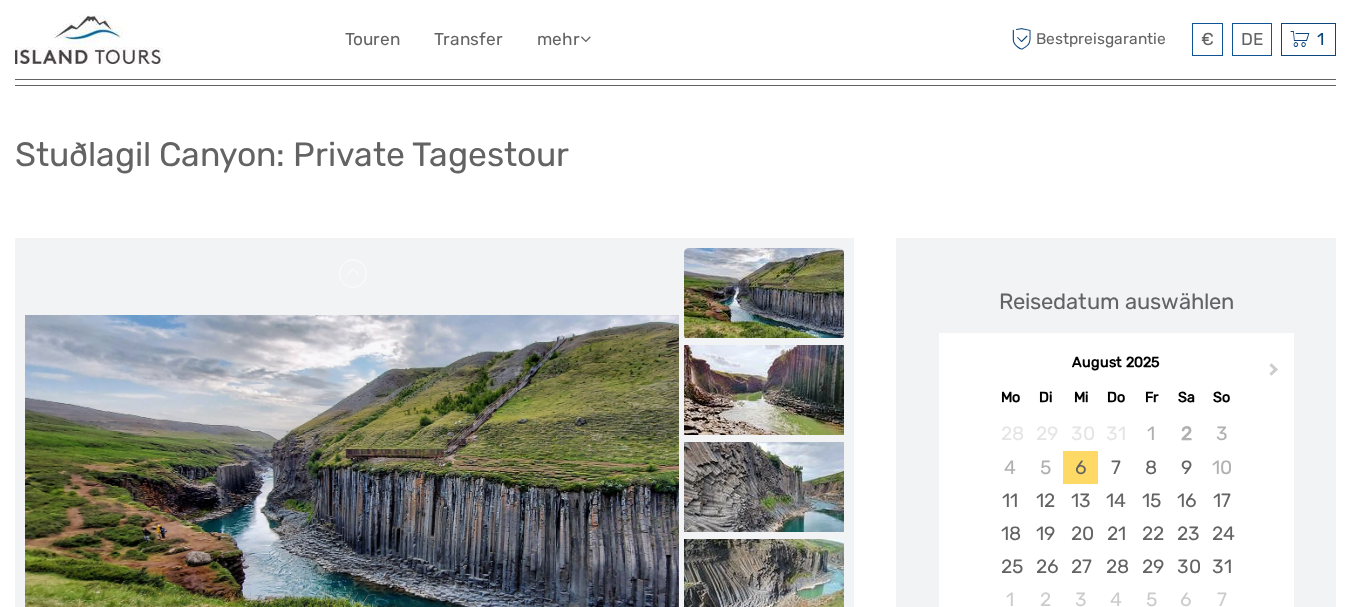 scroll, scrollTop: 108, scrollLeft: 0, axis: vertical 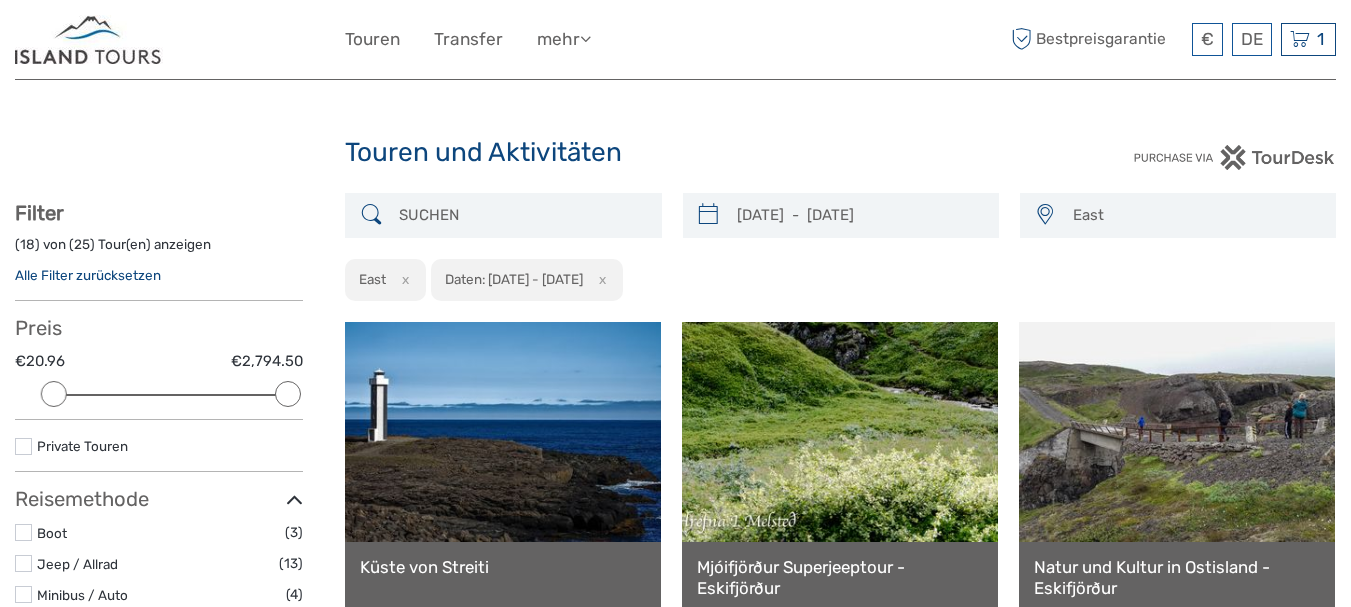 click at bounding box center (708, 215) 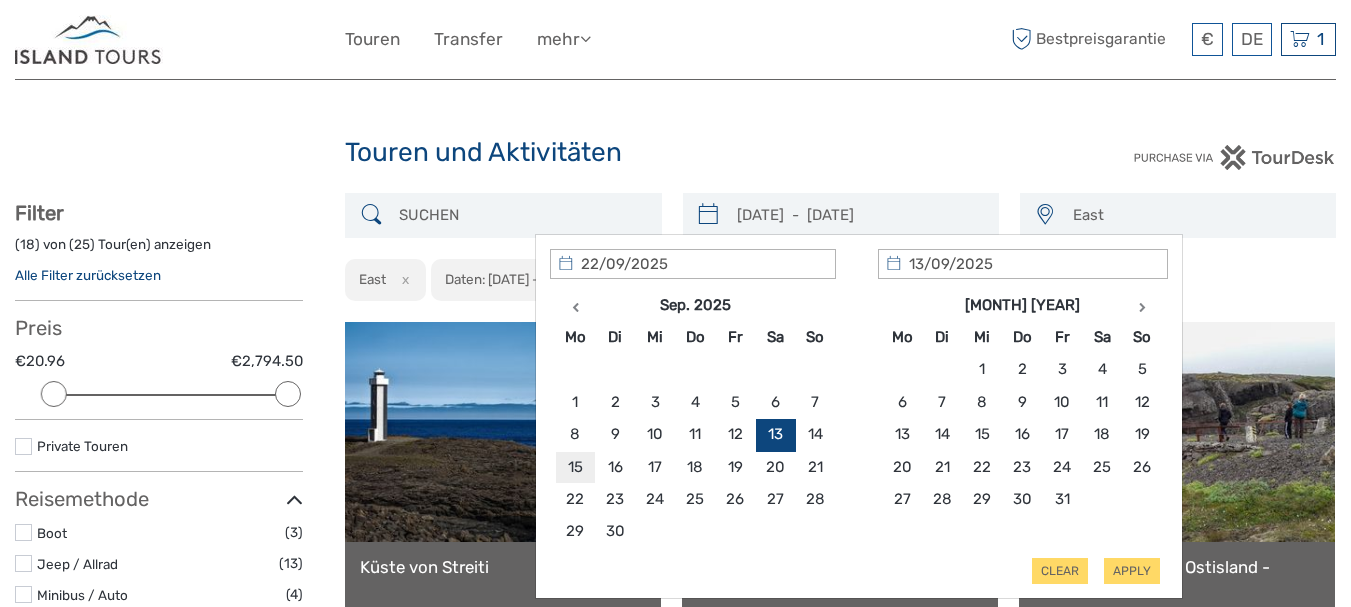type on "15/09/2025" 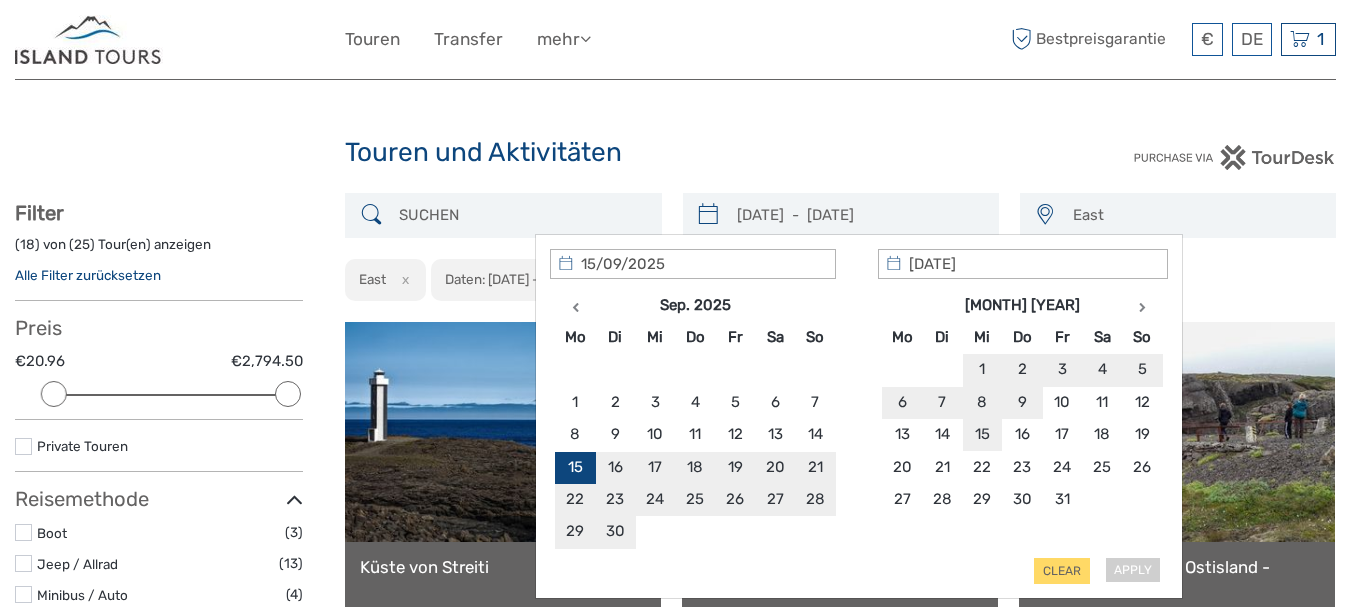 type on "15/10/2025" 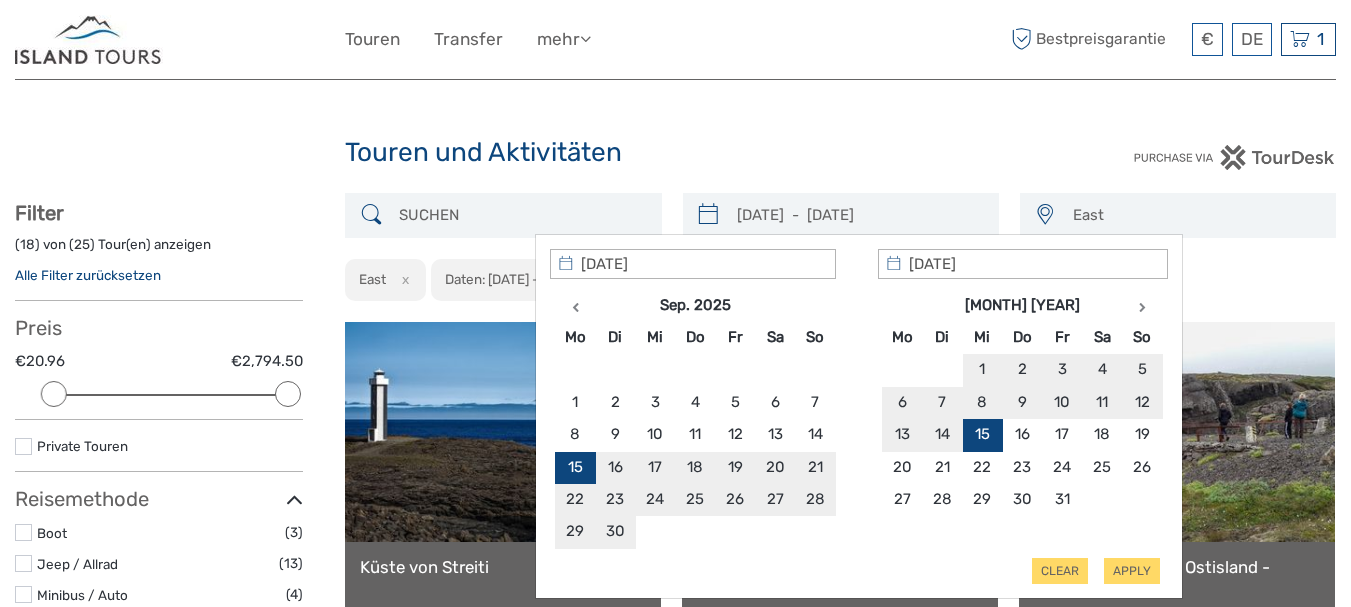 type on "15/09/2025" 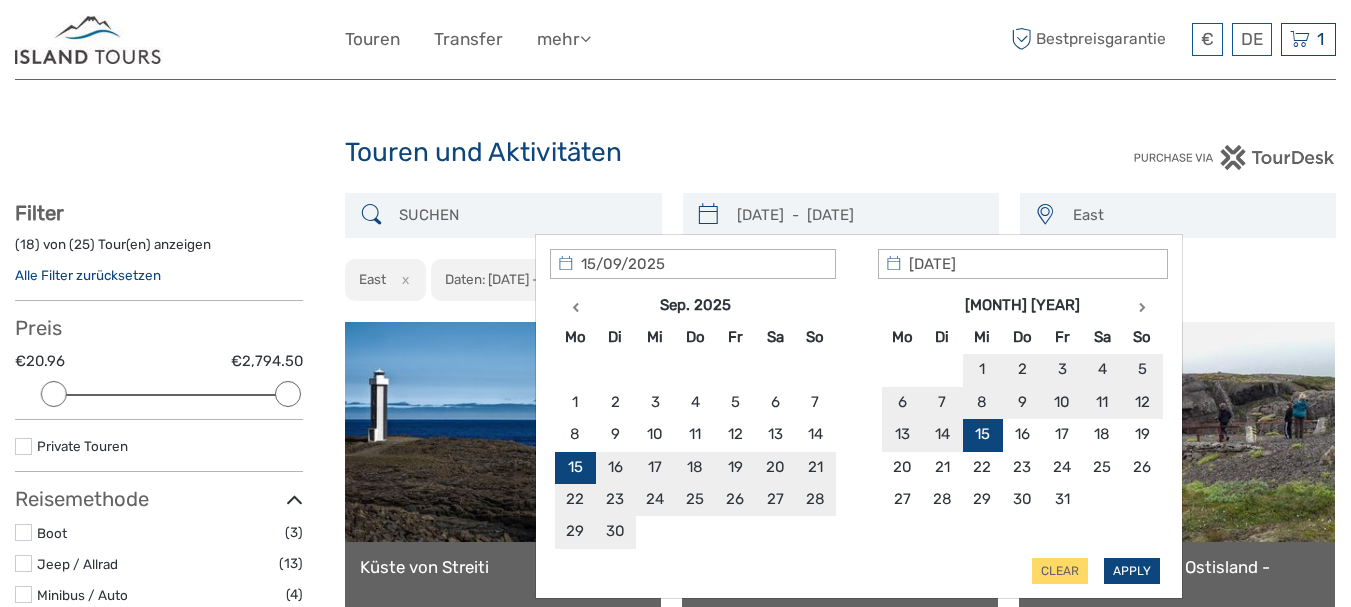 click on "Apply" at bounding box center [1132, 571] 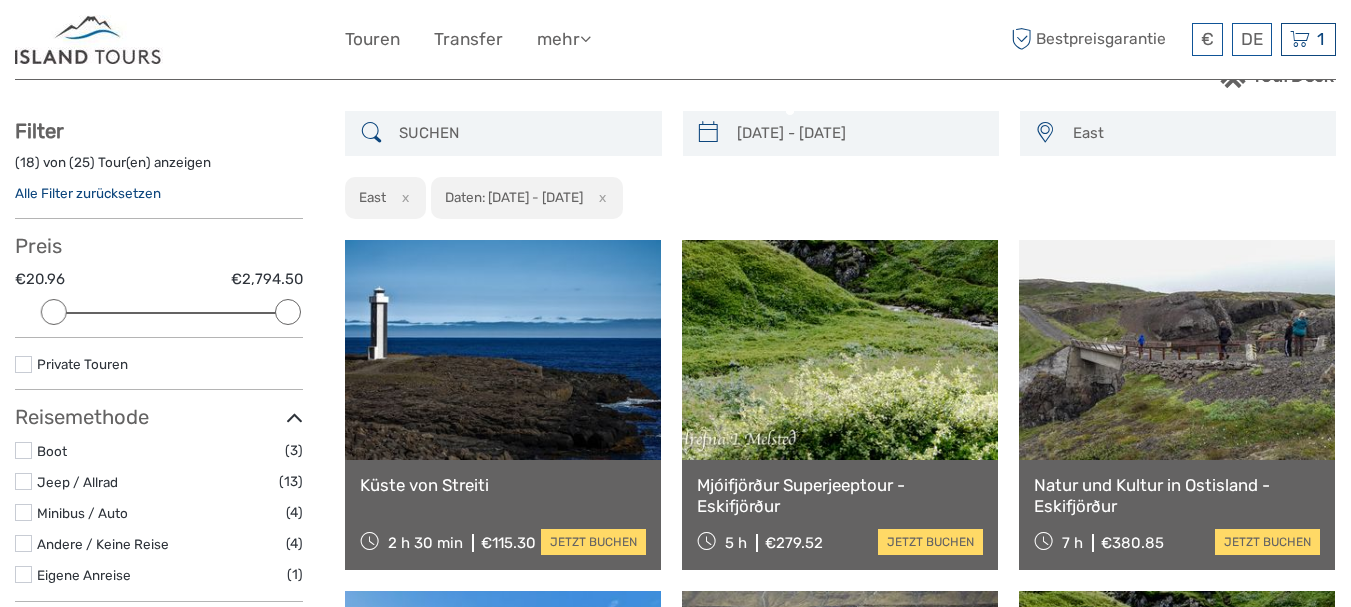 click on "15/09/2025 - 15/10/2025
East
Capital Region
East
North
Northeast
Reykjanes / Keflavík
South
Southeast
West
Westfjords
Capital Region
East
North
Northeast
Reykjanes / Keflavík
South
Southeast
West
Westfjords
East
x
Daten: 15/09/2025 - 15/10/2025
x
Küste von Streiti
2 h 30 min
€115.30
jetzt buchen
Mjóifjörður Superjeeptour - Eskifjörður
5 h
€279.52" at bounding box center [840, 1233] 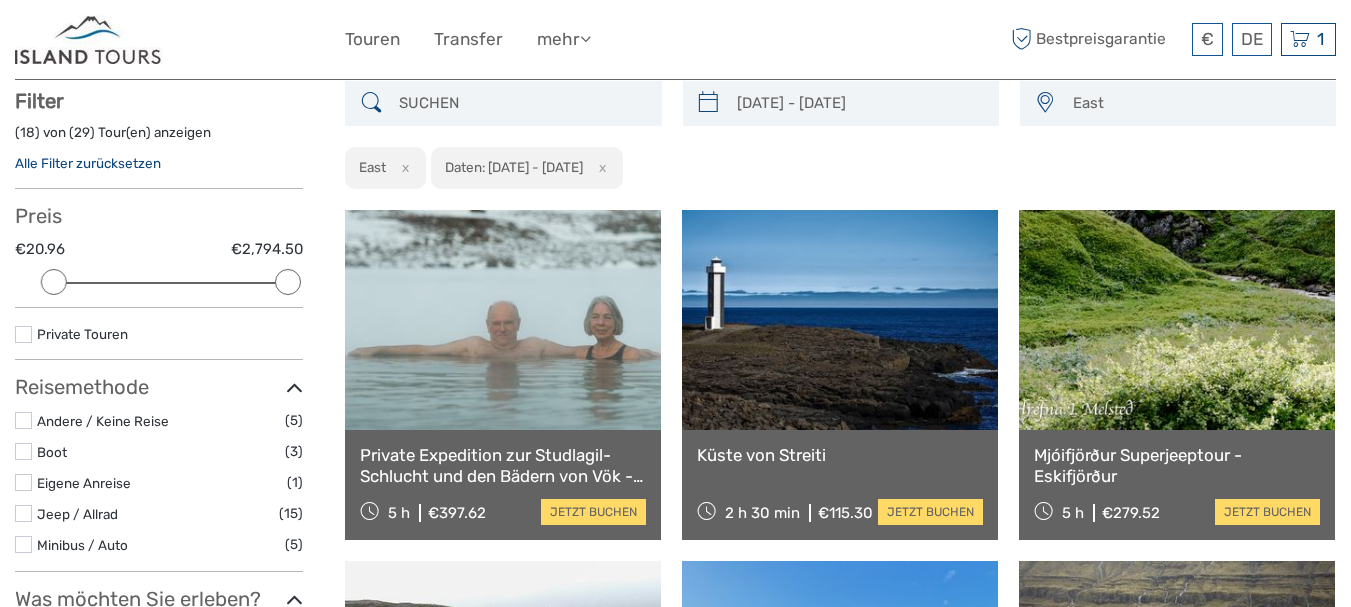 scroll, scrollTop: 114, scrollLeft: 0, axis: vertical 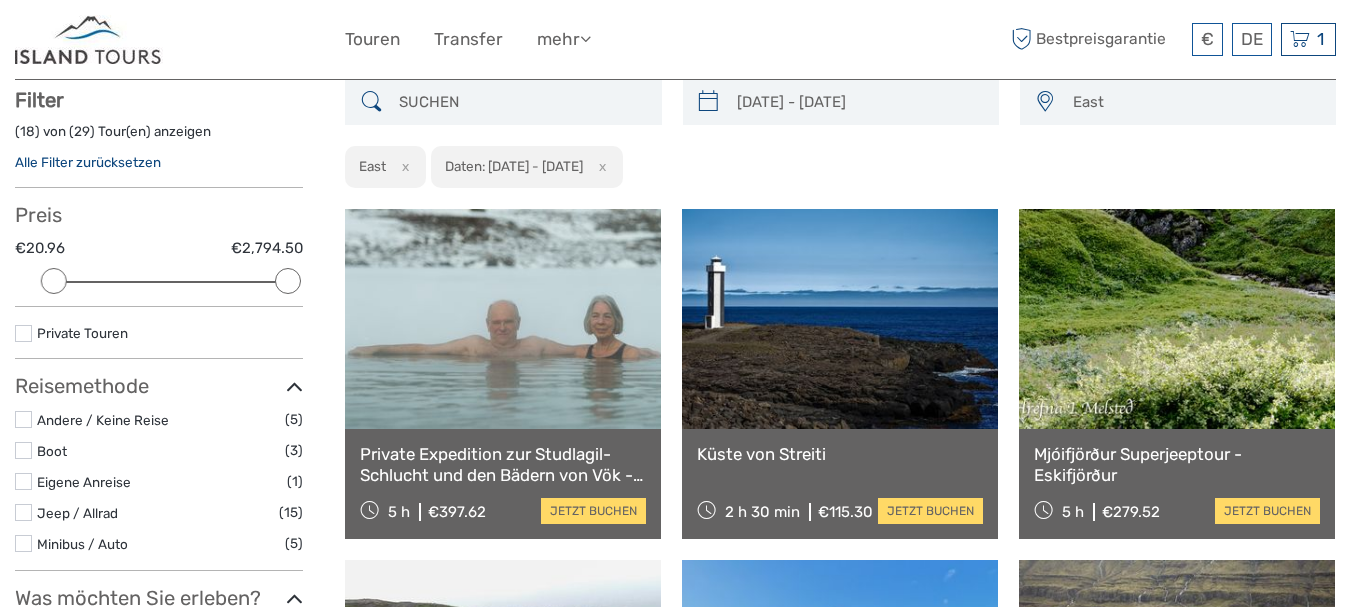 click on "East" at bounding box center (1195, 102) 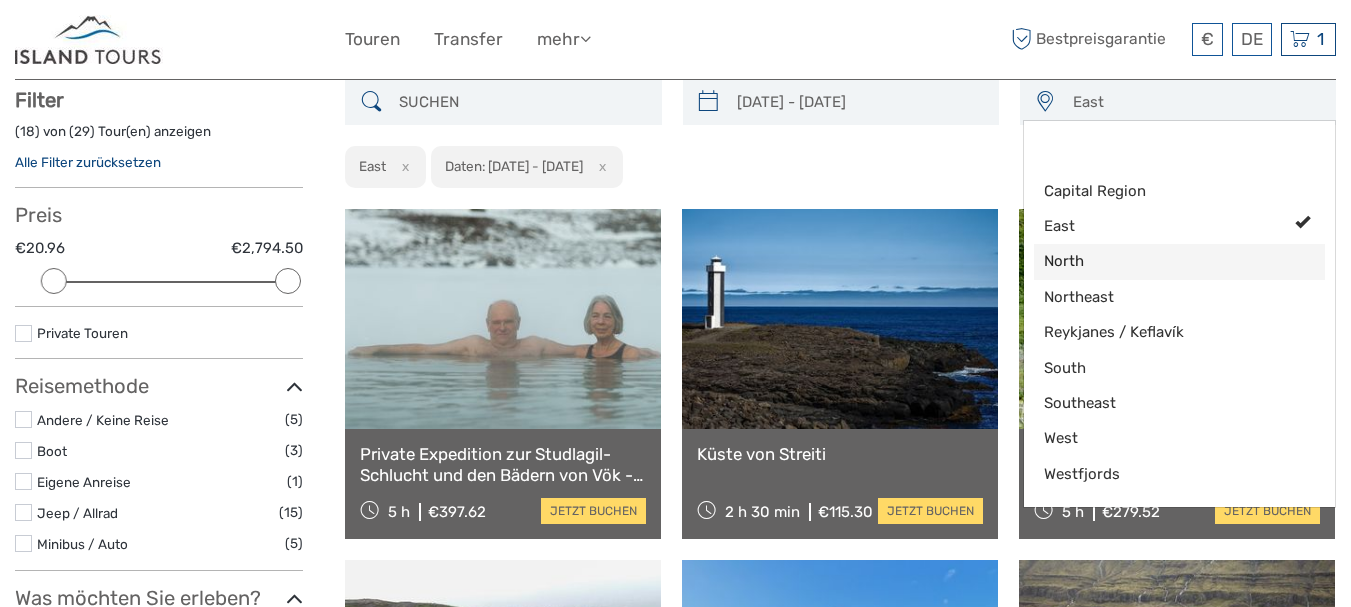 click on "North" at bounding box center (1162, 261) 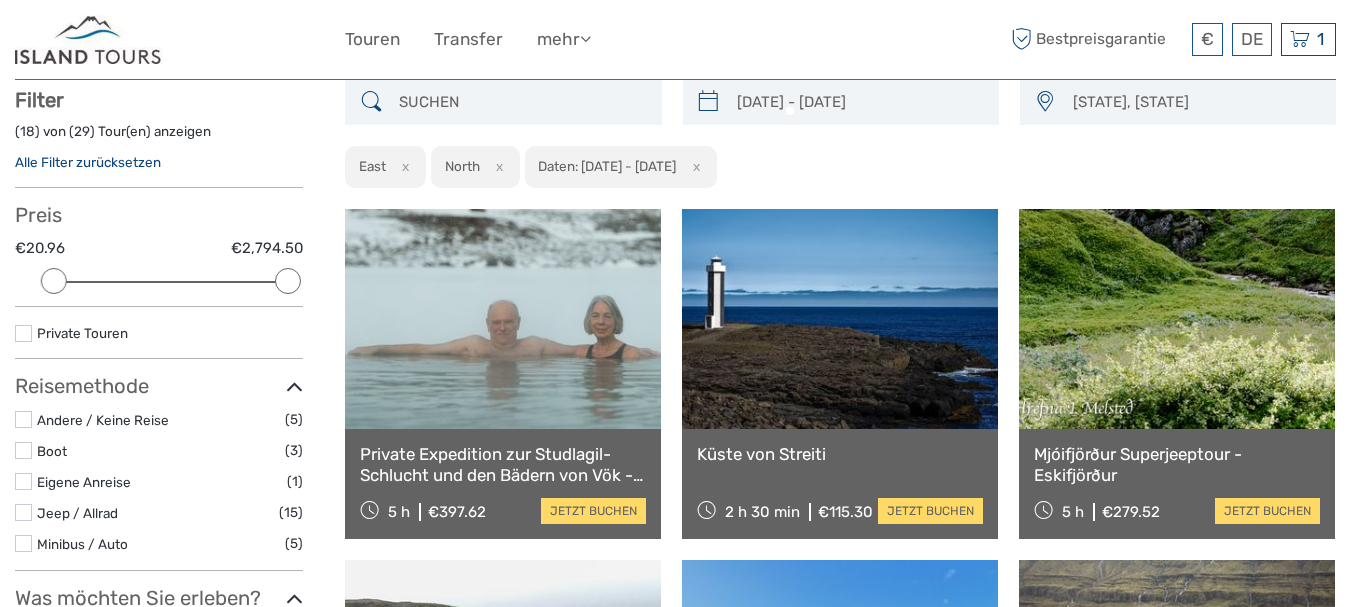 scroll, scrollTop: 5, scrollLeft: 0, axis: vertical 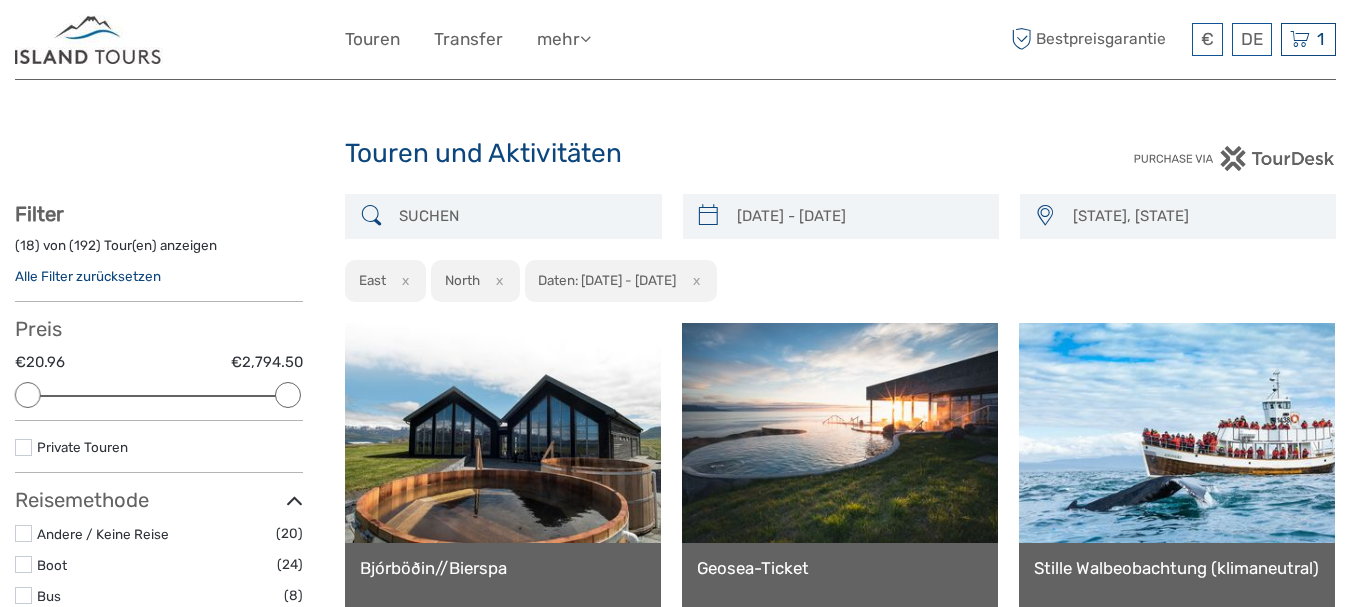 click at bounding box center [521, 216] 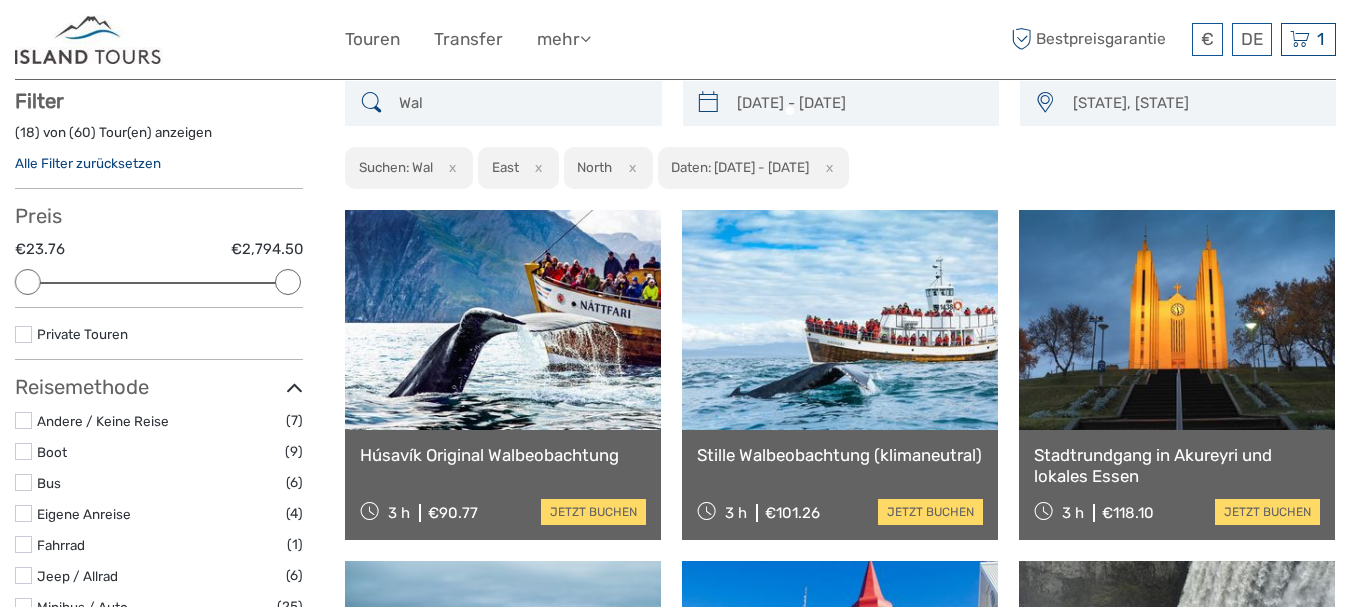 scroll, scrollTop: 114, scrollLeft: 0, axis: vertical 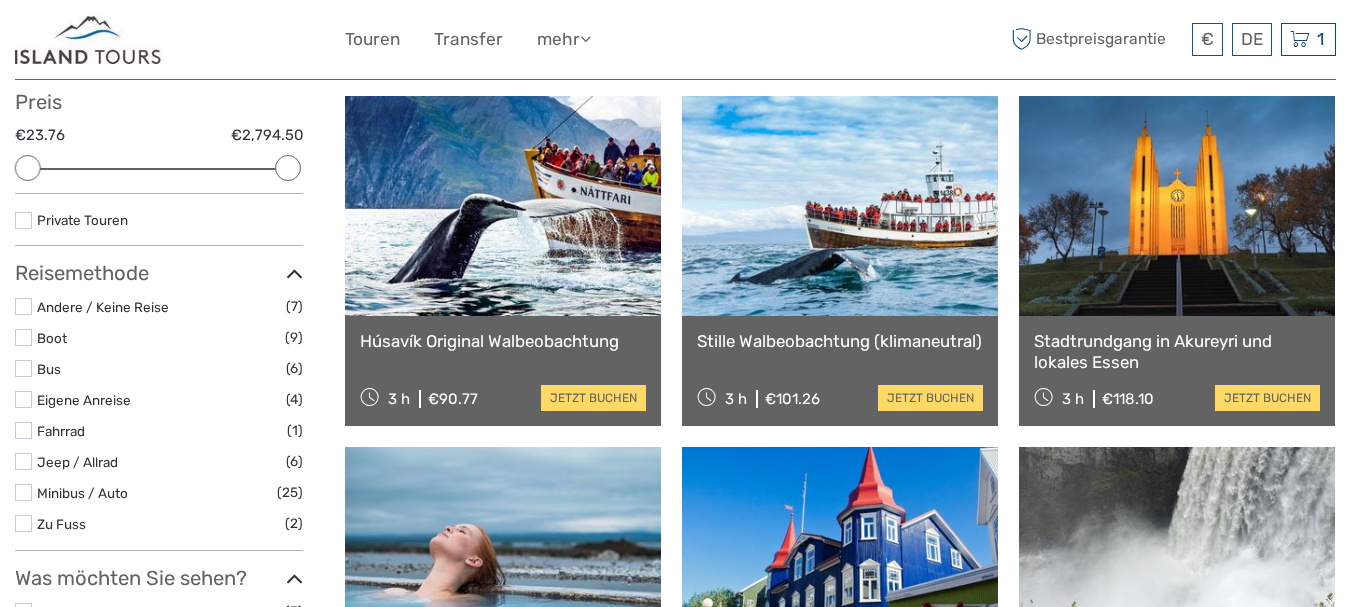 type on "Wal" 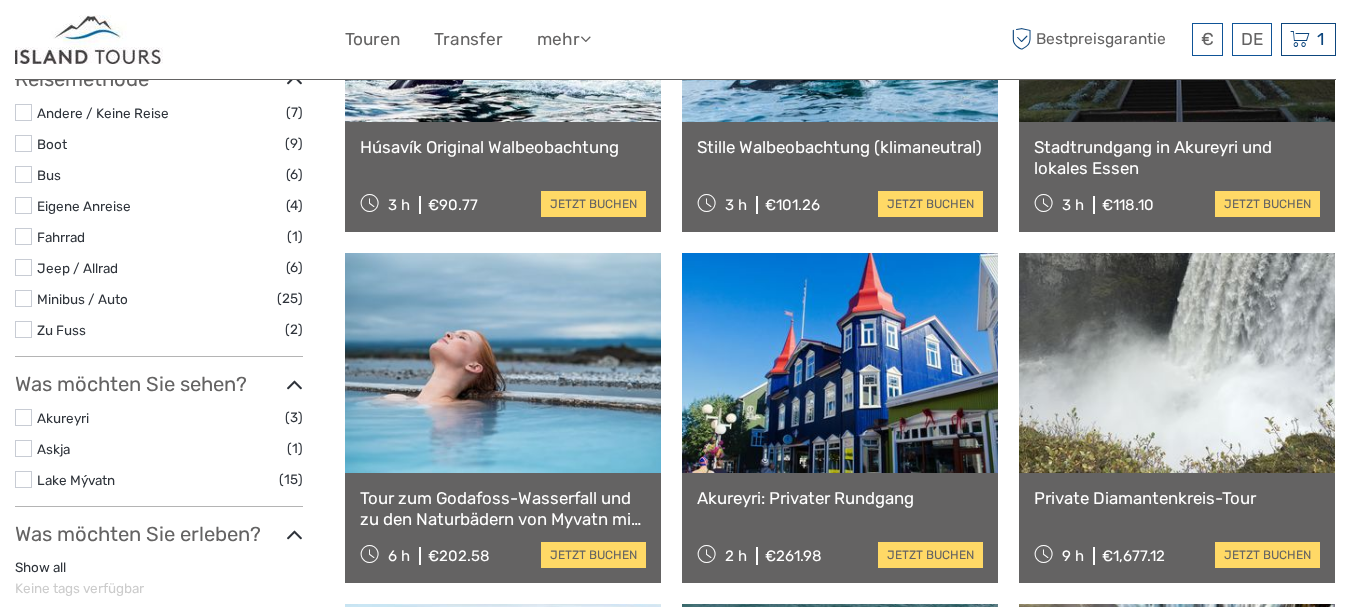 scroll, scrollTop: 427, scrollLeft: 0, axis: vertical 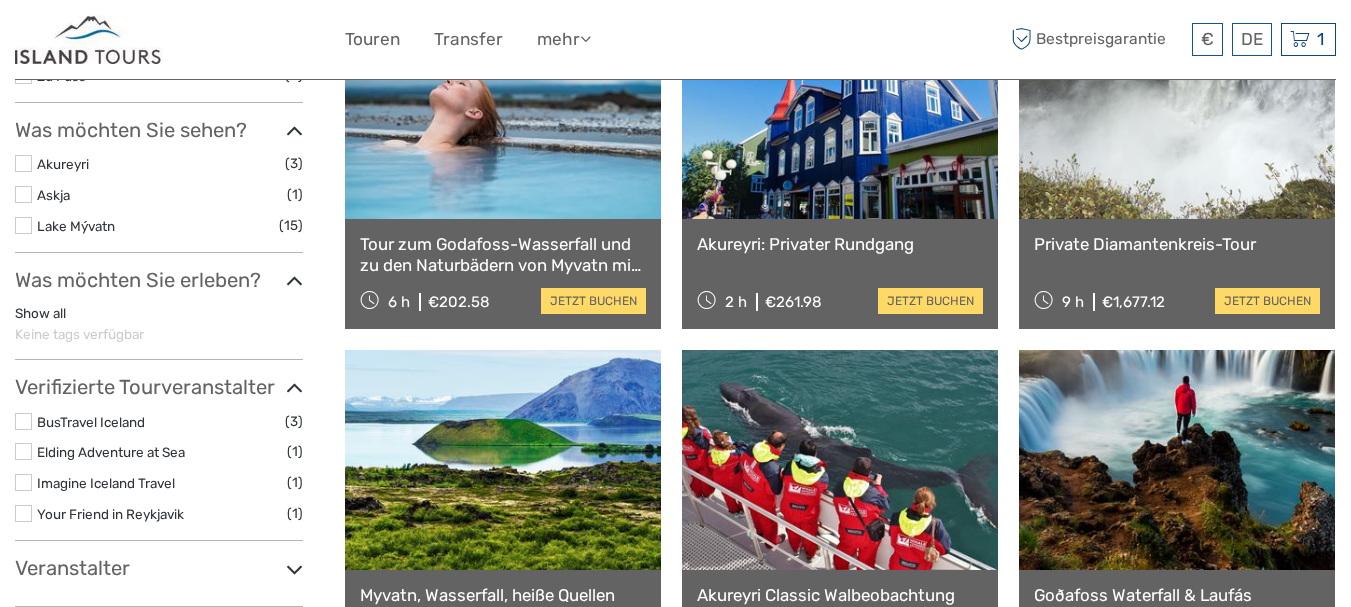 click at bounding box center [503, 109] 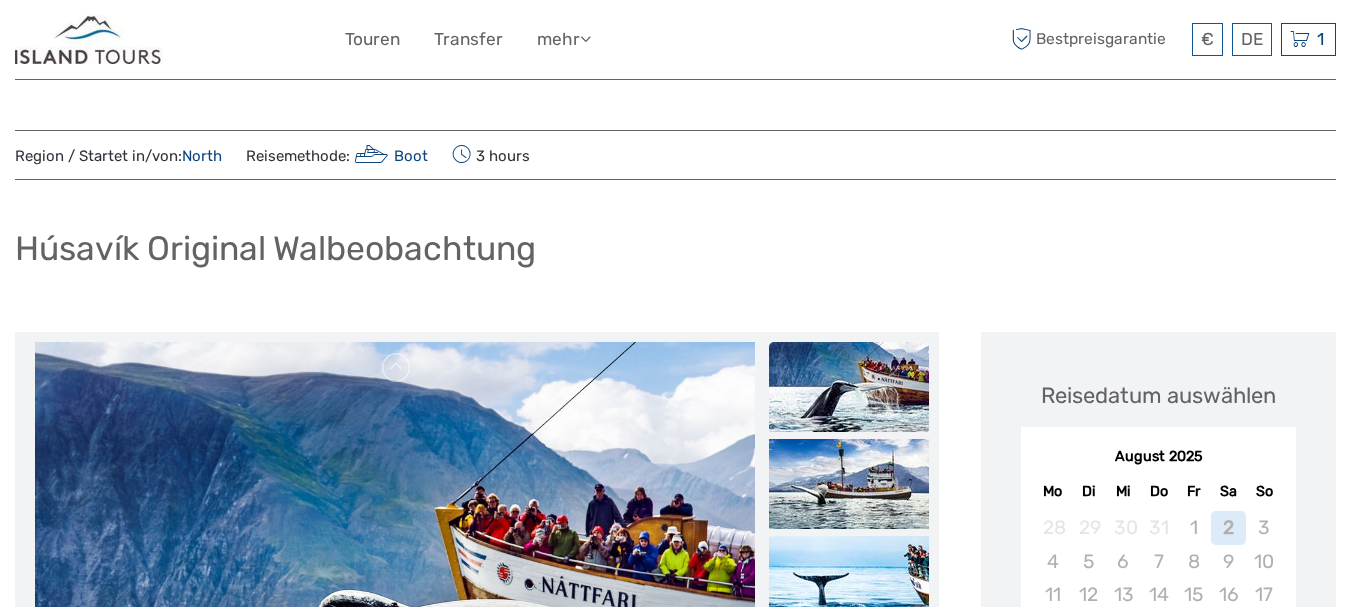 scroll, scrollTop: 0, scrollLeft: 0, axis: both 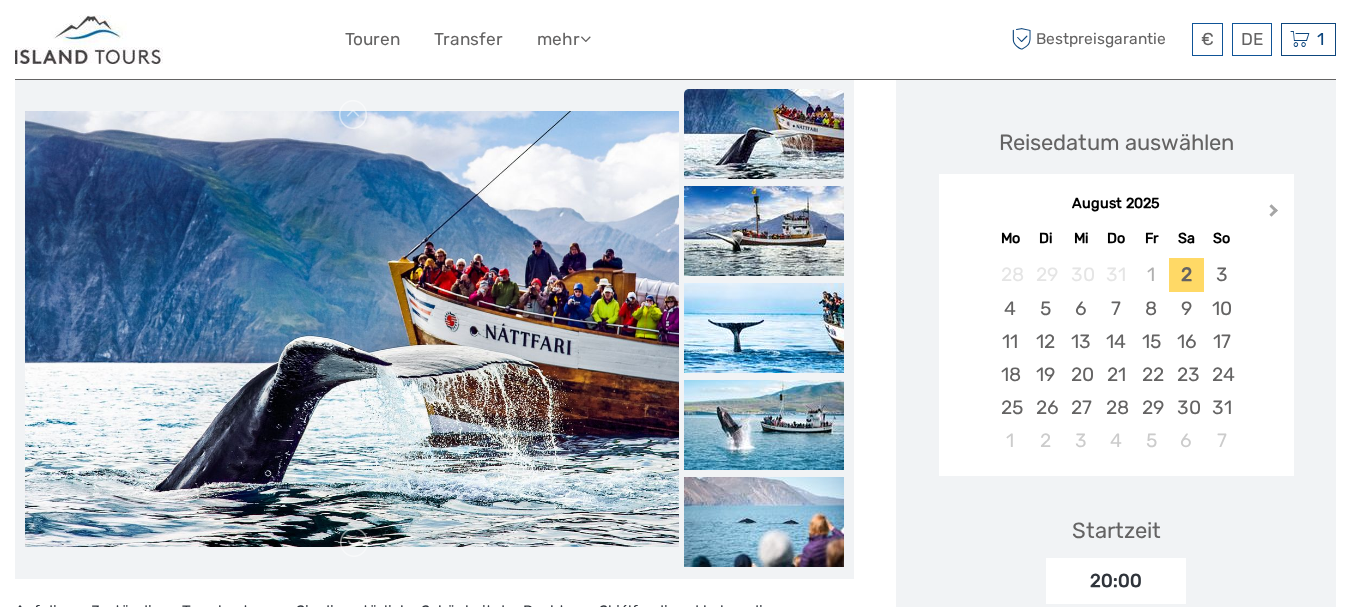 click on "Next Month" at bounding box center [1276, 215] 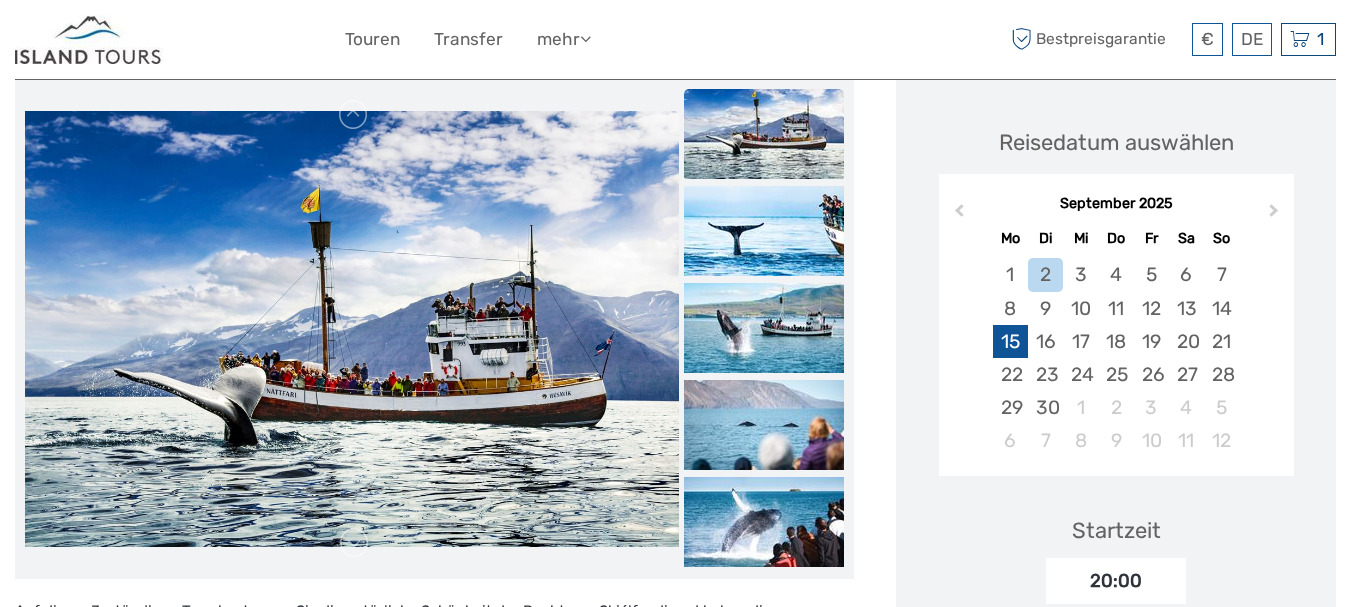 click on "15" at bounding box center [1010, 341] 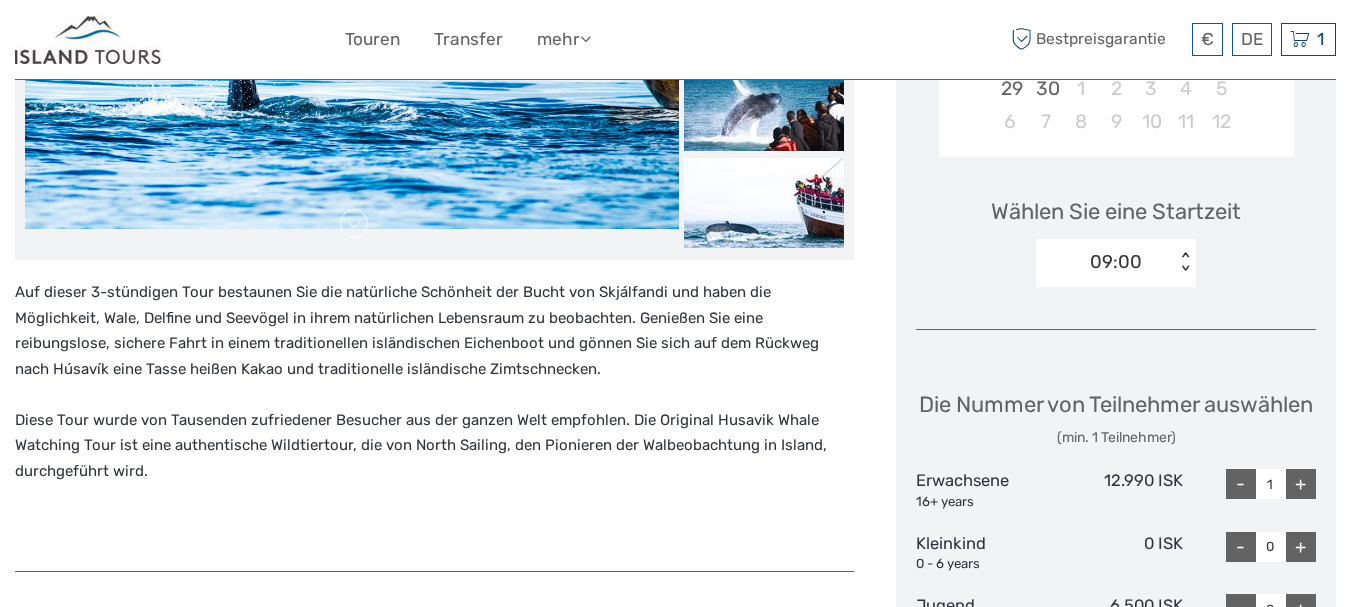 scroll, scrollTop: 633, scrollLeft: 0, axis: vertical 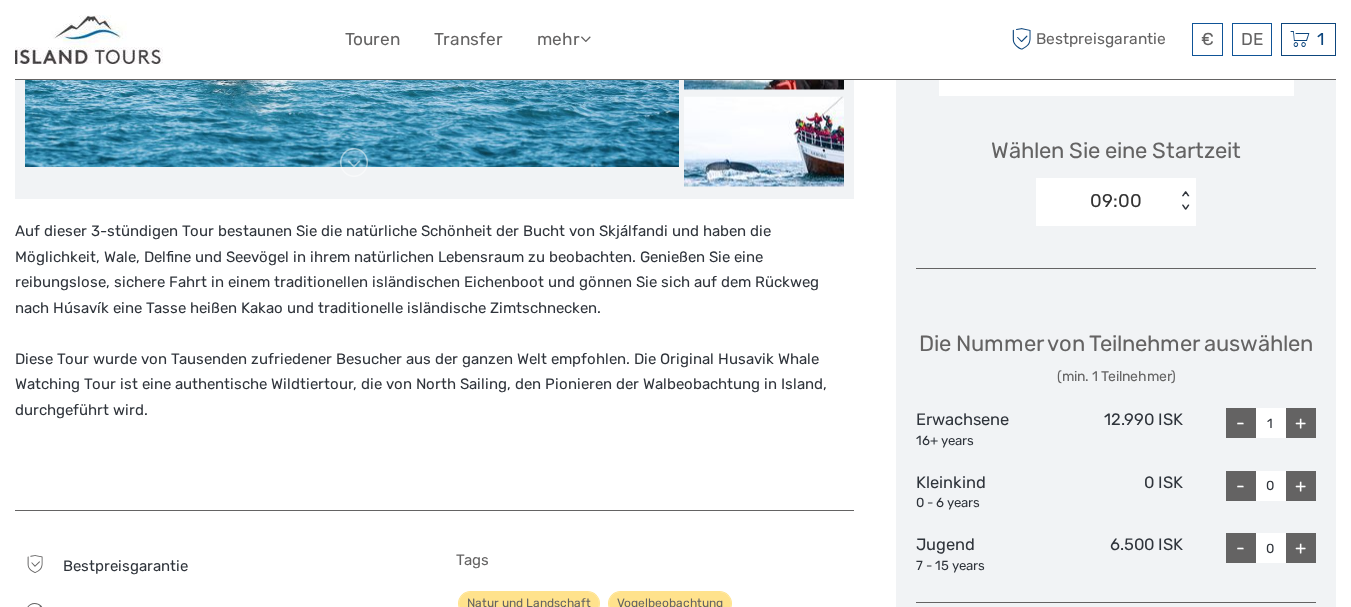 click on "09:00" at bounding box center (1105, 201) 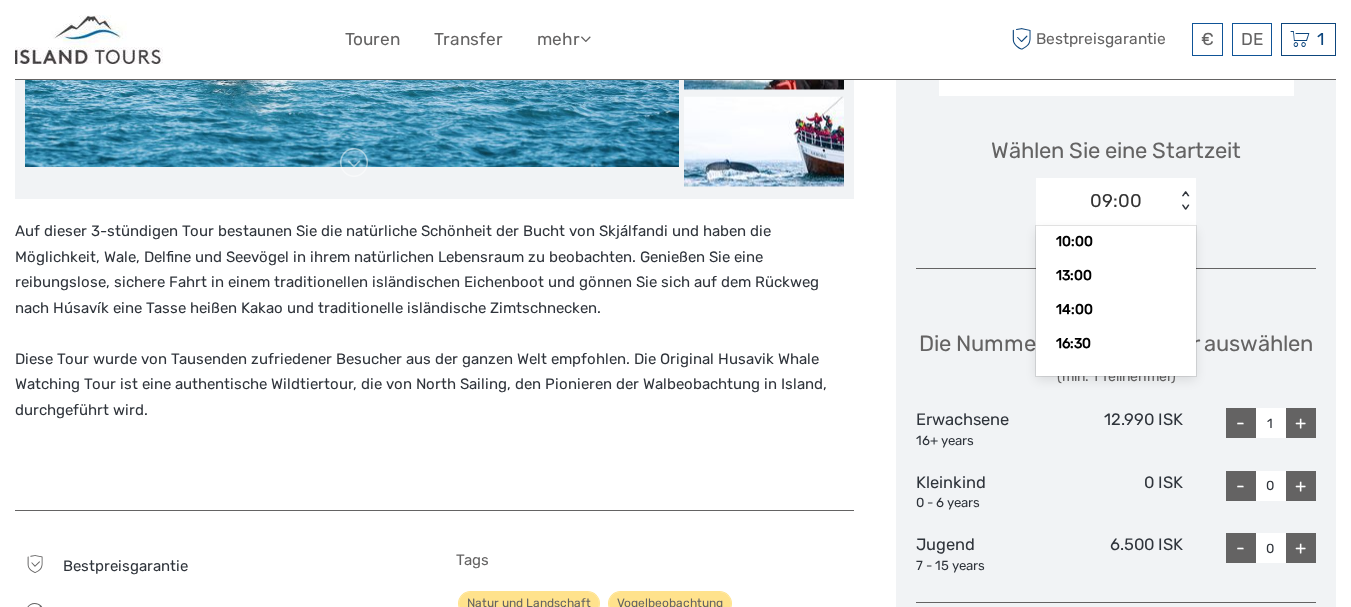 scroll, scrollTop: 58, scrollLeft: 0, axis: vertical 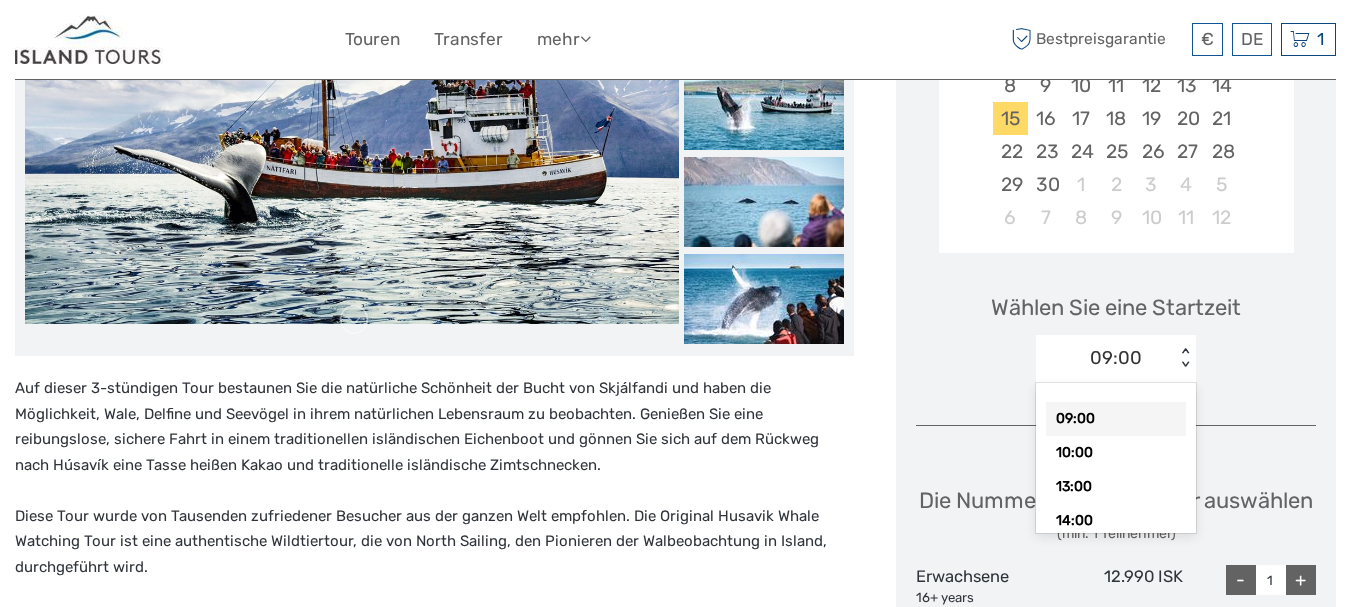 click on "09:00" at bounding box center [1105, 358] 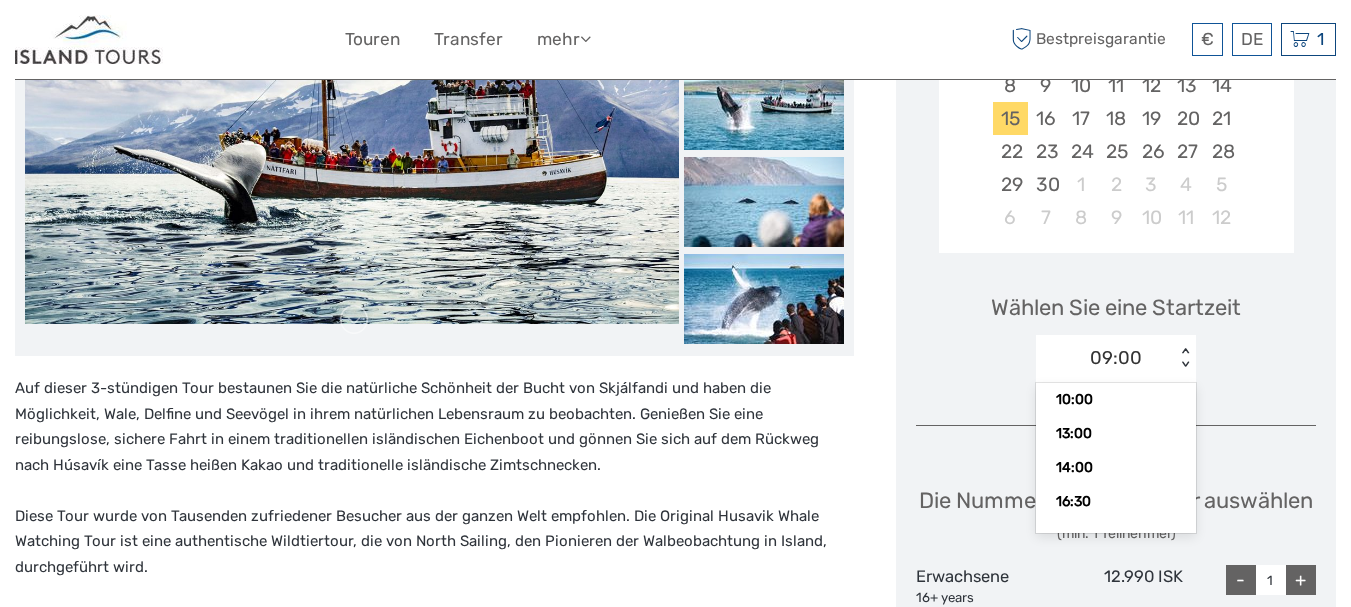 scroll, scrollTop: 58, scrollLeft: 0, axis: vertical 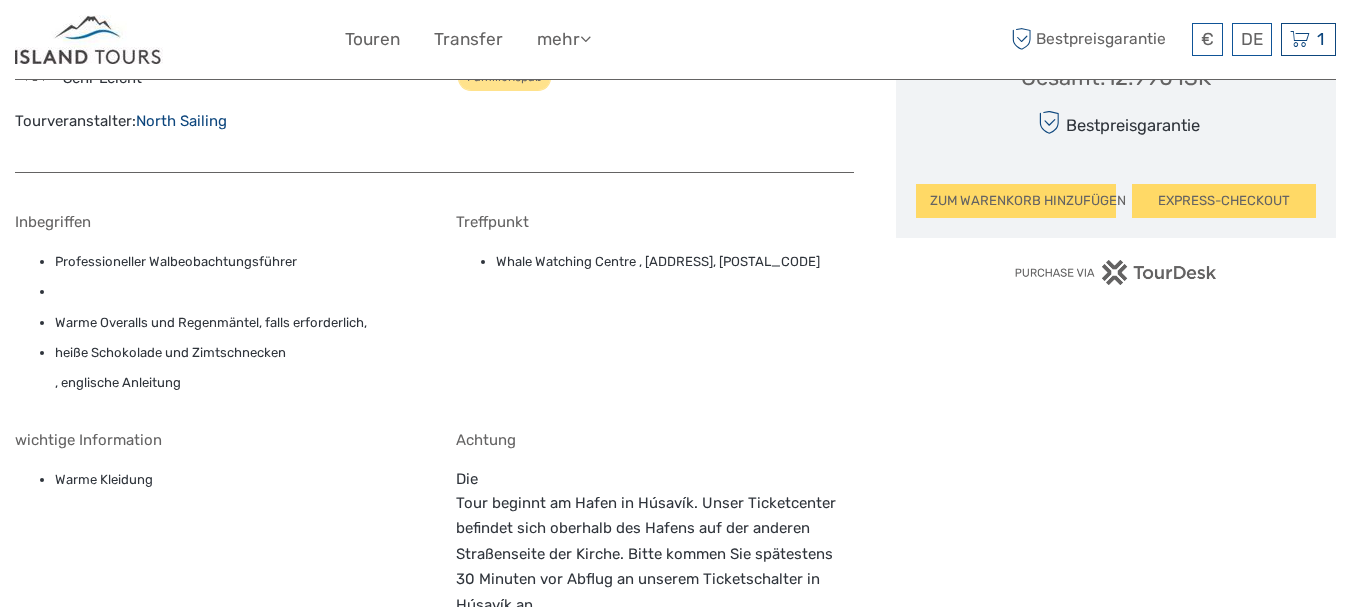 drag, startPoint x: 812, startPoint y: 261, endPoint x: 493, endPoint y: 268, distance: 319.07678 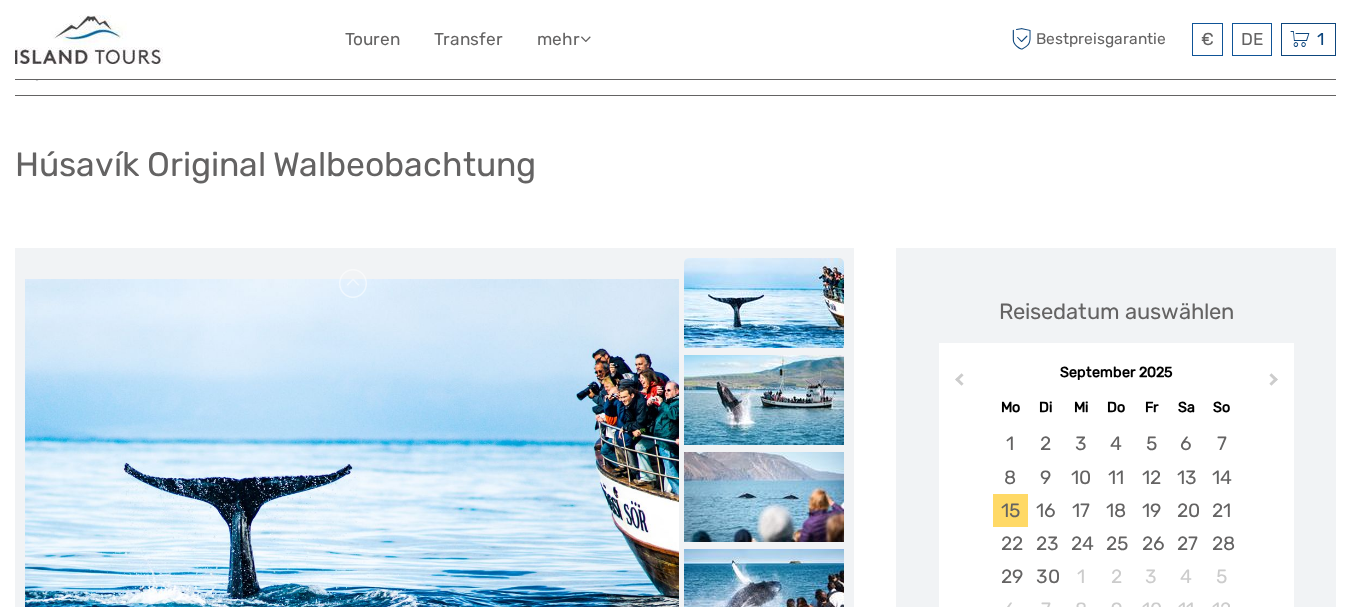 scroll, scrollTop: 78, scrollLeft: 0, axis: vertical 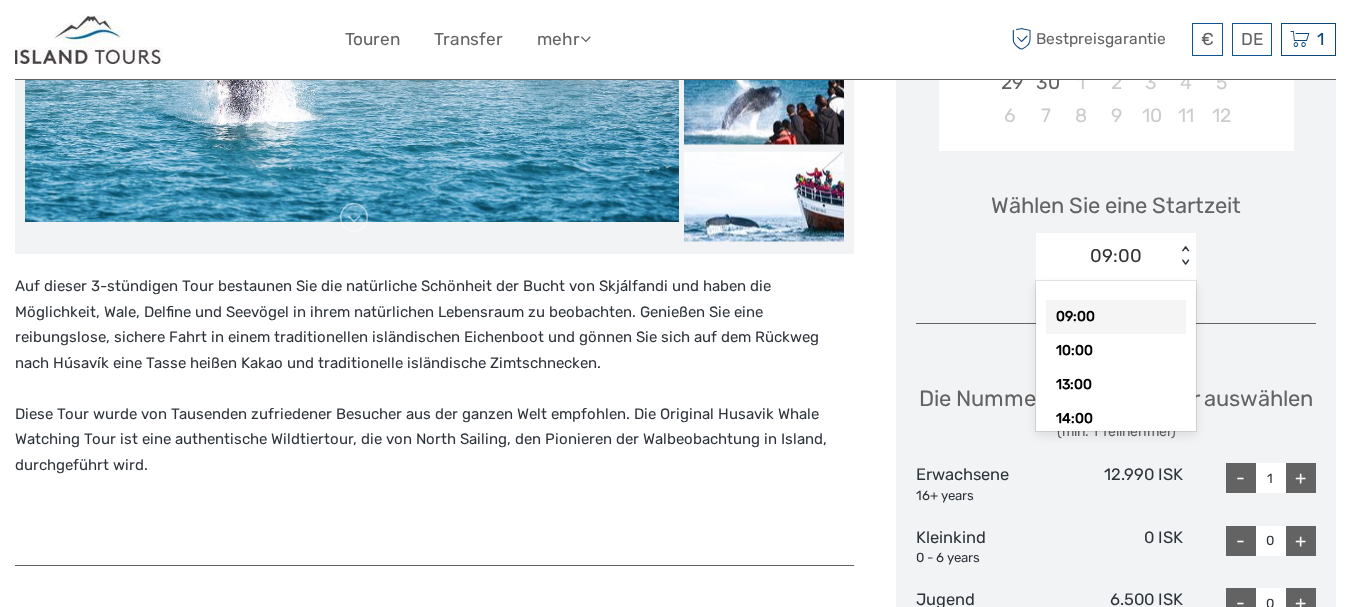 click on "09:00" at bounding box center [1105, 256] 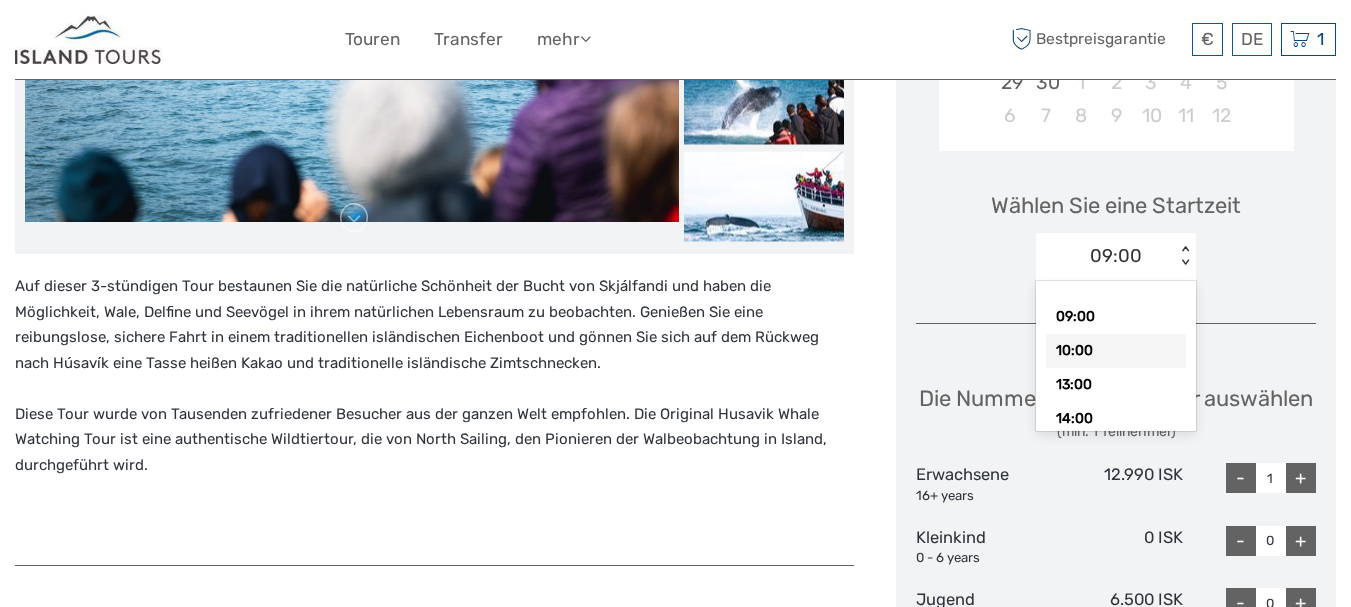click on "10:00" at bounding box center [1116, 351] 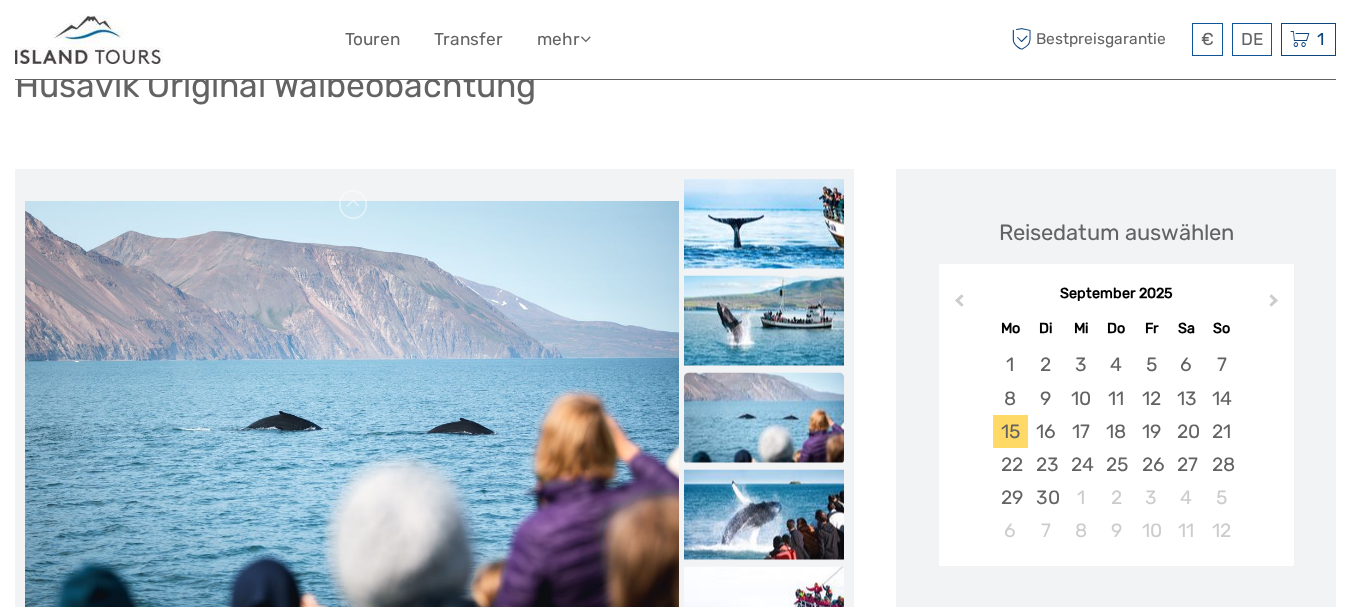 scroll, scrollTop: 0, scrollLeft: 0, axis: both 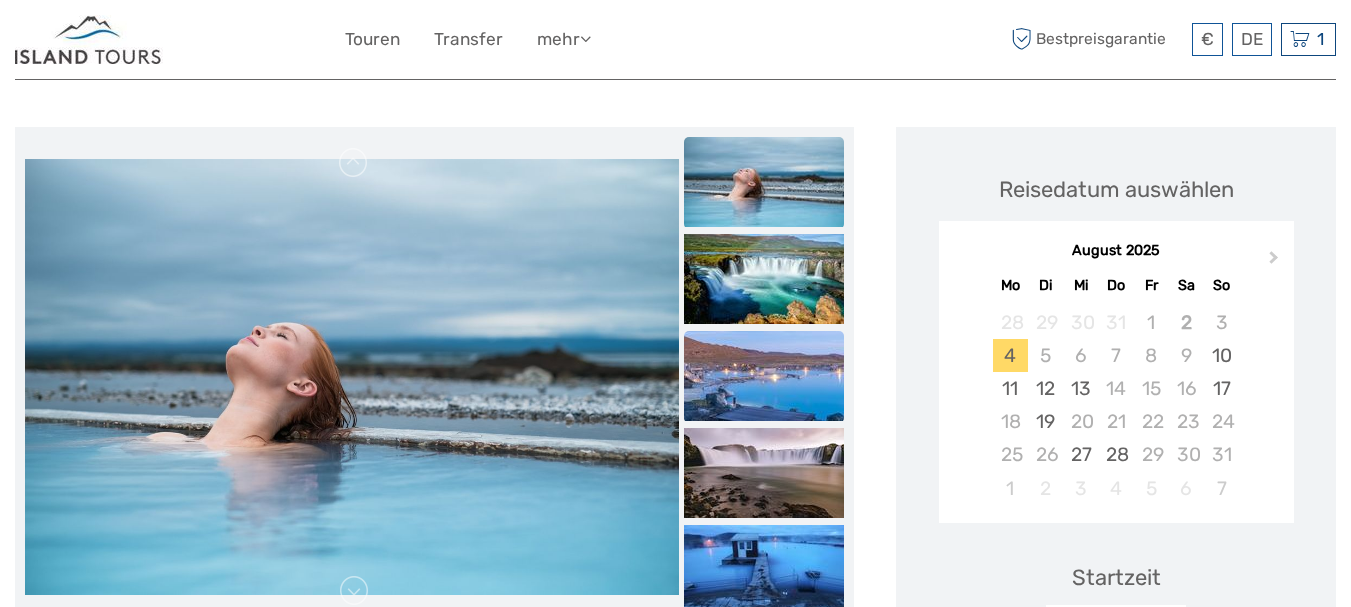 click at bounding box center [764, 376] 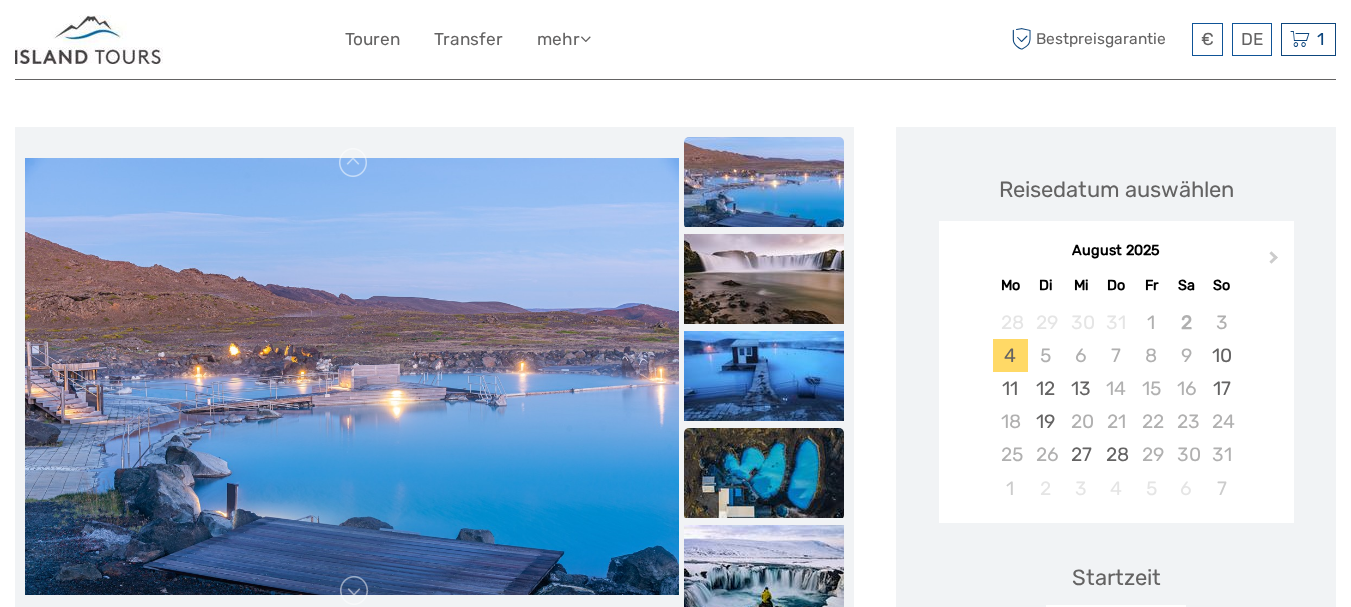 click at bounding box center (764, 473) 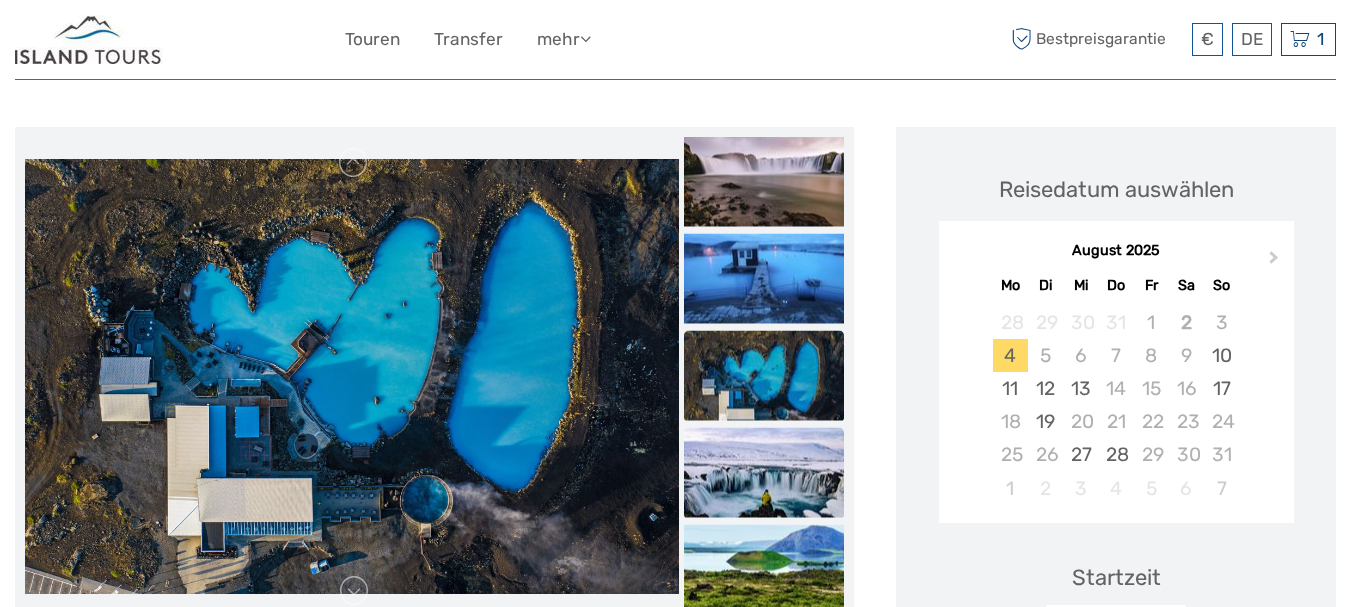 click at bounding box center [764, 472] 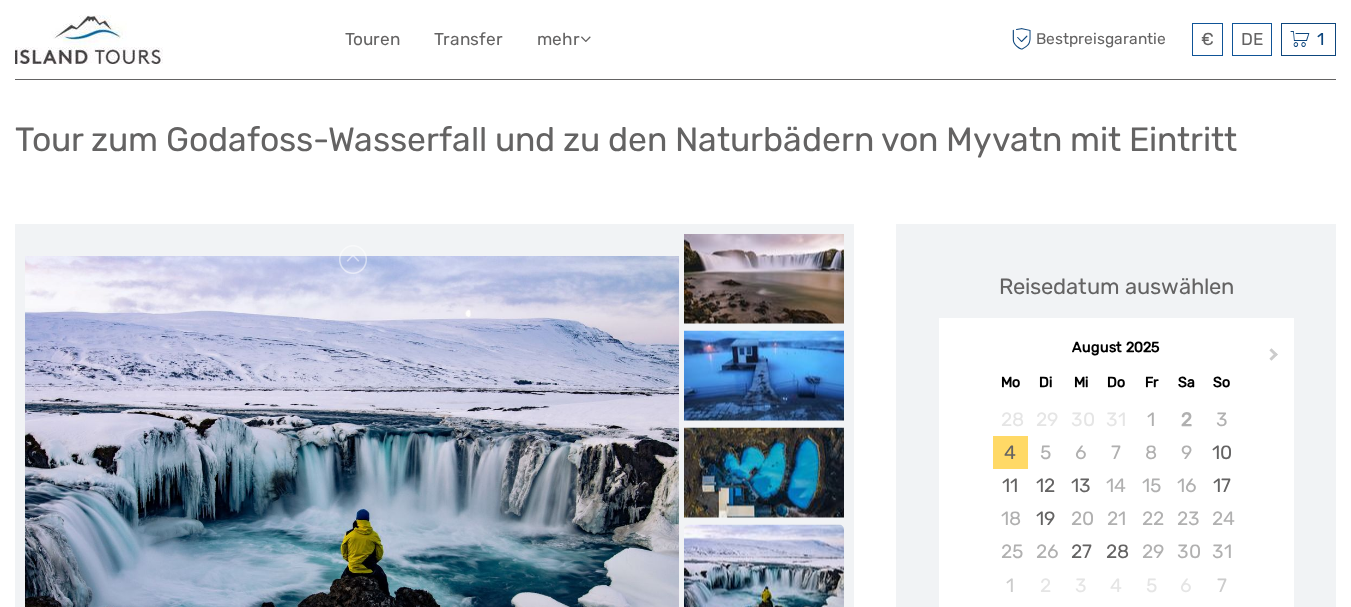 scroll, scrollTop: 0, scrollLeft: 0, axis: both 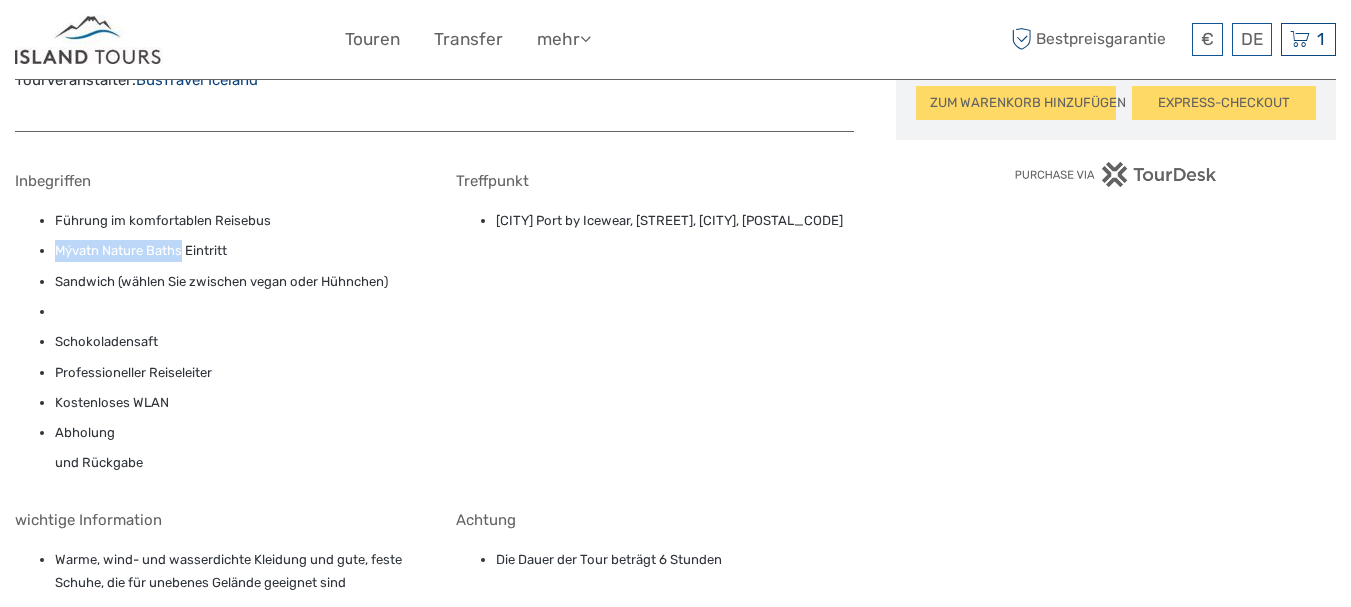 drag, startPoint x: 185, startPoint y: 255, endPoint x: 57, endPoint y: 254, distance: 128.0039 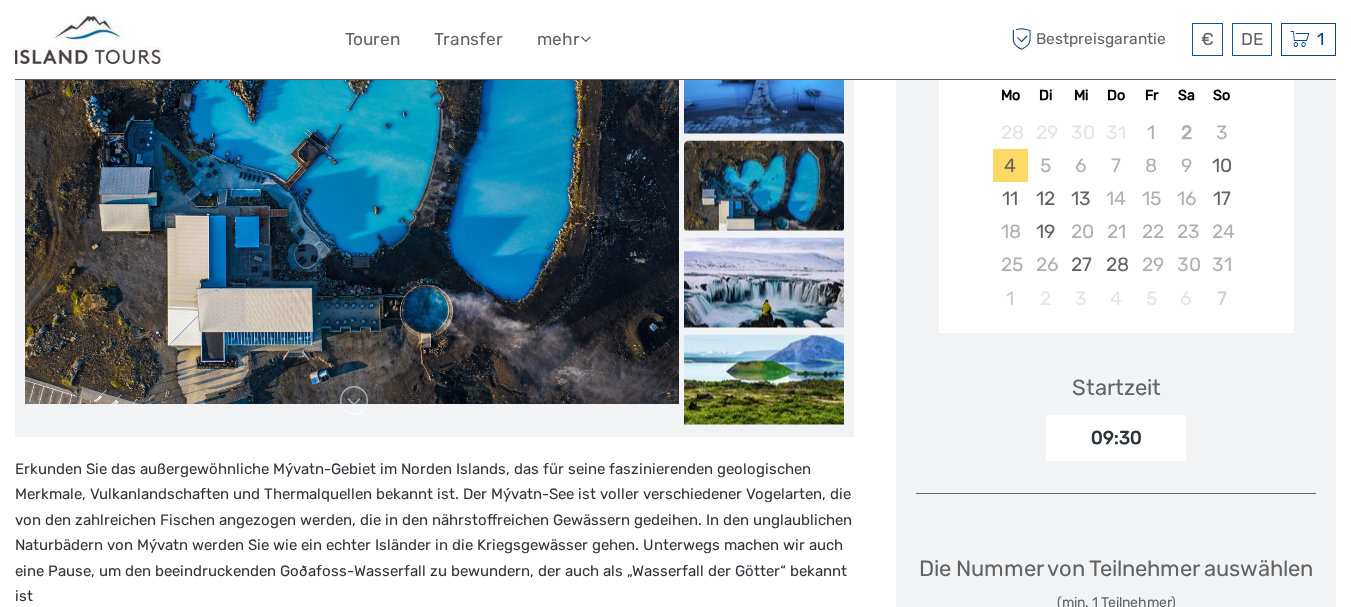 scroll, scrollTop: 374, scrollLeft: 0, axis: vertical 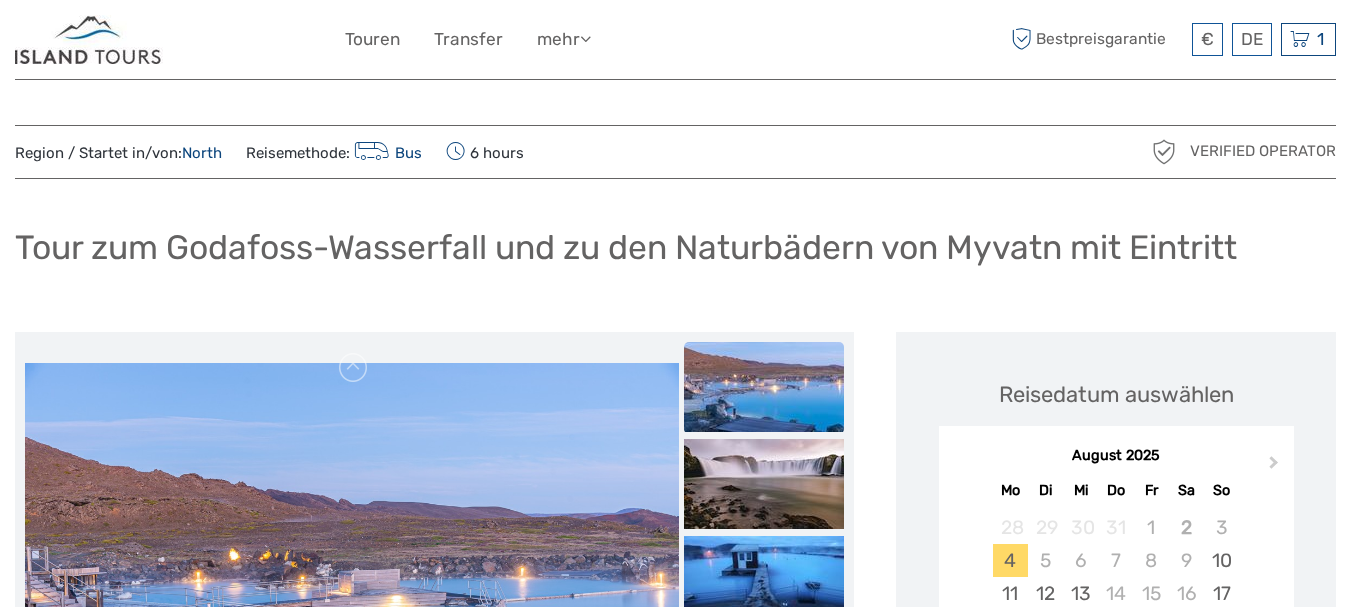 drag, startPoint x: 1349, startPoint y: 76, endPoint x: 1360, endPoint y: 105, distance: 31.016125 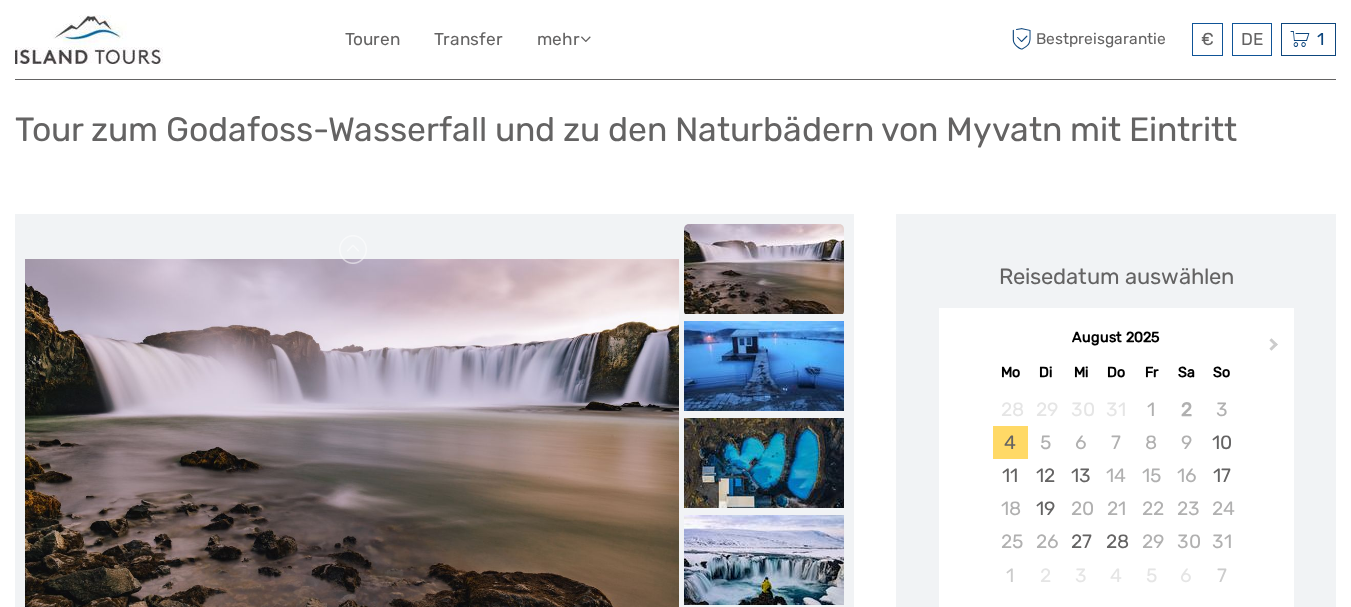 scroll, scrollTop: 0, scrollLeft: 0, axis: both 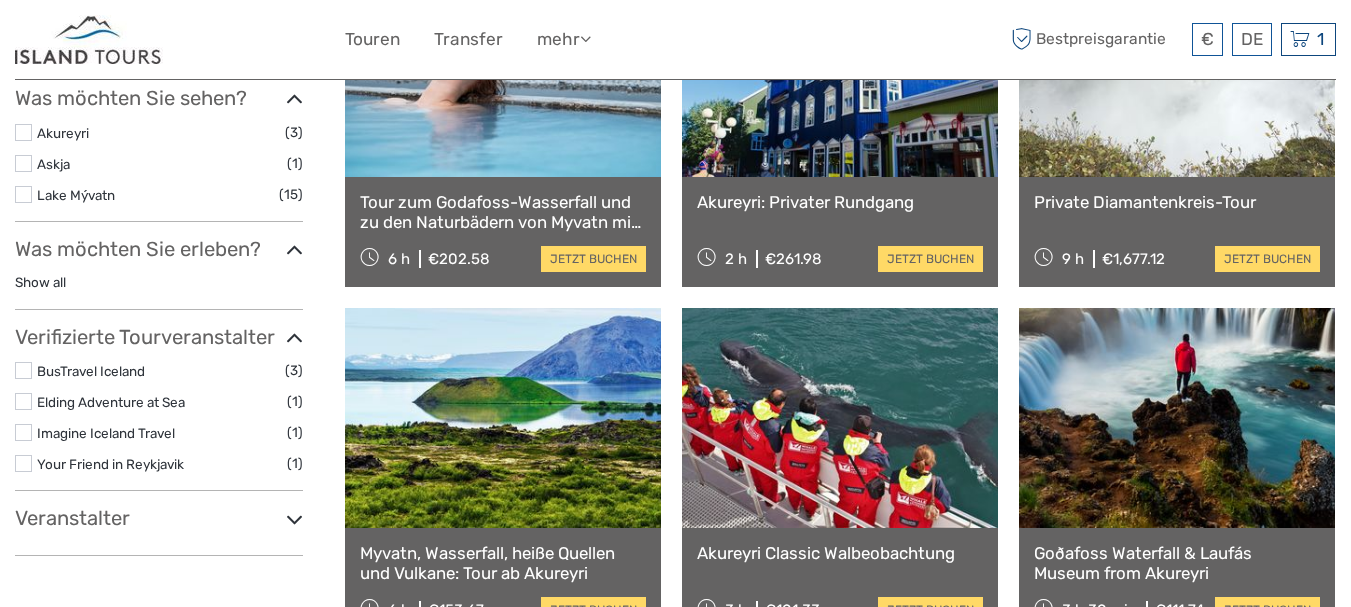 type on "[DATE]  -  [DATE]" 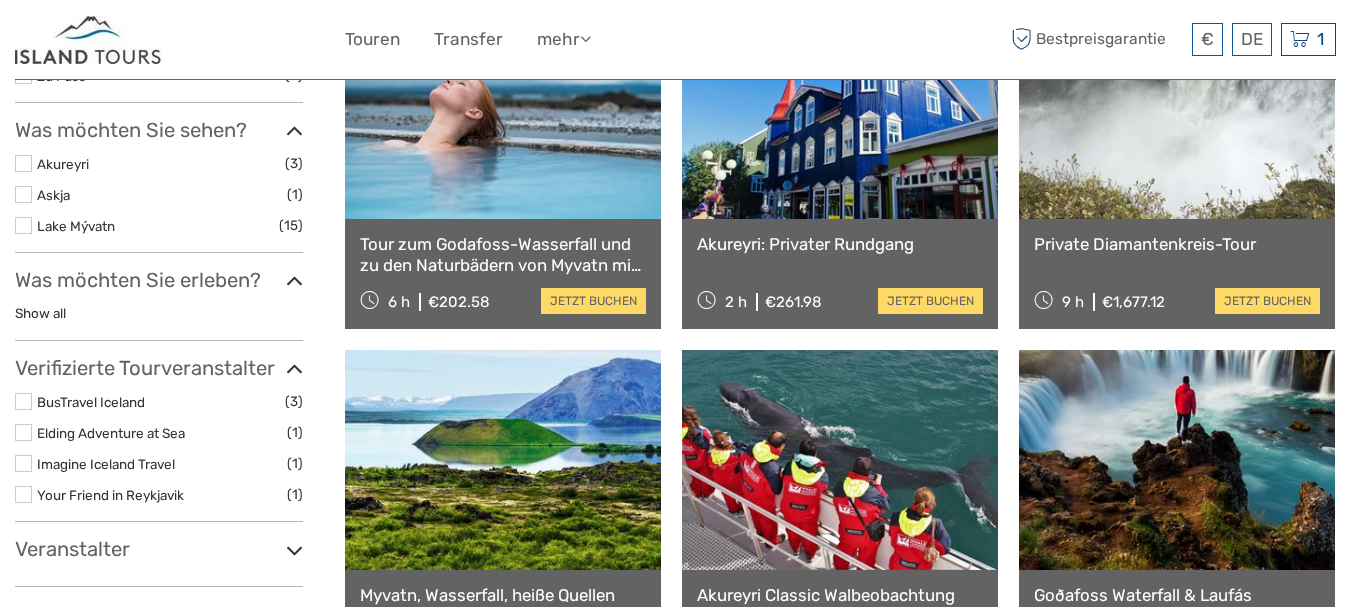 scroll, scrollTop: 0, scrollLeft: 0, axis: both 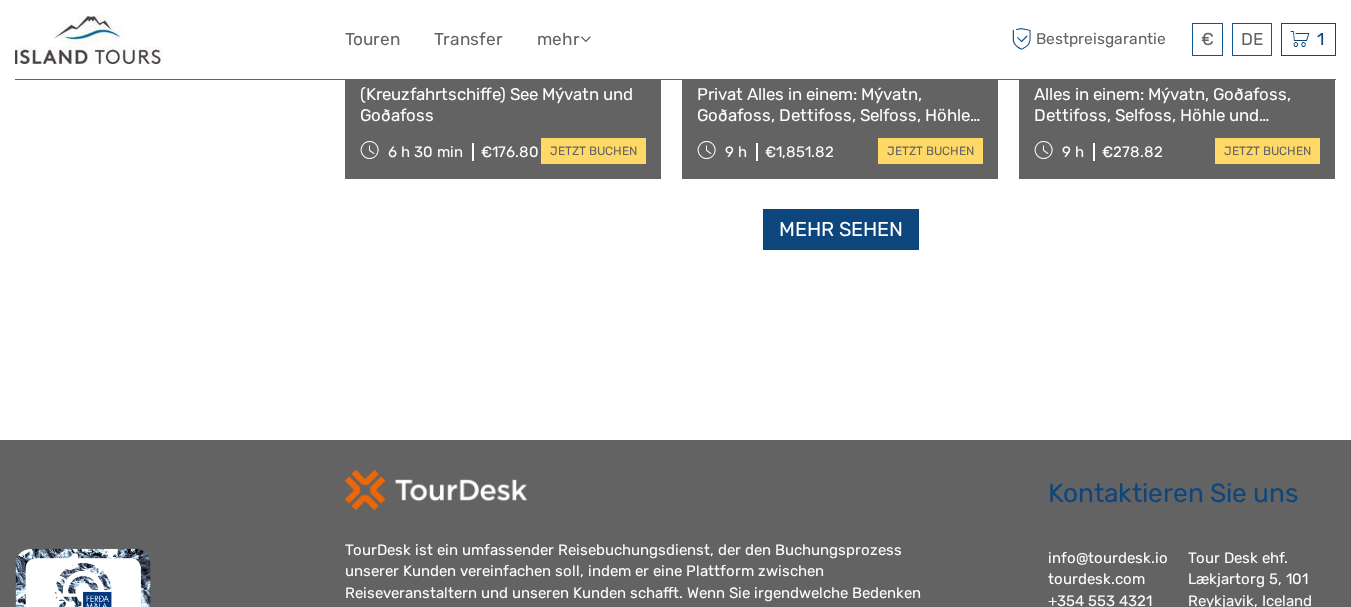 click on "Mehr sehen" at bounding box center (841, 229) 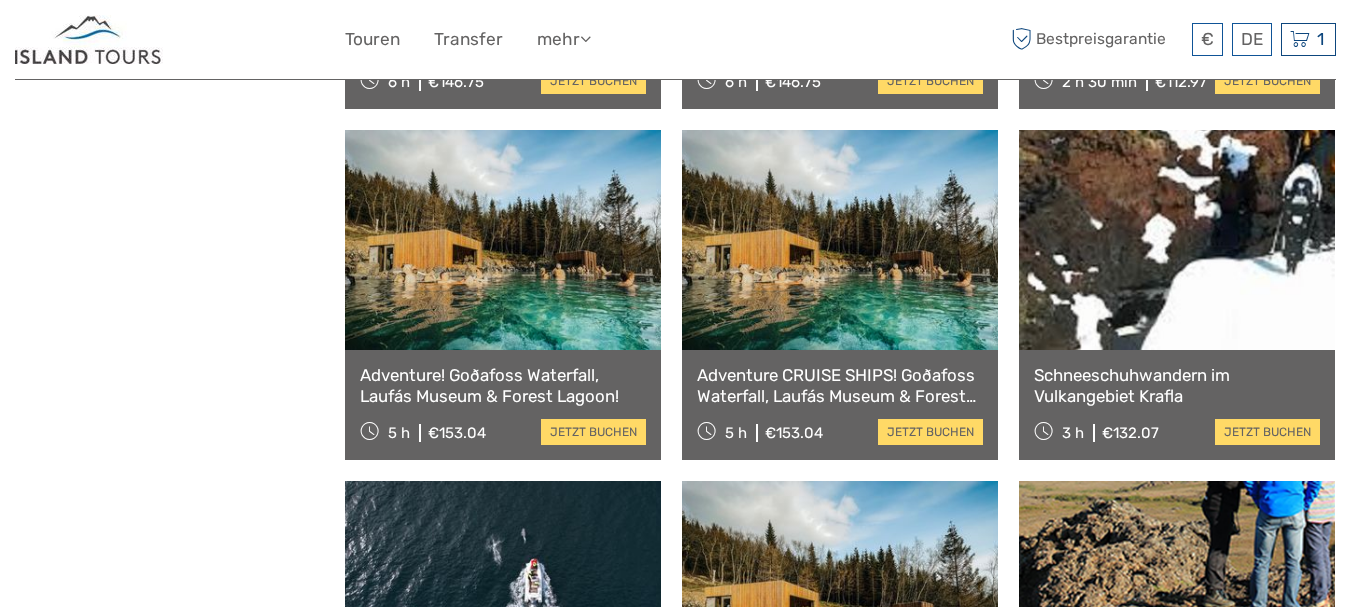 scroll, scrollTop: 3020, scrollLeft: 0, axis: vertical 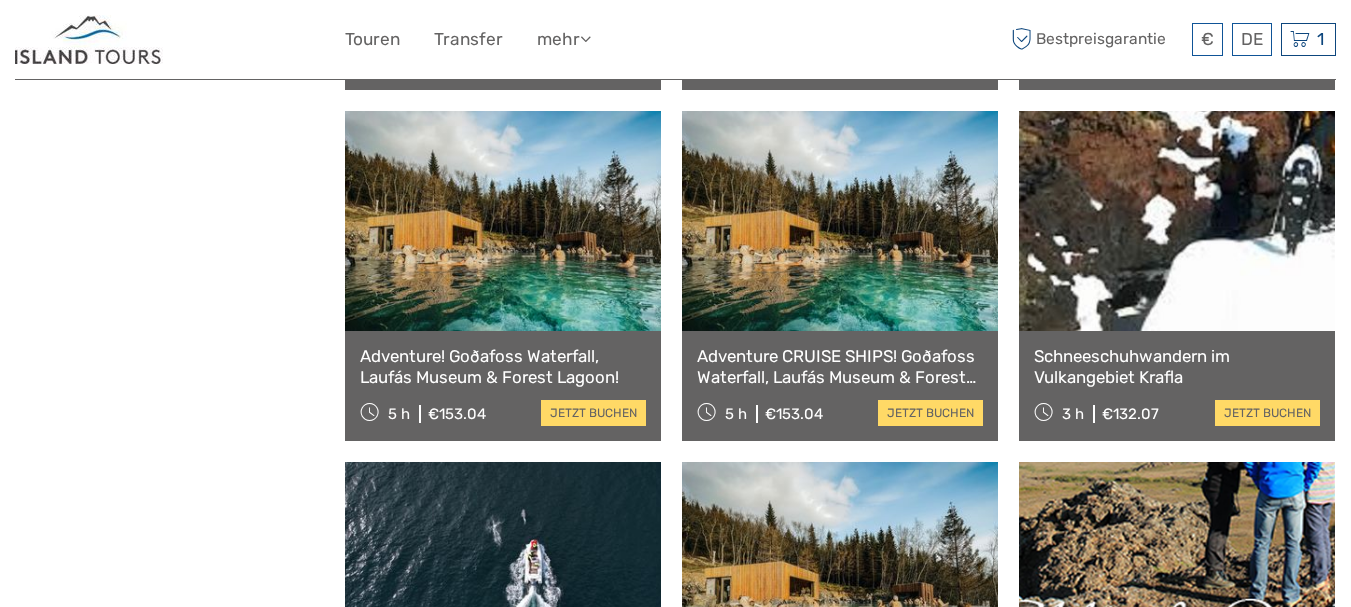 click at bounding box center [503, 221] 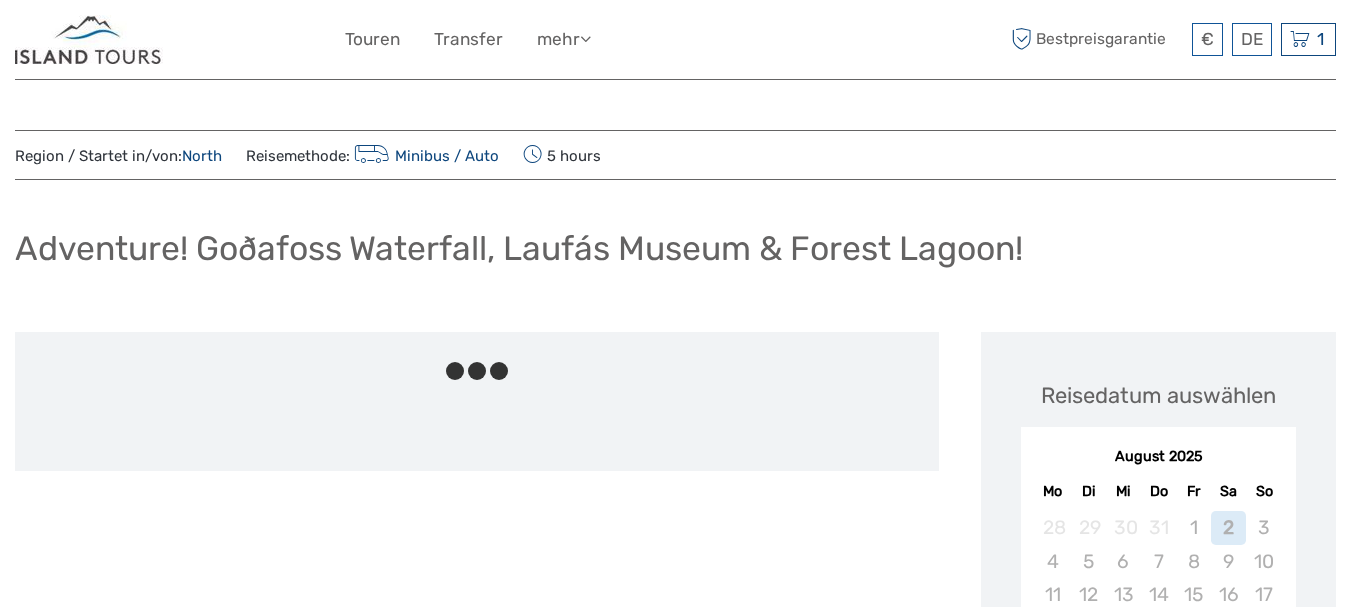 scroll, scrollTop: 0, scrollLeft: 0, axis: both 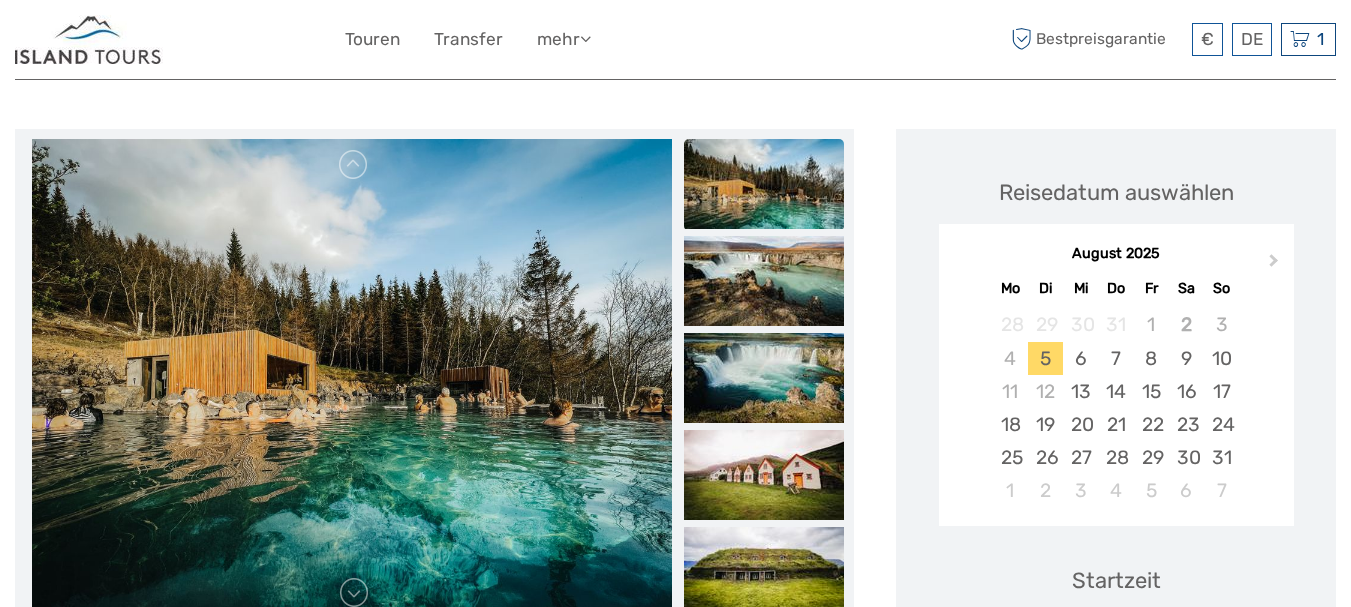 drag, startPoint x: 1352, startPoint y: 60, endPoint x: 1353, endPoint y: 95, distance: 35.014282 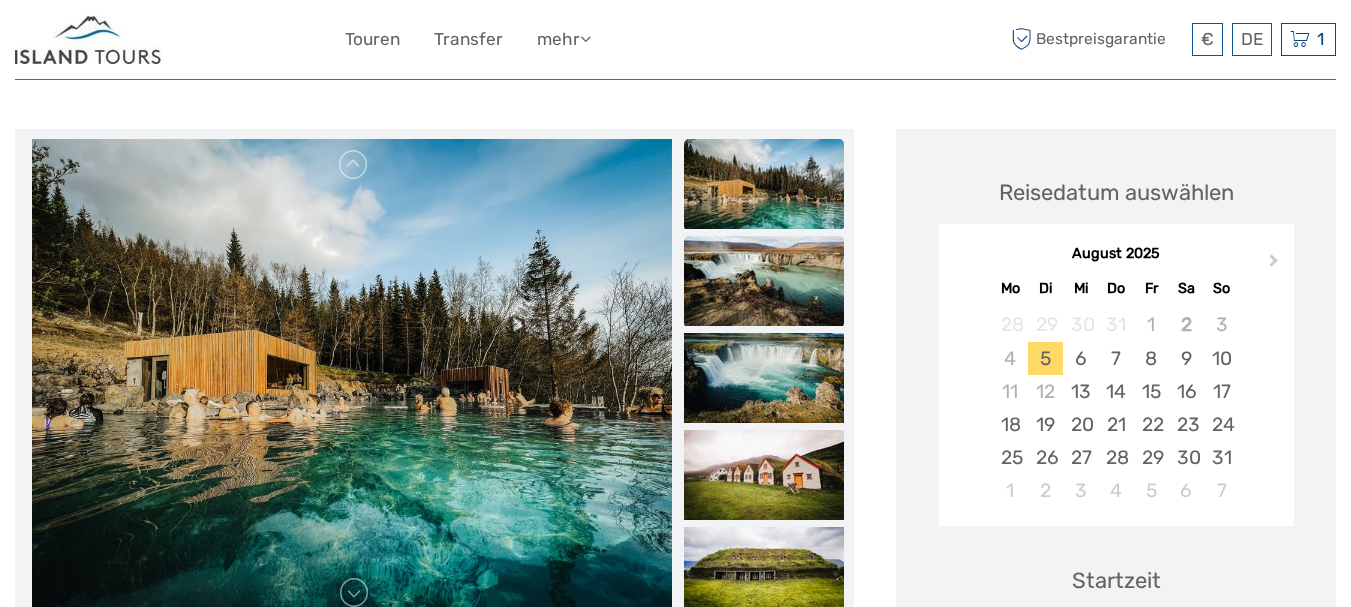 click at bounding box center [764, 281] 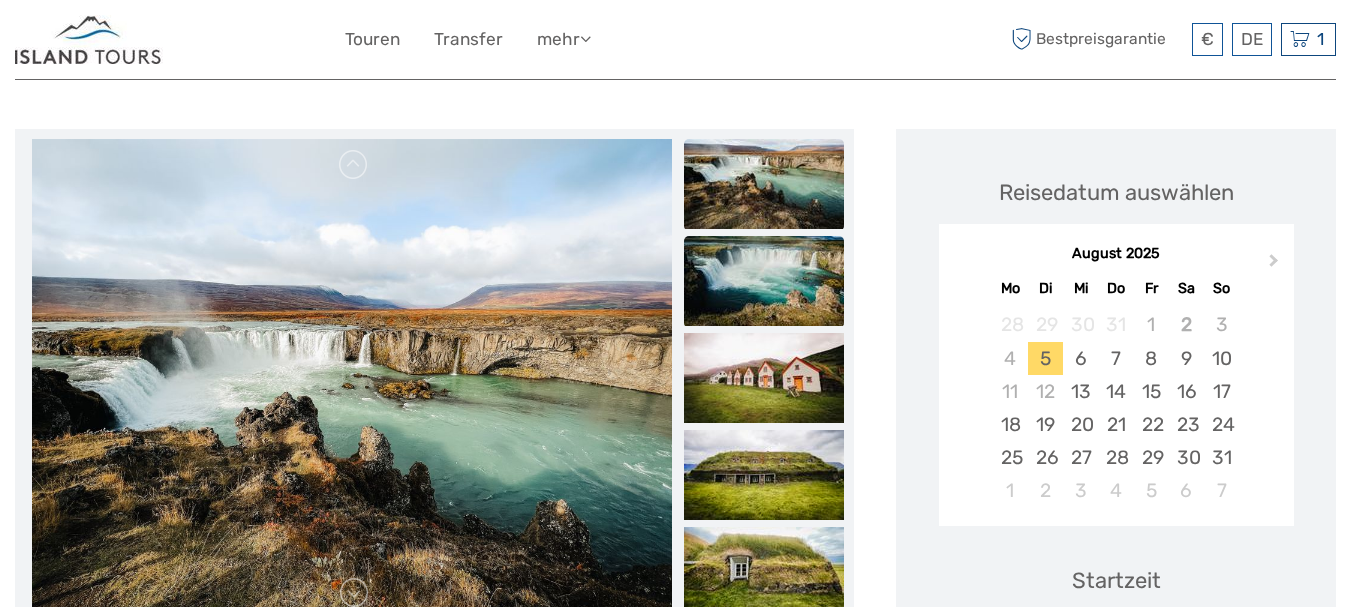 click at bounding box center (764, 281) 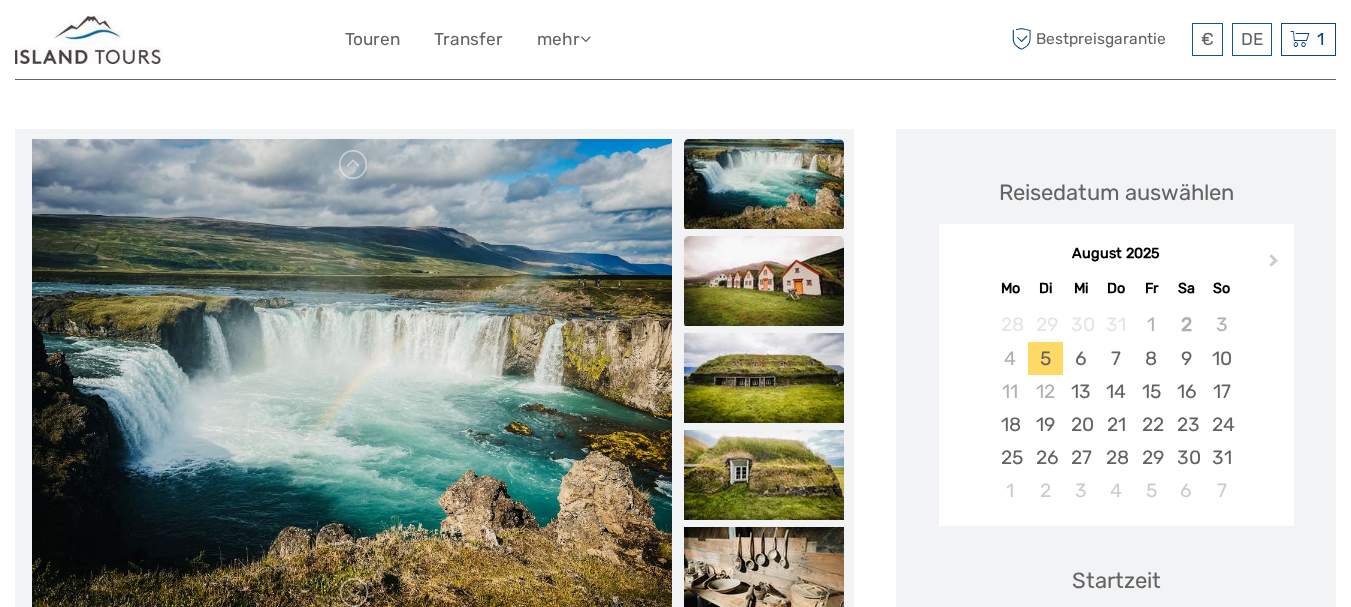 click at bounding box center [764, 281] 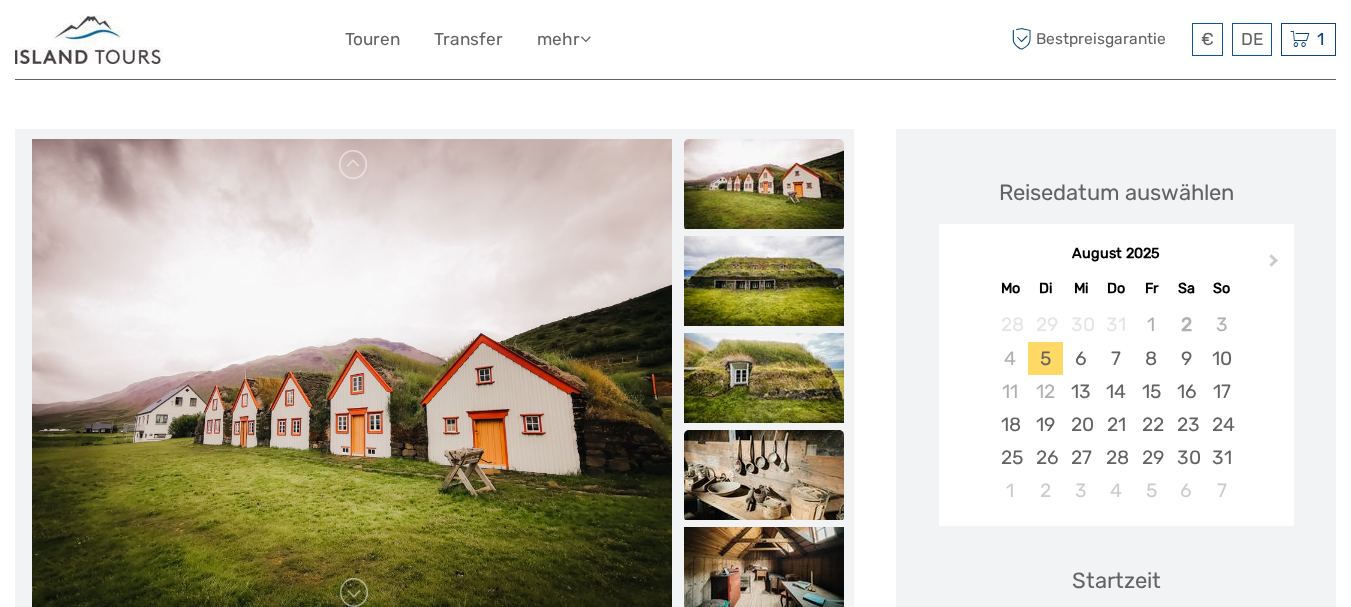 click at bounding box center [764, 475] 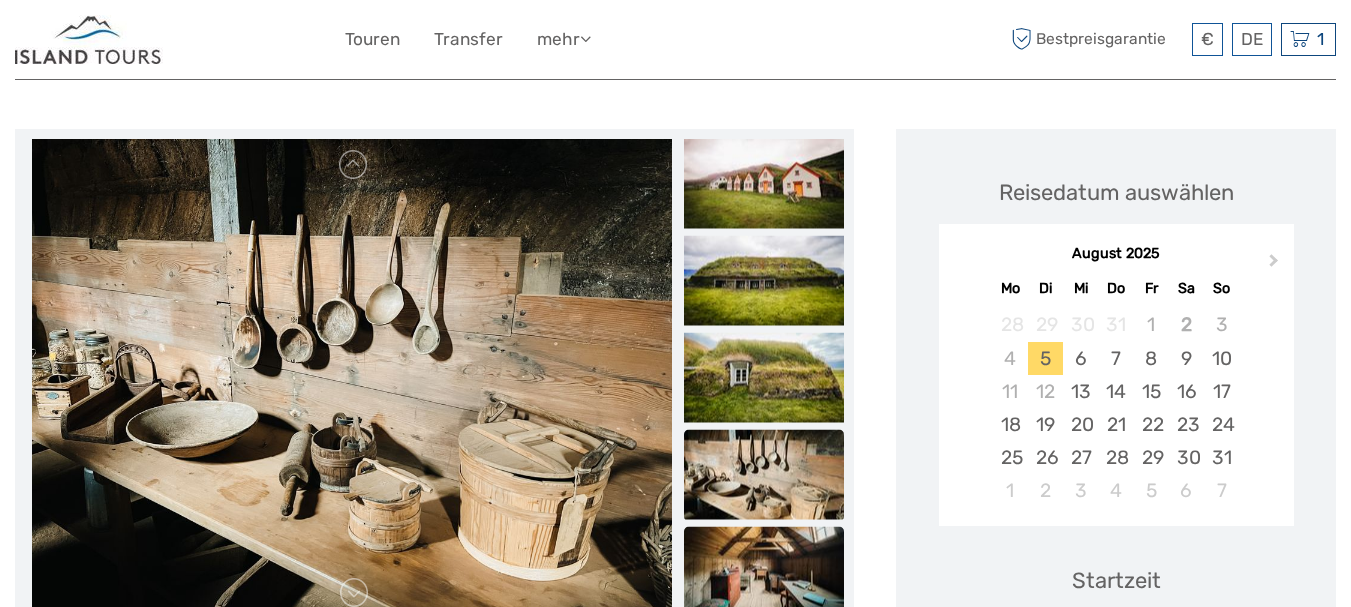 click at bounding box center (764, 572) 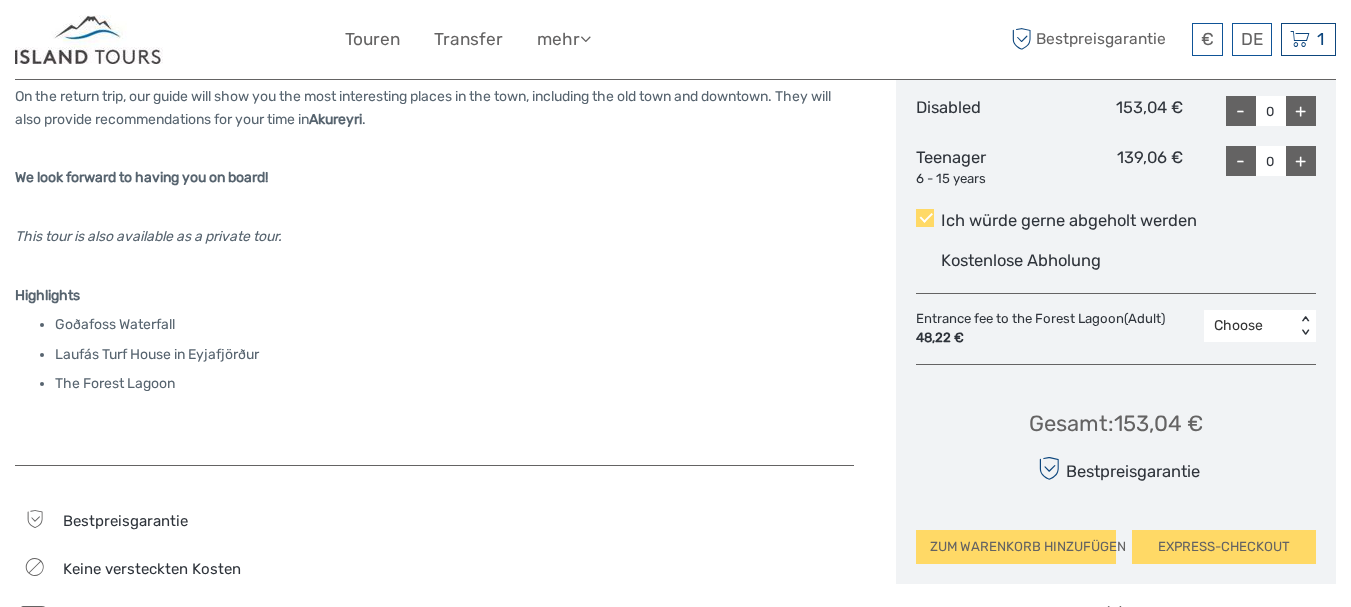scroll, scrollTop: 1190, scrollLeft: 0, axis: vertical 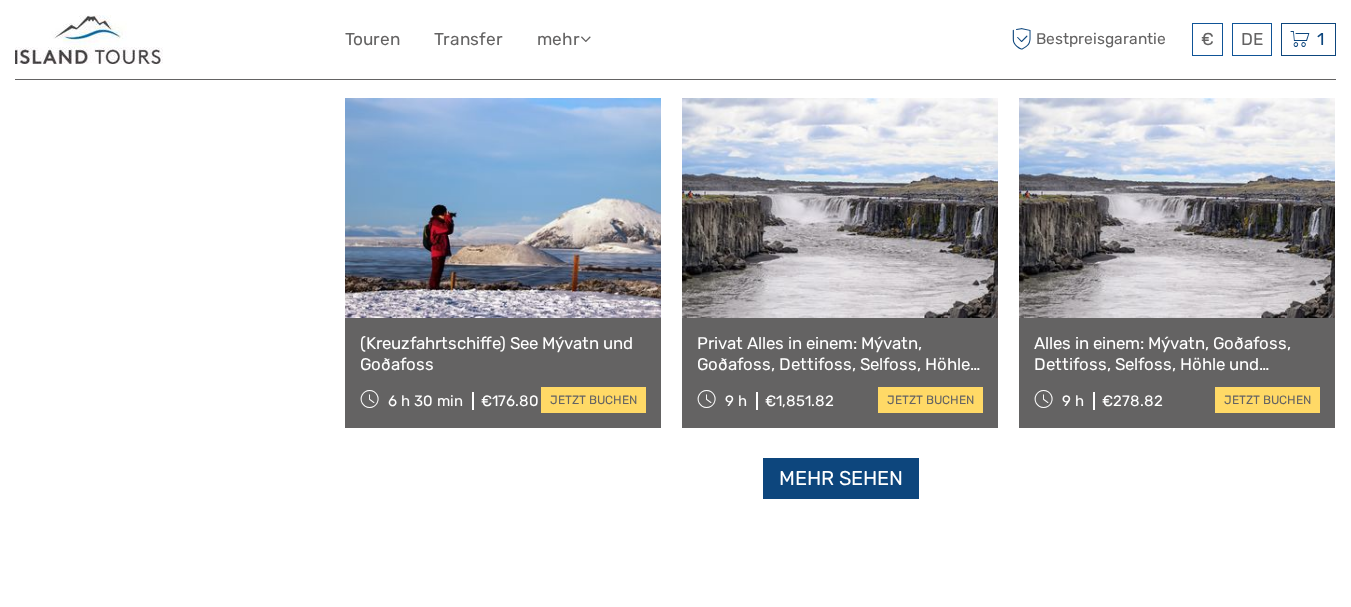 click on "Mehr sehen" at bounding box center [841, 478] 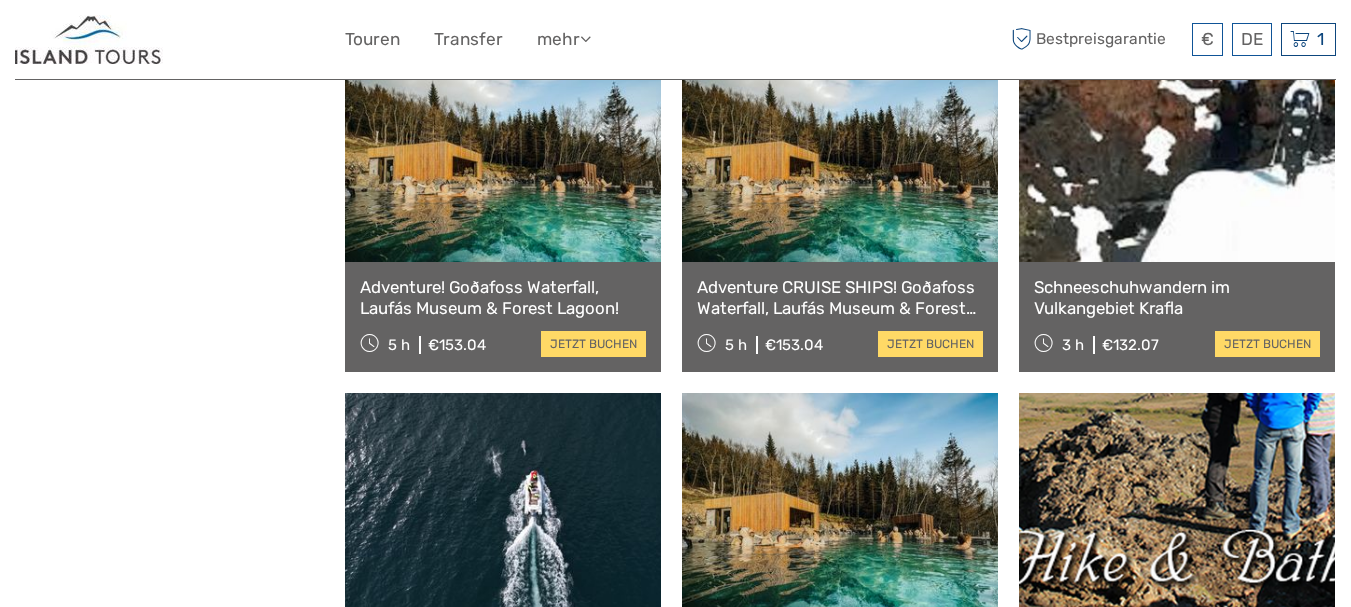 scroll, scrollTop: 3116, scrollLeft: 0, axis: vertical 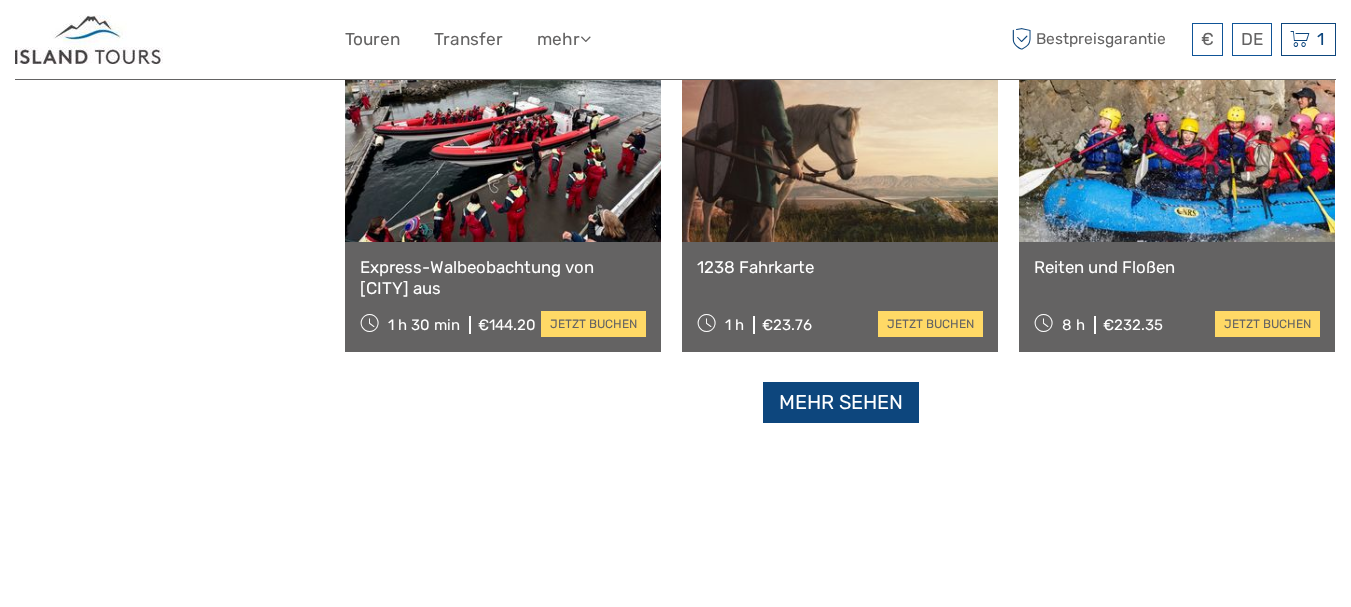 click on "Mehr sehen" at bounding box center (841, 402) 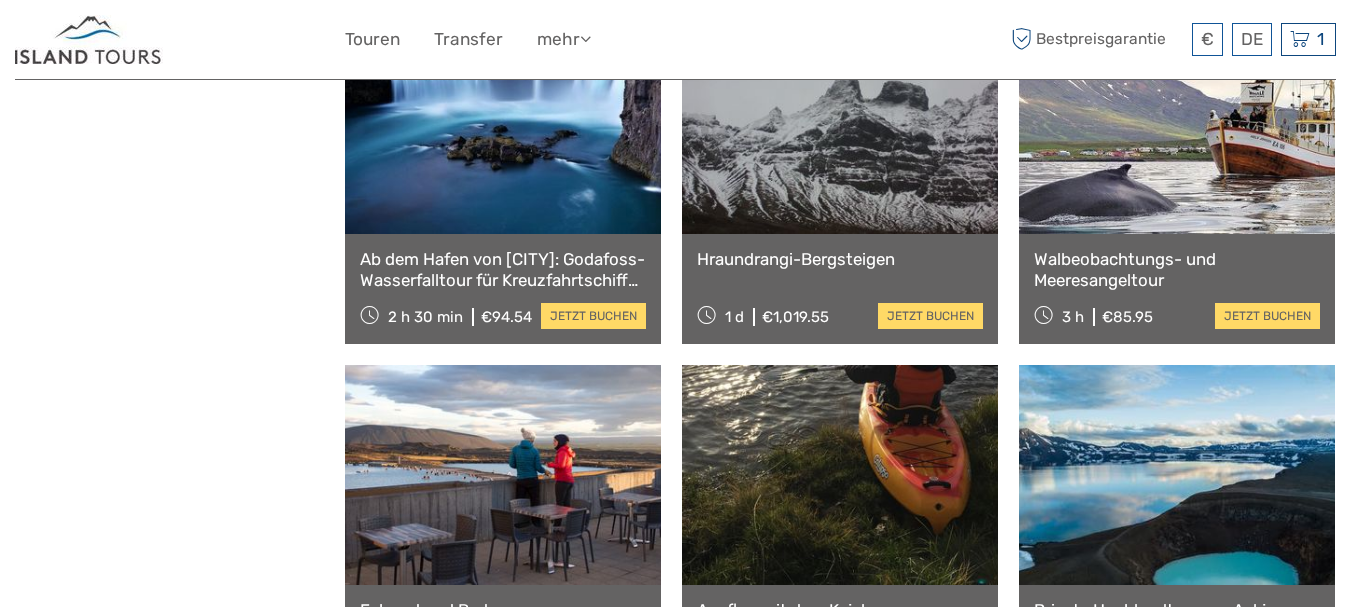 scroll, scrollTop: 0, scrollLeft: 0, axis: both 